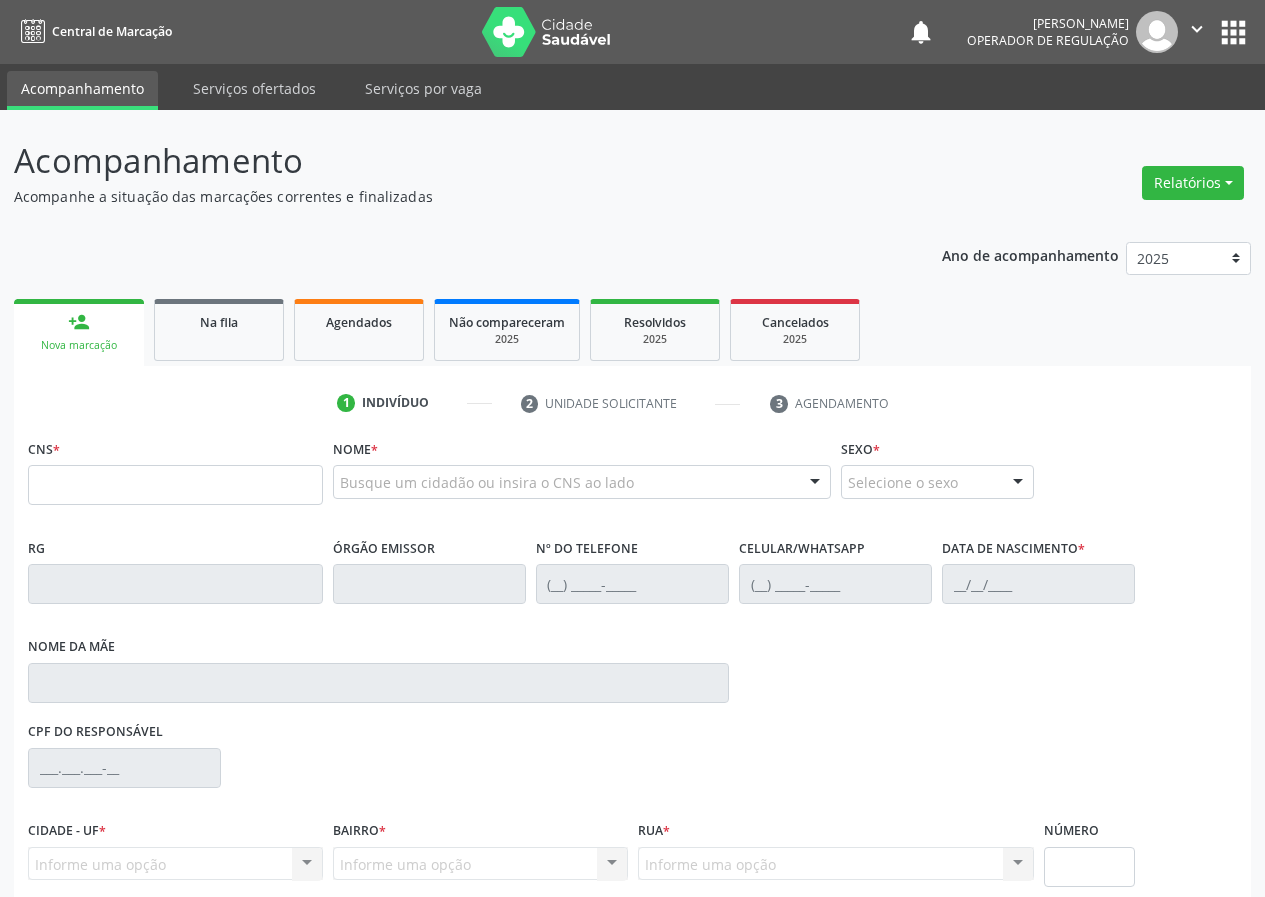 scroll, scrollTop: 0, scrollLeft: 0, axis: both 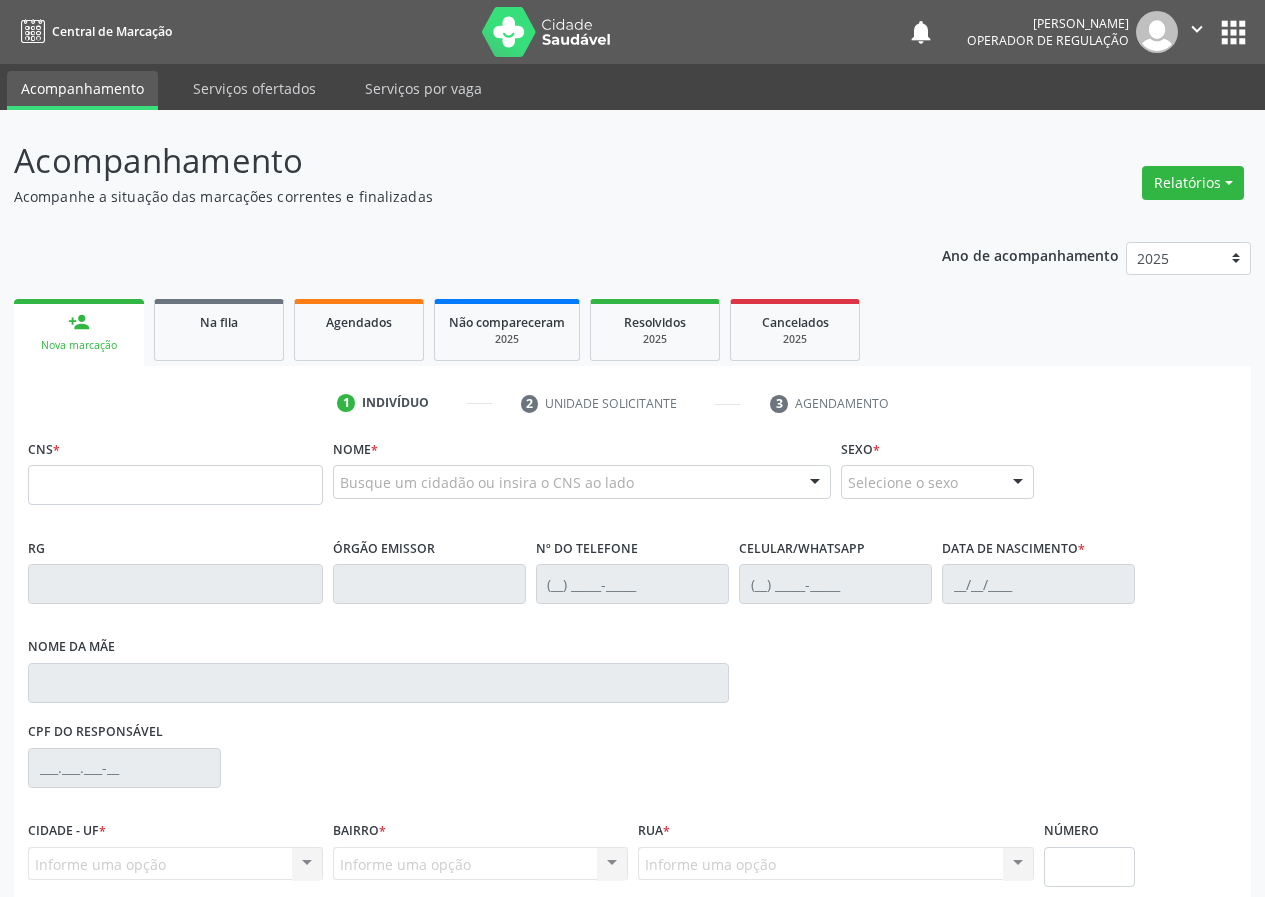 type 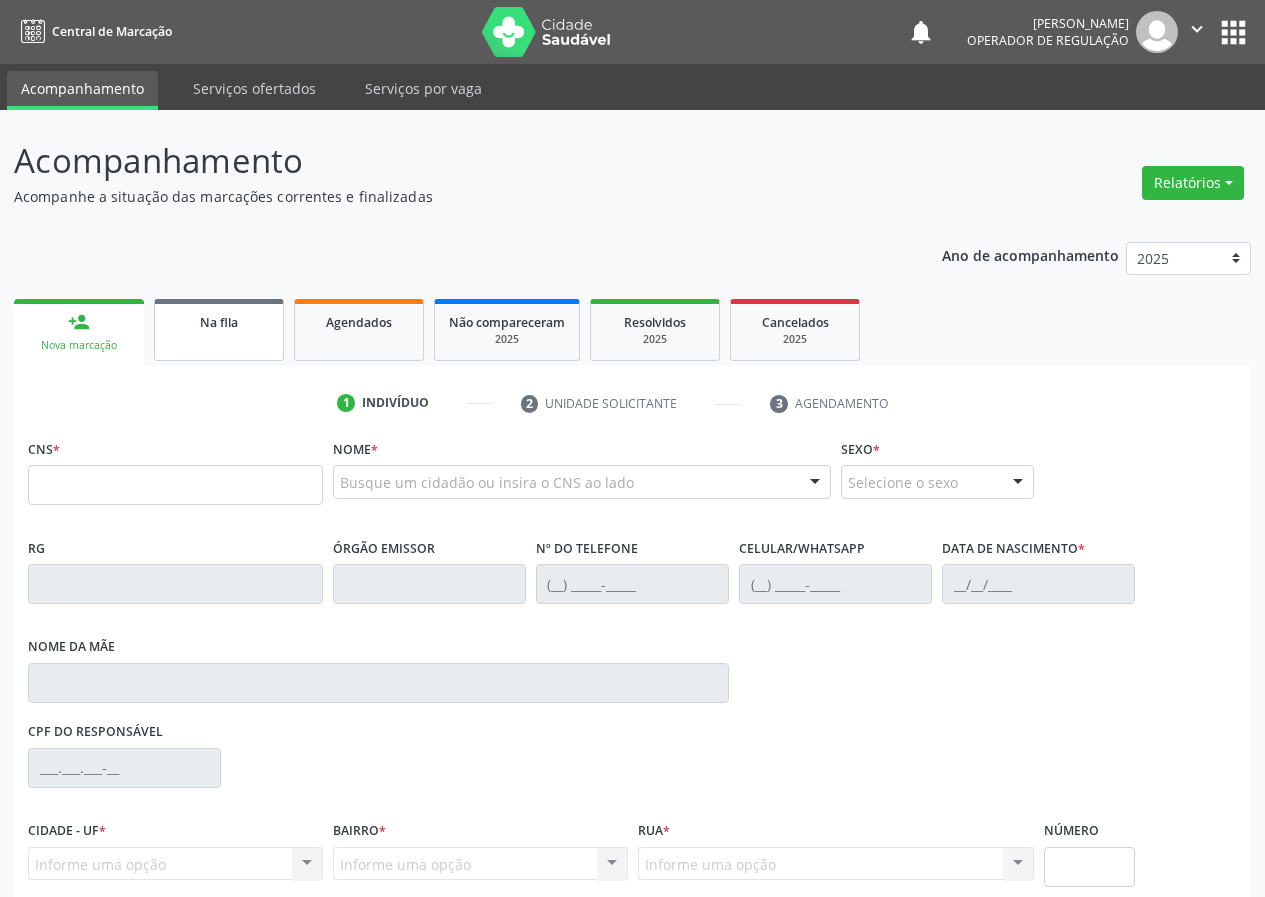 click on "Na fila" at bounding box center [219, 322] 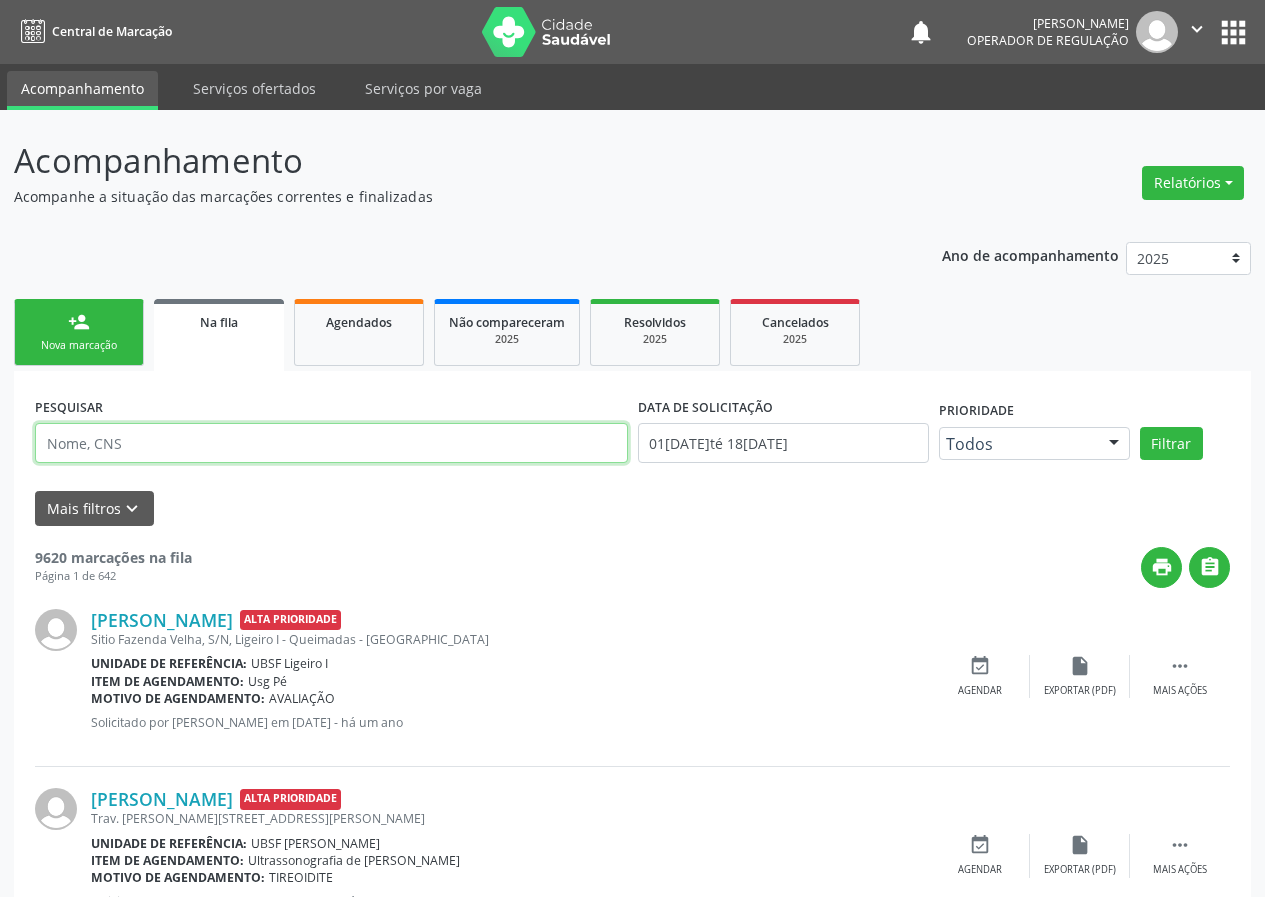 click at bounding box center (331, 443) 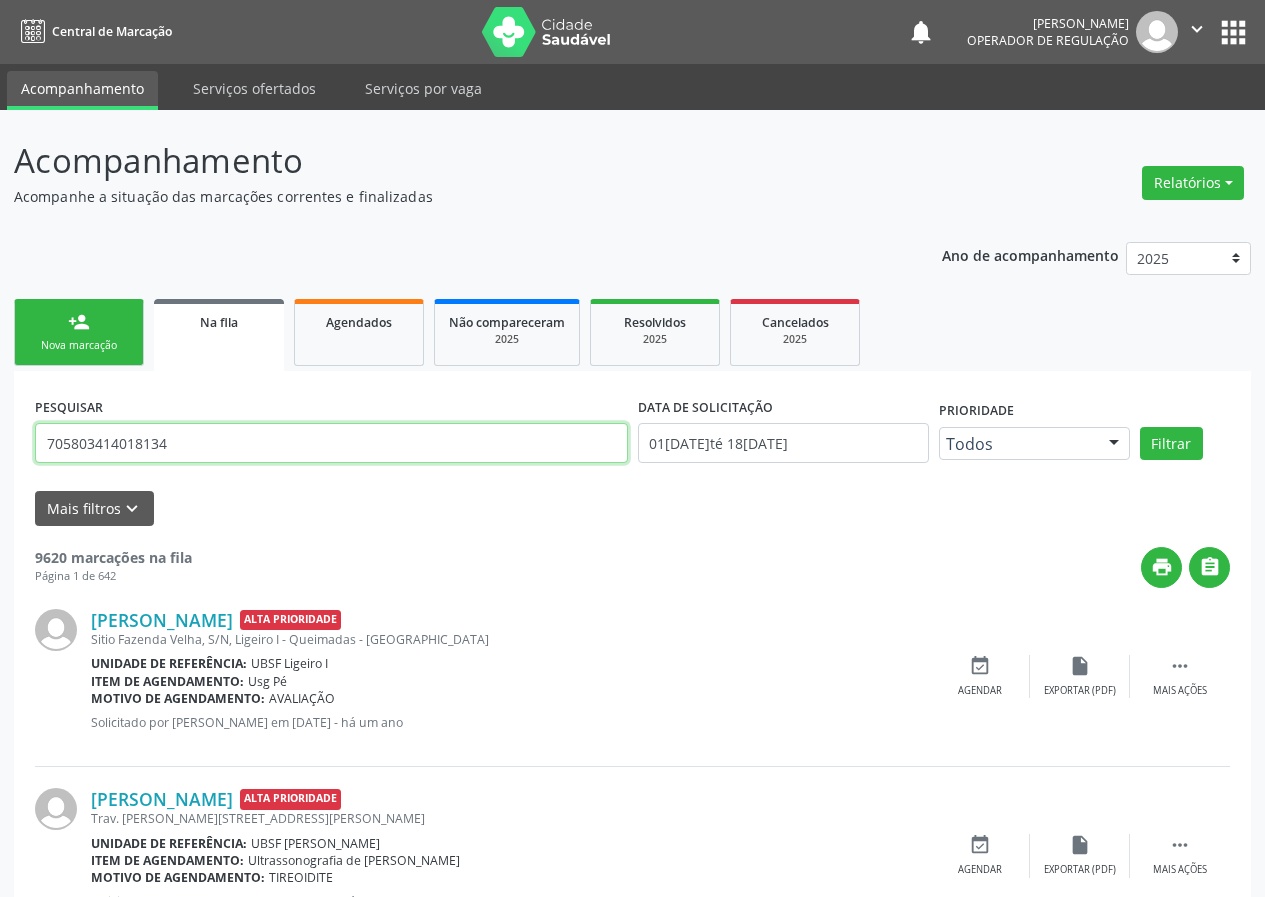 type on "705803414018134" 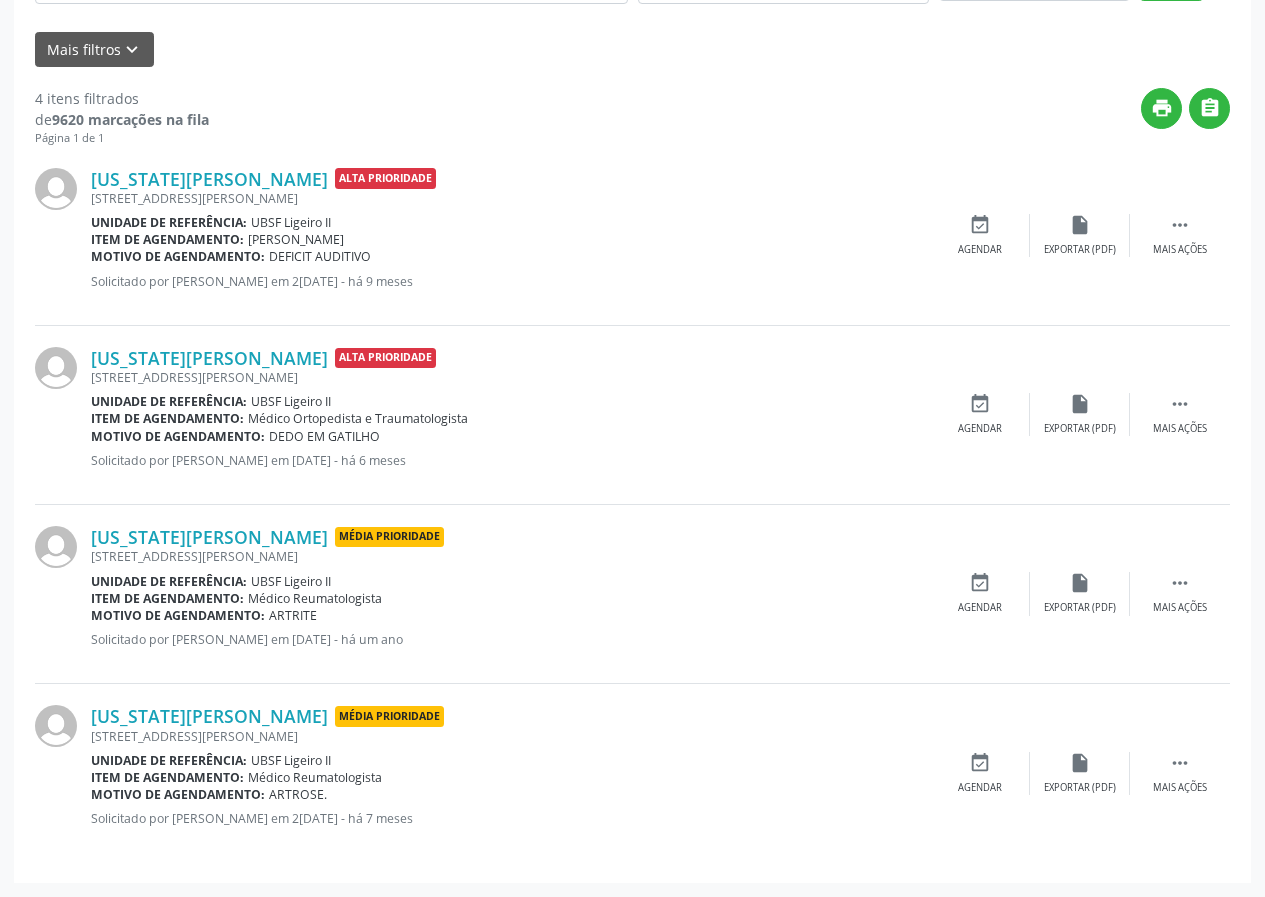 scroll, scrollTop: 0, scrollLeft: 0, axis: both 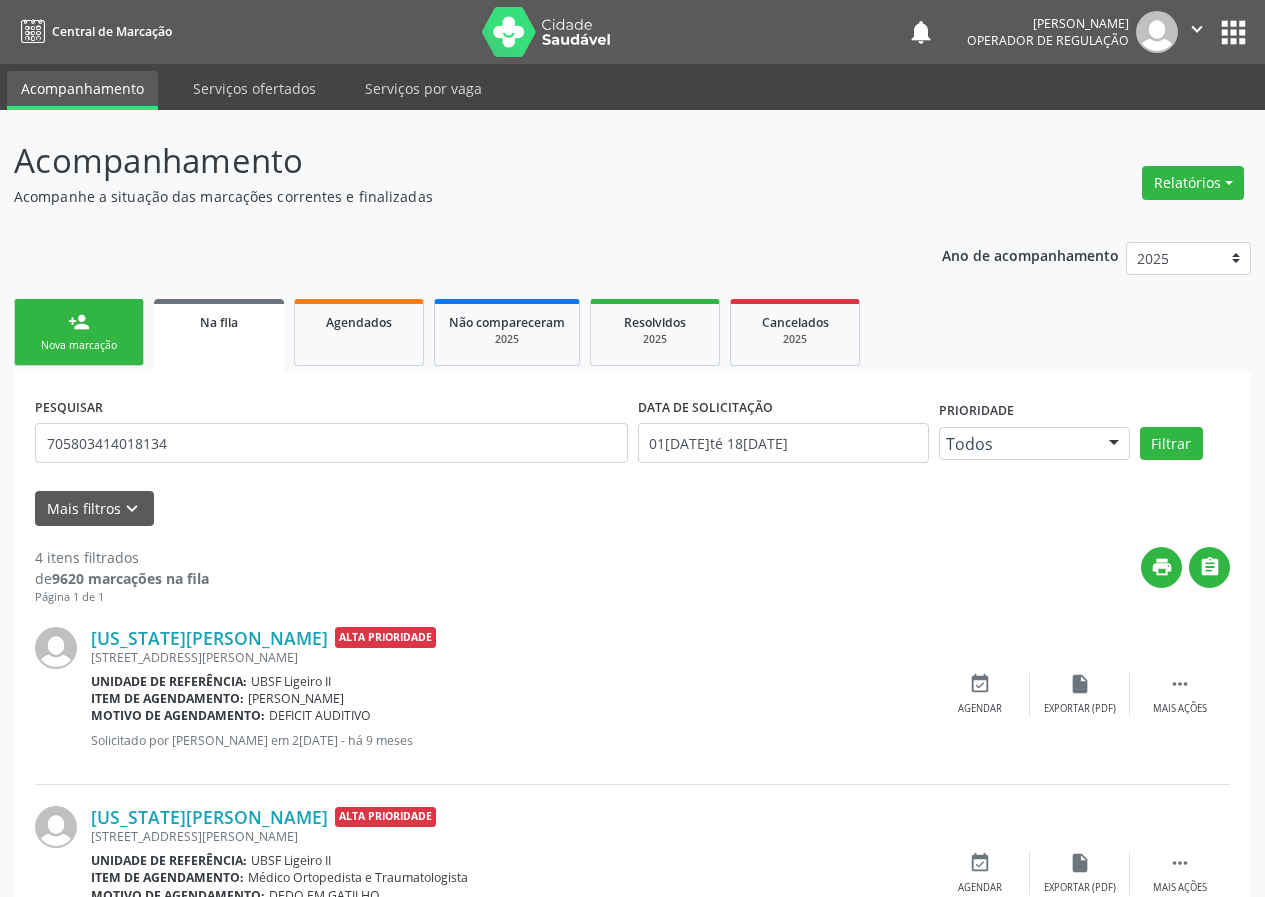 click on "PESQUISAR
705803414018134" at bounding box center [331, 434] 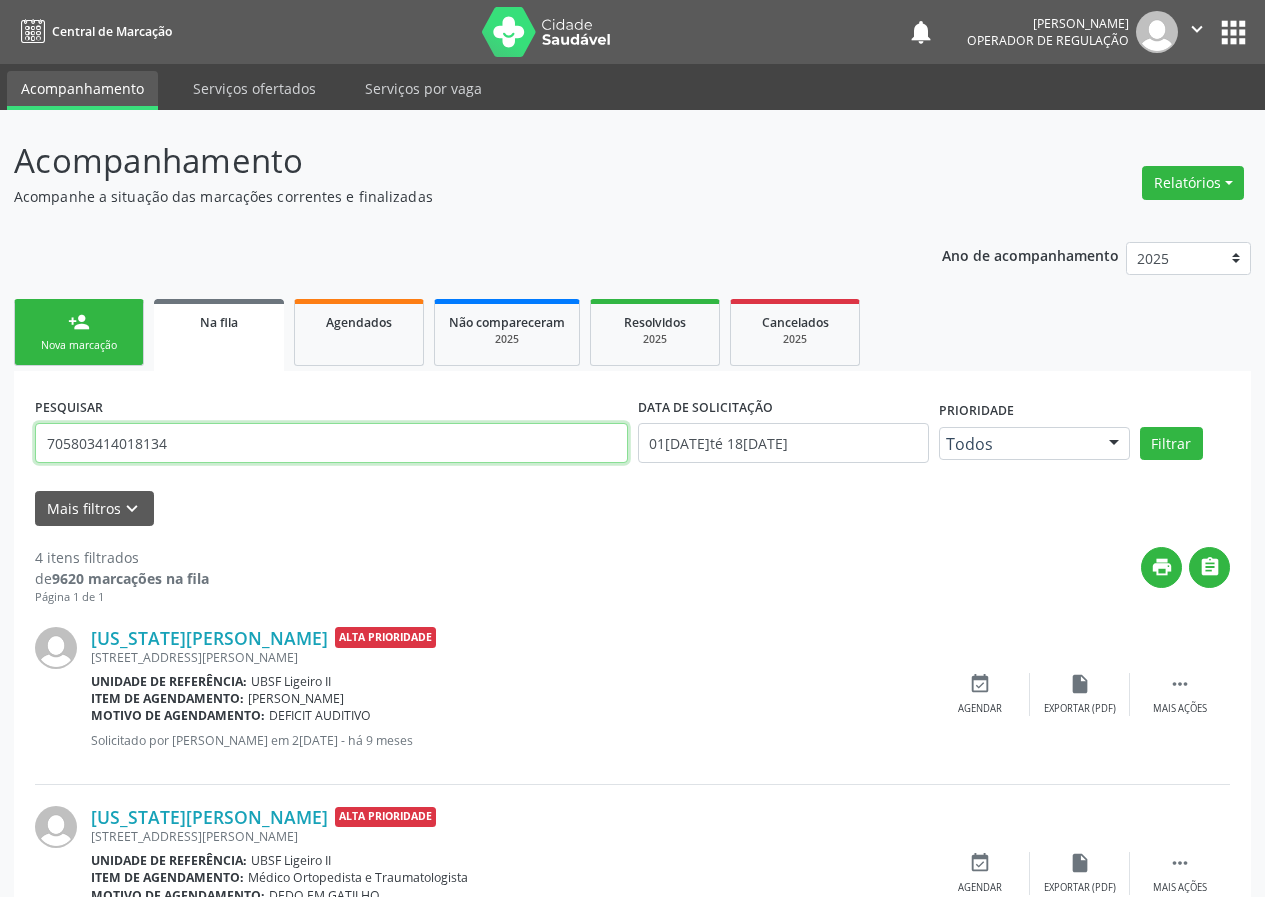 click on "705803414018134" at bounding box center (331, 443) 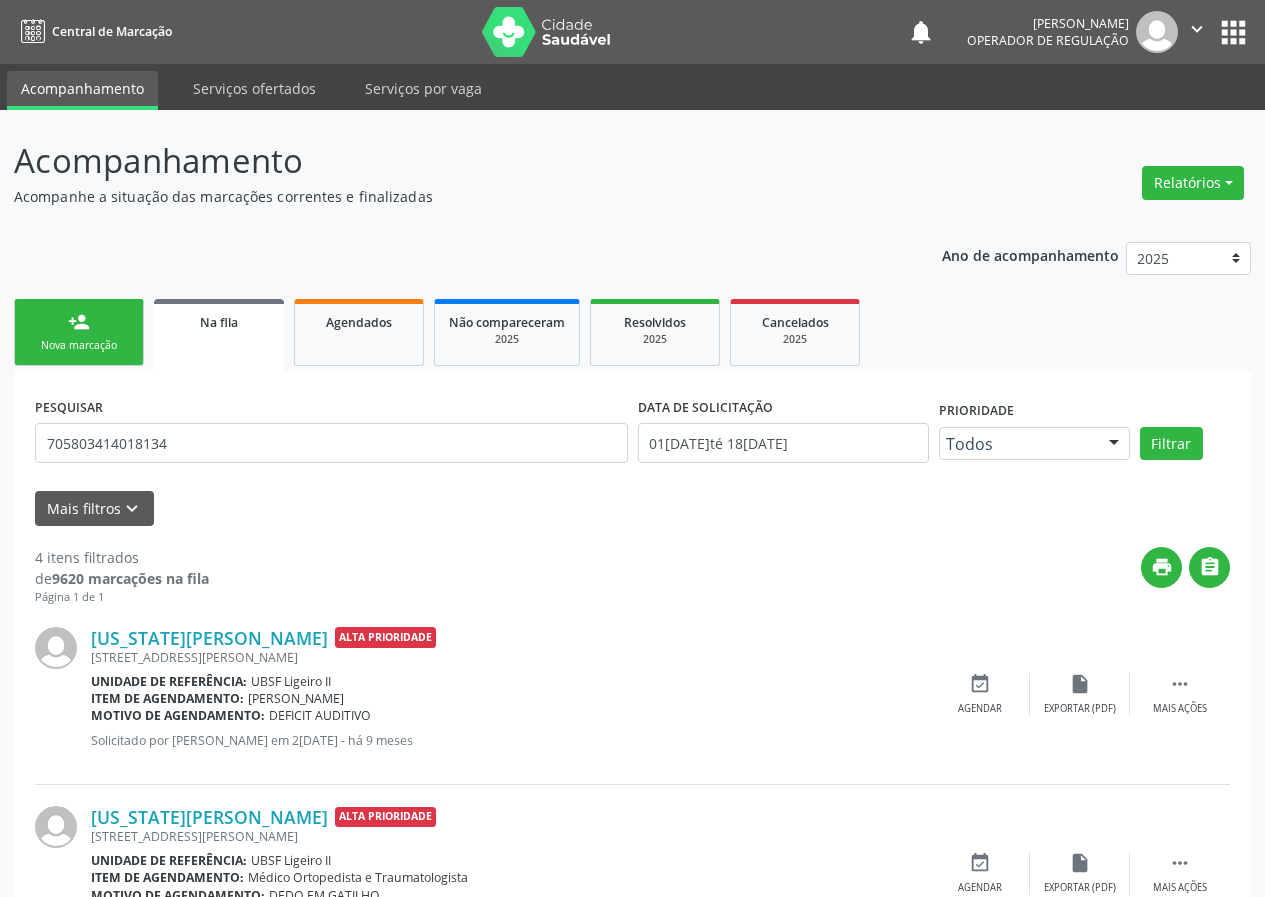 click on "person_add
Nova marcação" at bounding box center [79, 332] 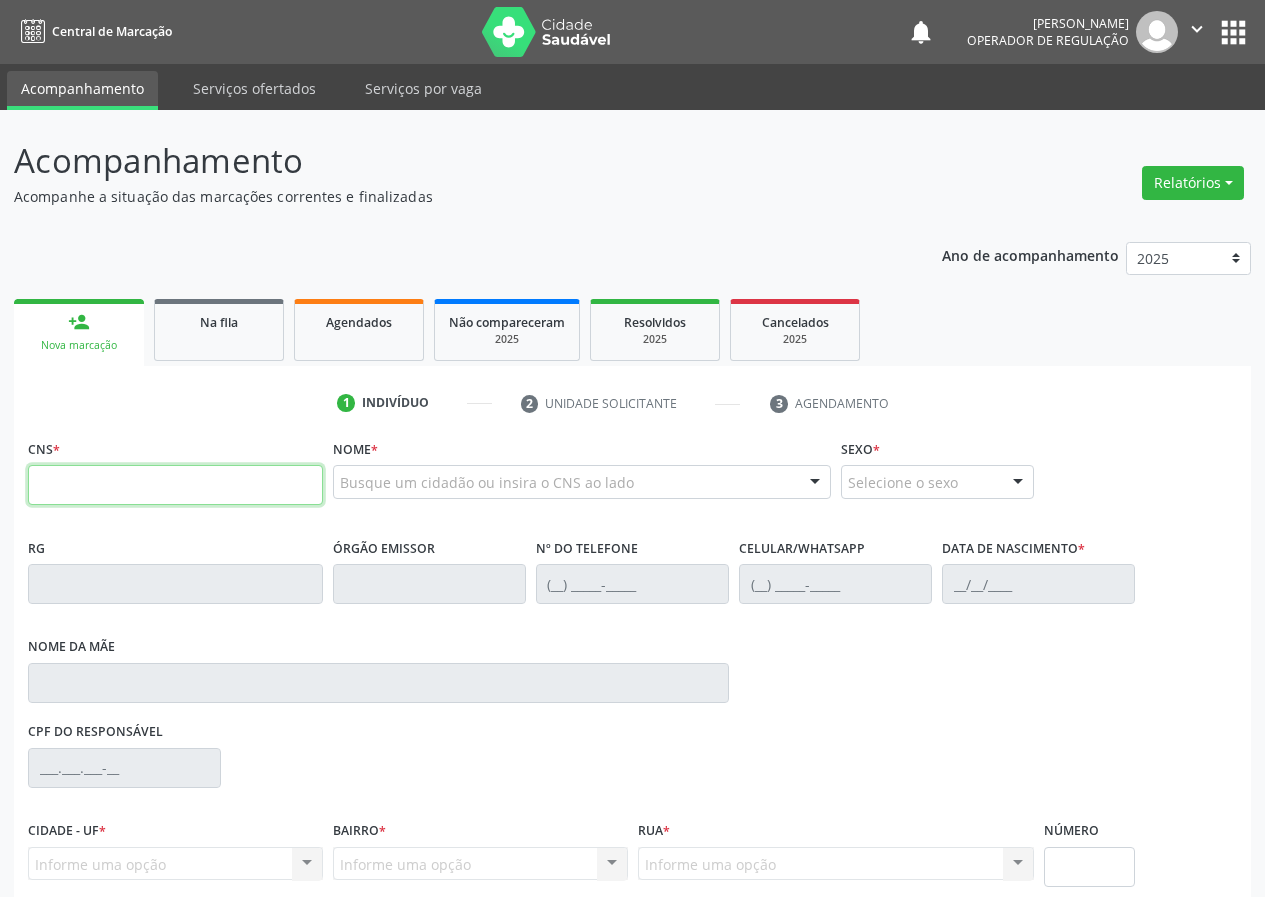 click at bounding box center (175, 485) 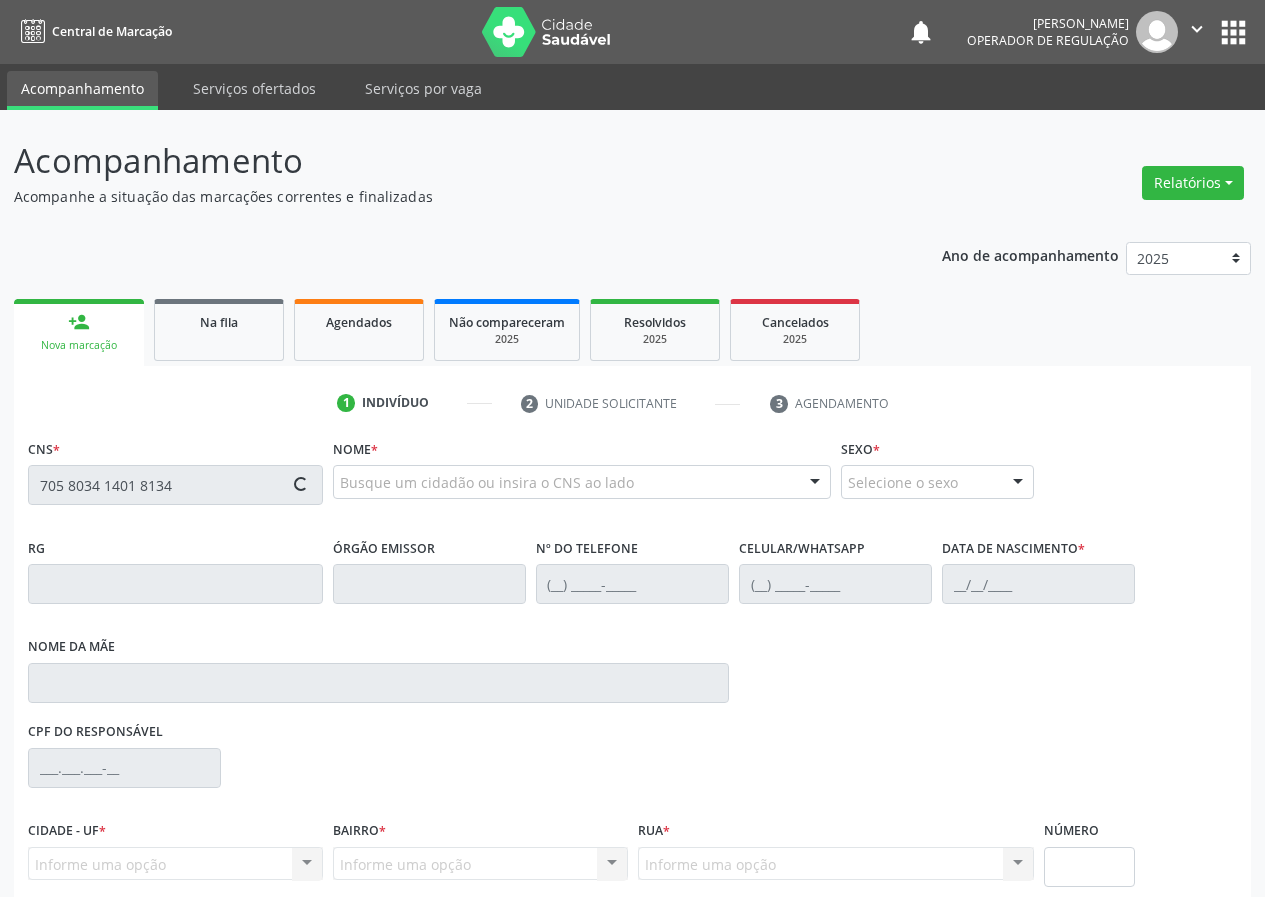 type on "705 8034 1401 8134" 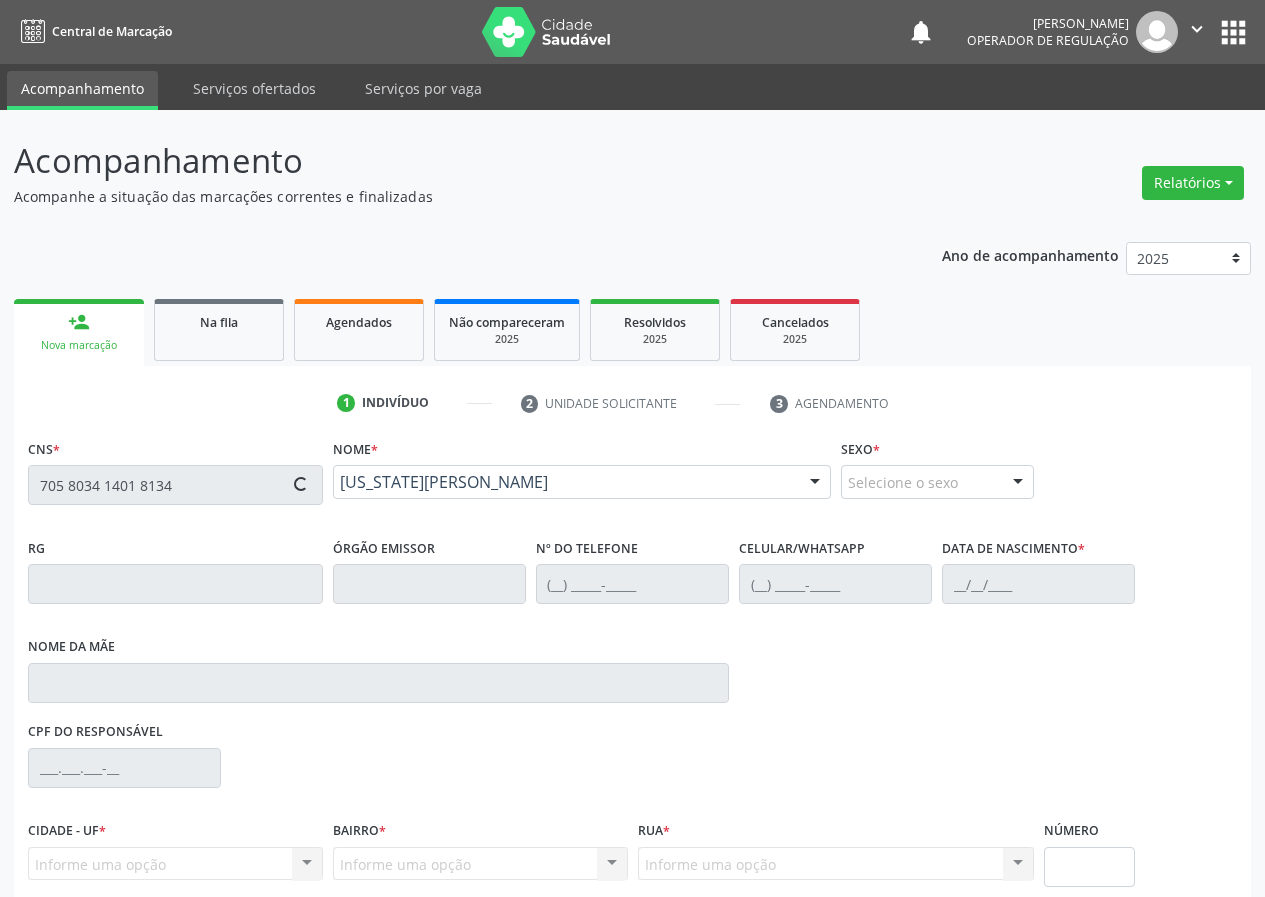 type on "[PHONE_NUMBER]" 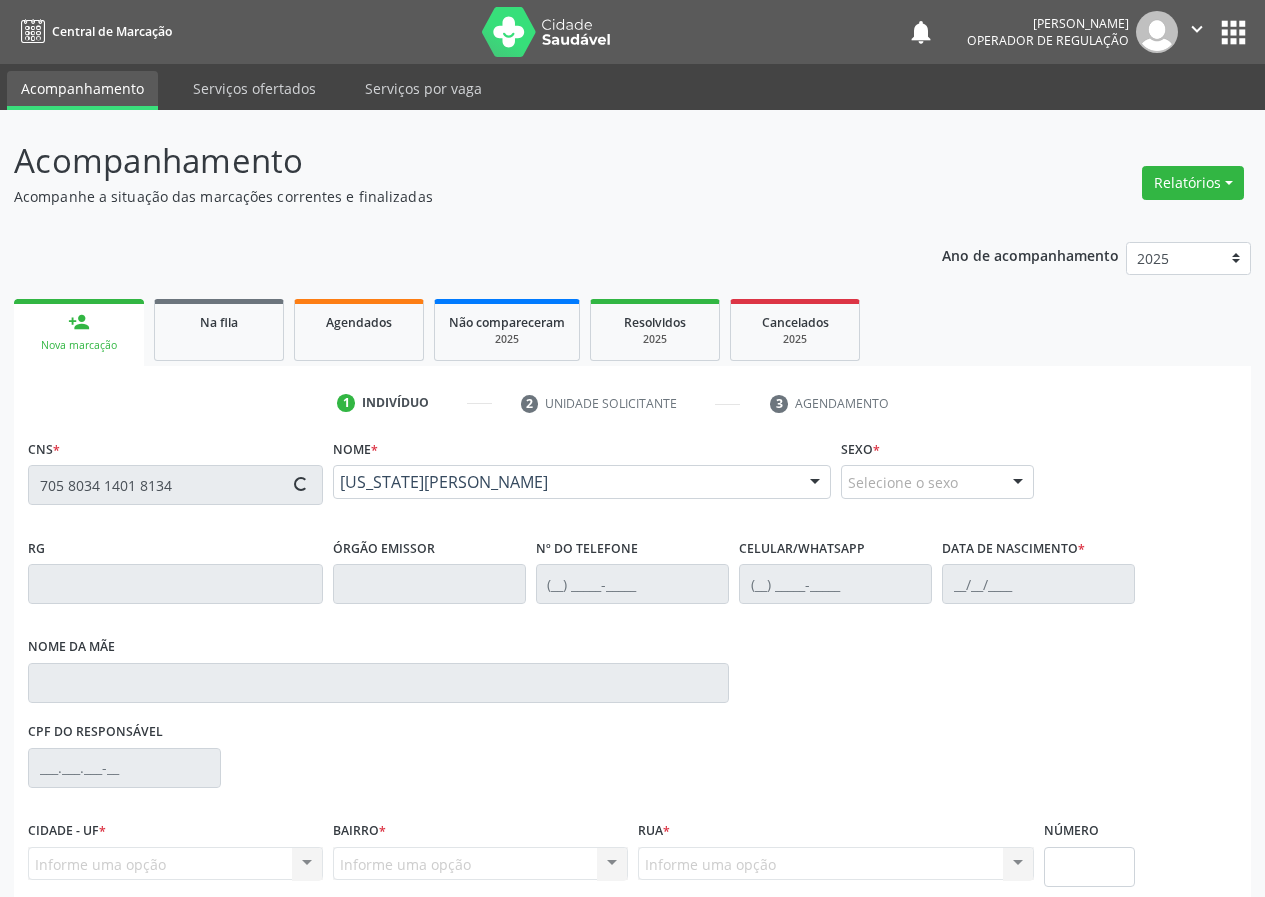 type on "[PHONE_NUMBER]" 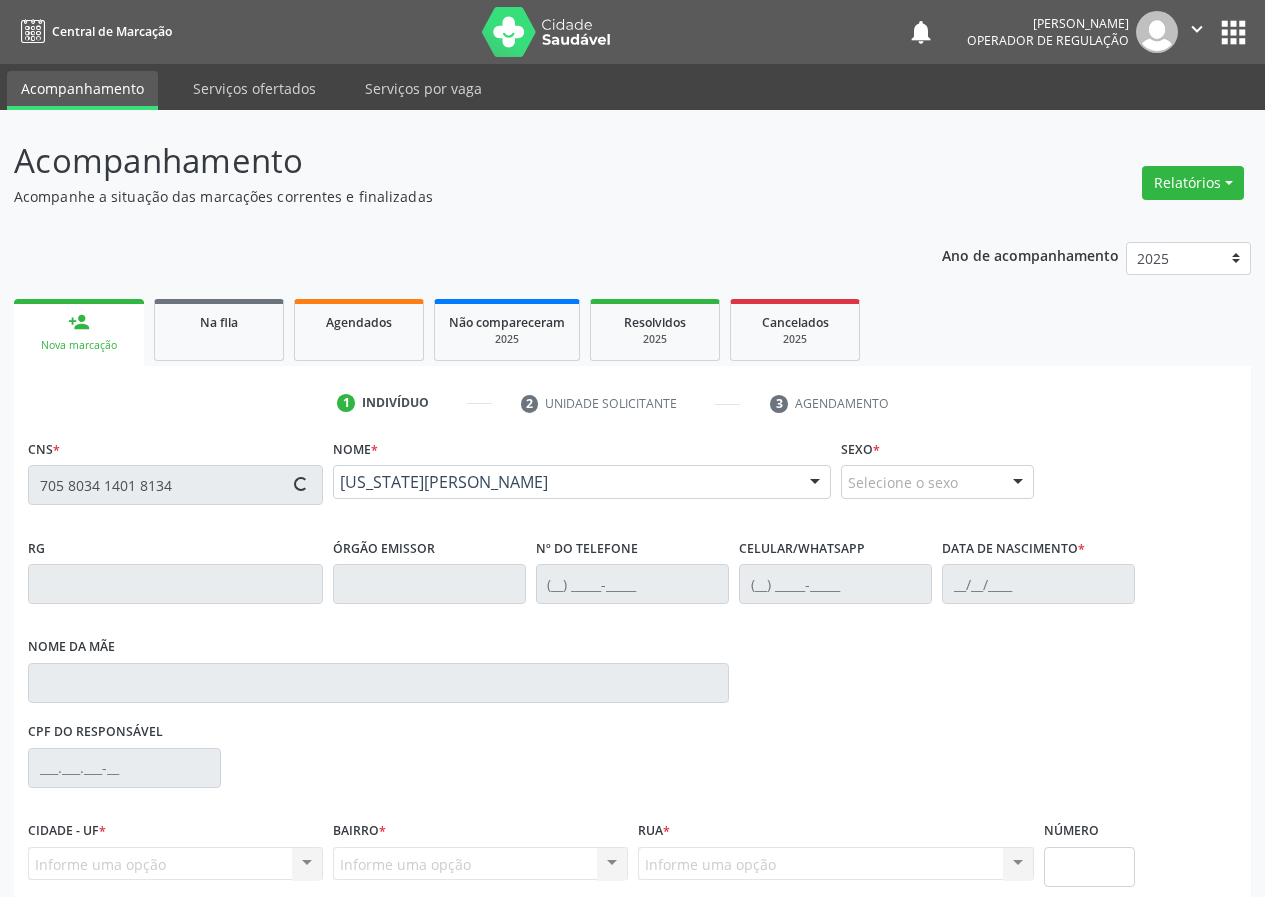 type on "[DATE]" 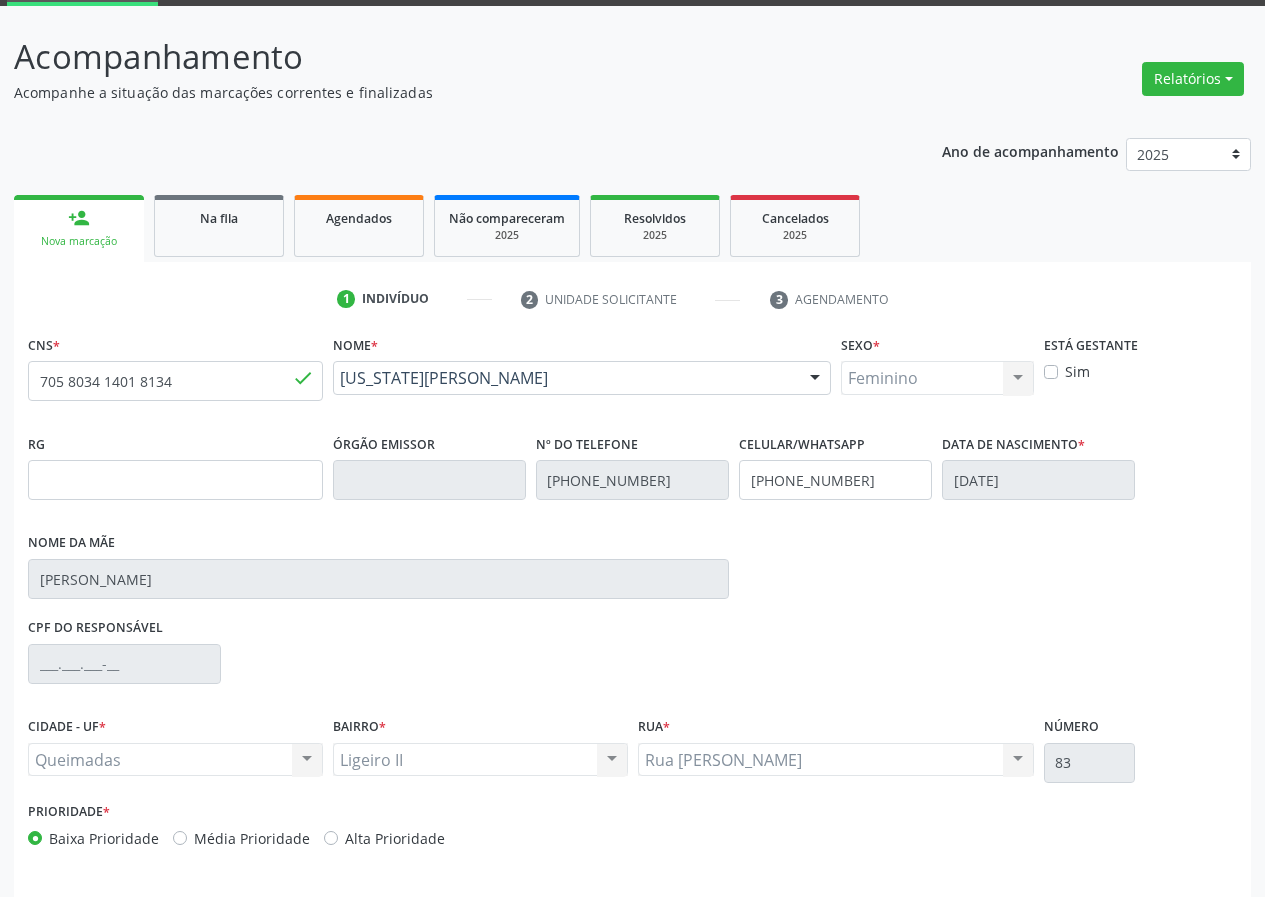 scroll, scrollTop: 173, scrollLeft: 0, axis: vertical 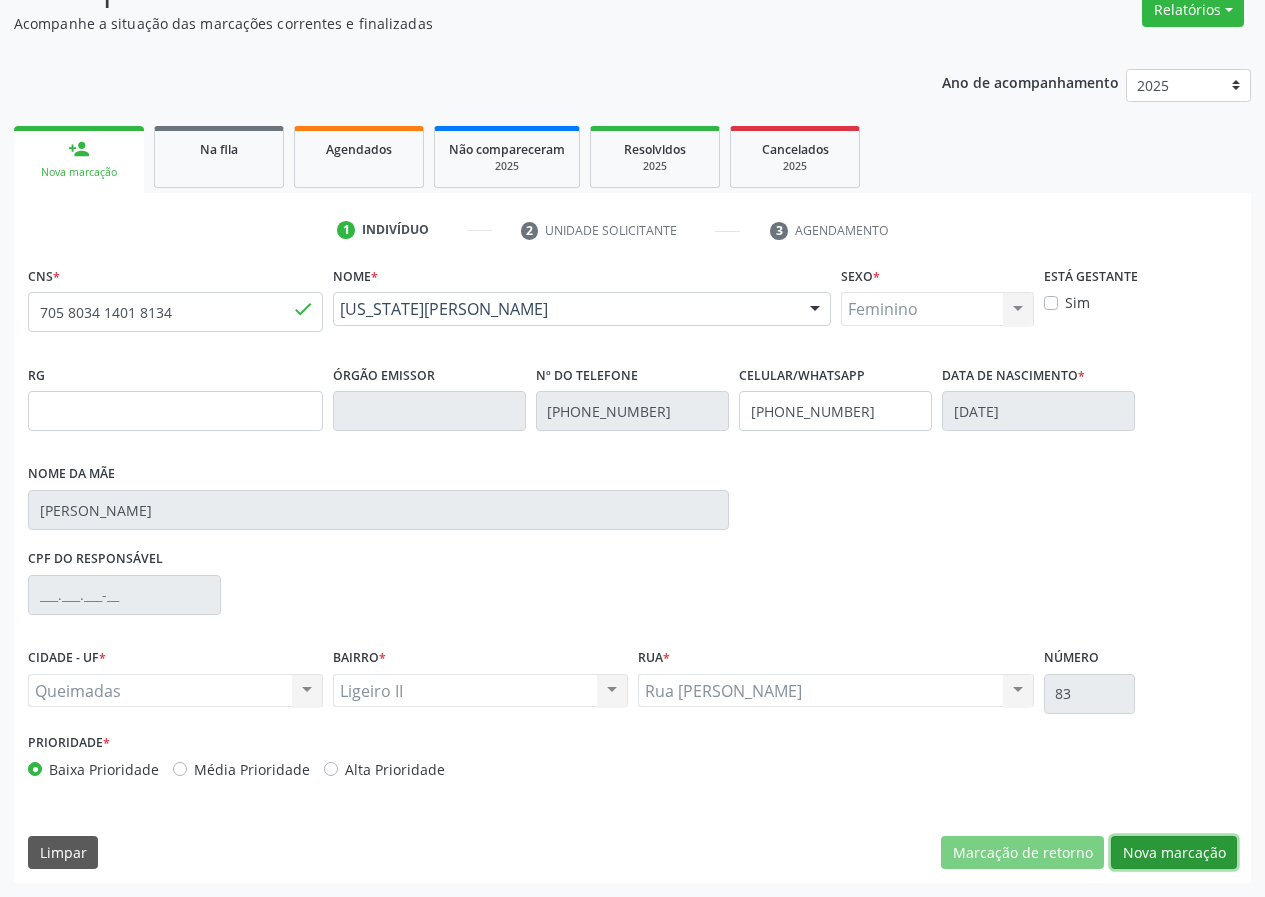 click on "Nova marcação" at bounding box center [1174, 853] 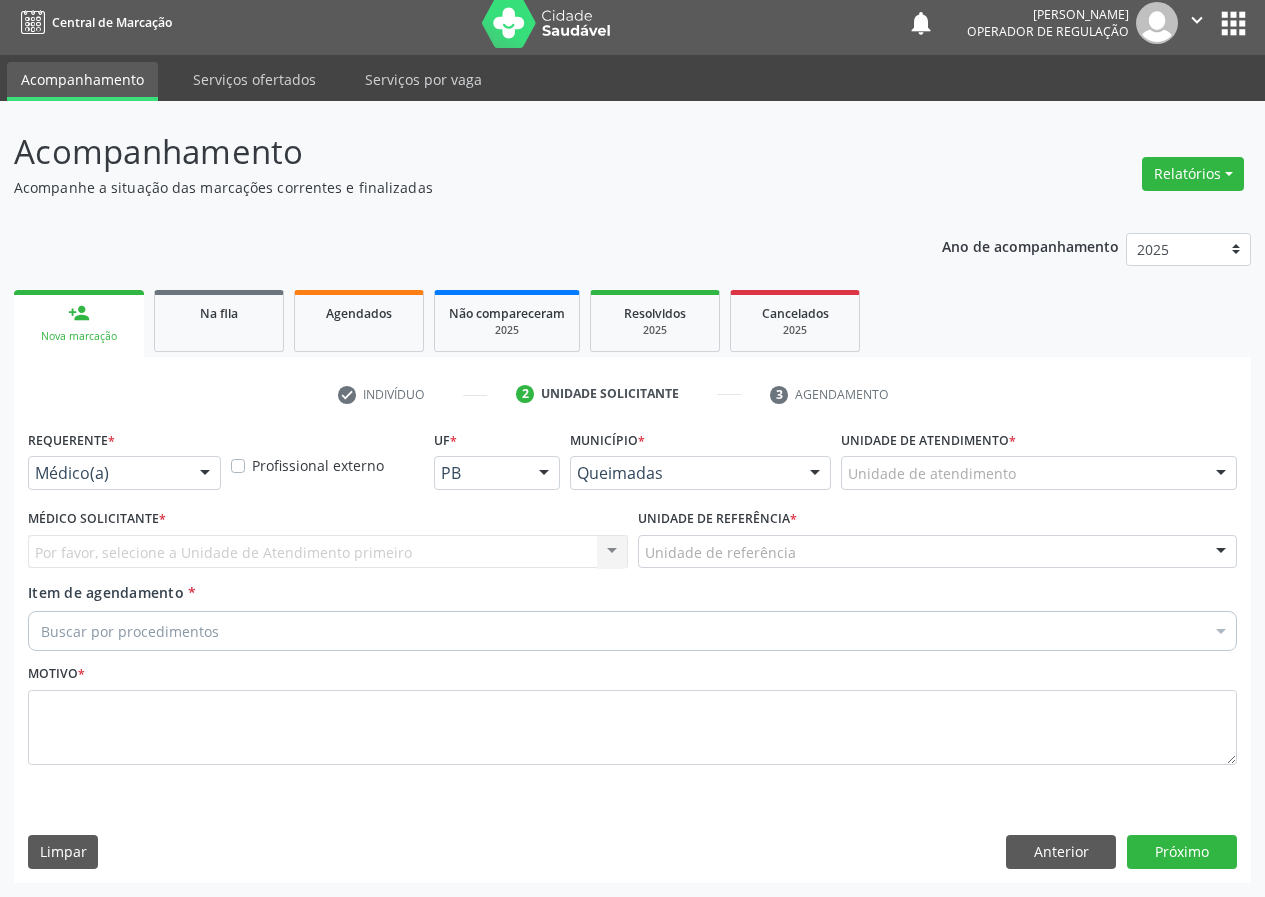 scroll, scrollTop: 9, scrollLeft: 0, axis: vertical 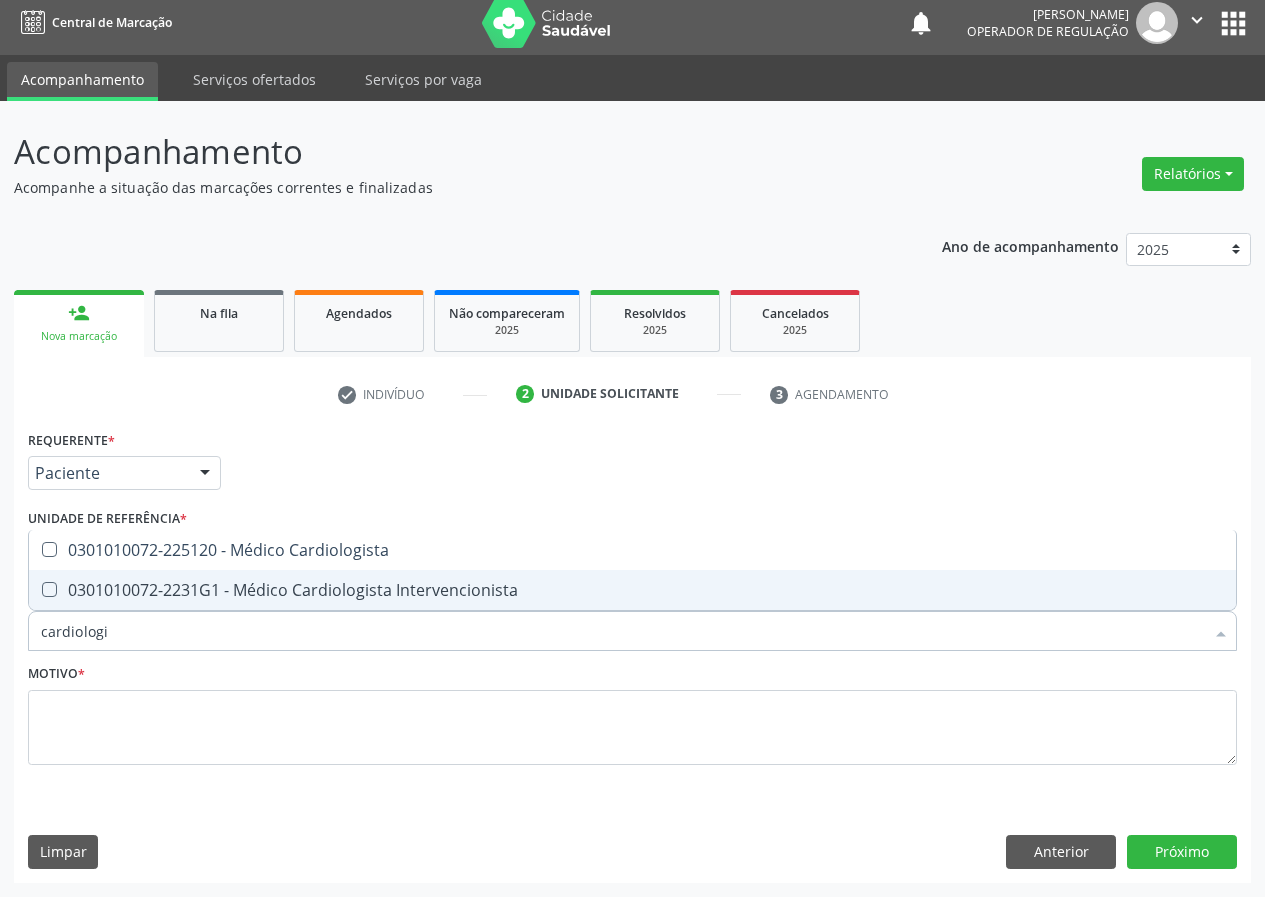 type on "cardiologis" 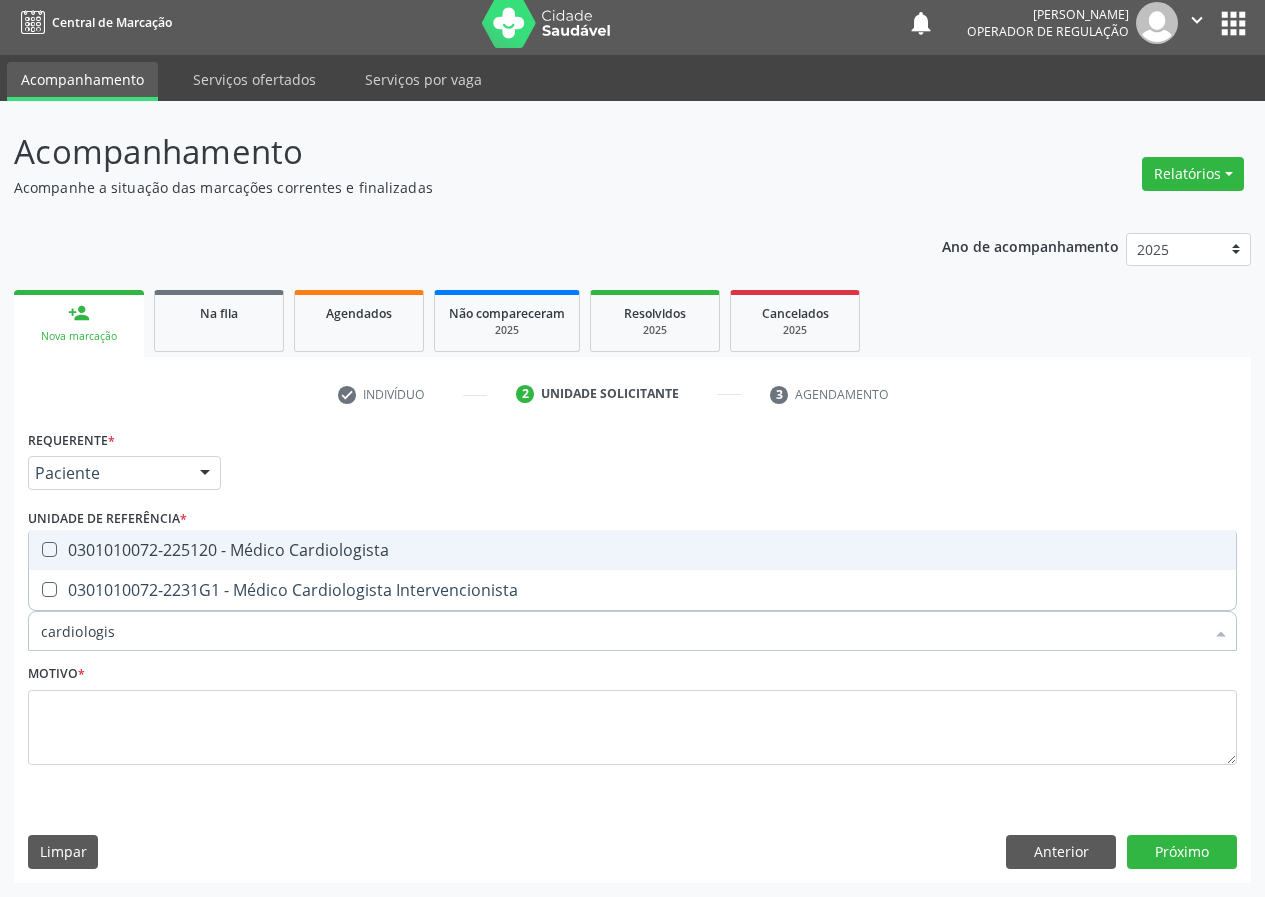 click on "0301010072-225120 - Médico Cardiologista" at bounding box center (632, 550) 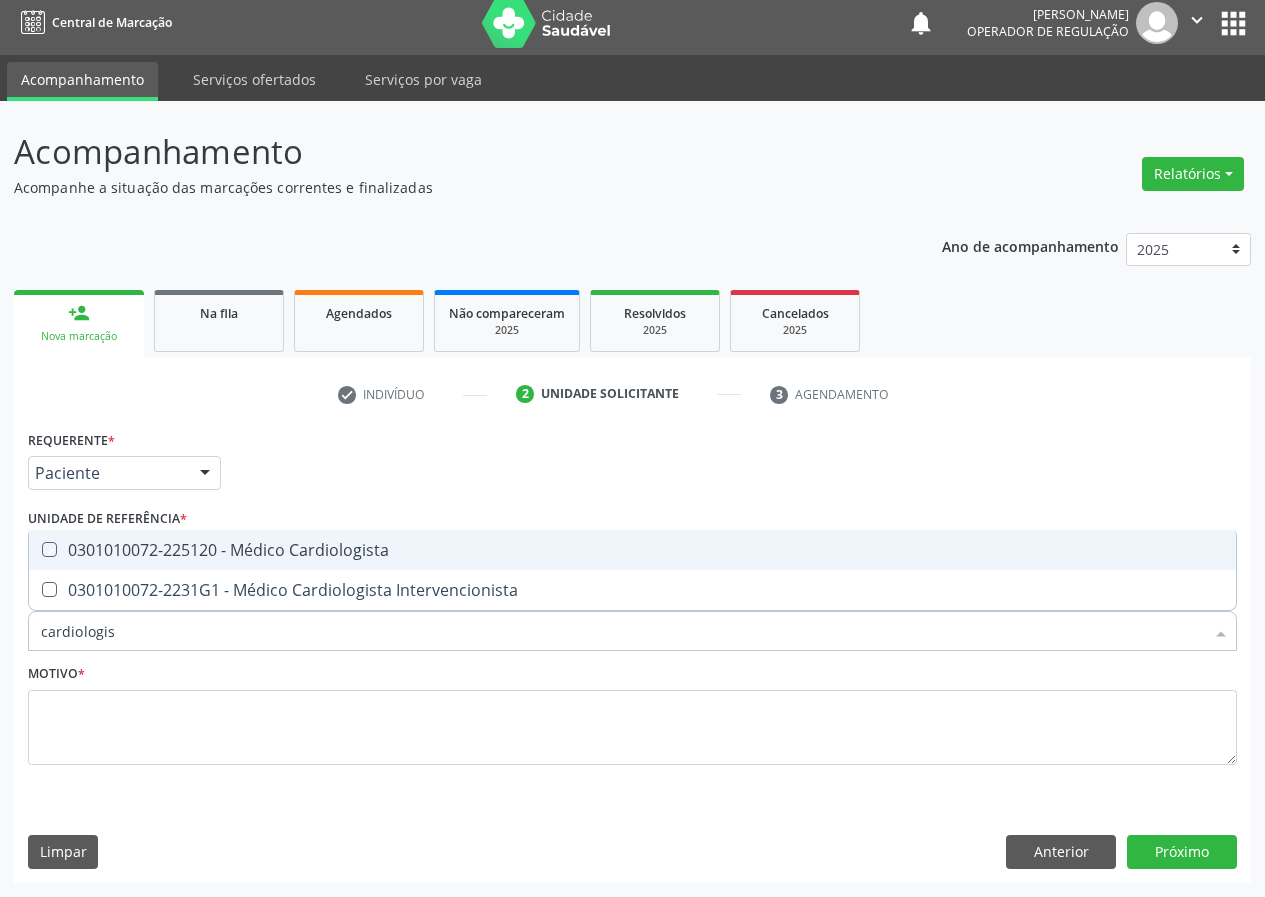 checkbox on "true" 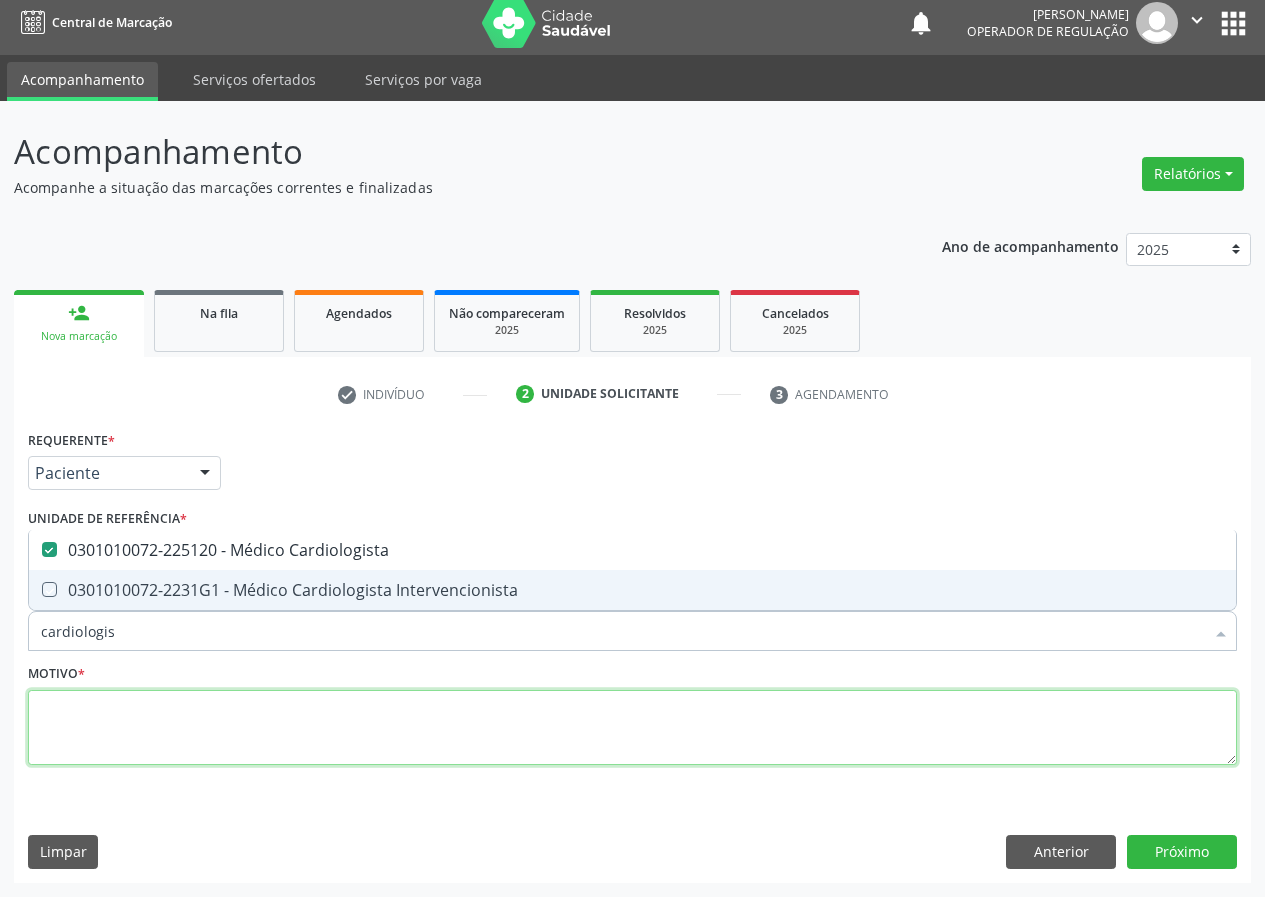 click at bounding box center [632, 728] 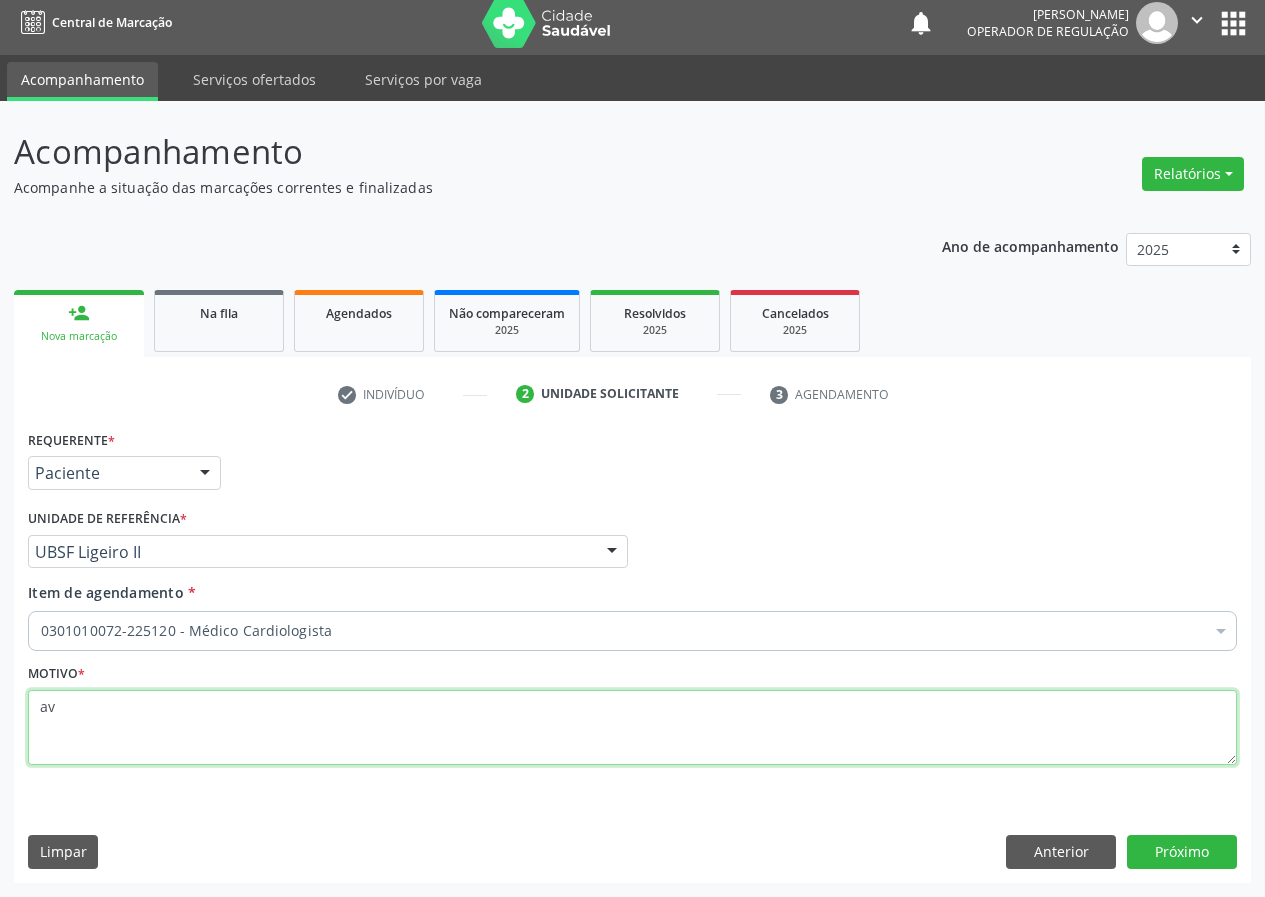 type on "a" 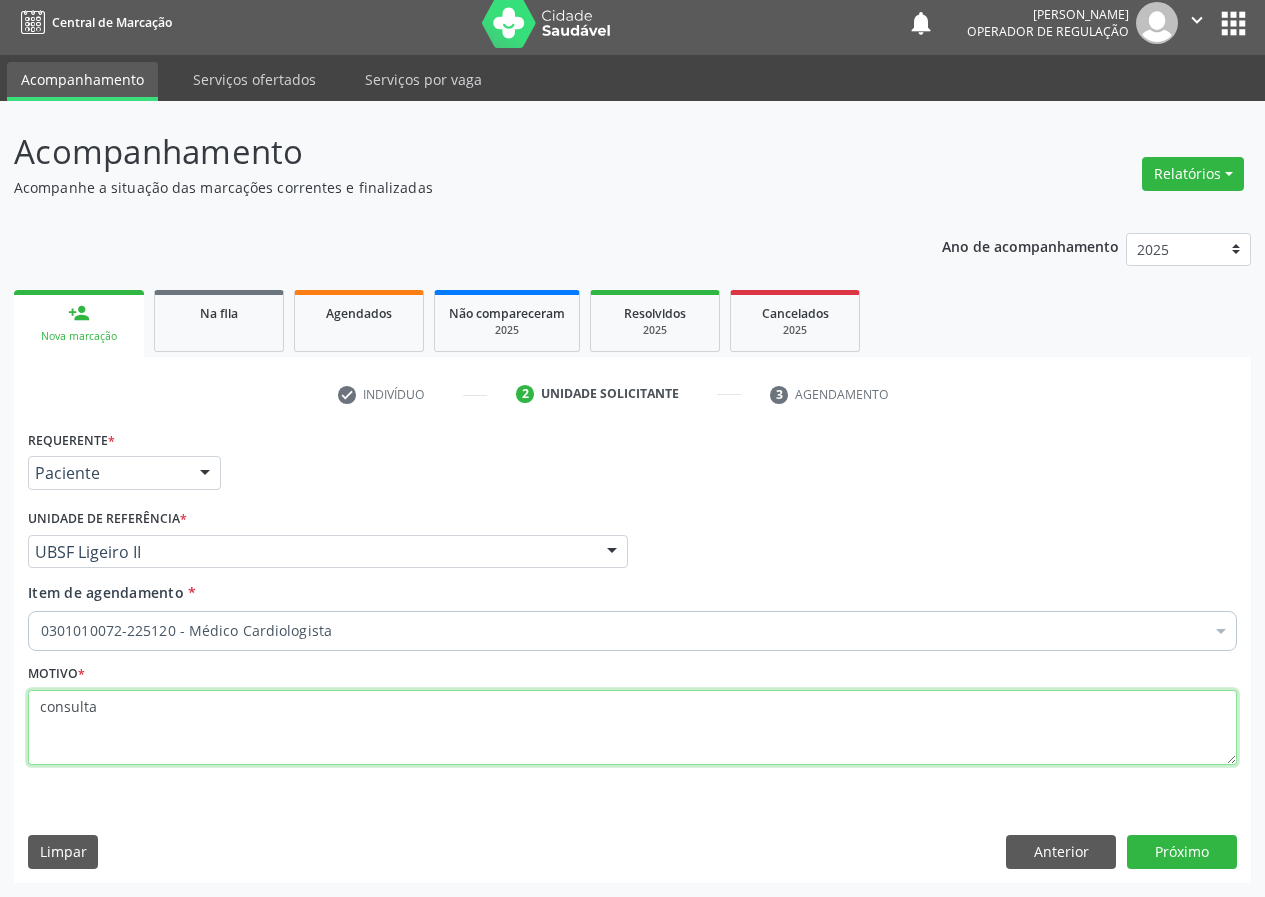 type on "consulta" 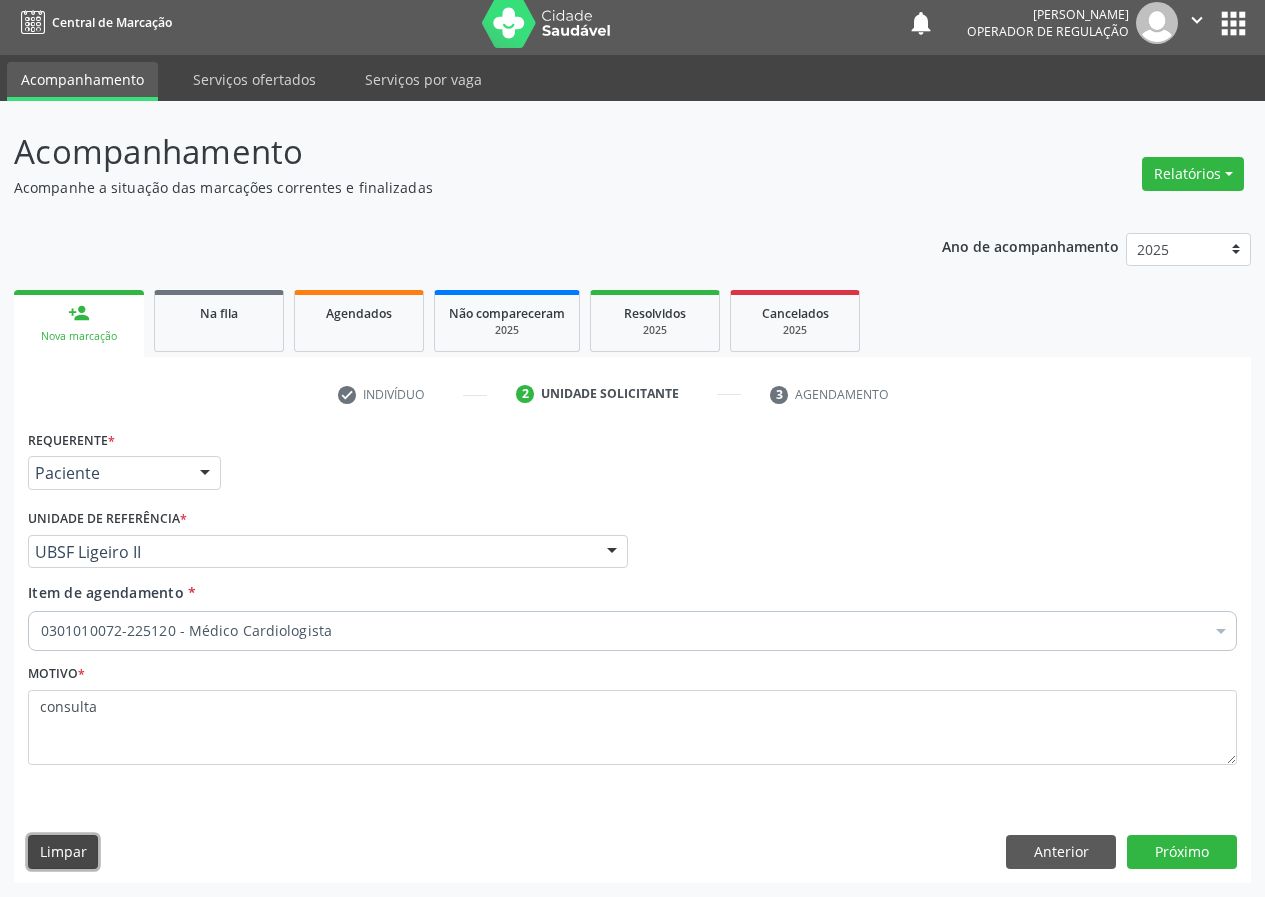 type 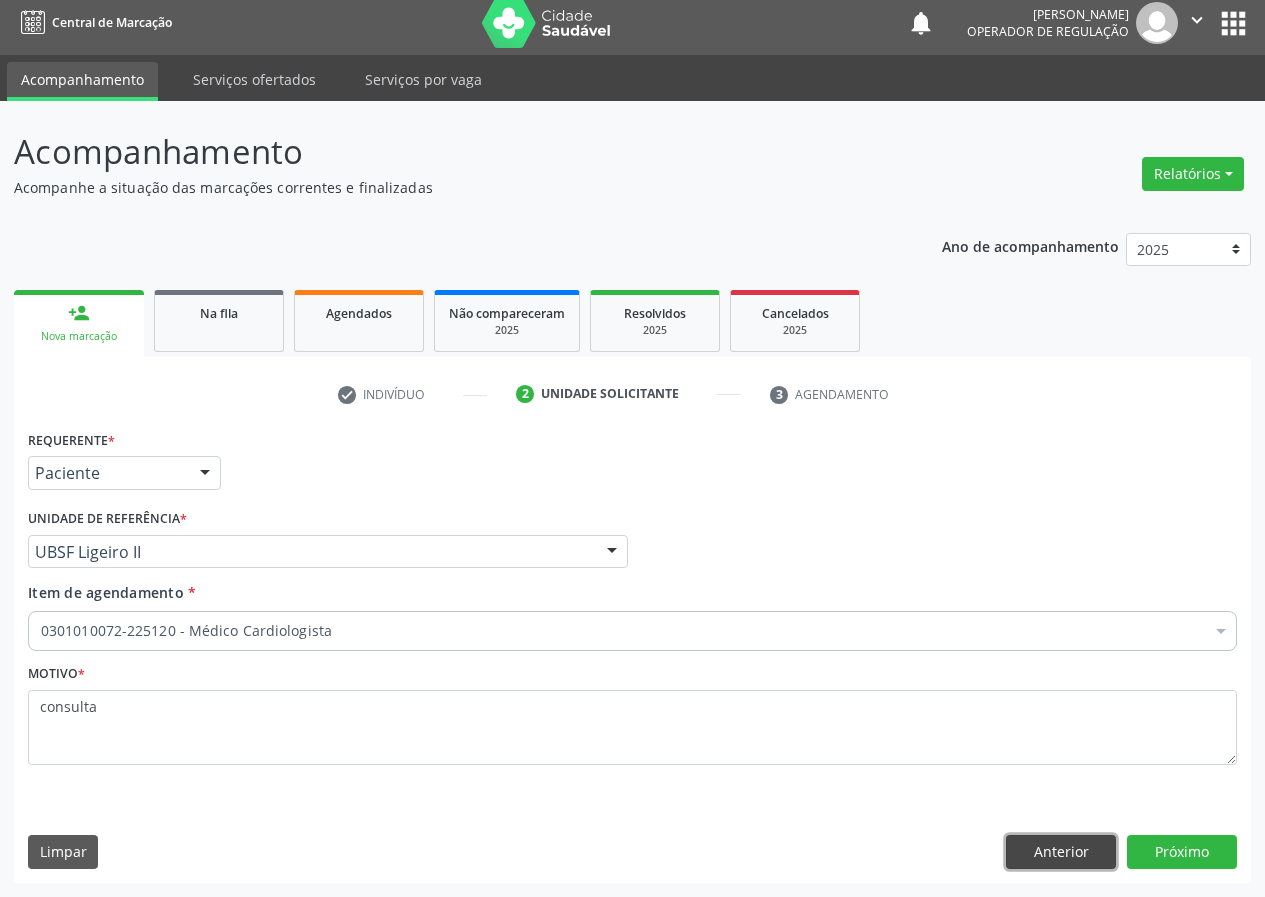 type 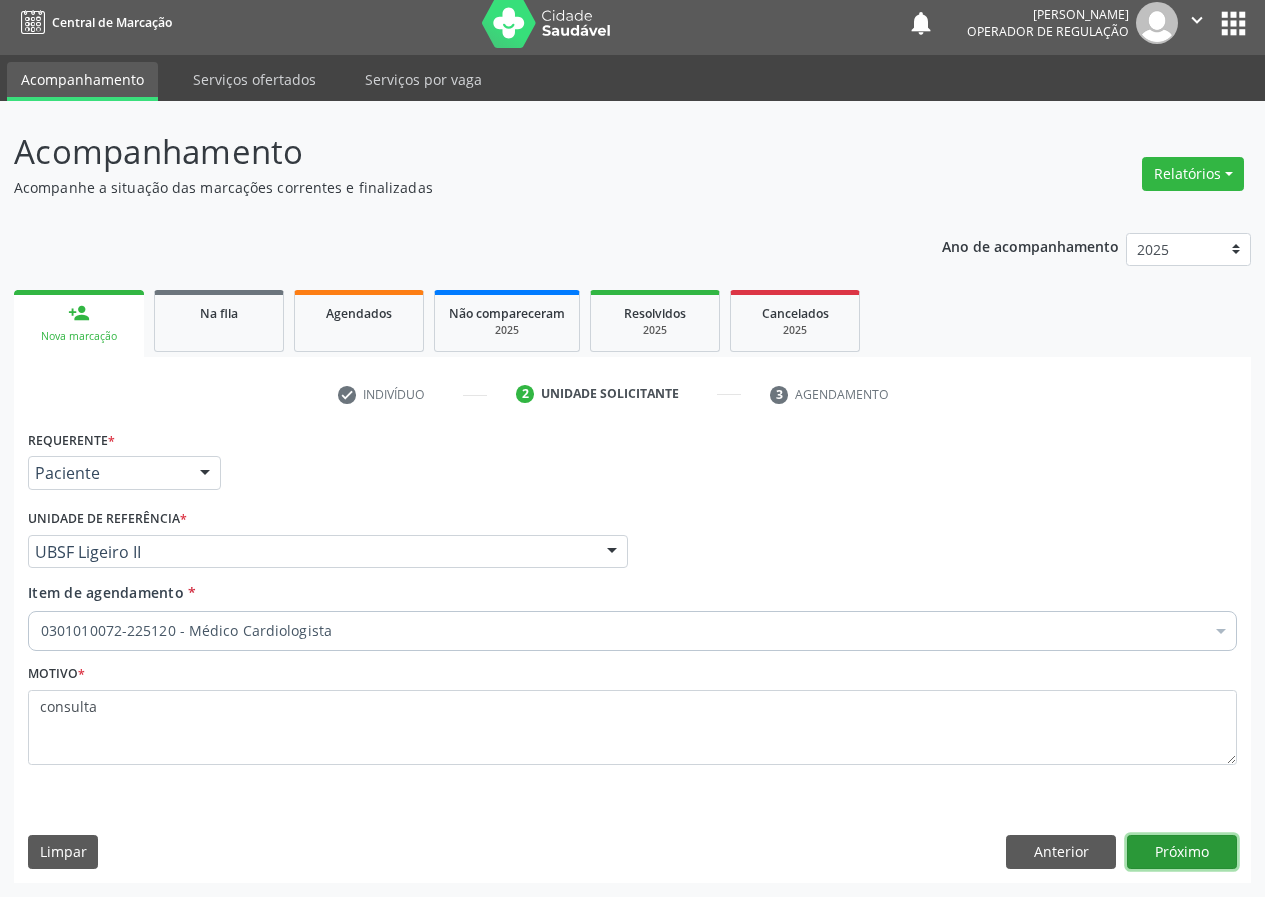 type 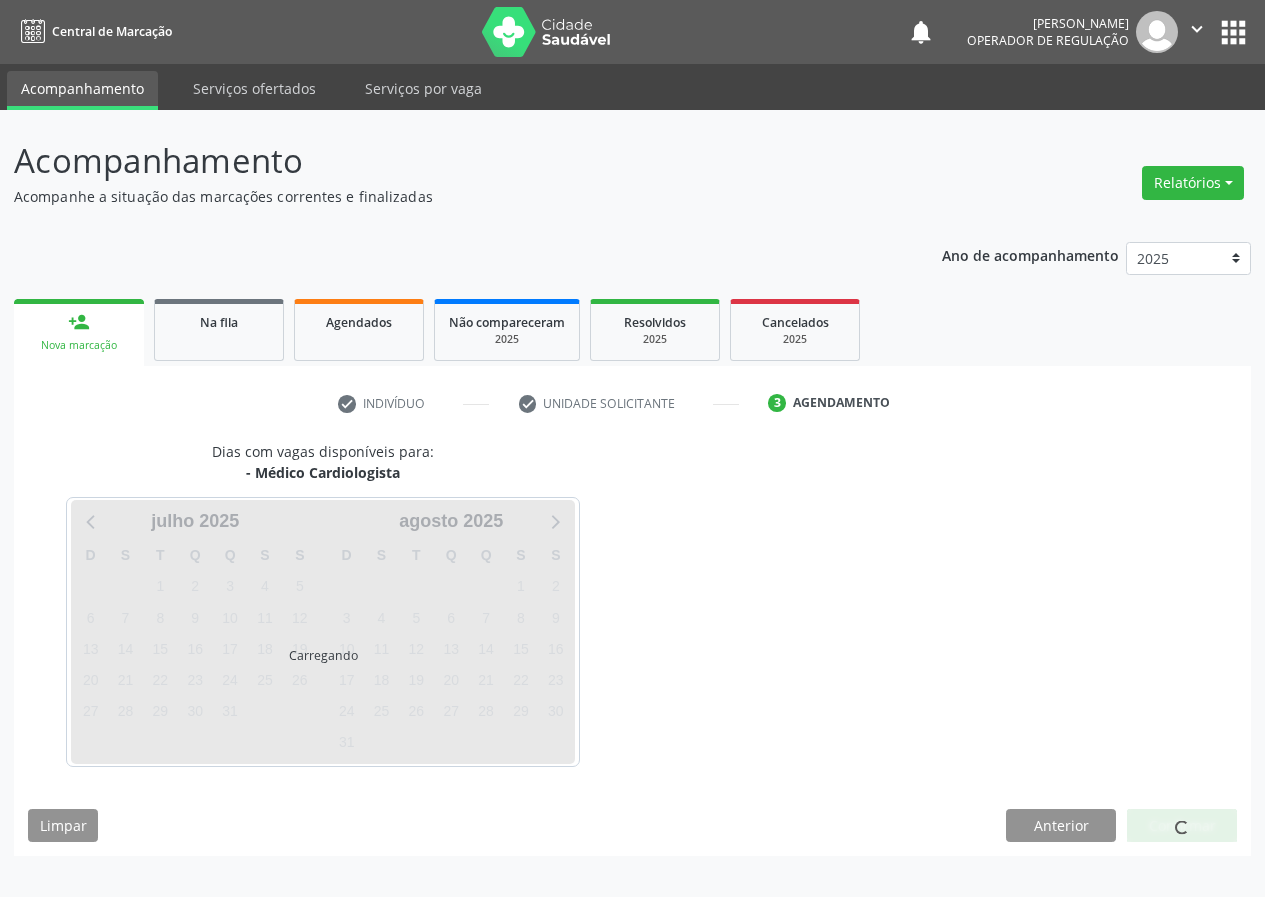 scroll, scrollTop: 0, scrollLeft: 0, axis: both 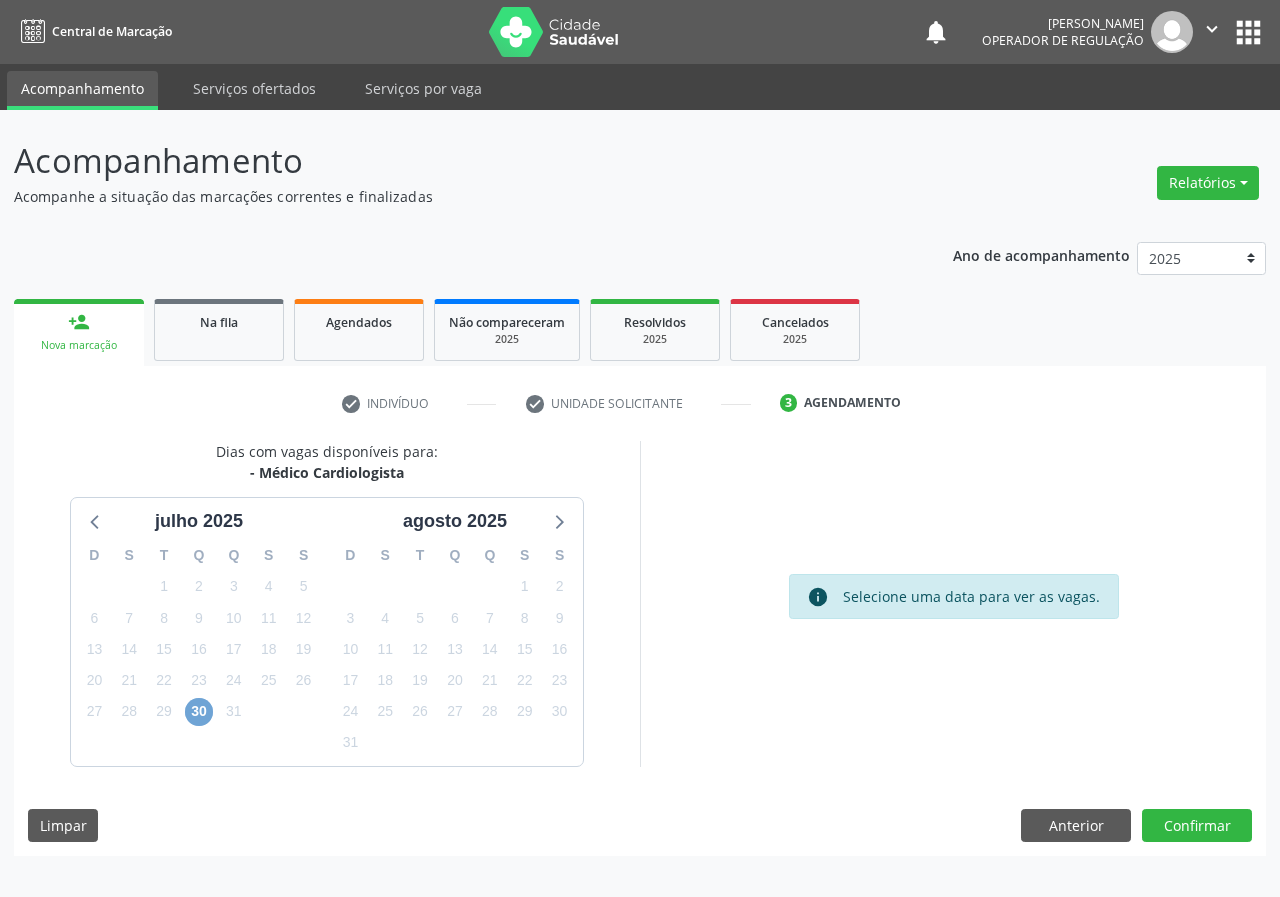 click on "30" at bounding box center [199, 712] 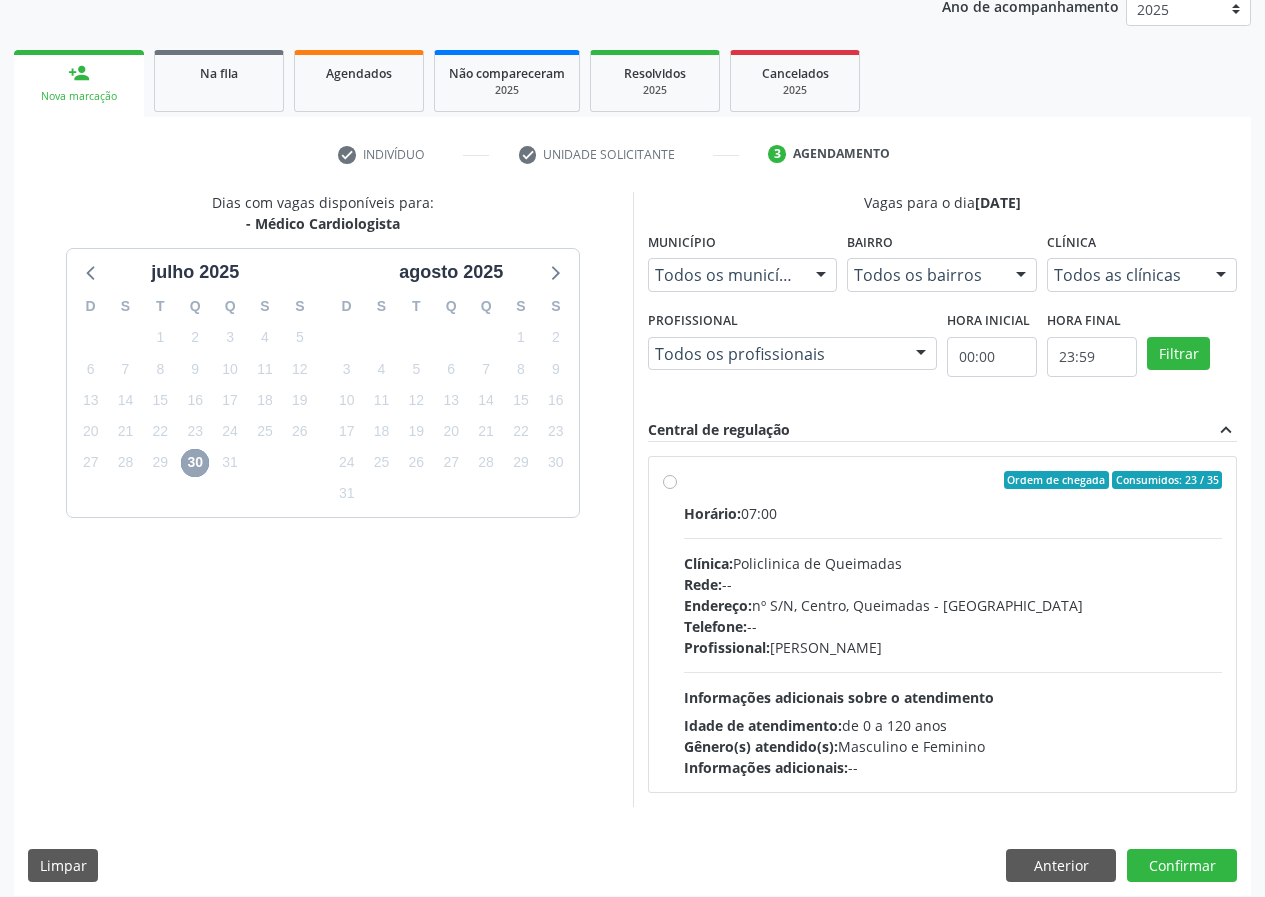 scroll, scrollTop: 262, scrollLeft: 0, axis: vertical 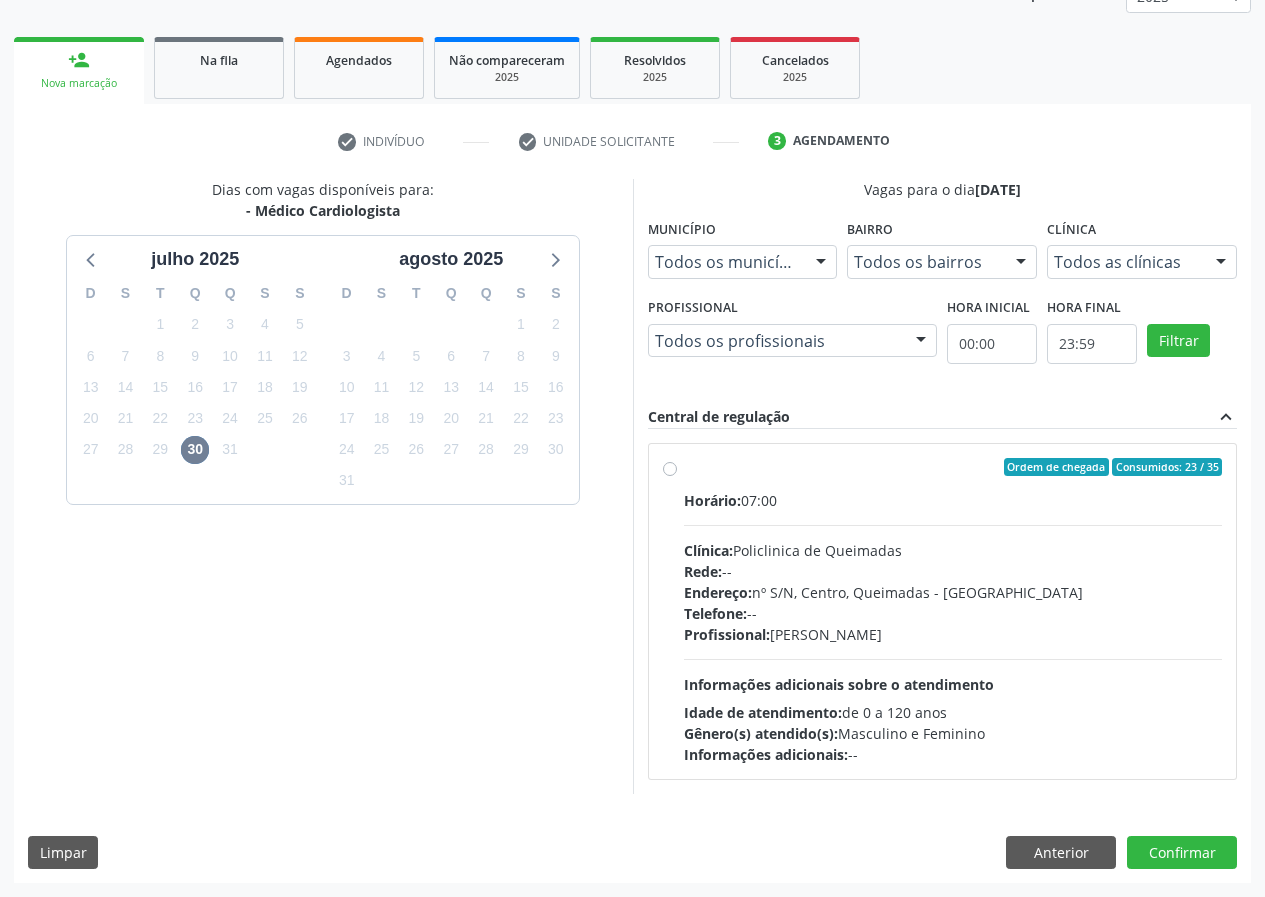 click on "Horário:   07:00
Clínica:  Policlinica de Queimadas
Rede:
--
Endereço:   nº S/N, Centro, Queimadas - PB
Telefone:   --
Profissional:
[PERSON_NAME]
Informações adicionais sobre o atendimento
Idade de atendimento:
de 0 a 120 anos
Gênero(s) atendido(s):
Masculino e Feminino
Informações adicionais:
--" at bounding box center (953, 627) 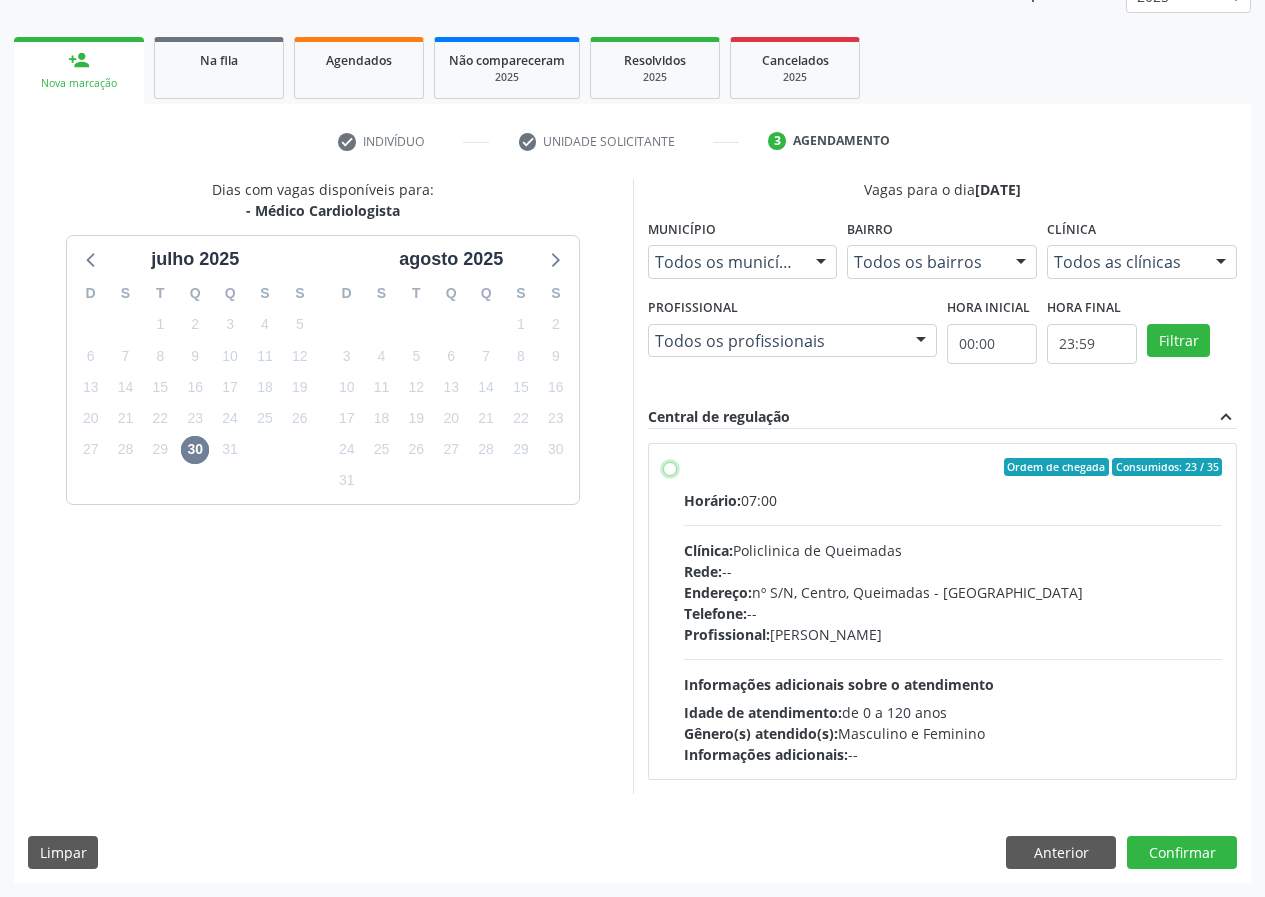 click on "Ordem de chegada
Consumidos: 23 / 35
Horário:   07:00
Clínica:  Policlinica de Queimadas
Rede:
--
Endereço:   nº S/N, Centro, Queimadas - PB
Telefone:   --
Profissional:
[PERSON_NAME] Junior
Informações adicionais sobre o atendimento
Idade de atendimento:
de 0 a 120 anos
Gênero(s) atendido(s):
Masculino e Feminino
Informações adicionais:
--" at bounding box center (670, 467) 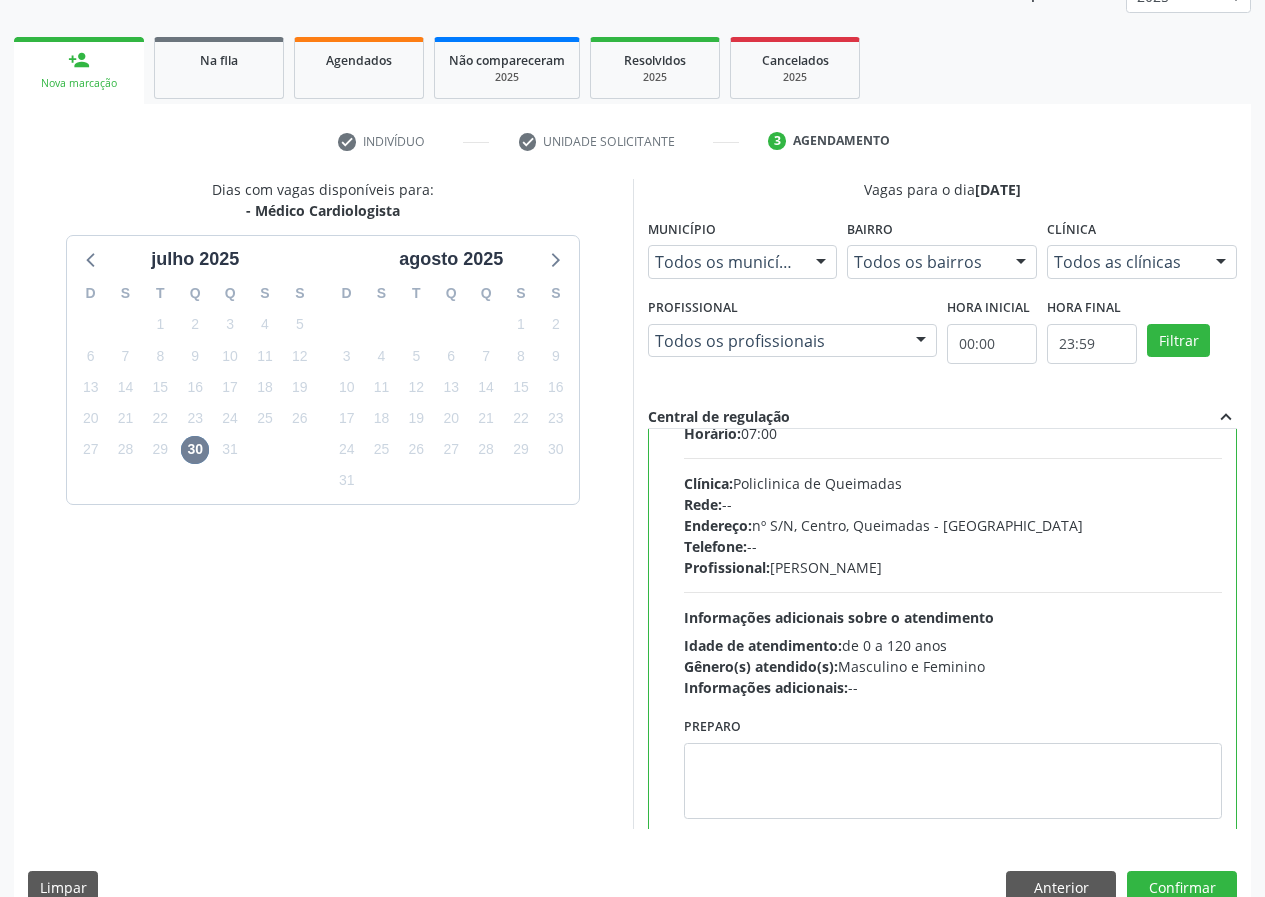 scroll, scrollTop: 99, scrollLeft: 0, axis: vertical 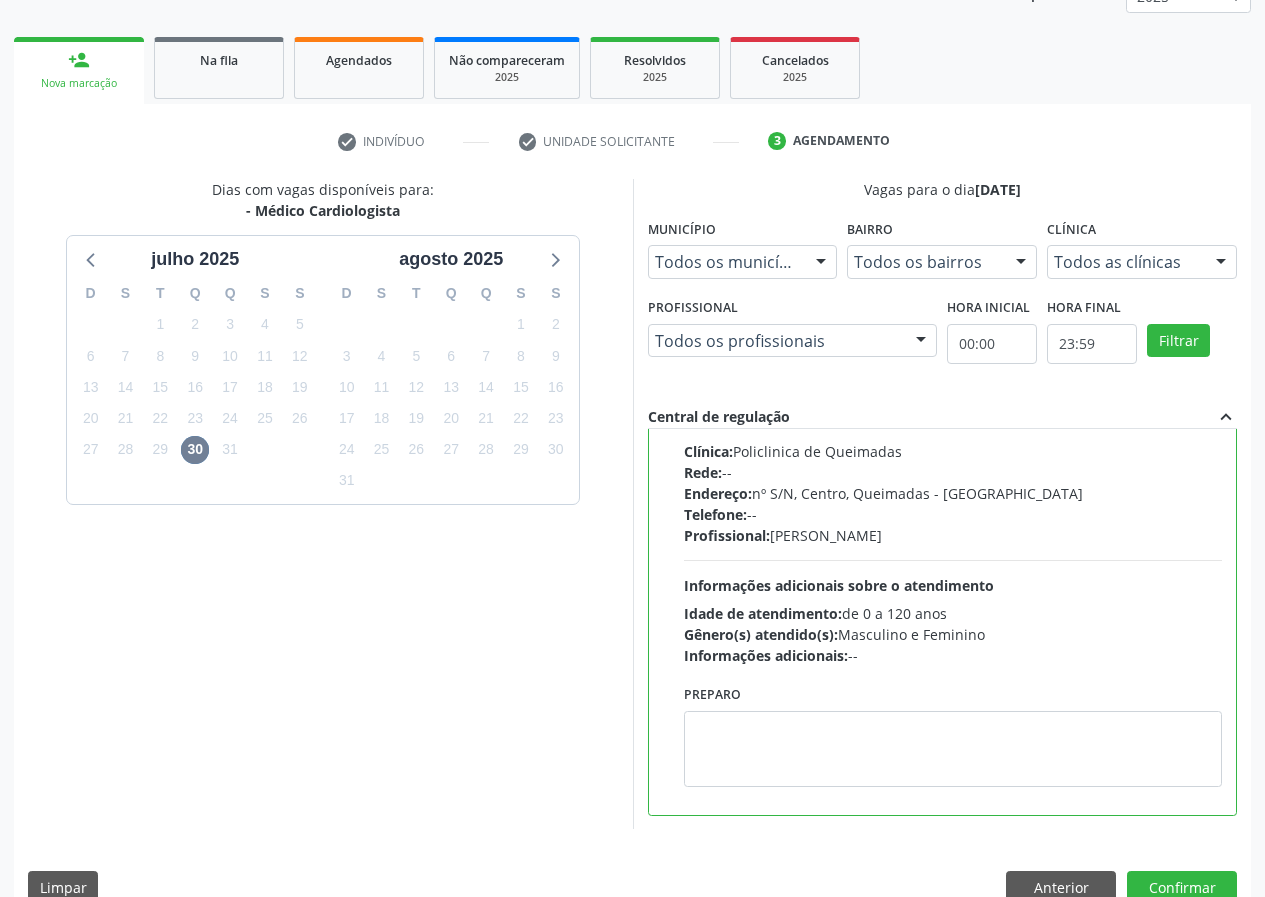 click on "Dias com vagas disponíveis para:
- Médico Cardiologista
[DATE] D S T Q Q S S 29 30 1 2 3 4 5 6 7 8 9 10 11 12 13 14 15 16 17 18 19 20 21 22 23 24 25 26 27 28 29 30 31 1 2 3 4 5 6 7 8 [DATE] D S T Q Q S S 27 28 29 30 31 1 2 3 4 5 6 7 8 9 10 11 12 13 14 15 16 17 18 19 20 21 22 23 24 25 26 27 28 29 30 31 1 2 3 4 5 6
Vagas para o dia
[DATE]
Município
Todos os municípios         Todos os municípios   [GEOGRAPHIC_DATA] - [GEOGRAPHIC_DATA] resultado encontrado para: "   "
Não há nenhuma opção para ser exibida.
Bairro
Todos os bairros         Todos os bairros   [GEOGRAPHIC_DATA] resultado encontrado para: "   "
Não há nenhuma opção para ser exibida.
Clínica
Todos as clínicas         Todos as clínicas   Policlinica de Queimadas
Nenhum resultado encontrado para: "   "
Profissional" at bounding box center (632, 548) 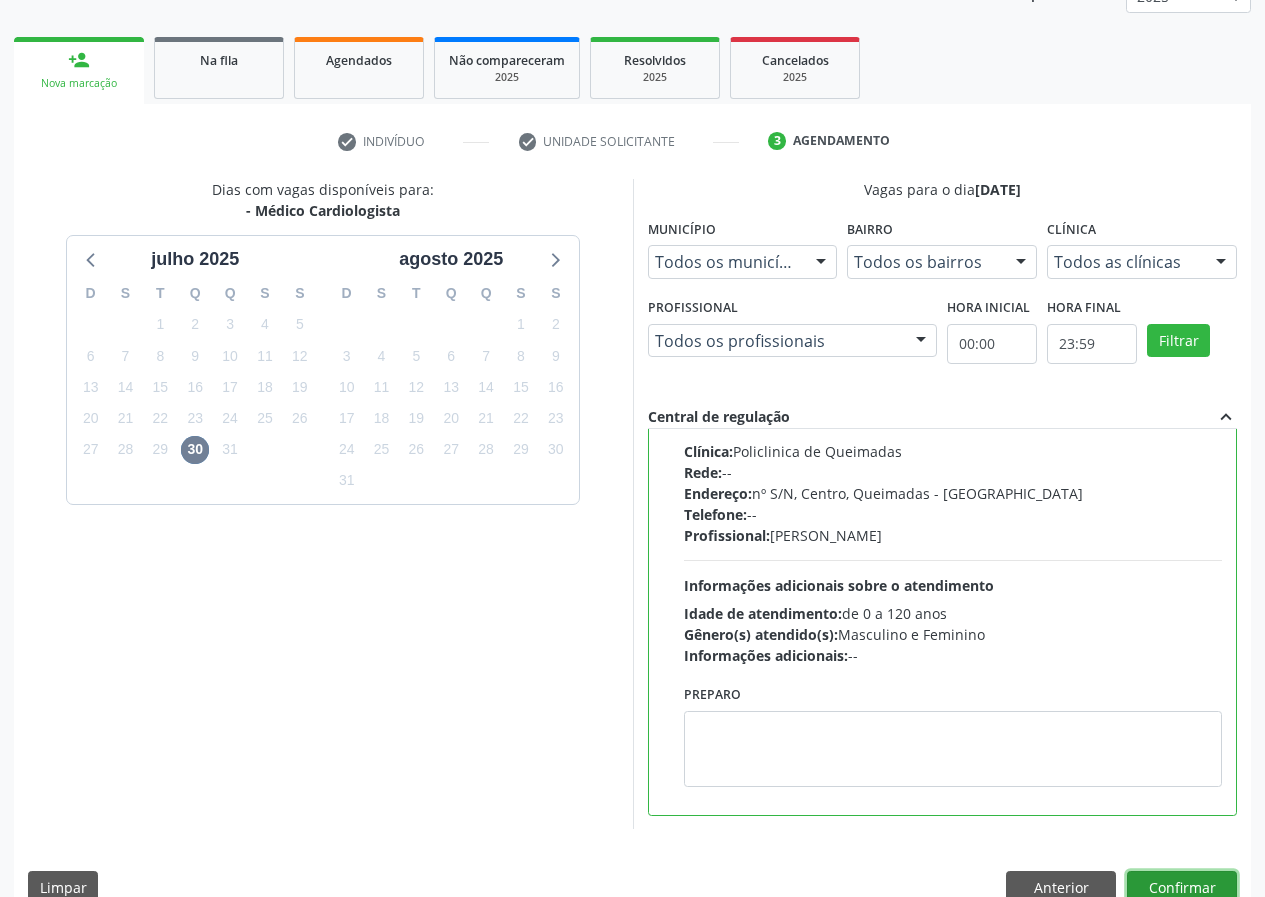 click on "Confirmar" at bounding box center (1182, 888) 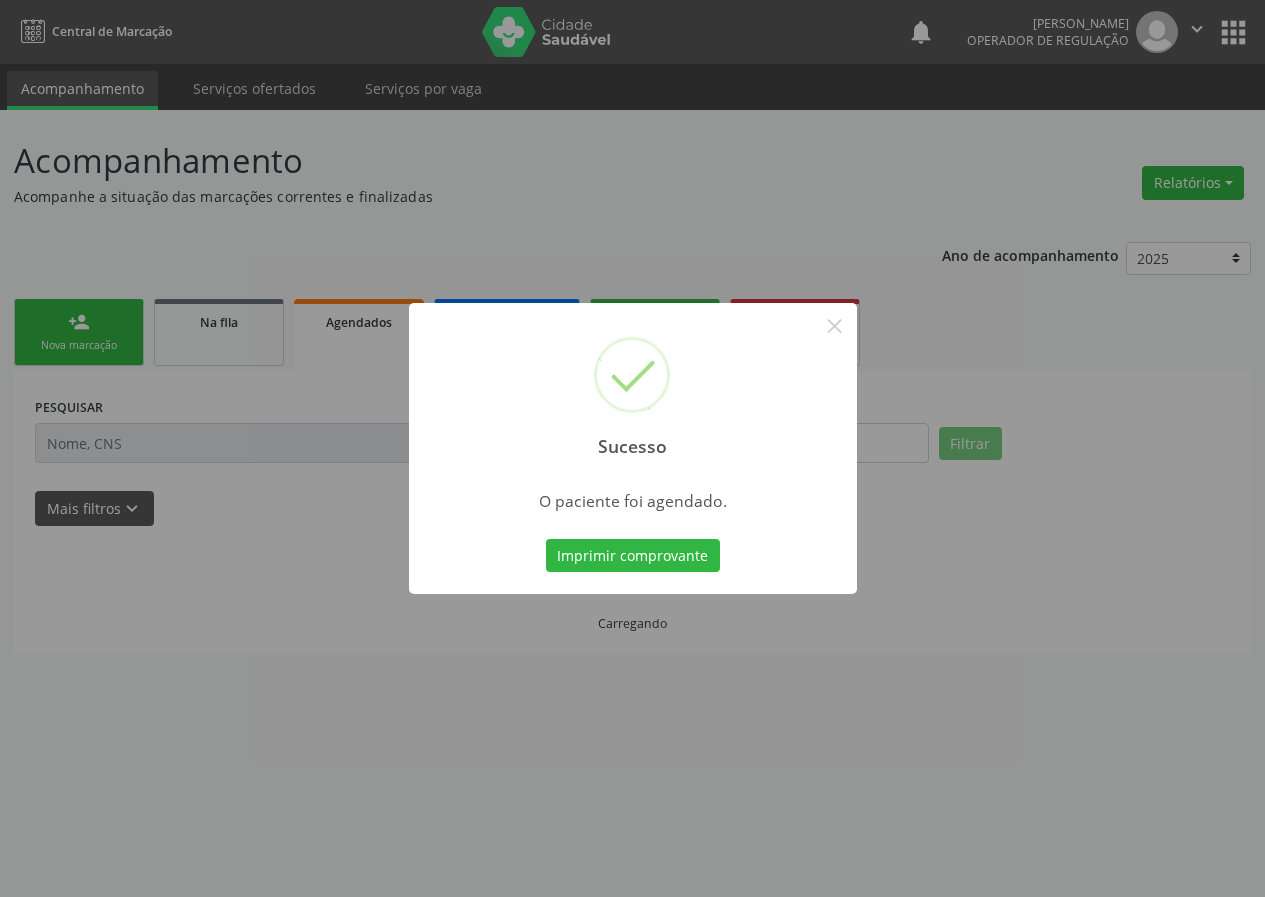 scroll, scrollTop: 0, scrollLeft: 0, axis: both 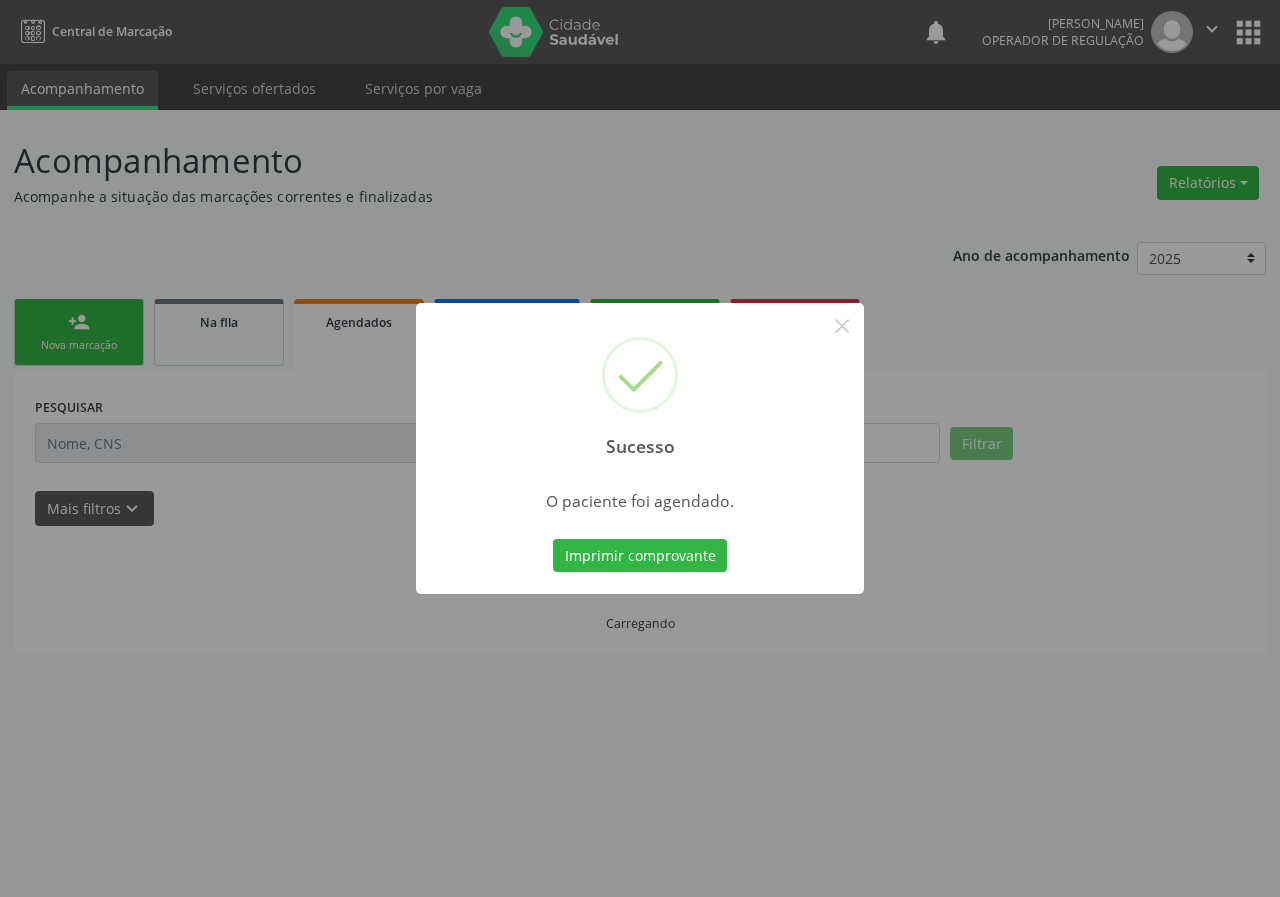 type 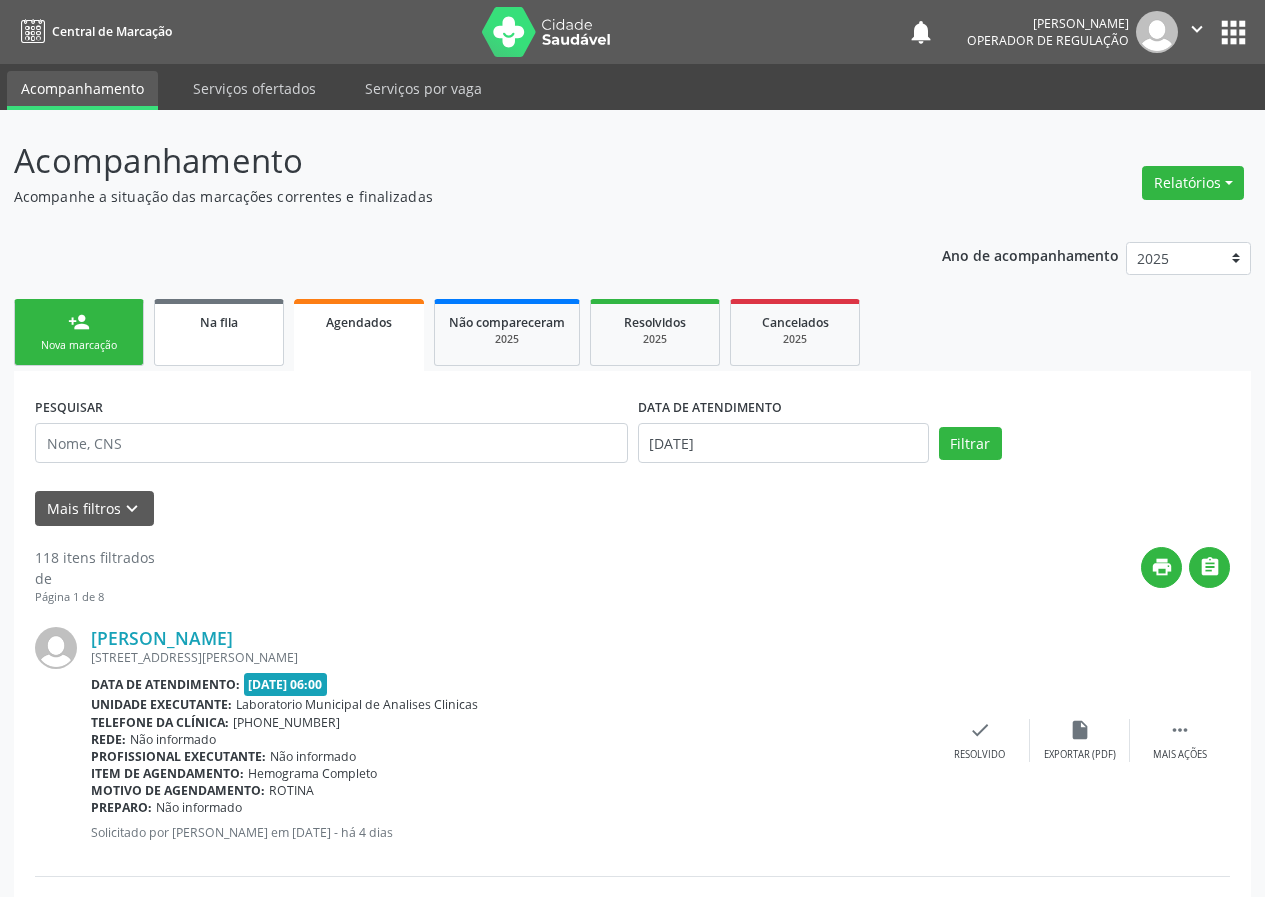 click on "Na fila" at bounding box center [219, 332] 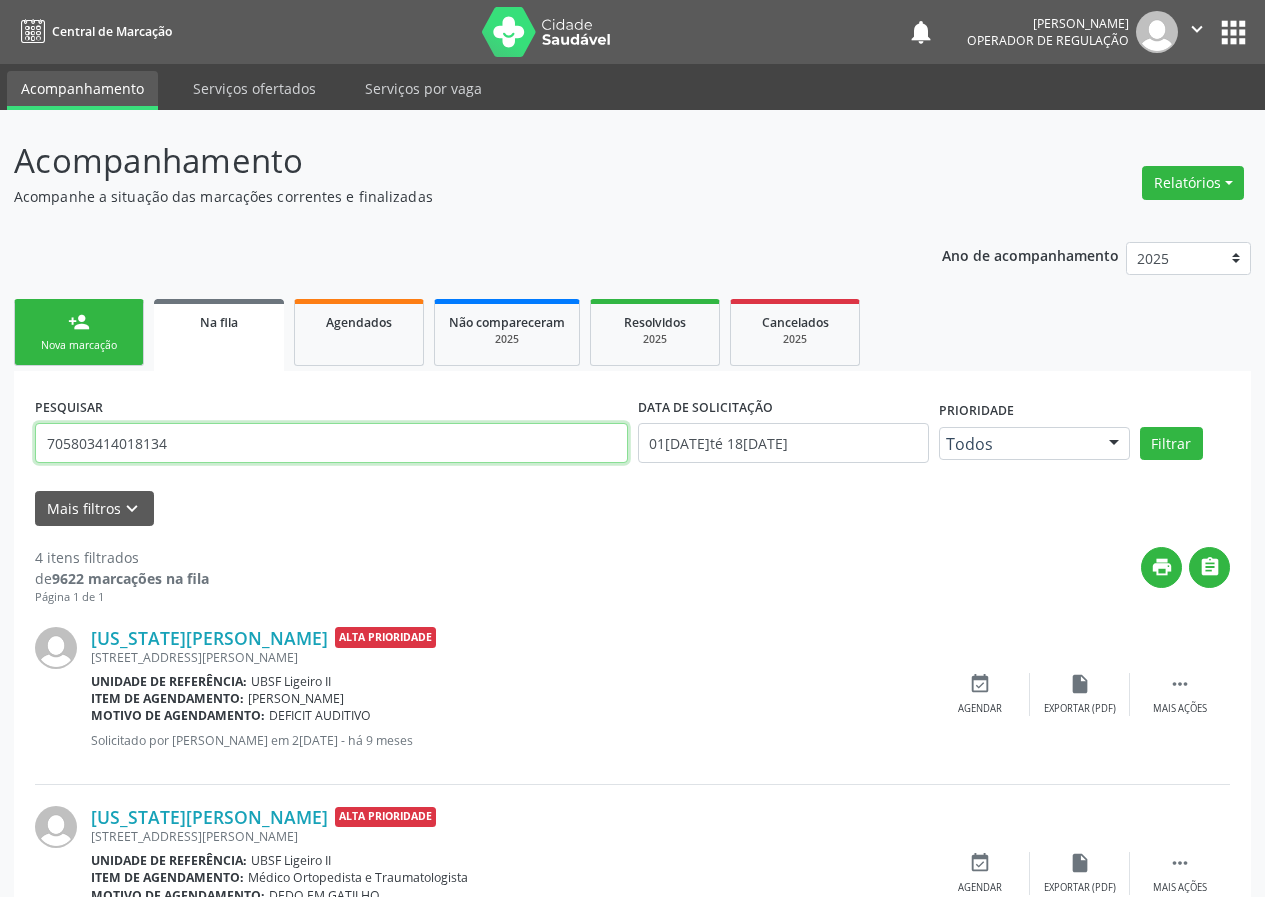 click on "705803414018134" at bounding box center [331, 443] 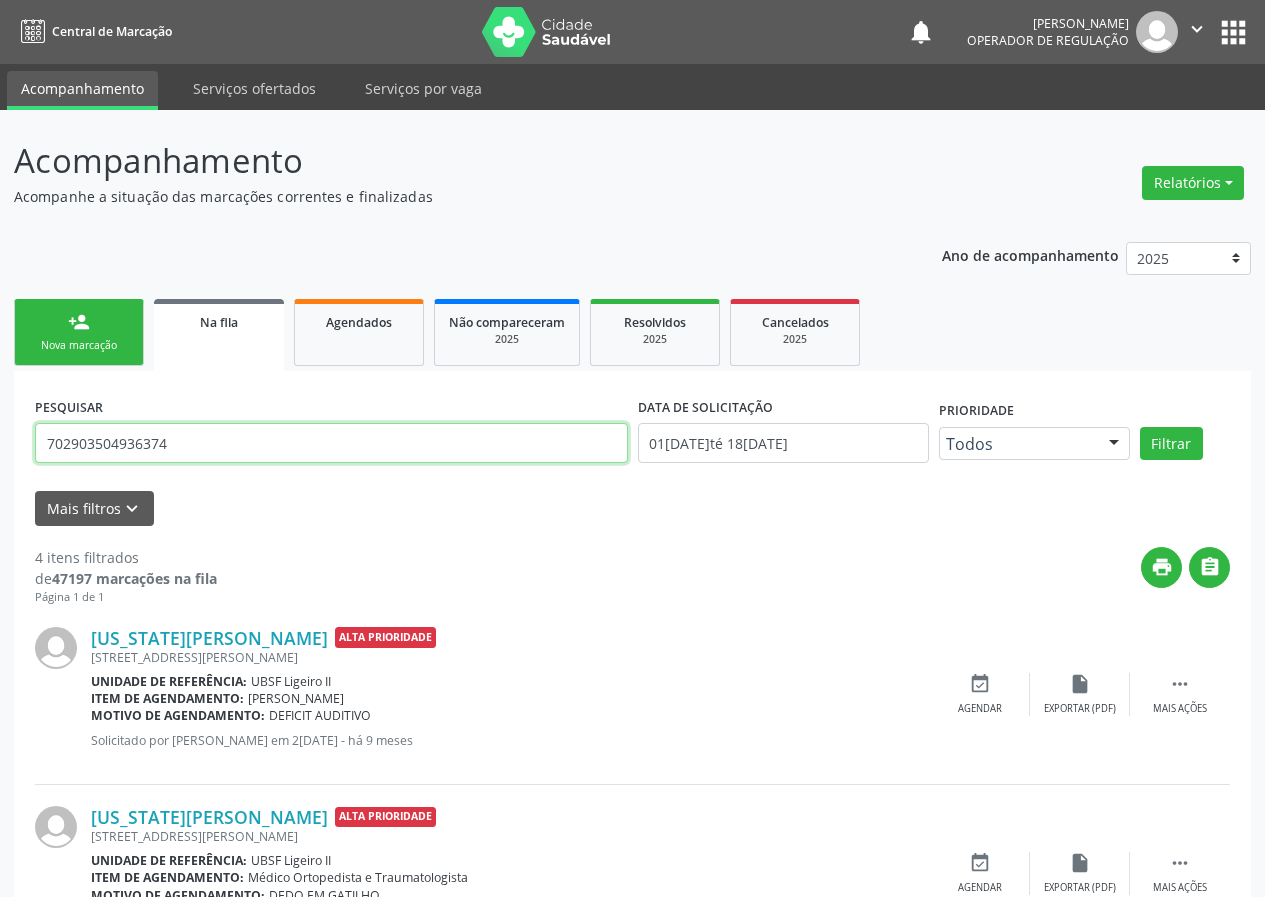 type on "702903504936374" 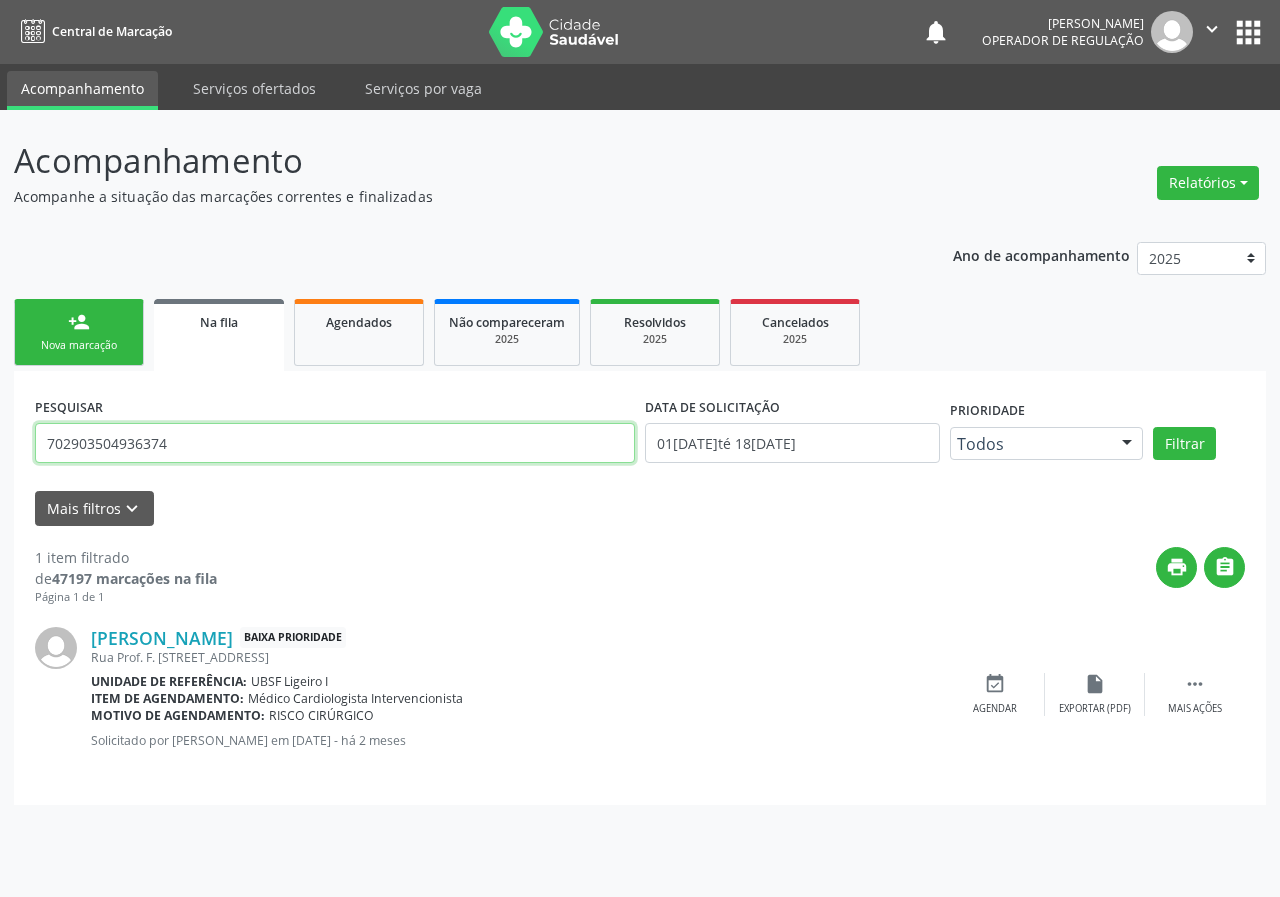 click on "702903504936374" at bounding box center [335, 443] 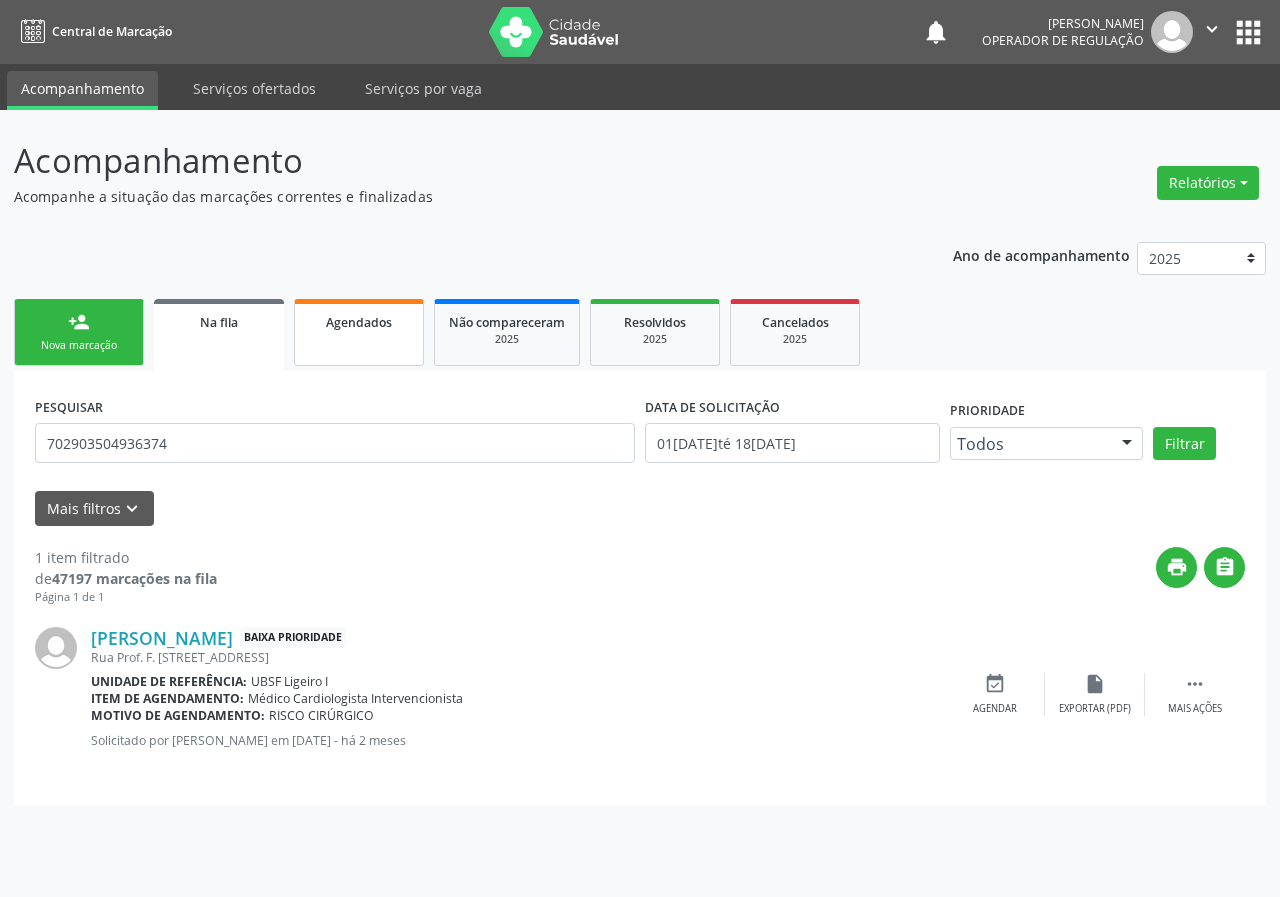 click on "Agendados" at bounding box center [359, 332] 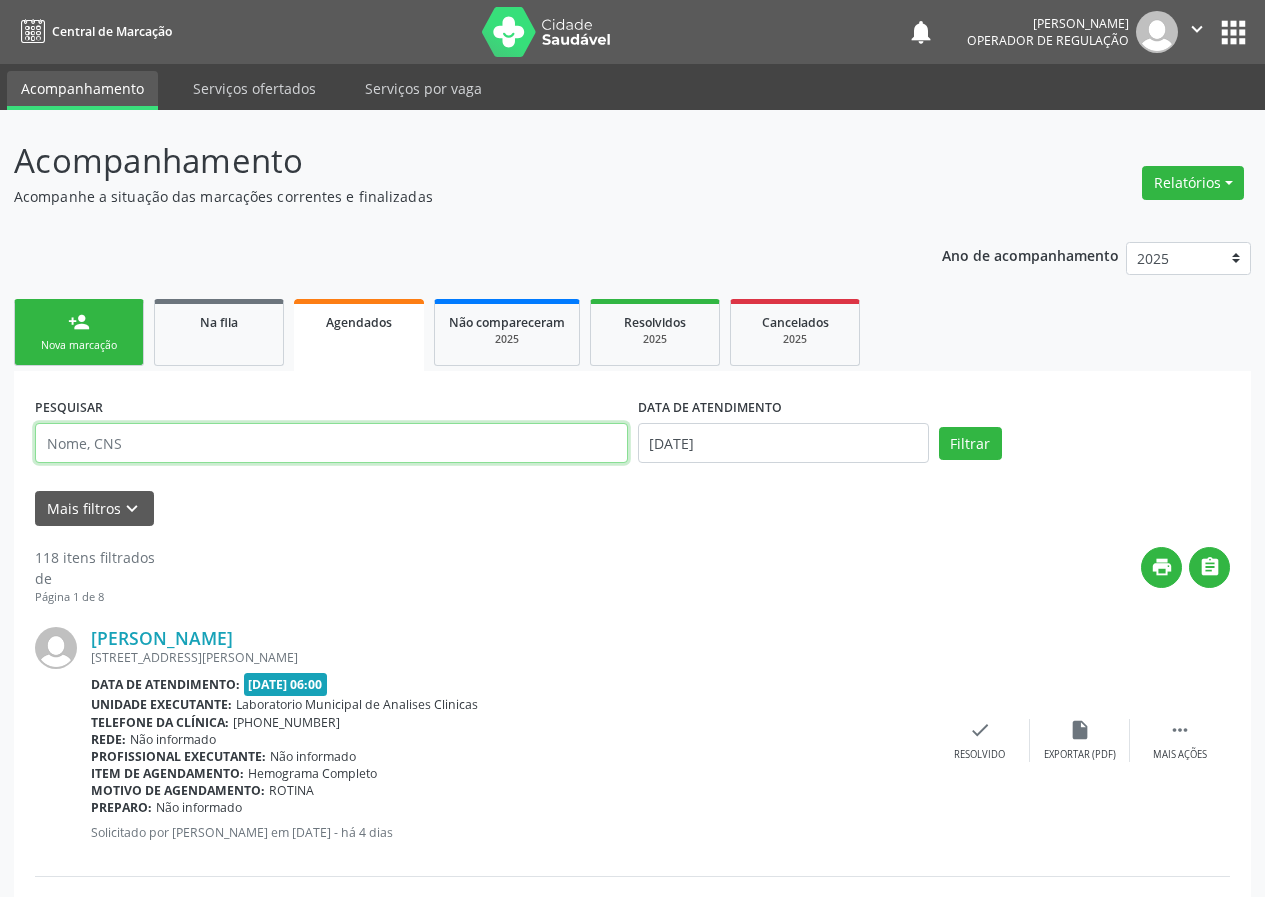 click at bounding box center [331, 443] 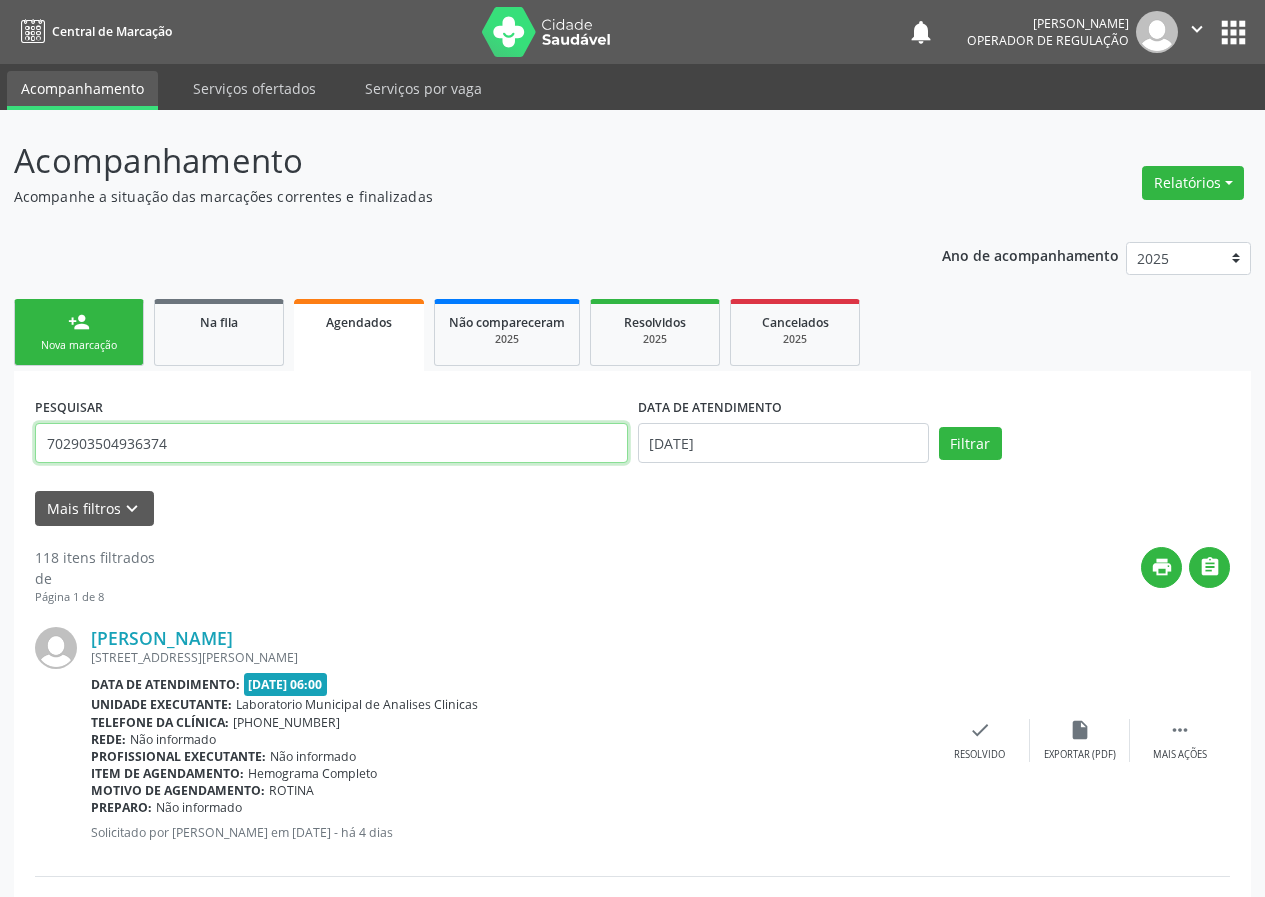 type on "702903504936374" 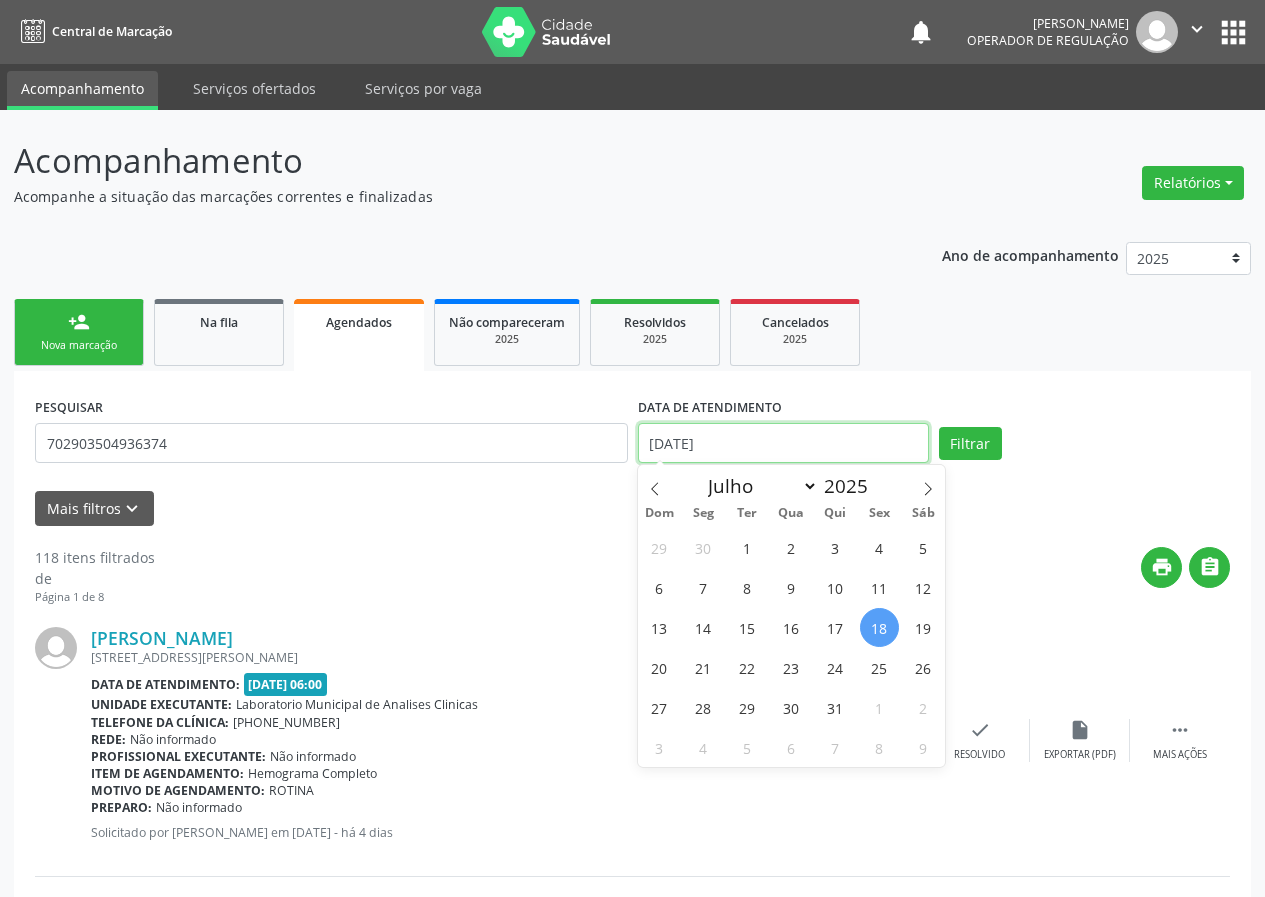 click on "[DATE]" at bounding box center (783, 443) 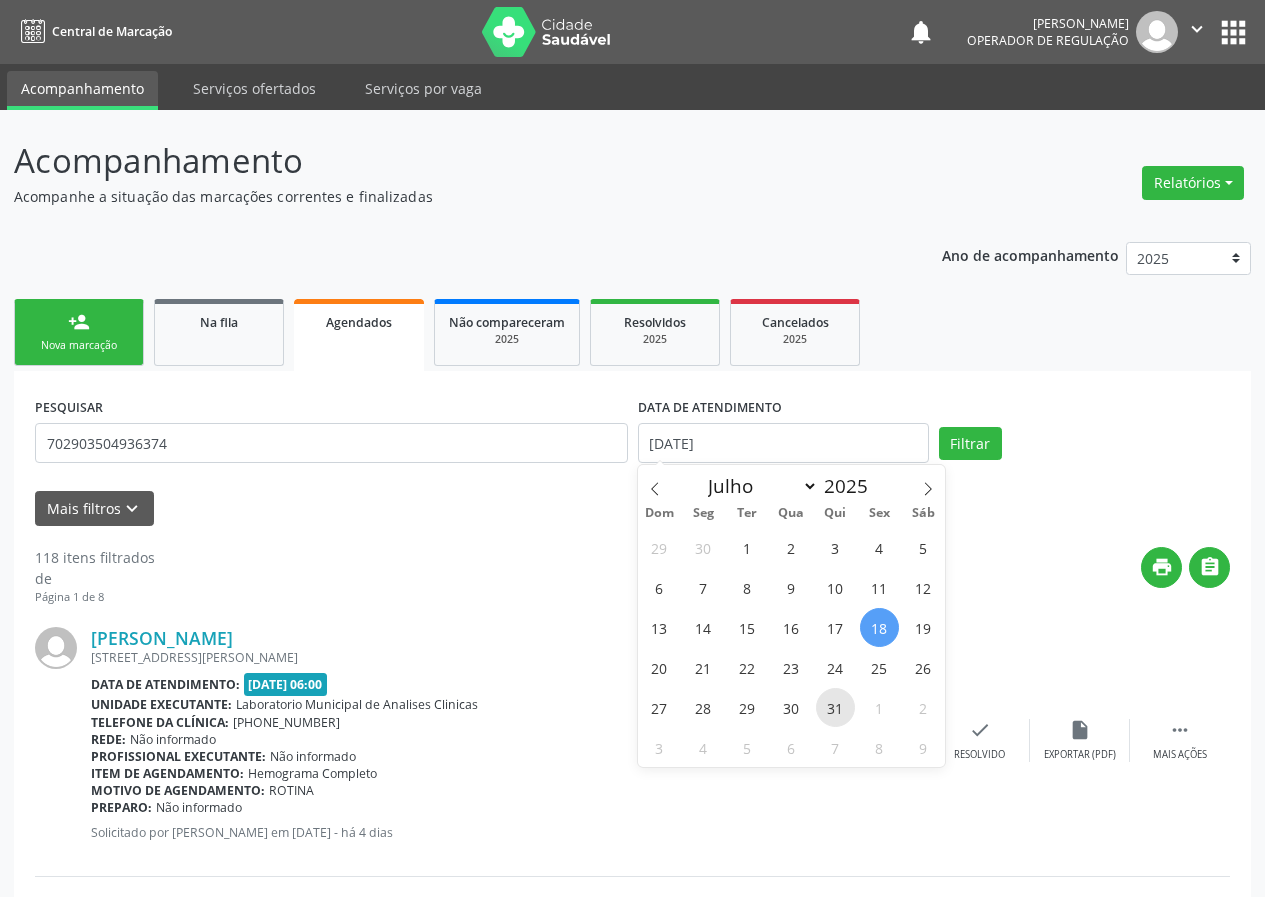 click on "31" at bounding box center (835, 707) 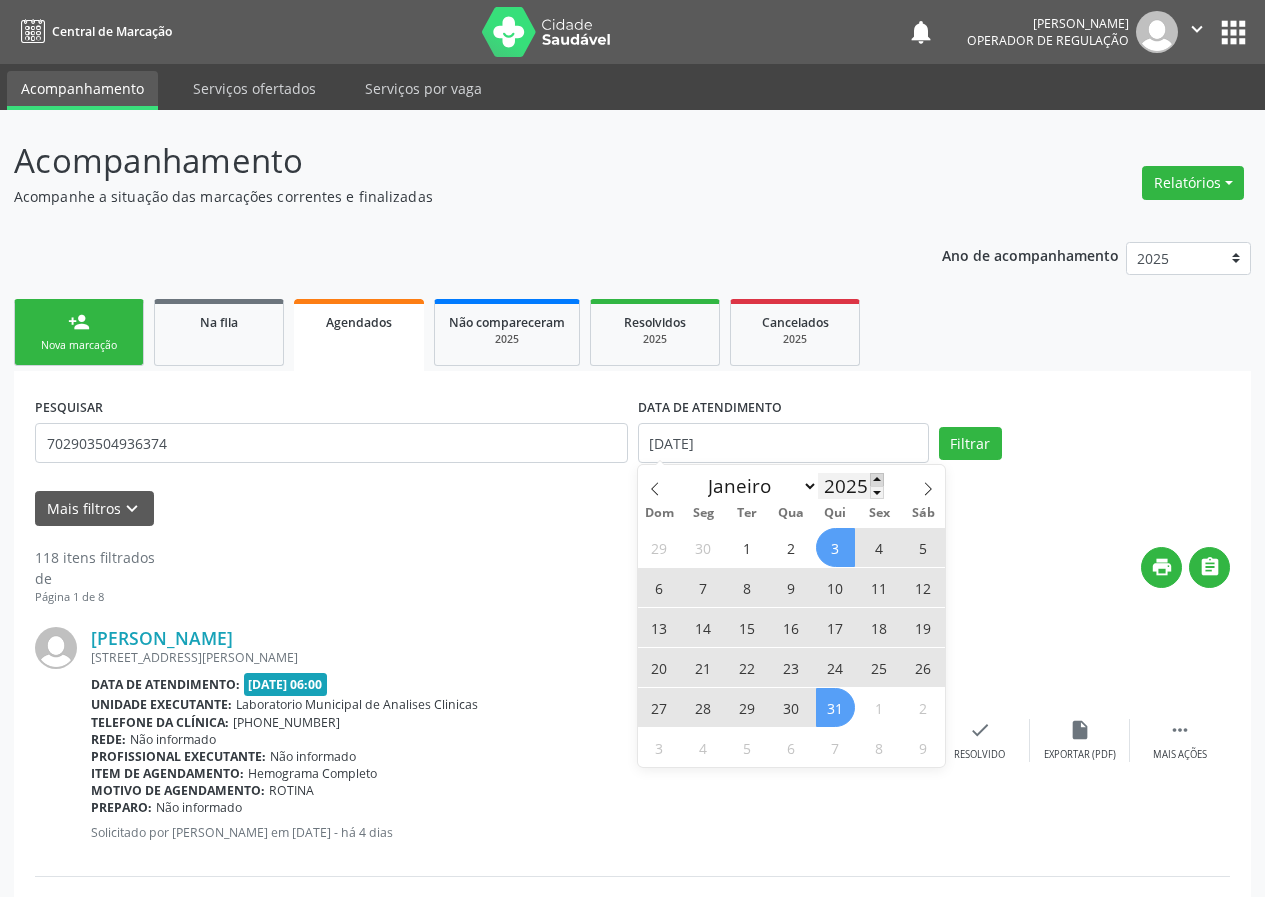 click at bounding box center (877, 479) 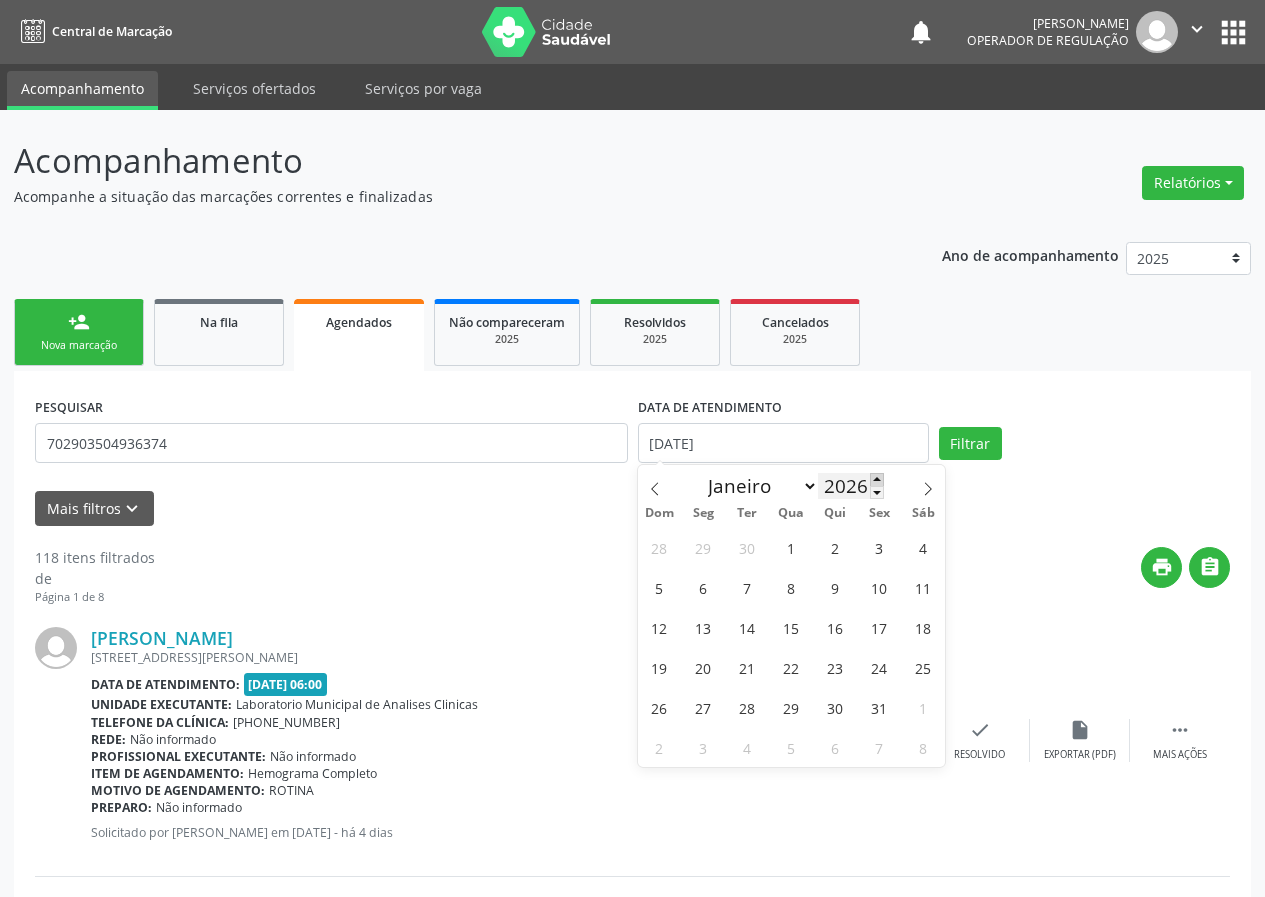 click at bounding box center [877, 479] 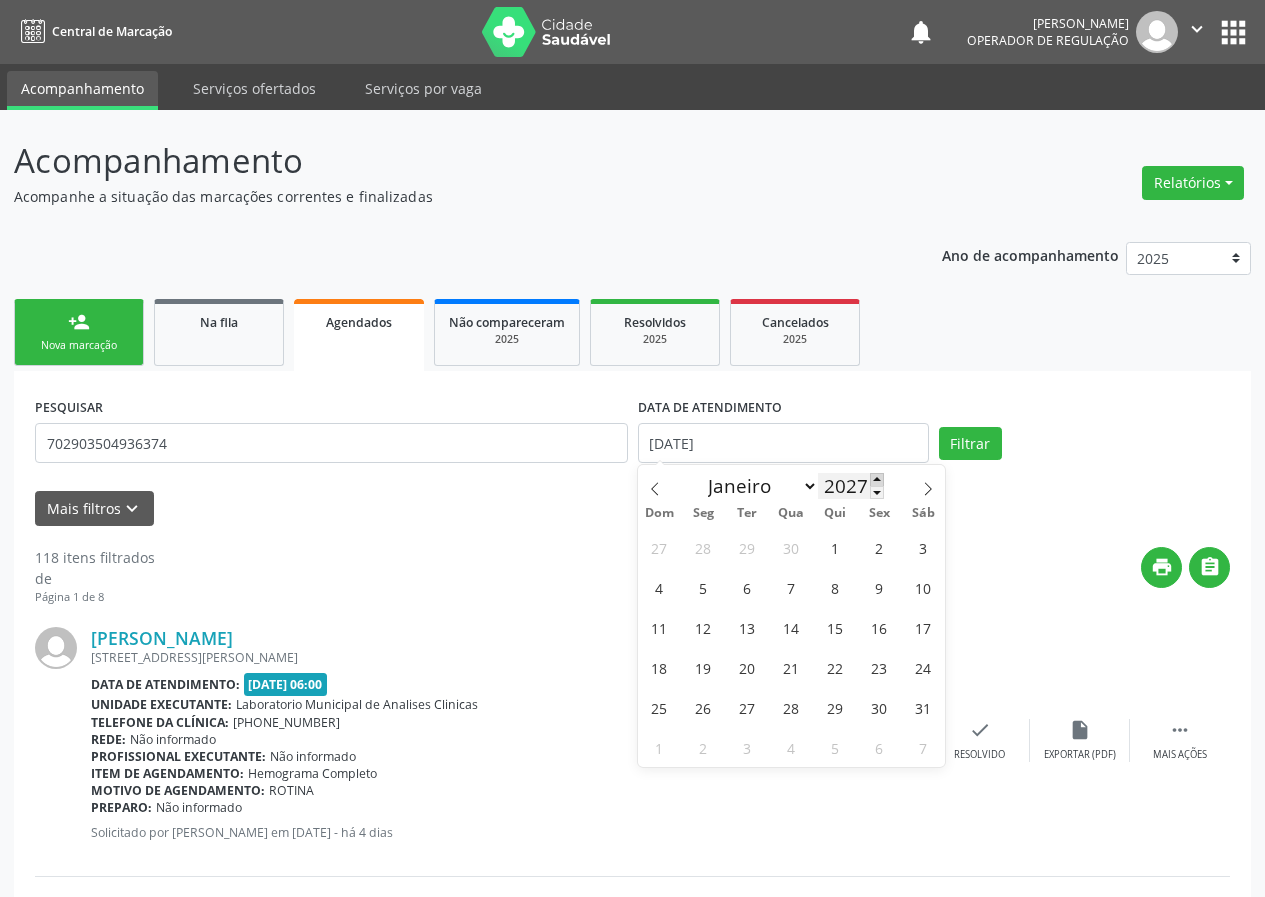 click at bounding box center (877, 479) 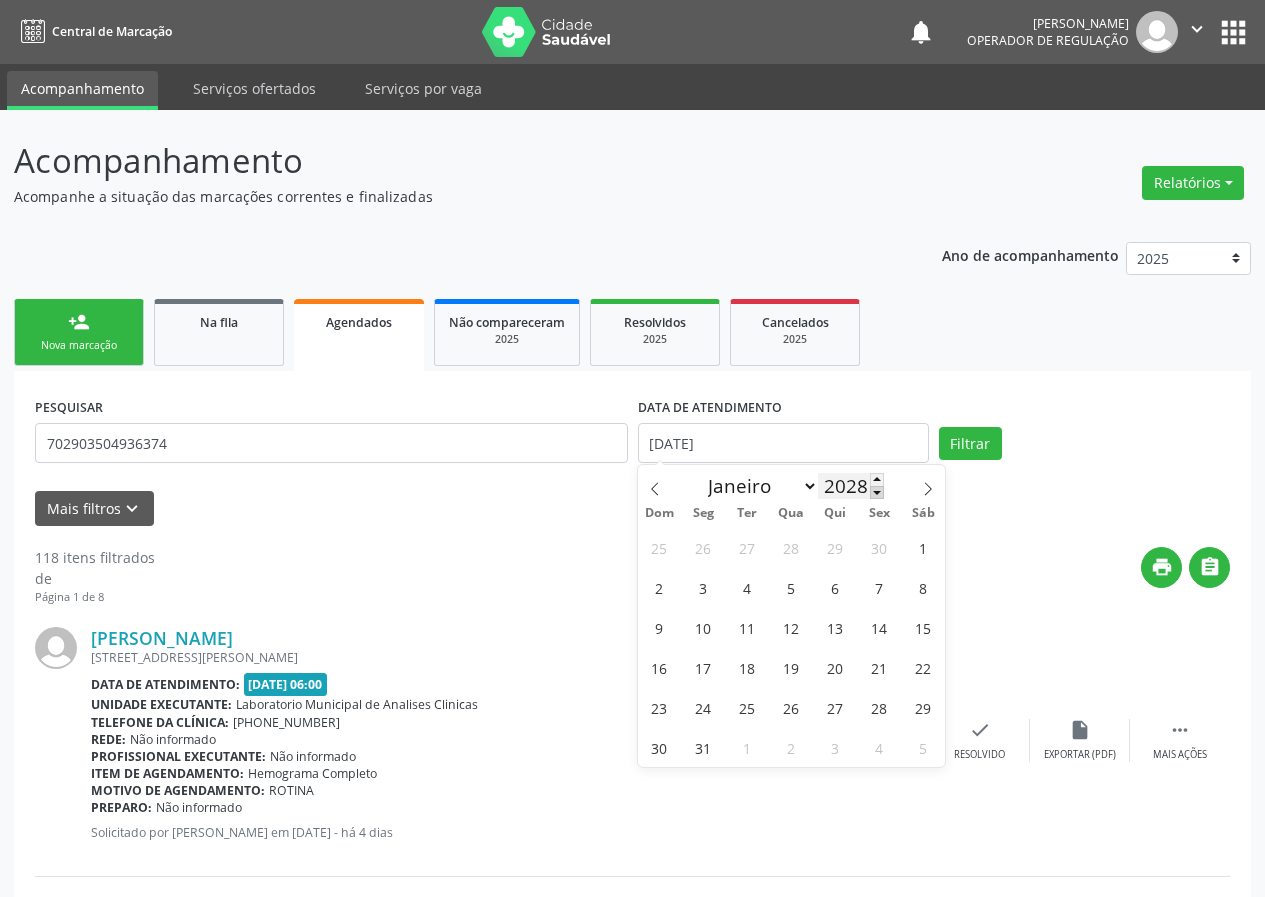 click at bounding box center [877, 492] 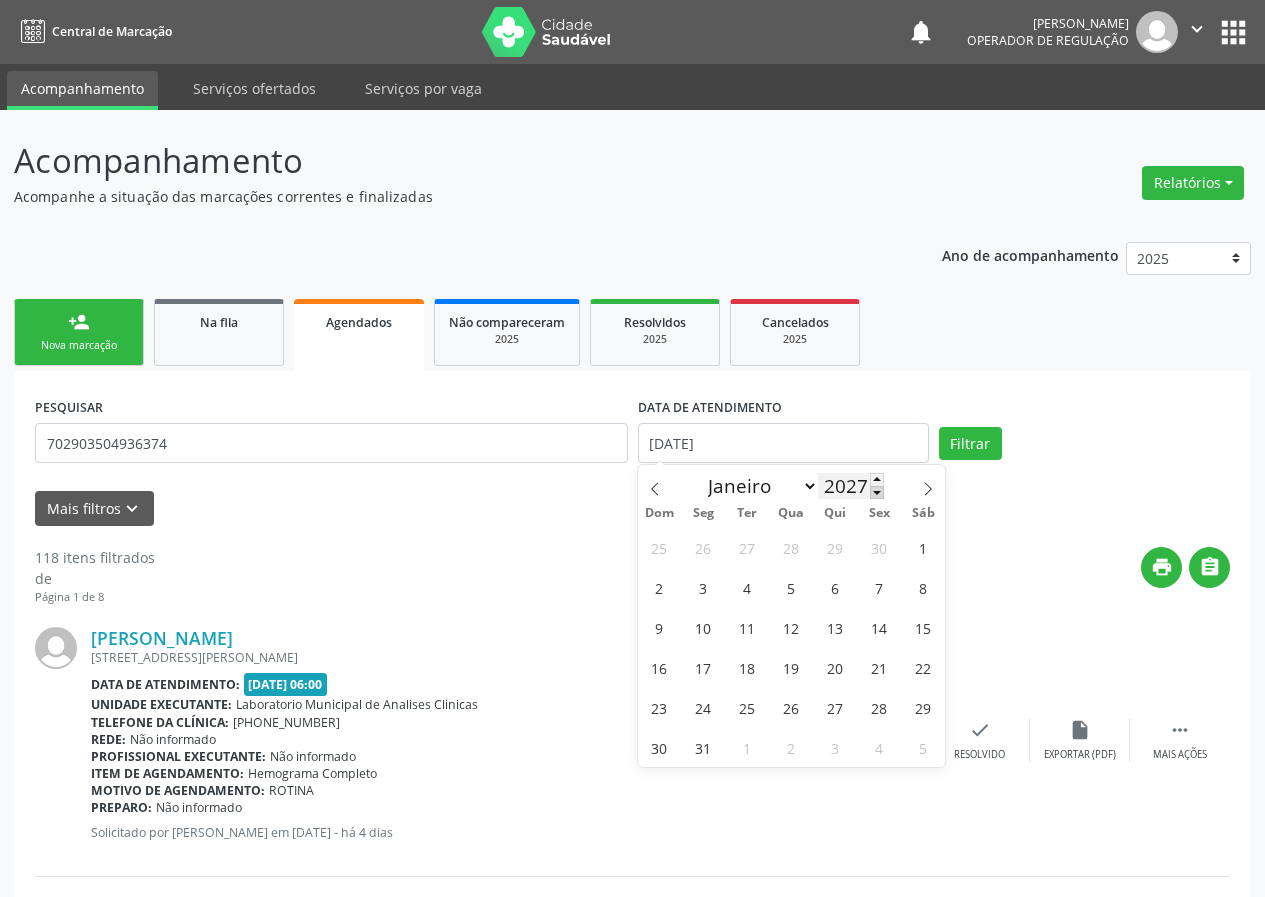 click at bounding box center [877, 492] 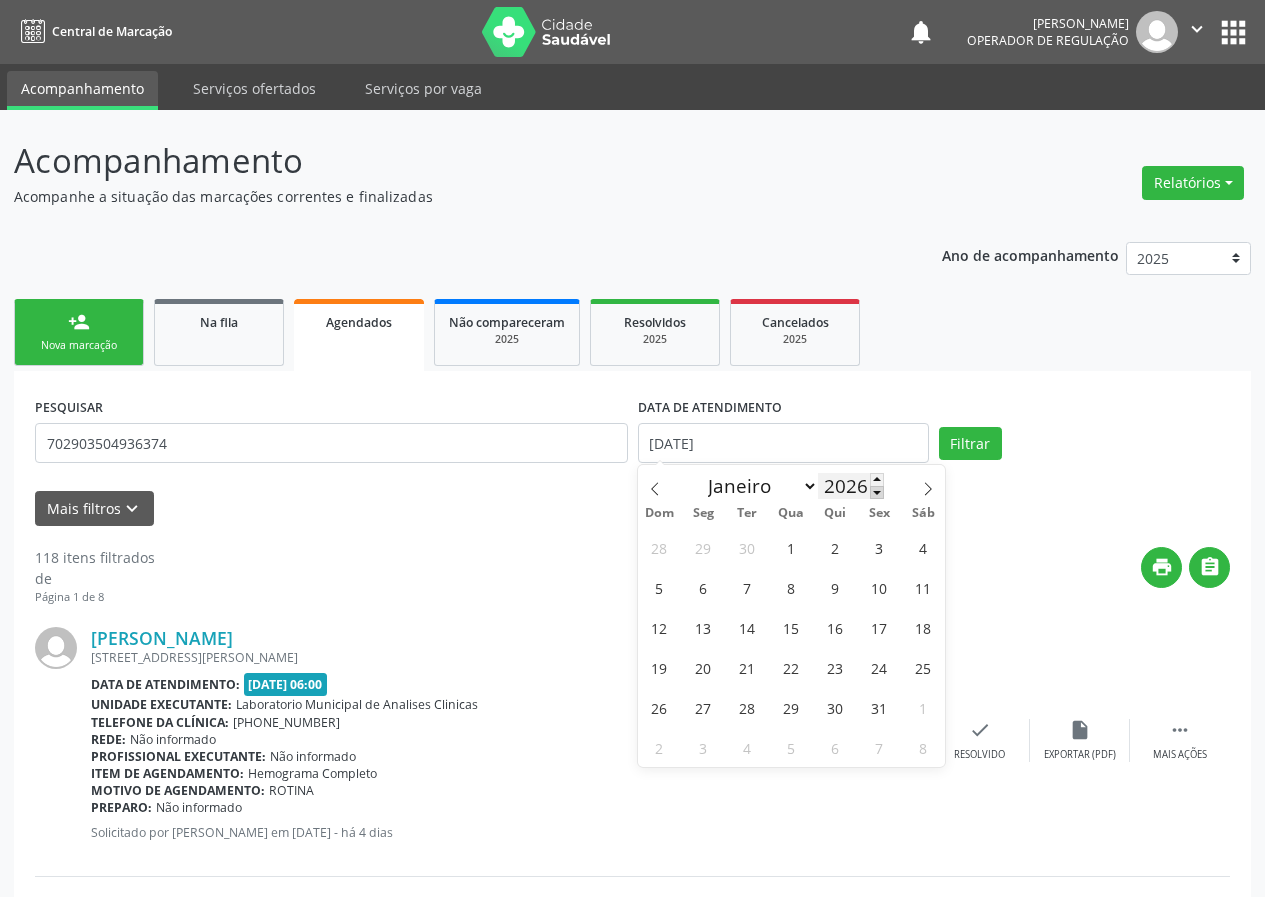 click at bounding box center (877, 492) 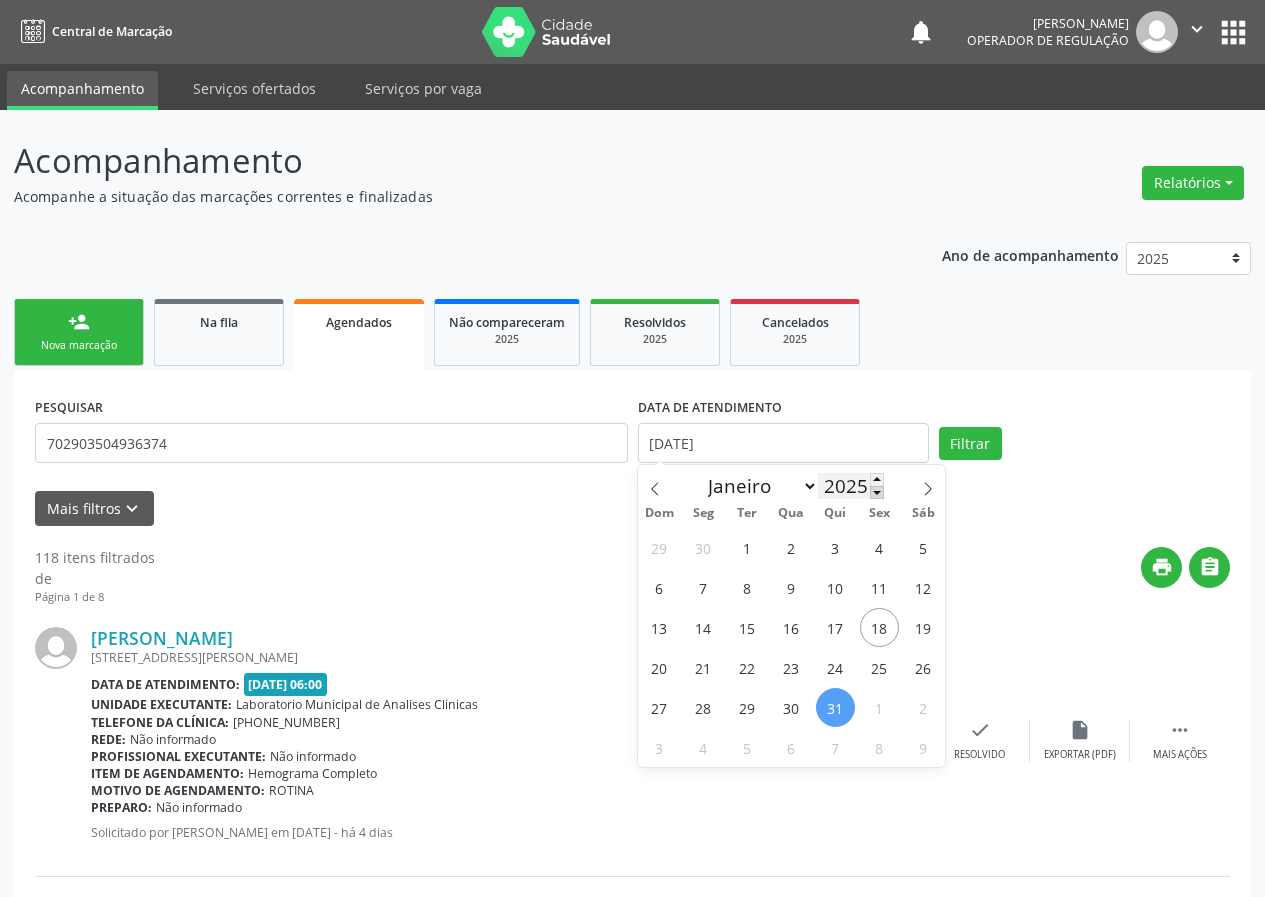 click at bounding box center (877, 492) 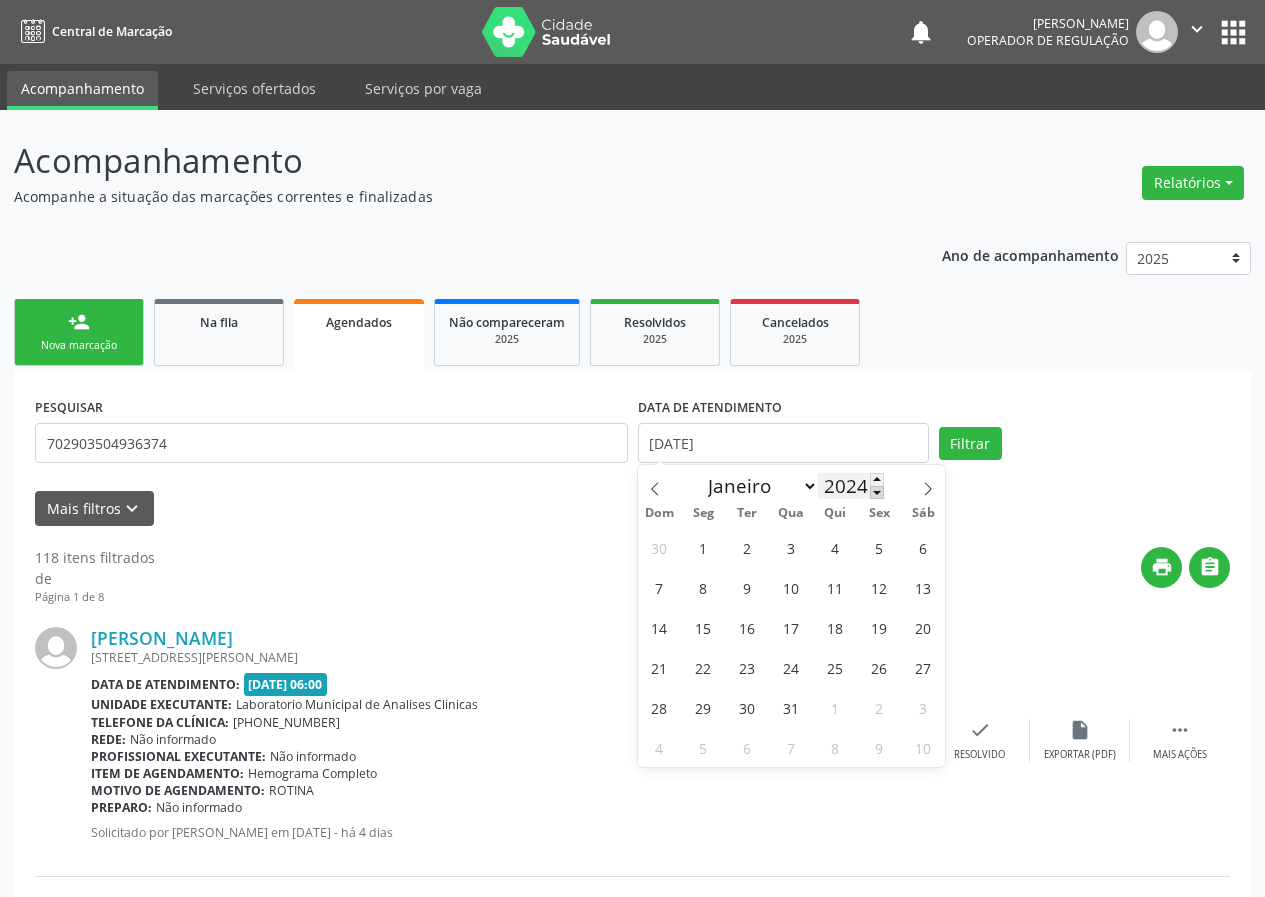 click at bounding box center [877, 492] 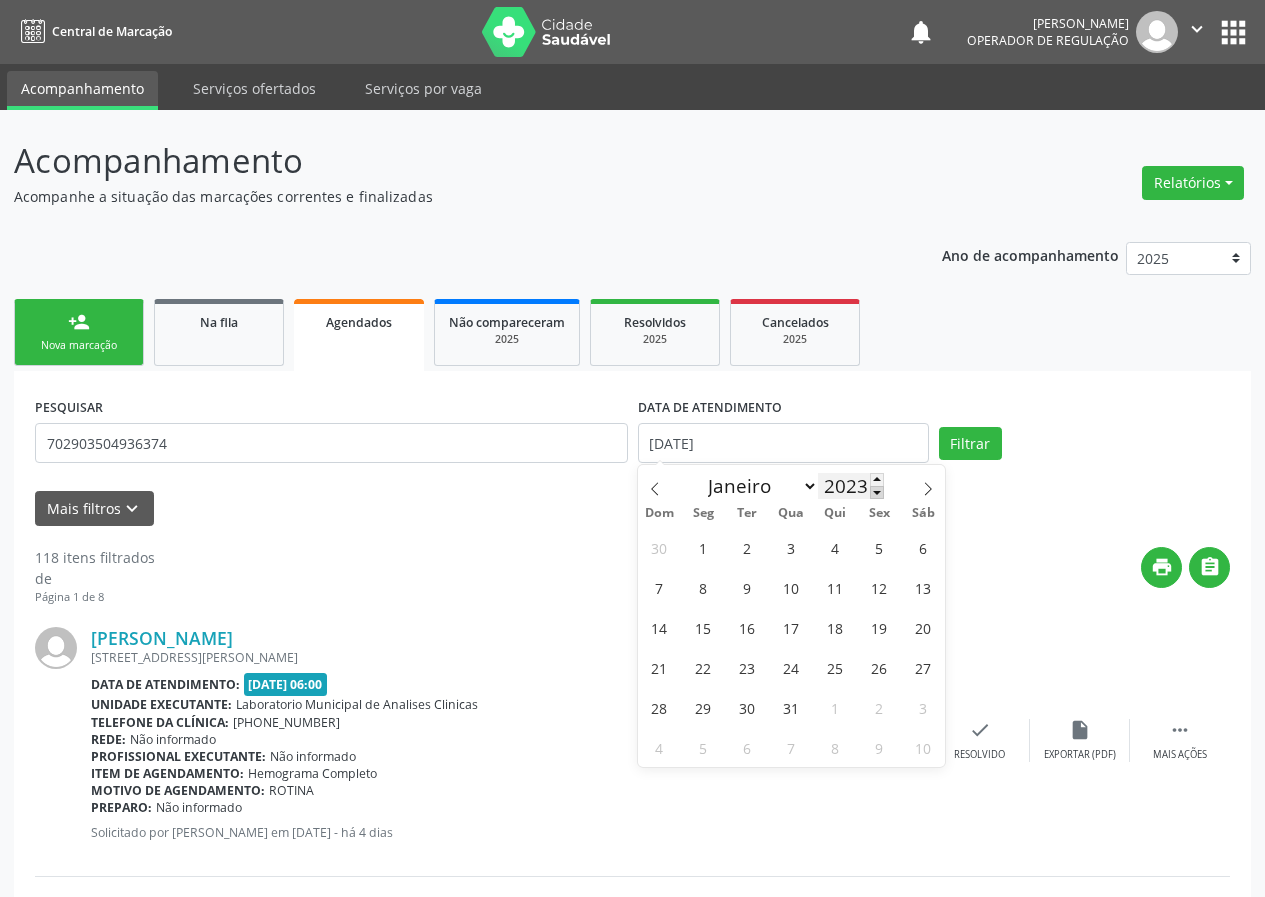 click at bounding box center [877, 492] 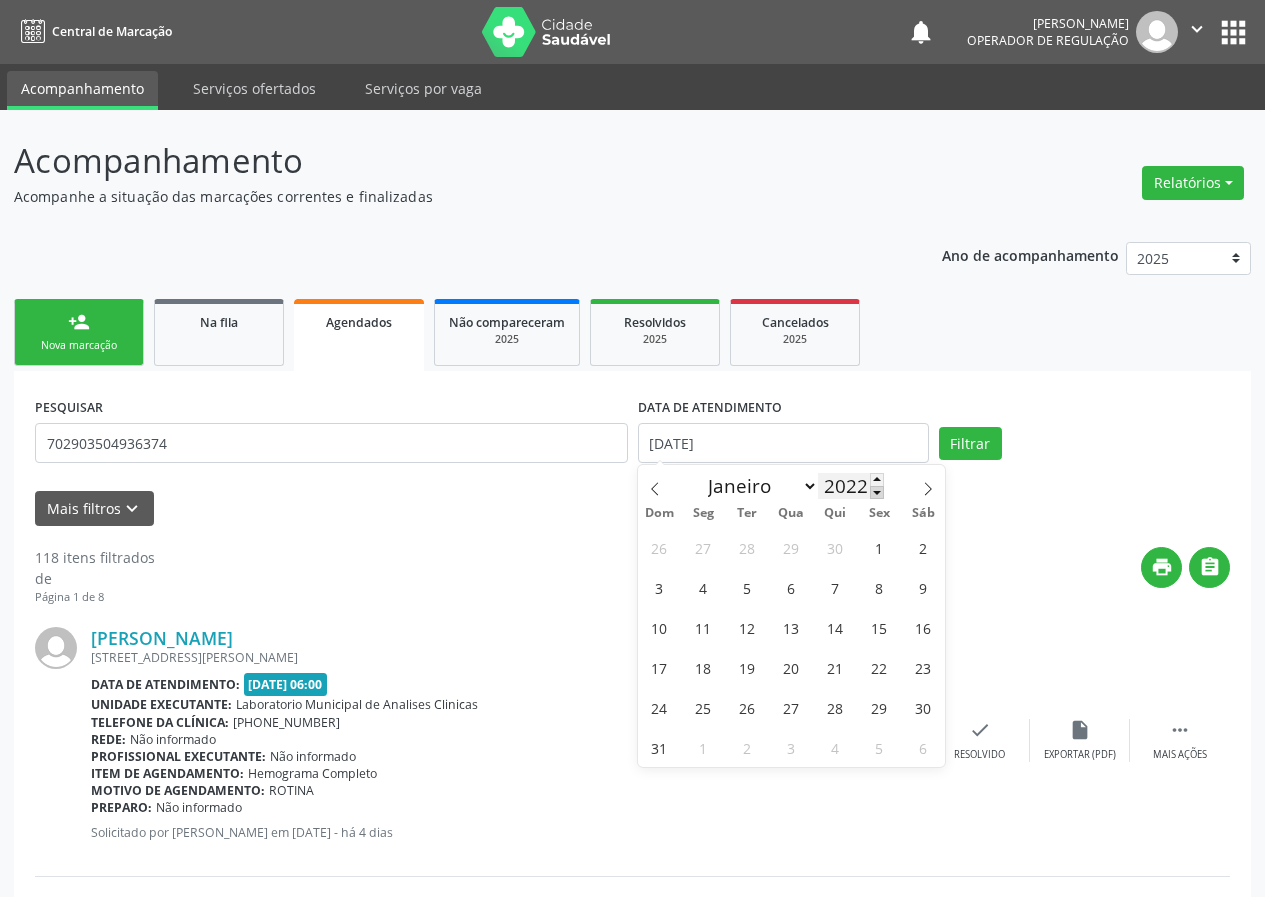 click at bounding box center [877, 492] 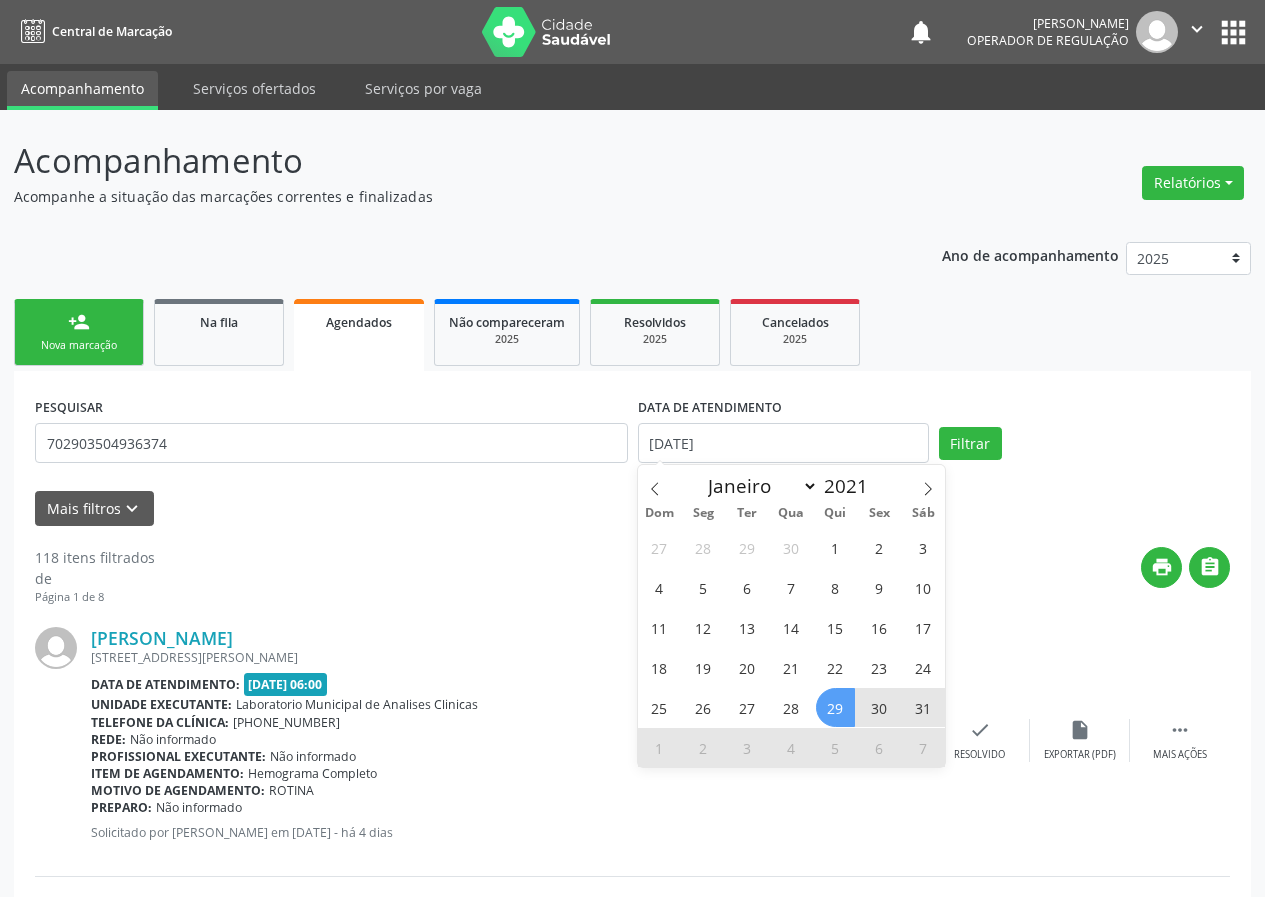 click on "29" at bounding box center (835, 707) 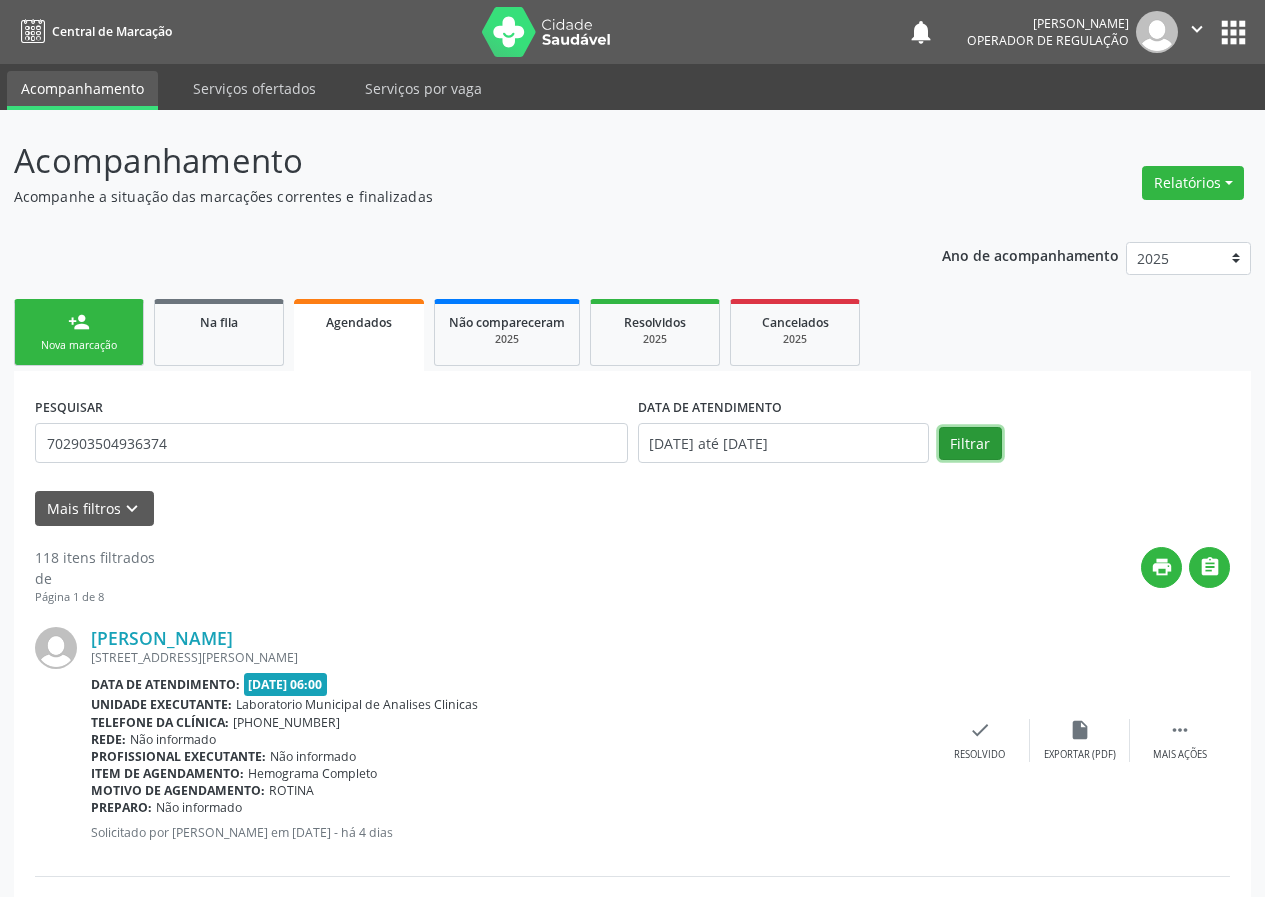 click on "Filtrar" at bounding box center [970, 444] 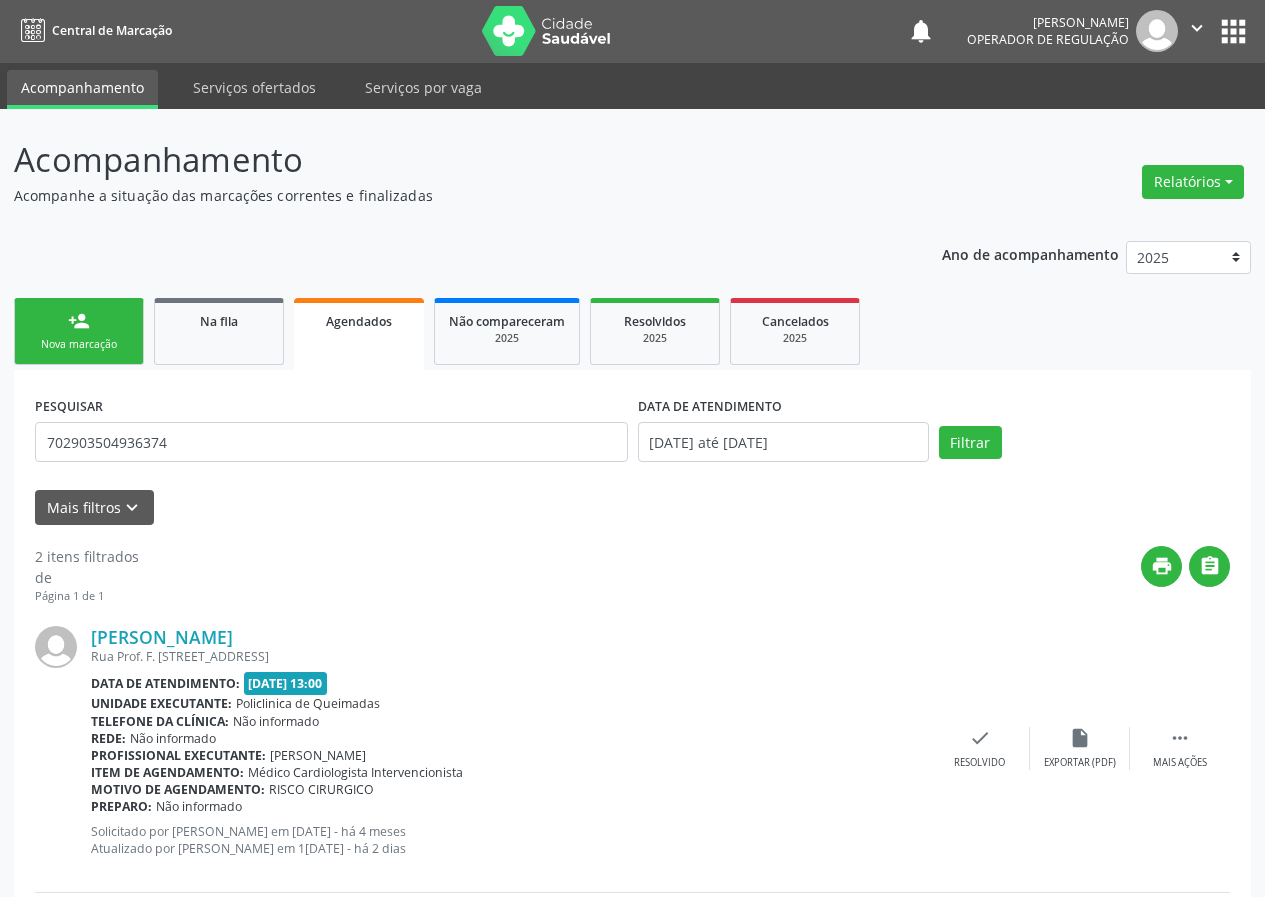 scroll, scrollTop: 0, scrollLeft: 0, axis: both 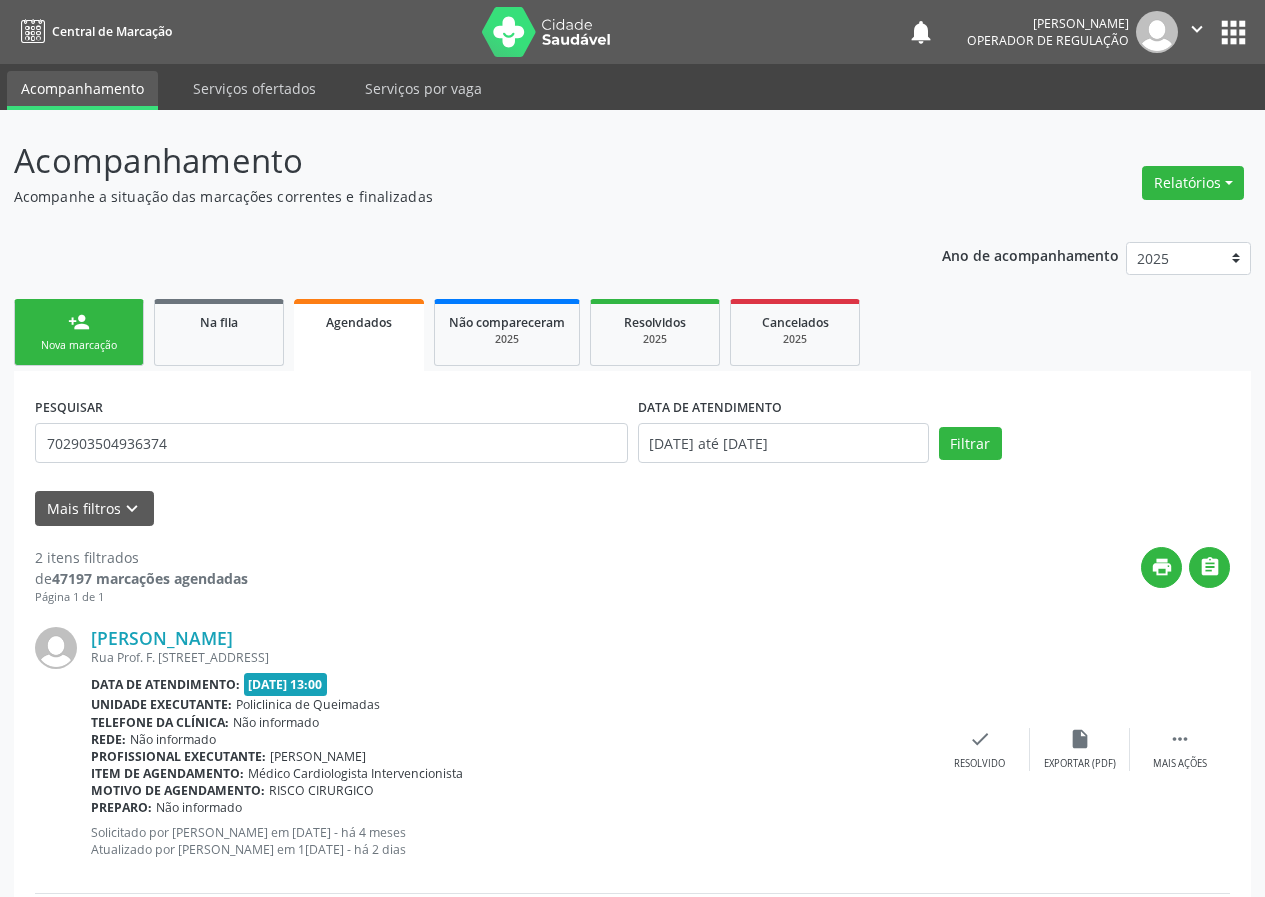 click on "Nova marcação" at bounding box center (79, 345) 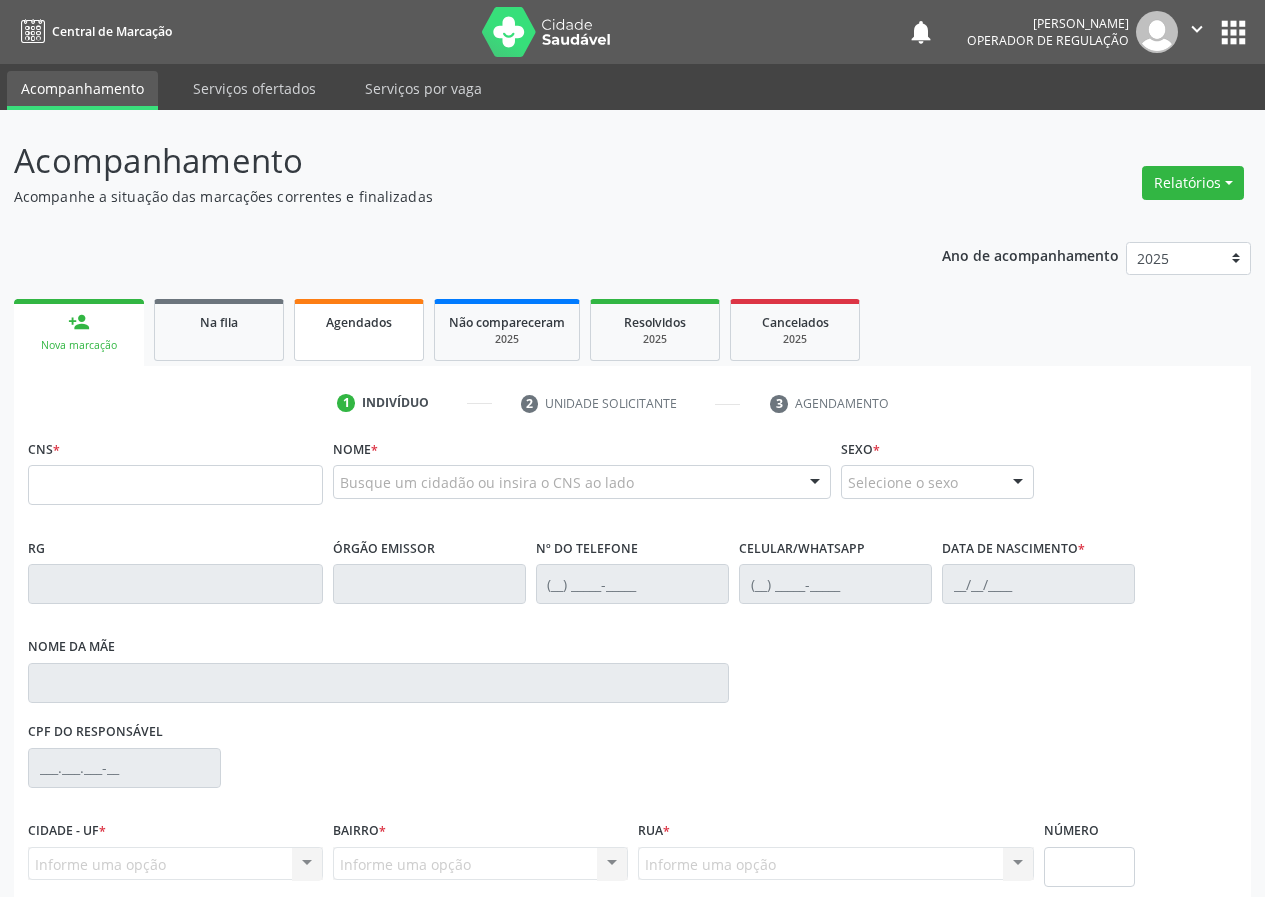 click on "Agendados" at bounding box center [359, 330] 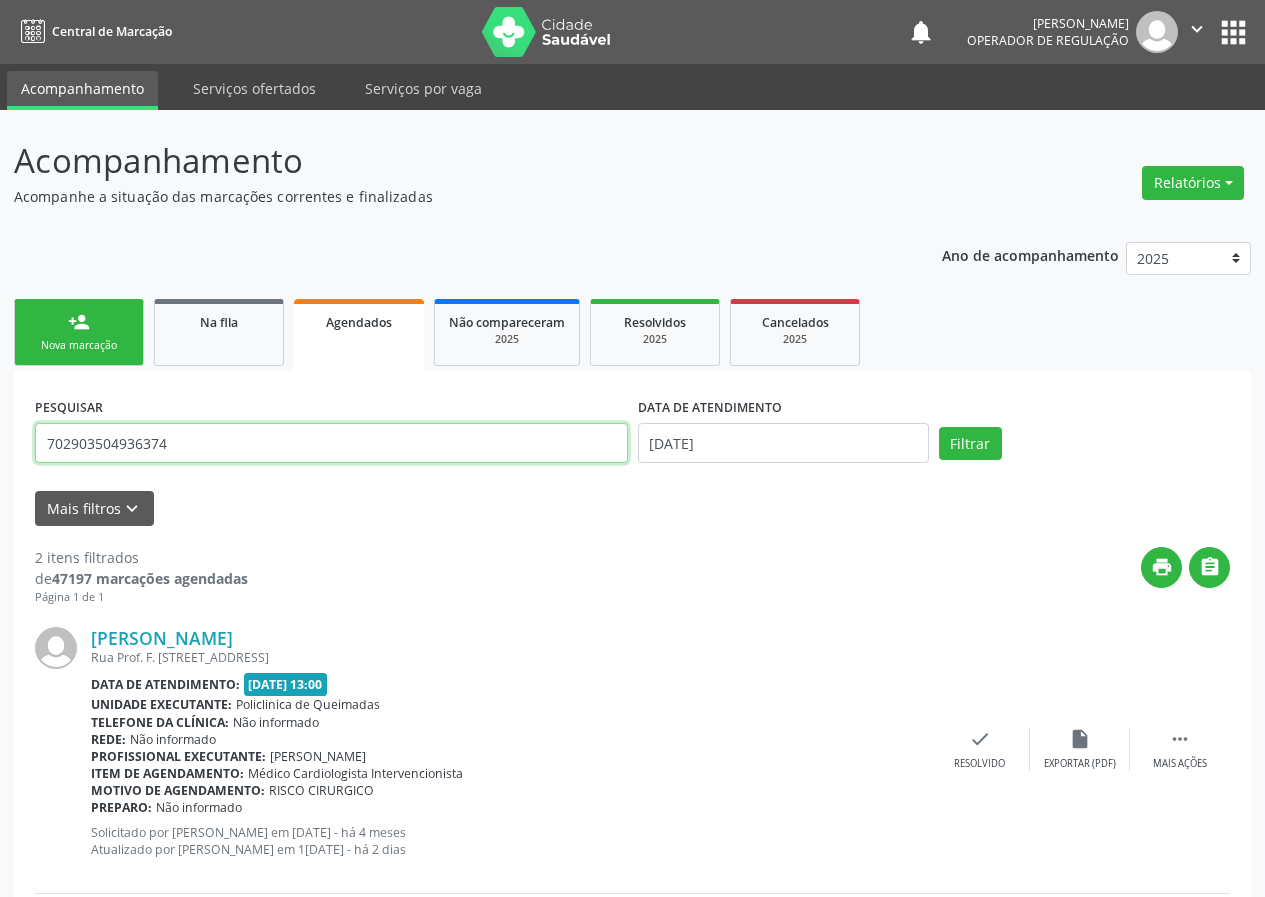 click on "702903504936374" at bounding box center (331, 443) 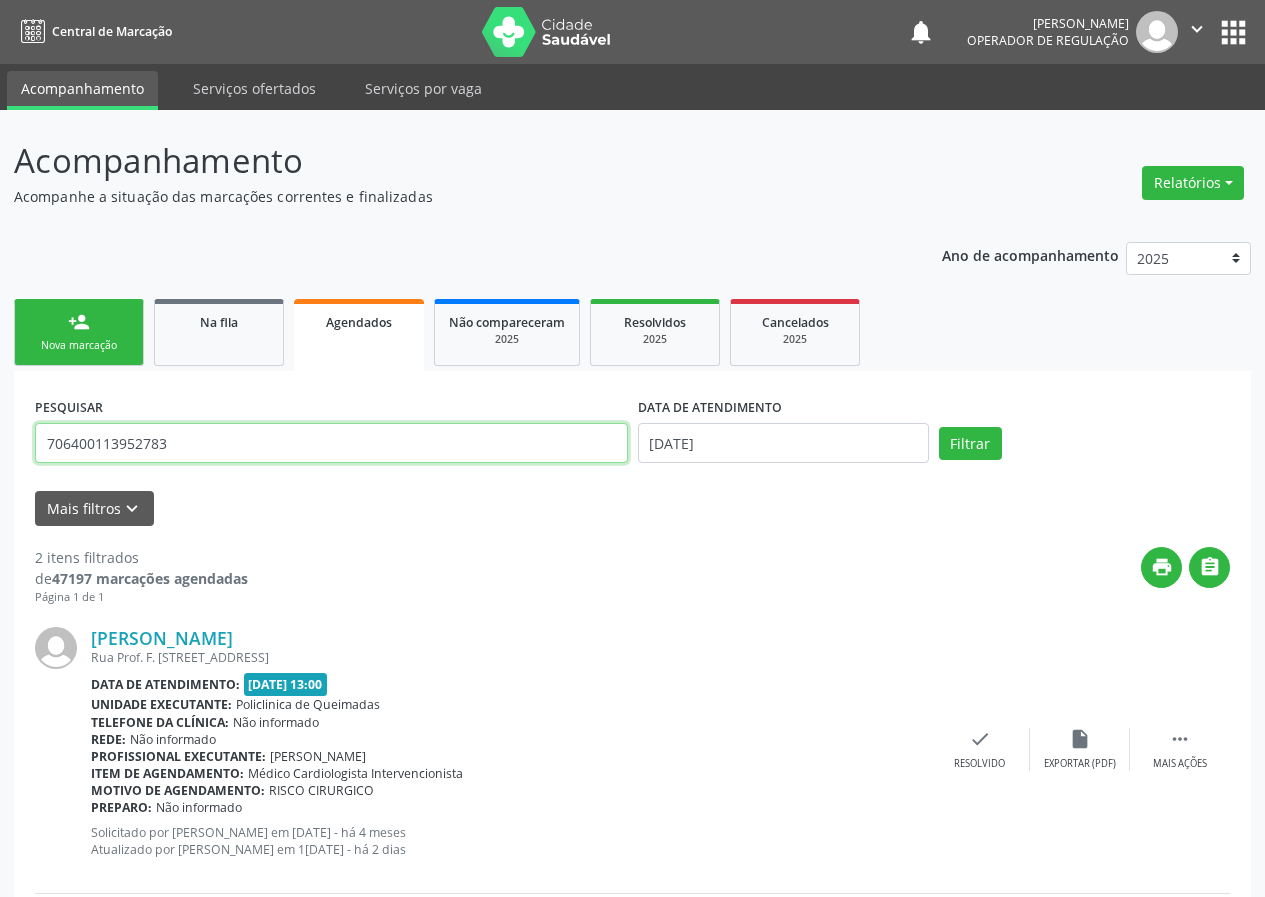 type on "706400113952783" 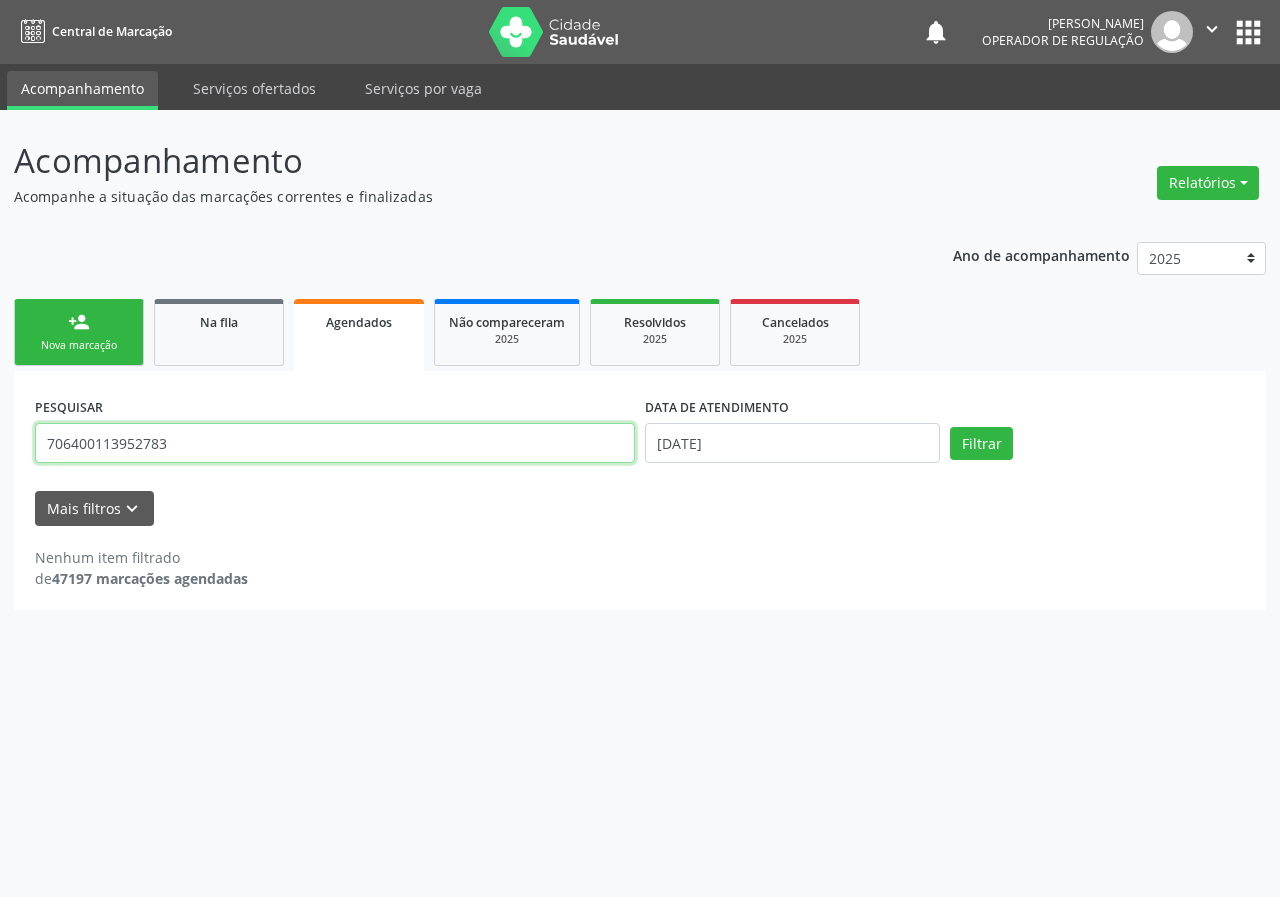 click on "706400113952783" at bounding box center (335, 443) 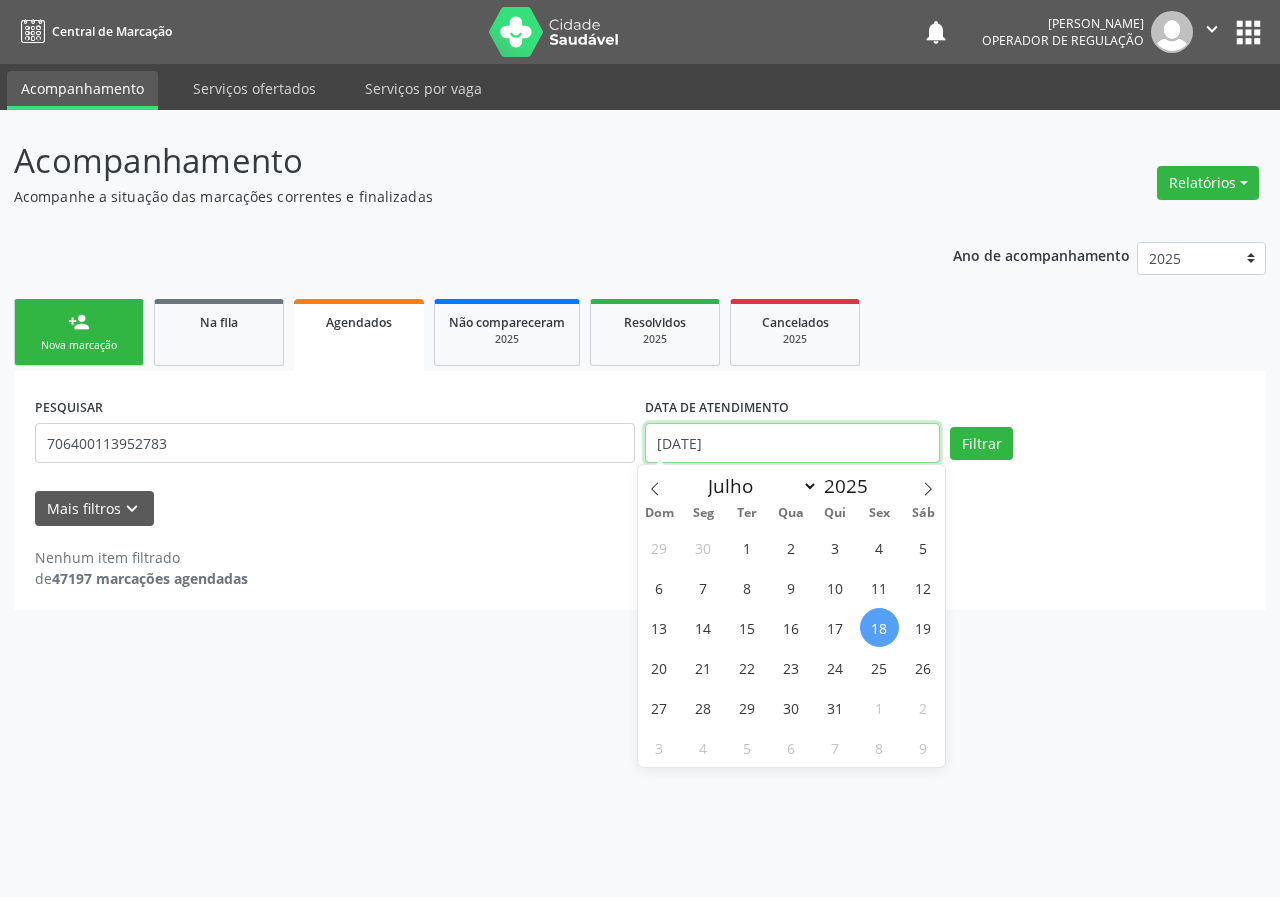 click on "[DATE]" at bounding box center (792, 443) 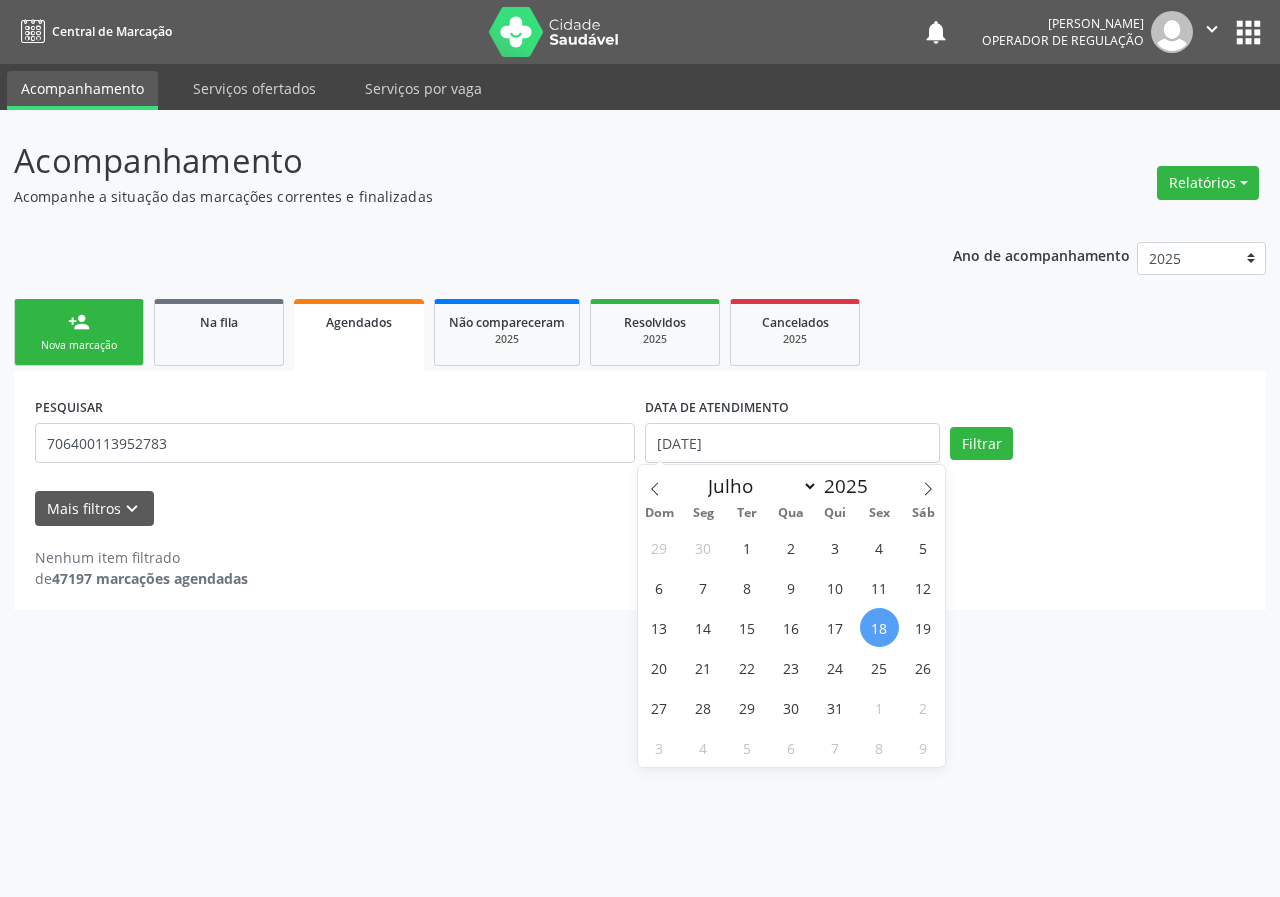click on "18" at bounding box center (879, 627) 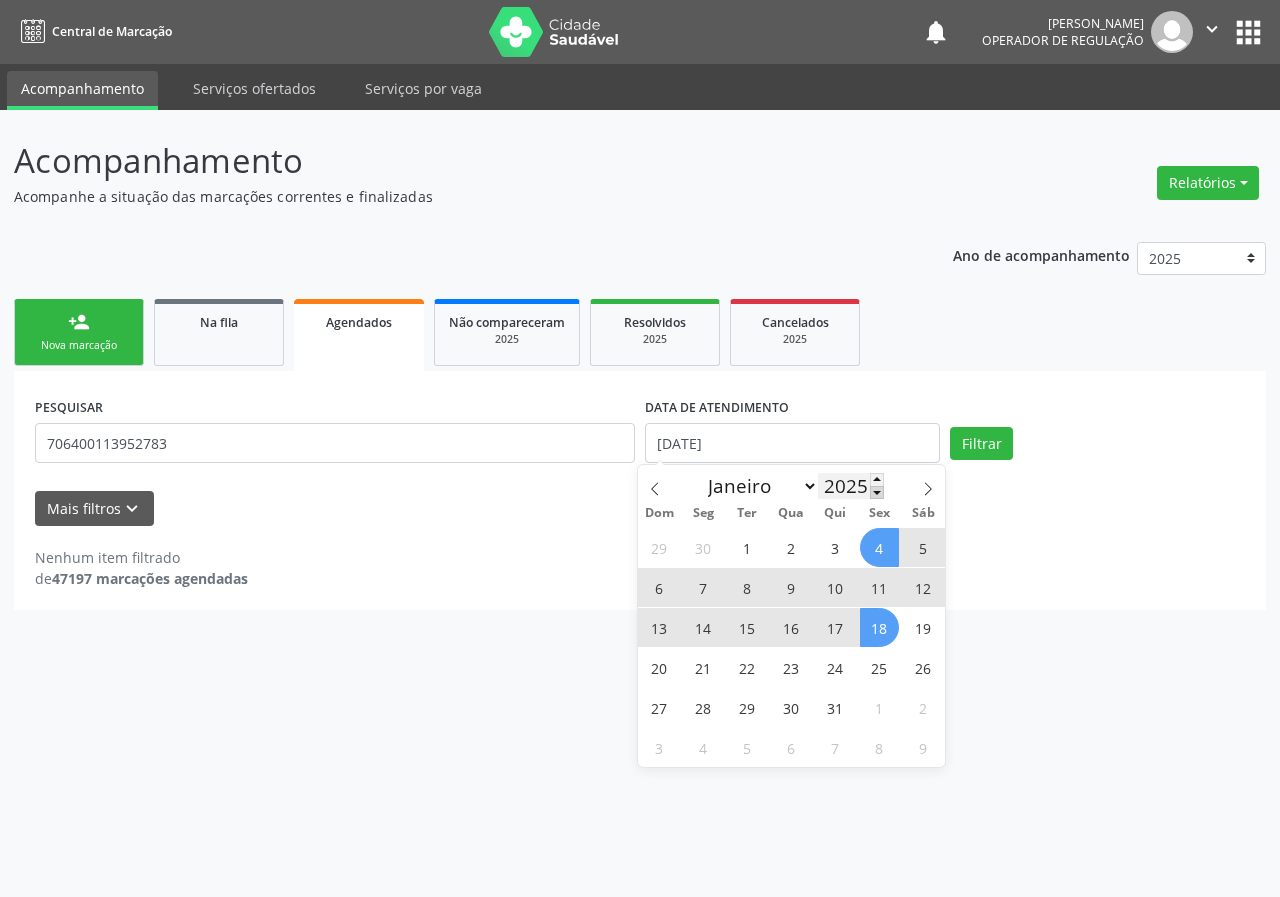 click at bounding box center (877, 492) 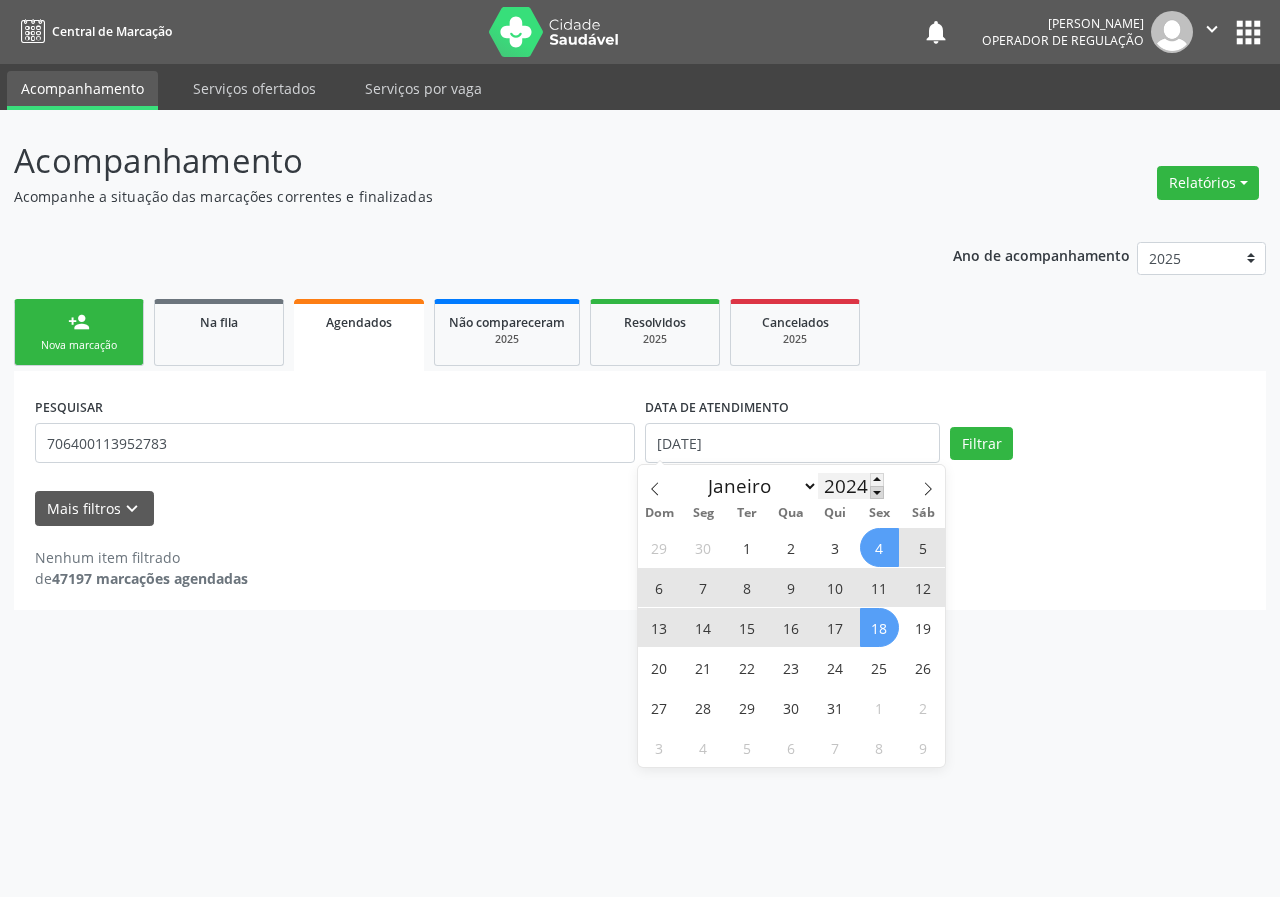 click at bounding box center [877, 492] 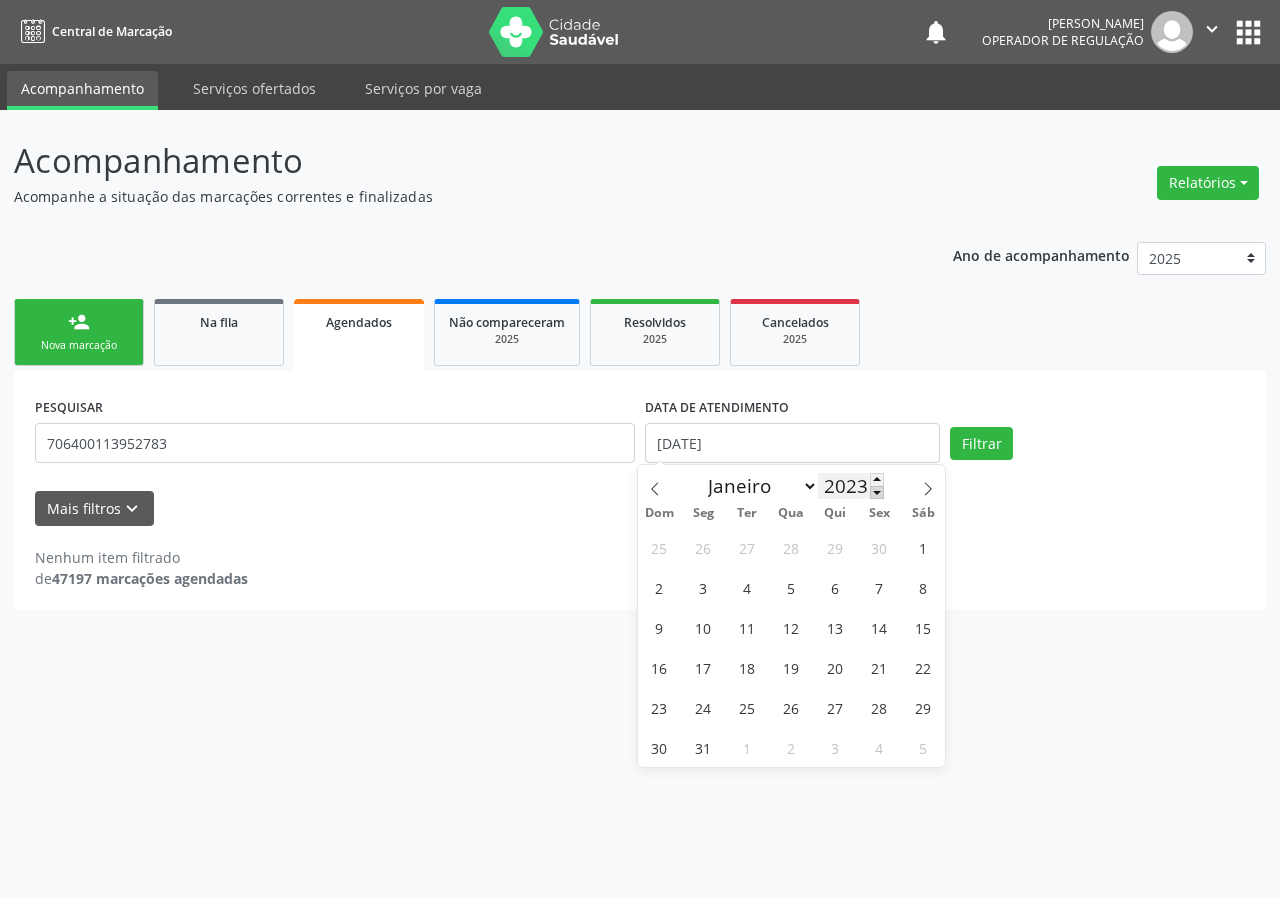 click at bounding box center (877, 492) 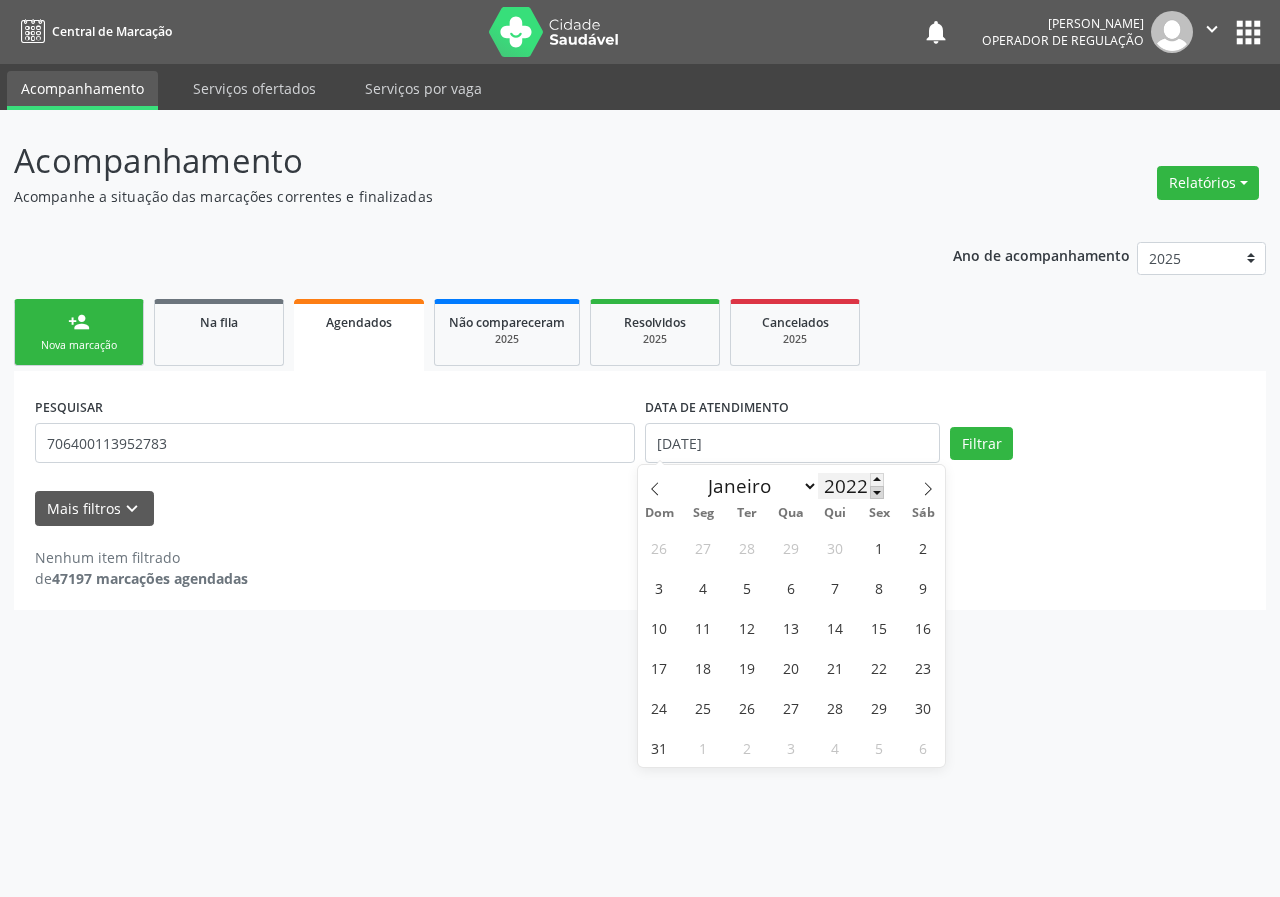 click at bounding box center [877, 492] 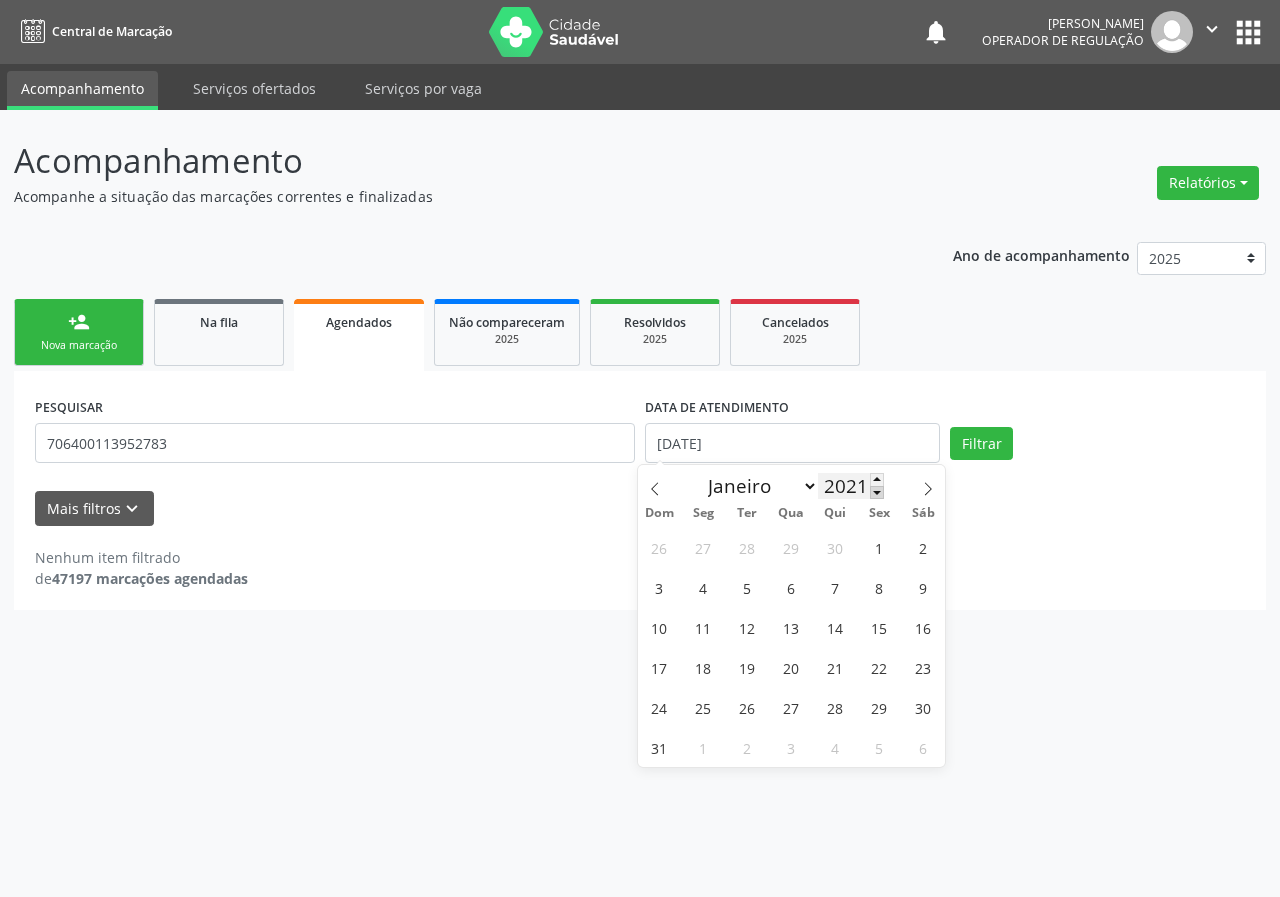 click at bounding box center (877, 492) 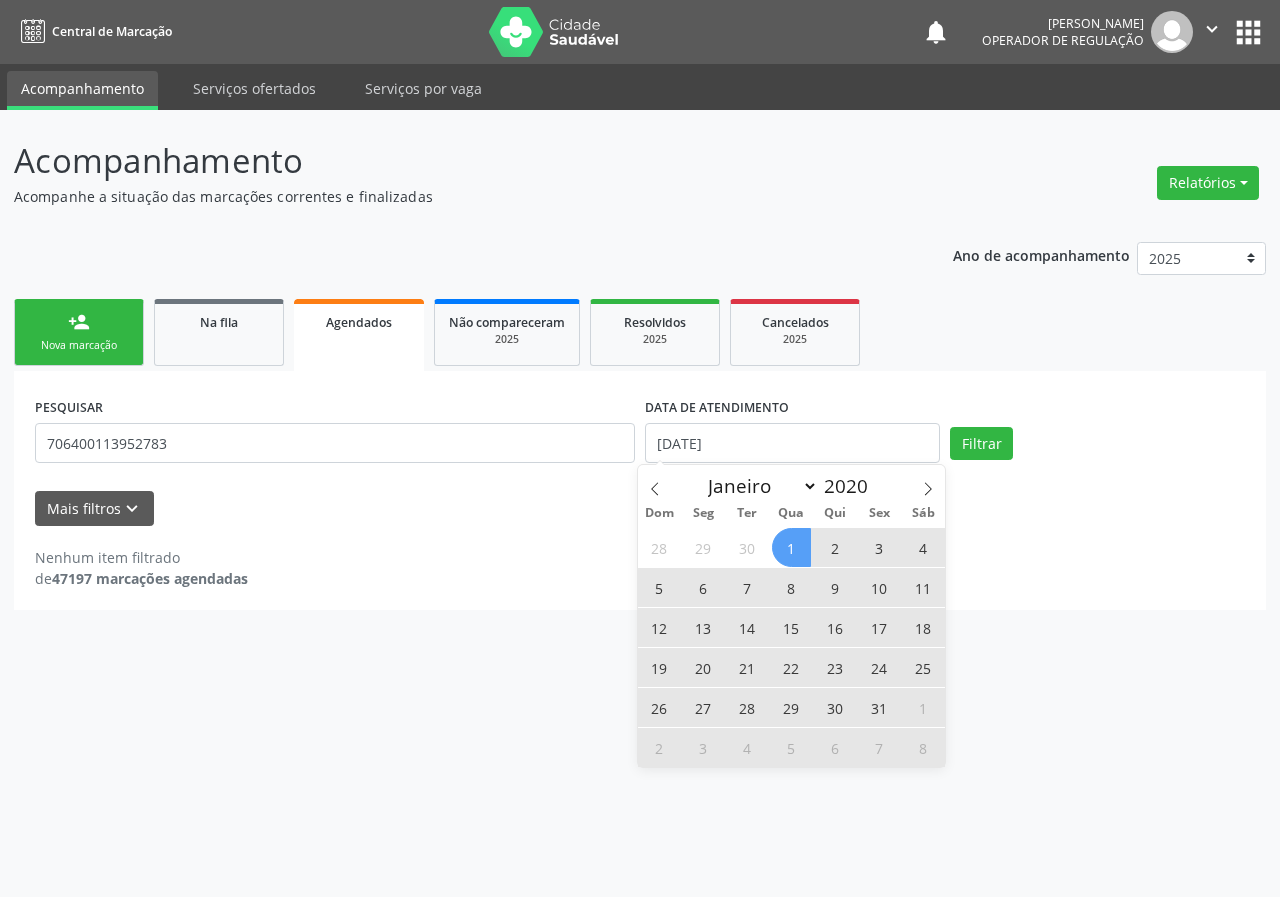 click on "1" at bounding box center (791, 547) 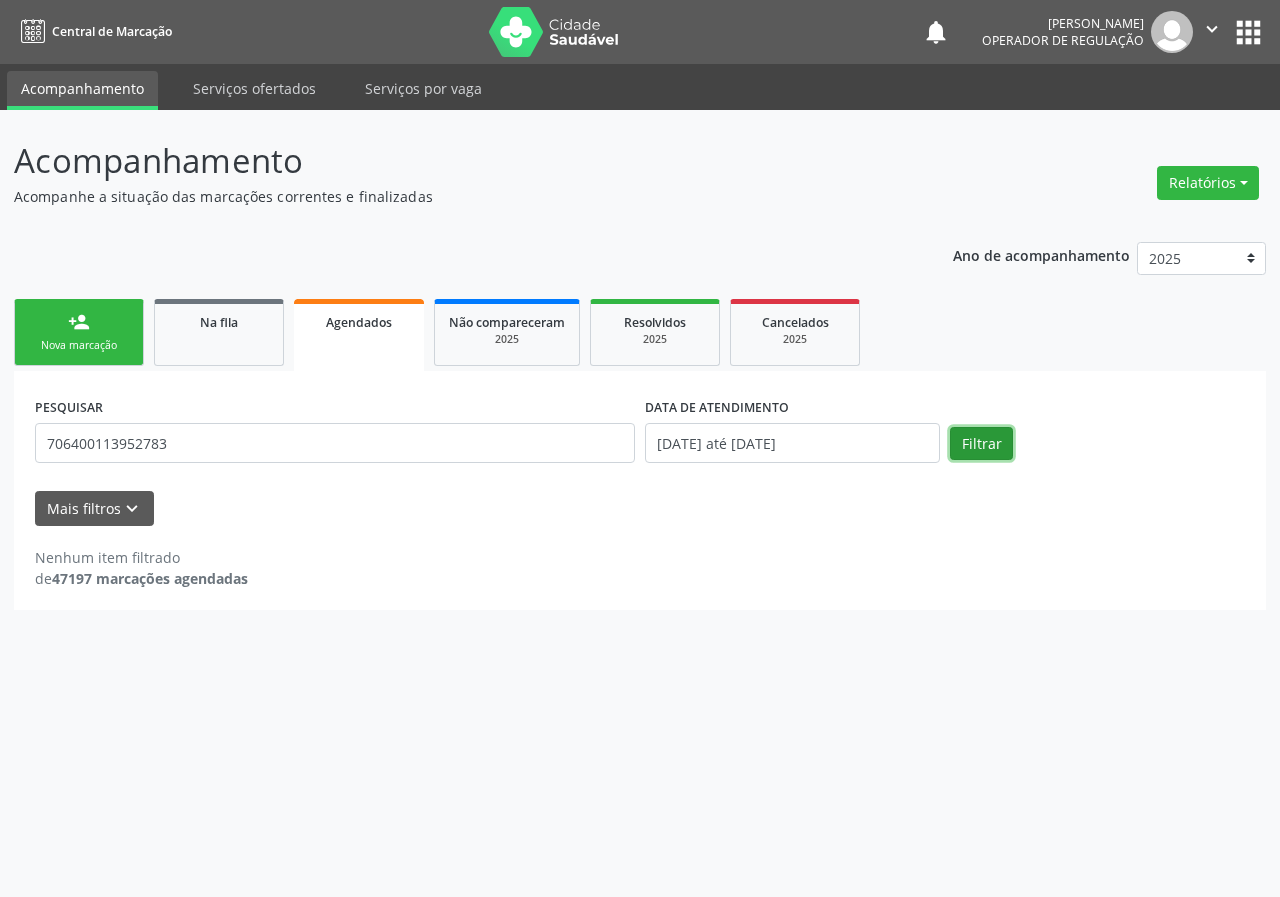 click on "Filtrar" at bounding box center [981, 444] 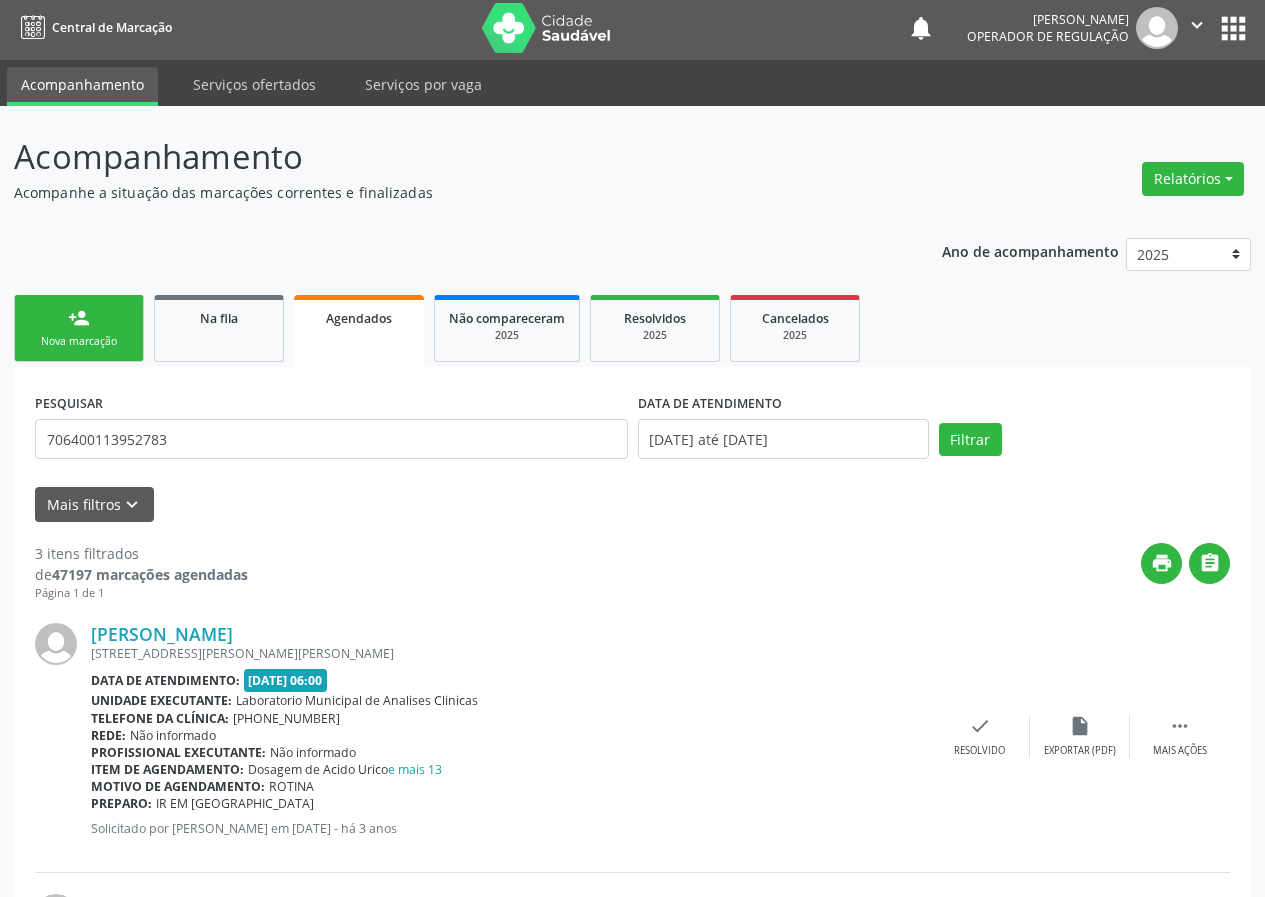 scroll, scrollTop: 0, scrollLeft: 0, axis: both 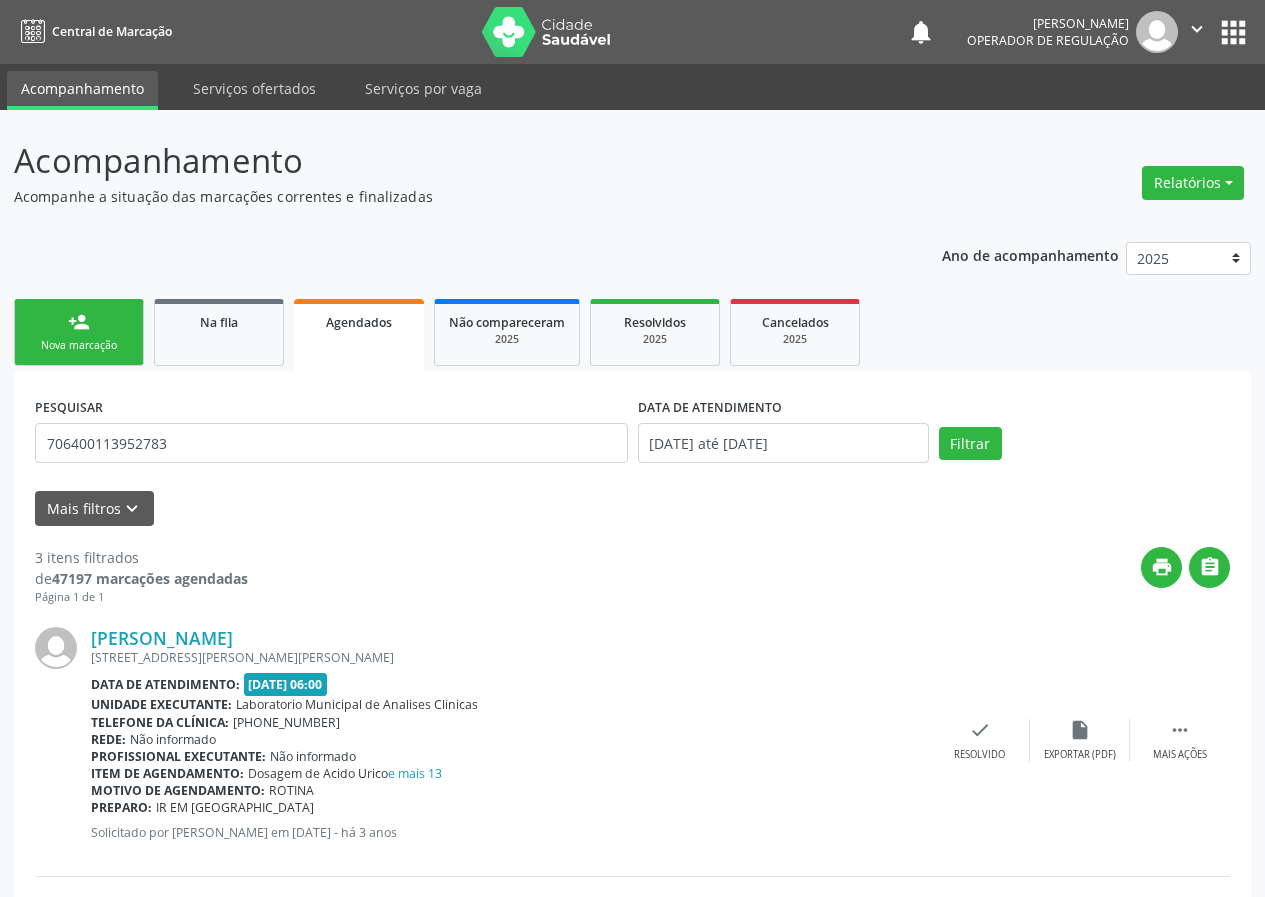 click on "Nova marcação" at bounding box center [79, 345] 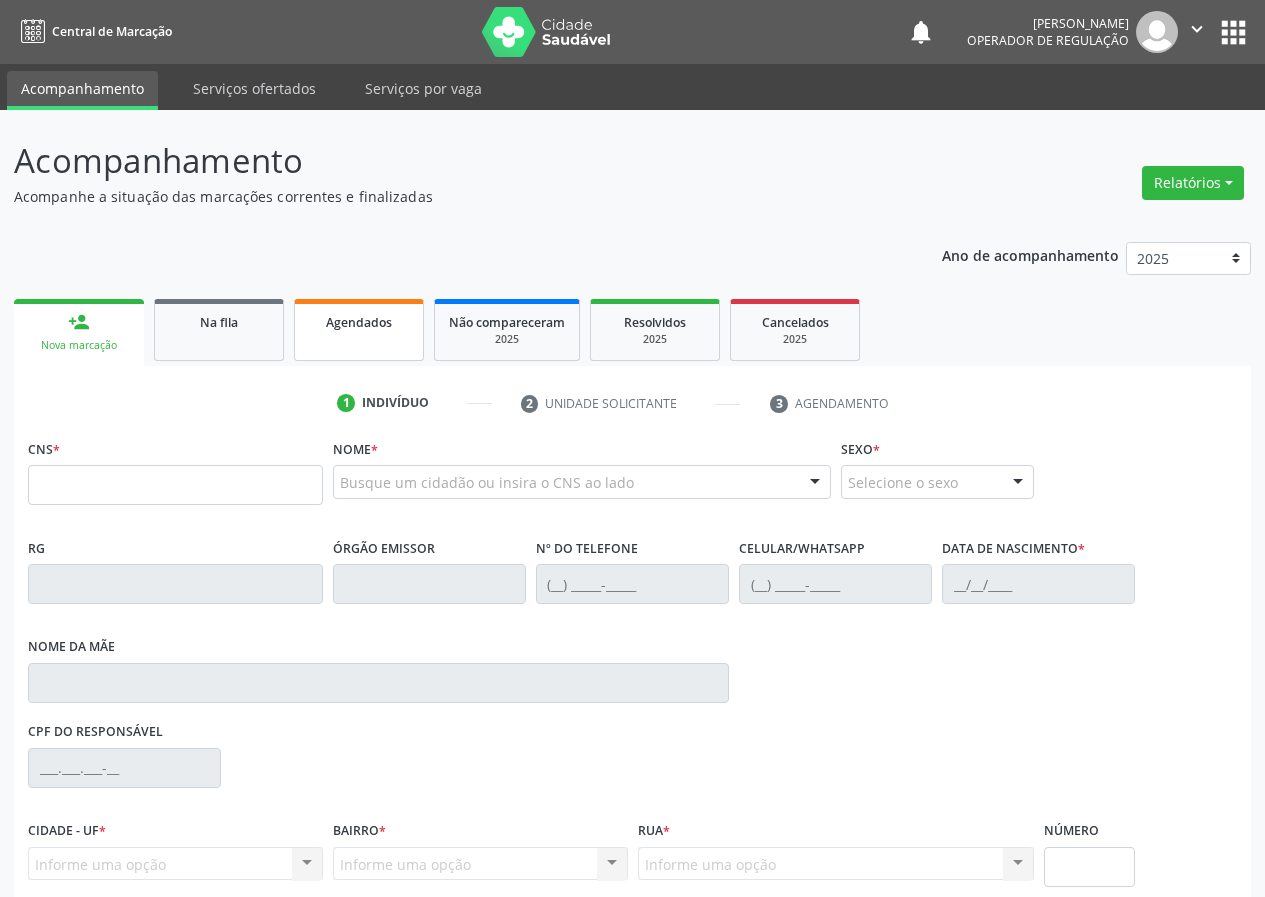 click on "Agendados" at bounding box center (359, 330) 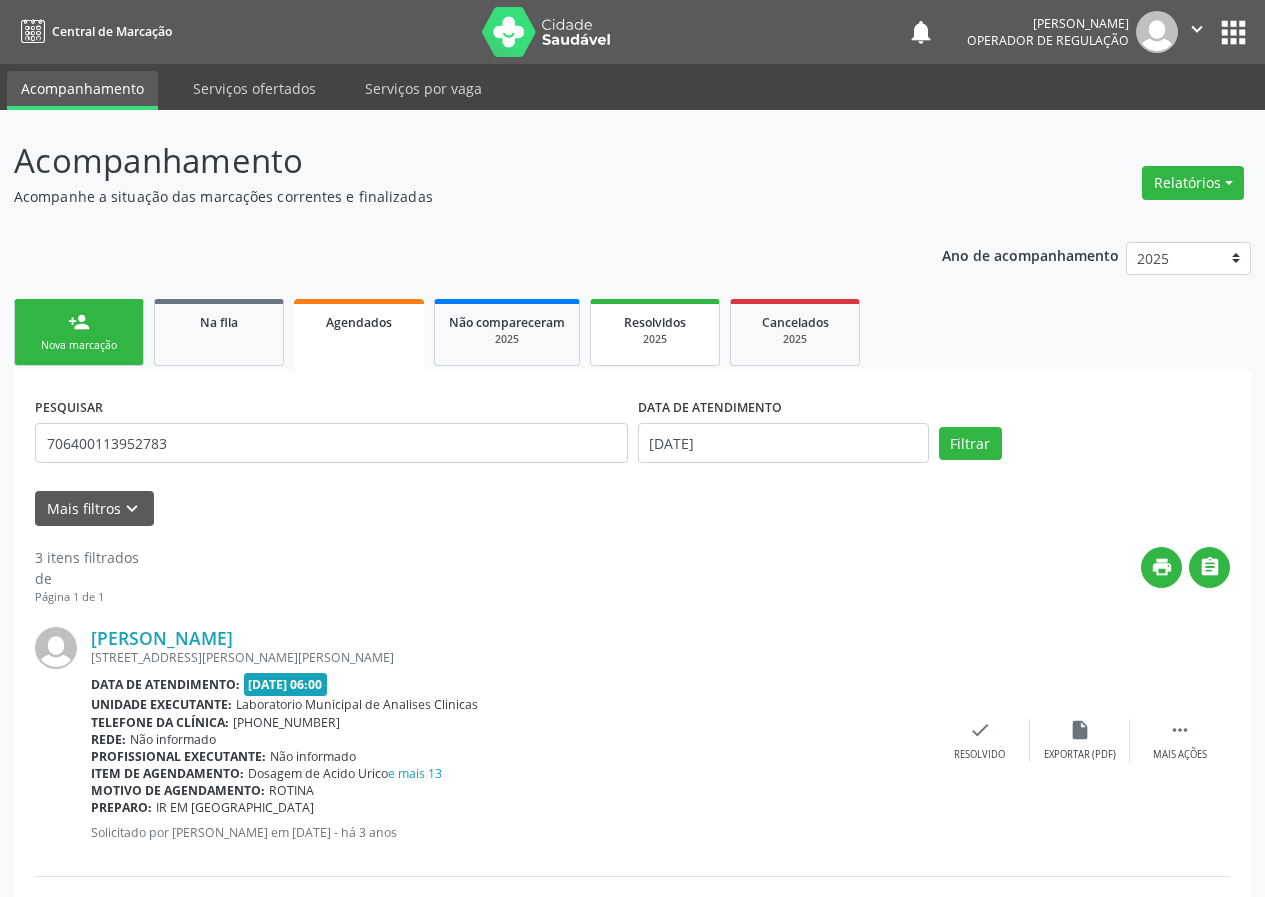 click on "2025" at bounding box center [655, 339] 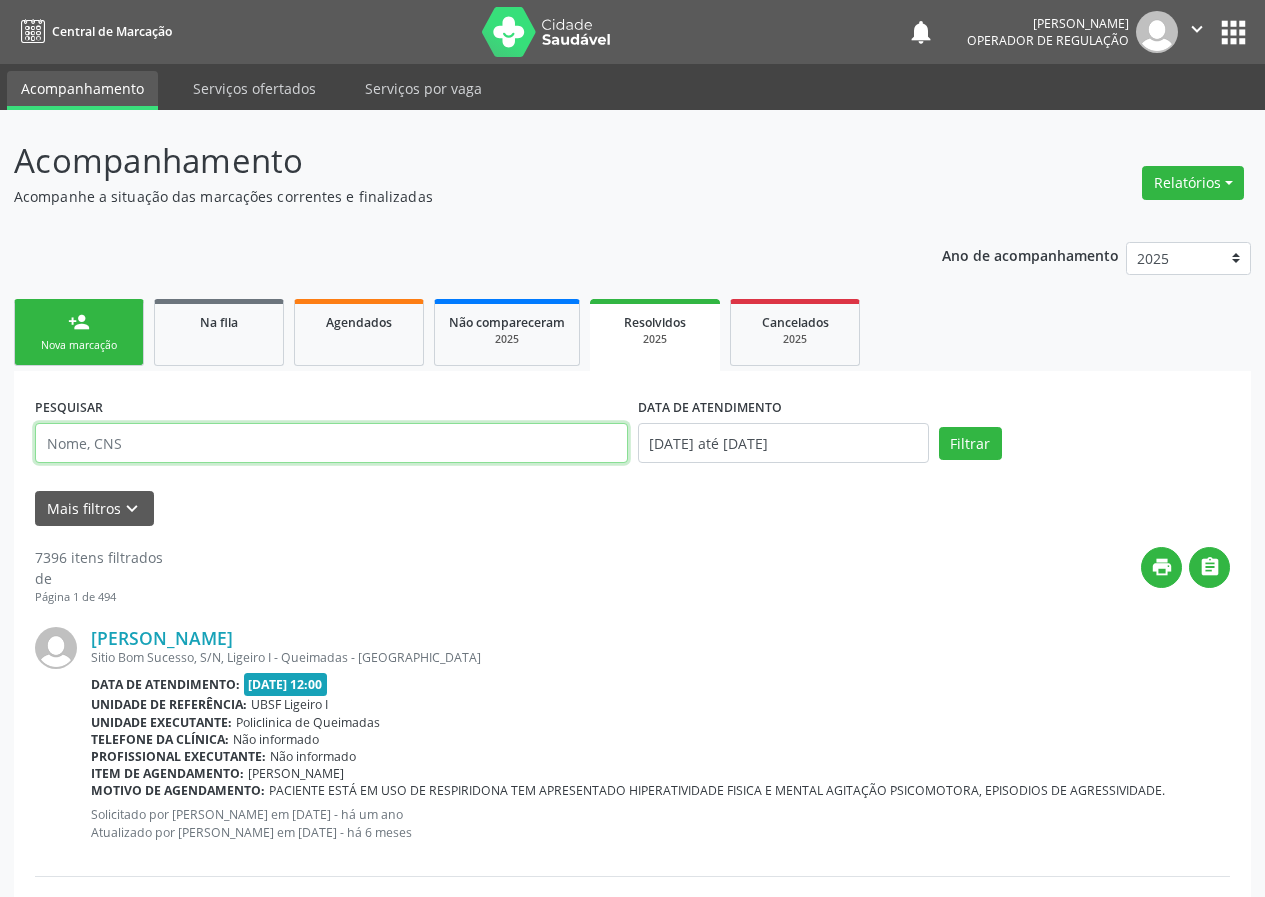 click at bounding box center (331, 443) 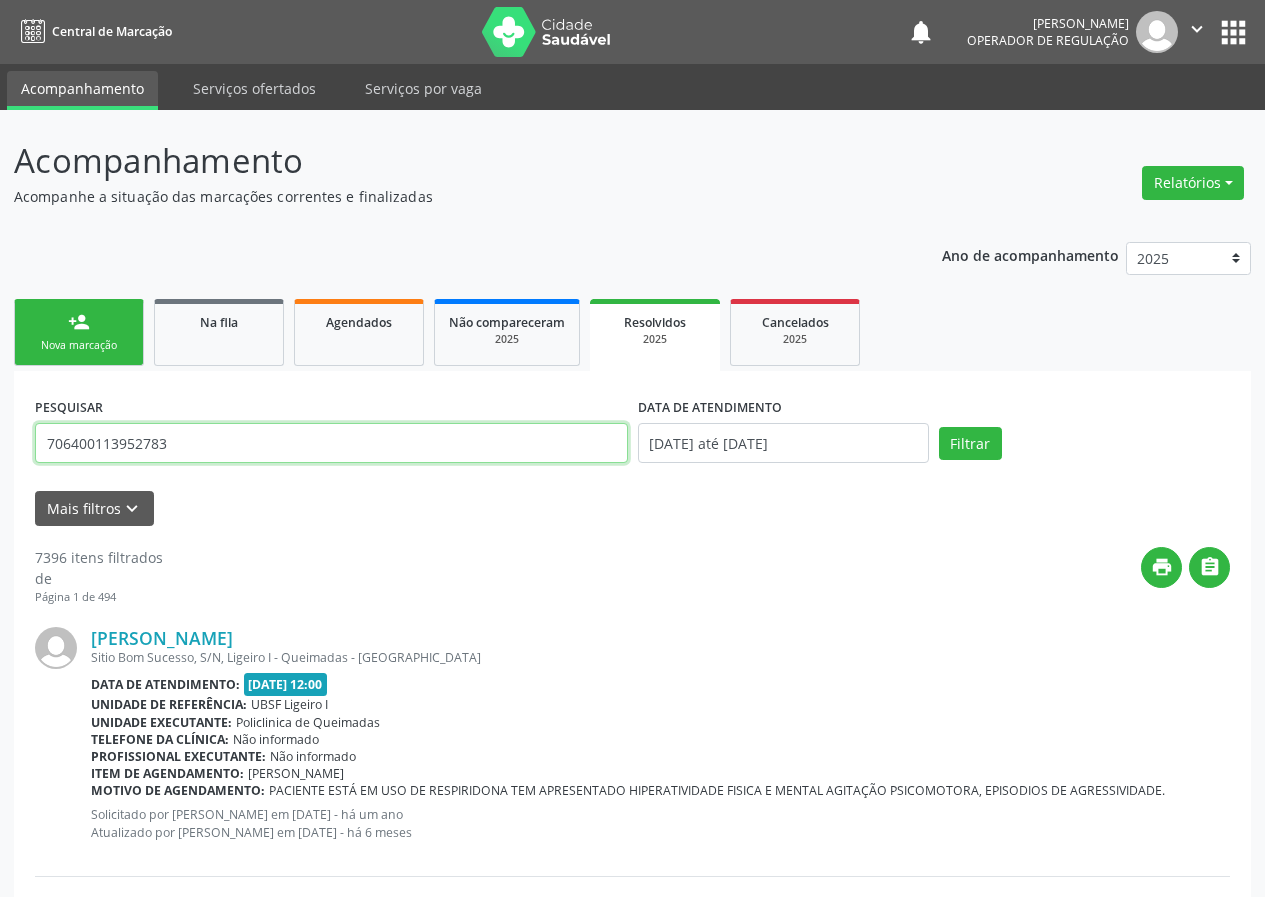 type on "706400113952783" 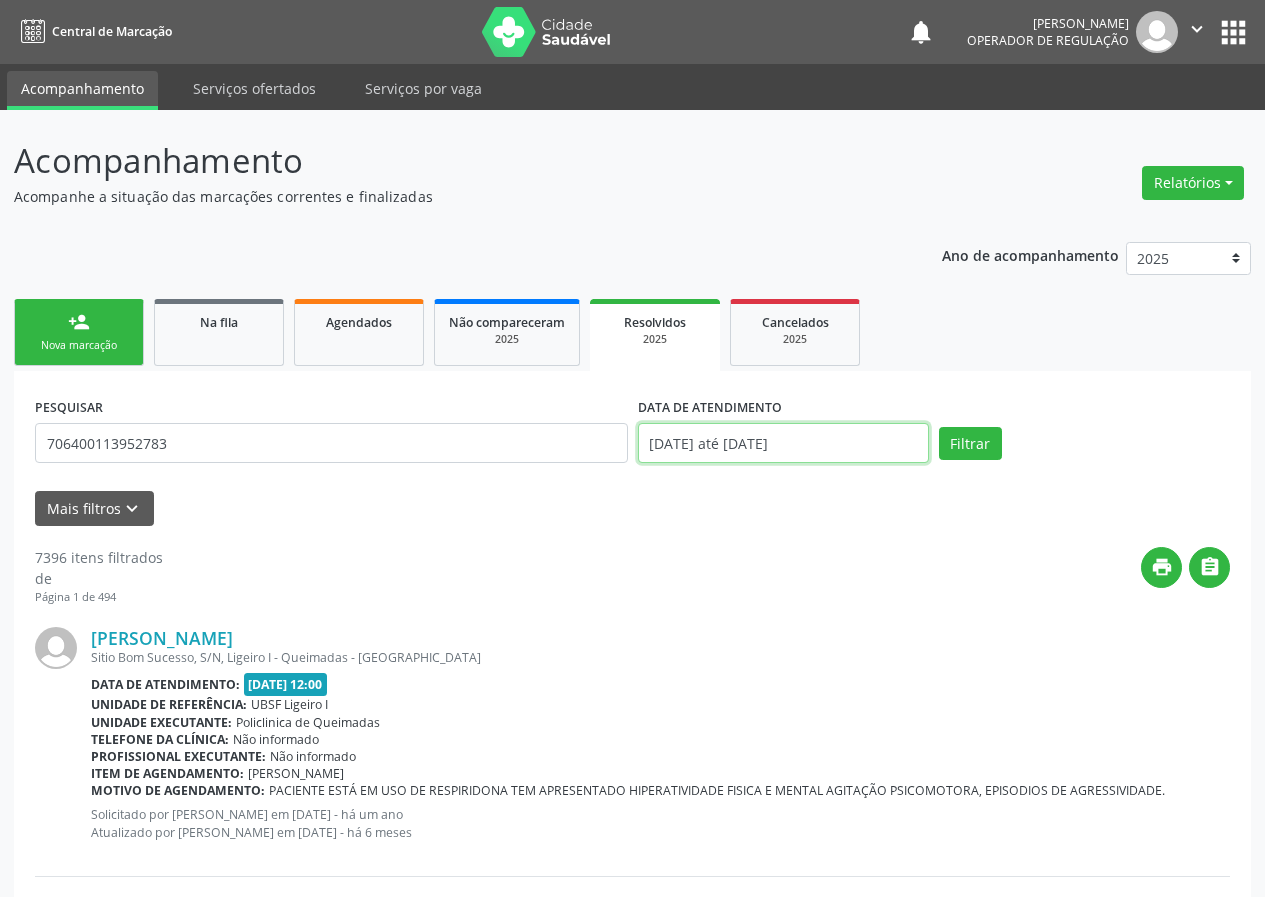 click on "Central de Marcação
notifications
[PERSON_NAME]
Operador de regulação

Configurações
Sair
apps
Acompanhamento
Serviços ofertados
Serviços por vaga
Acompanhamento
Acompanhe a situação das marcações correntes e finalizadas
Relatórios
Acompanhamento
Consolidado
Procedimentos realizados
Ano de acompanhamento
2025 2024 2023 2022 2021
person_add
Nova marcação
Na fila   Agendados   Não compareceram
2025
Resolvidos
2025
Cancelados
2025
PESQUISAR
706400113952783
DATA DE ATENDIMENTO
0[DATE] até 1[DATE]
Filtrar
UNIDADE DE REFERÊNCIA
Selecione uma UBS
Todas as UBS   UBSF Ligeiro II     UBSF Castanho" at bounding box center (632, 448) 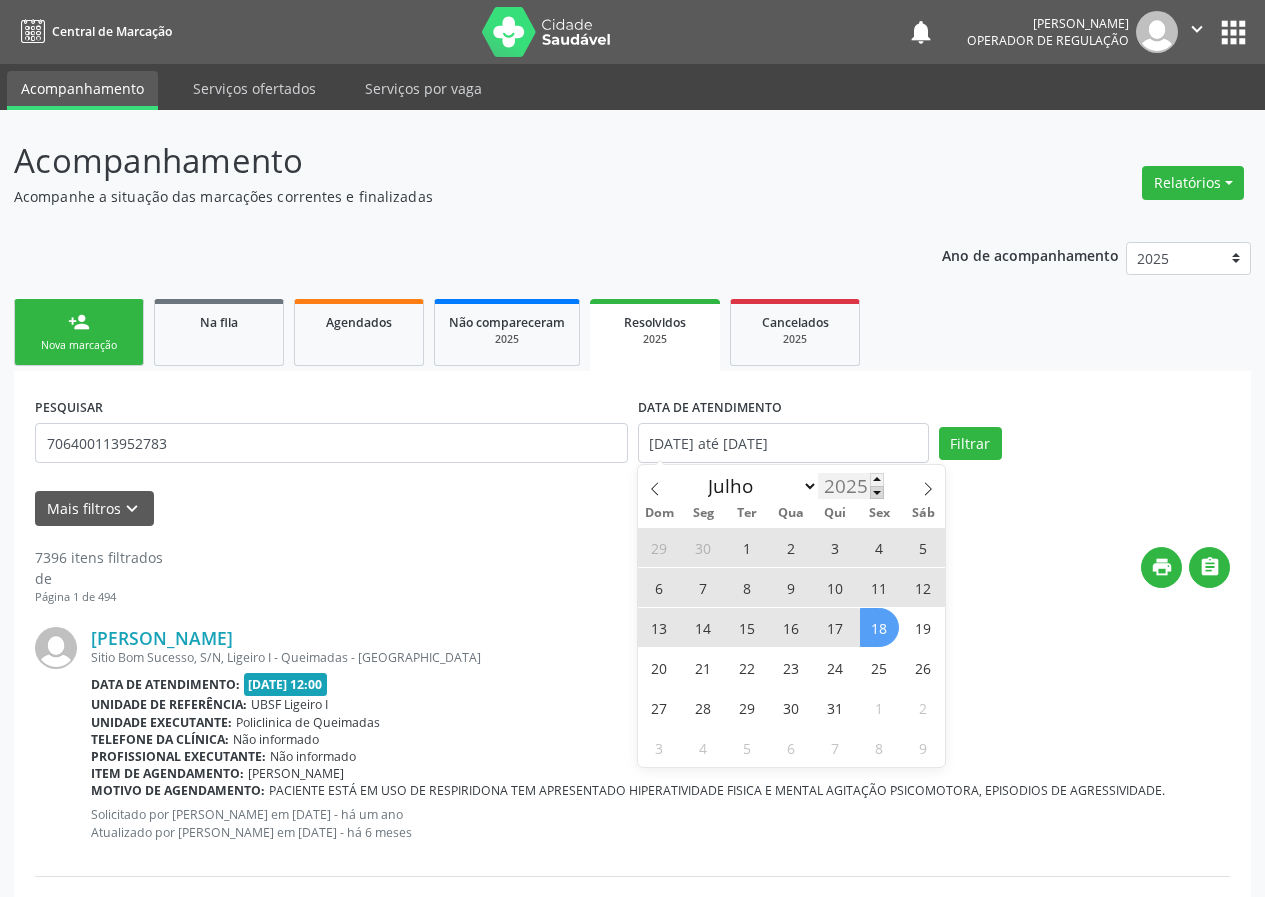 click at bounding box center (877, 492) 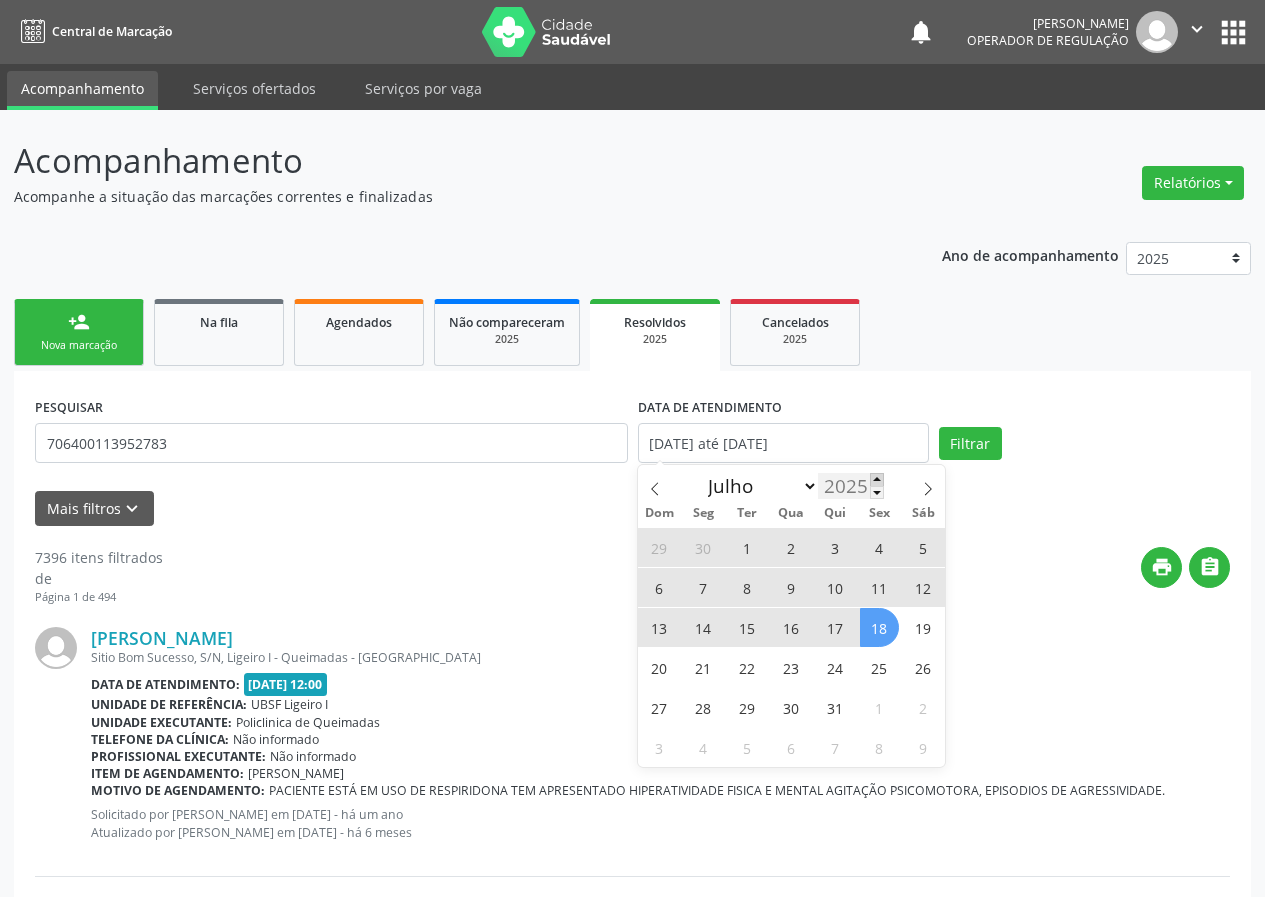 click at bounding box center [877, 479] 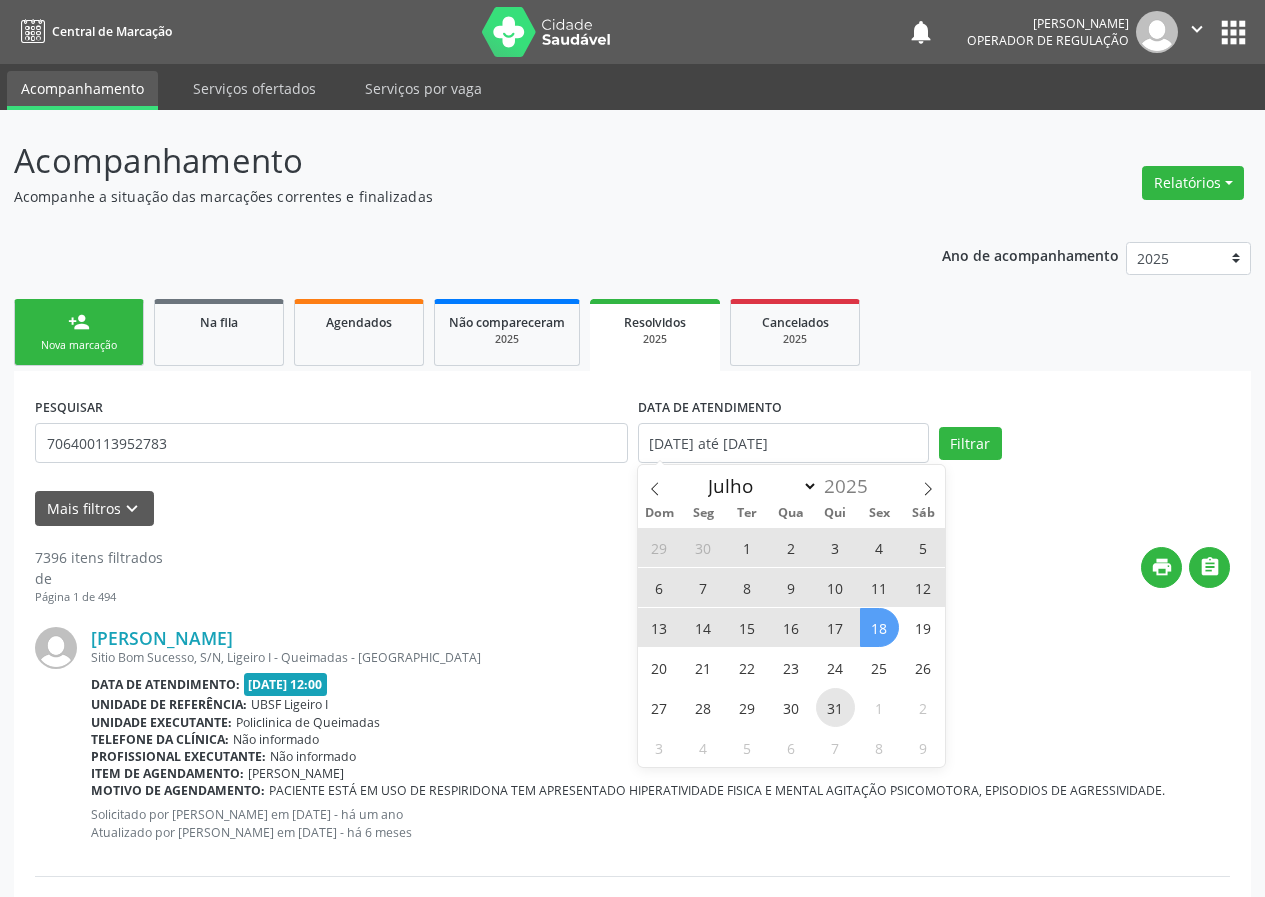 click on "31" at bounding box center [835, 707] 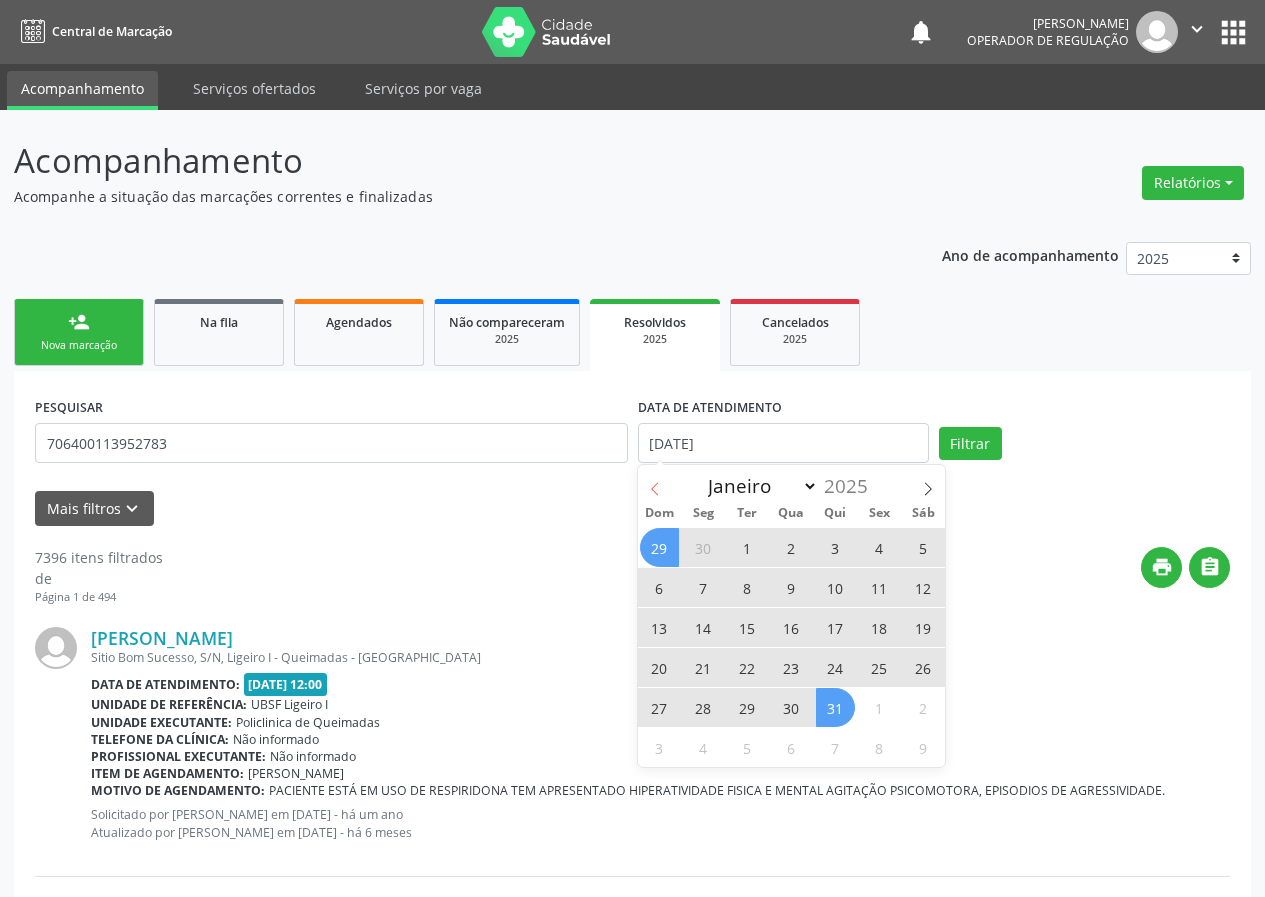 click at bounding box center (655, 482) 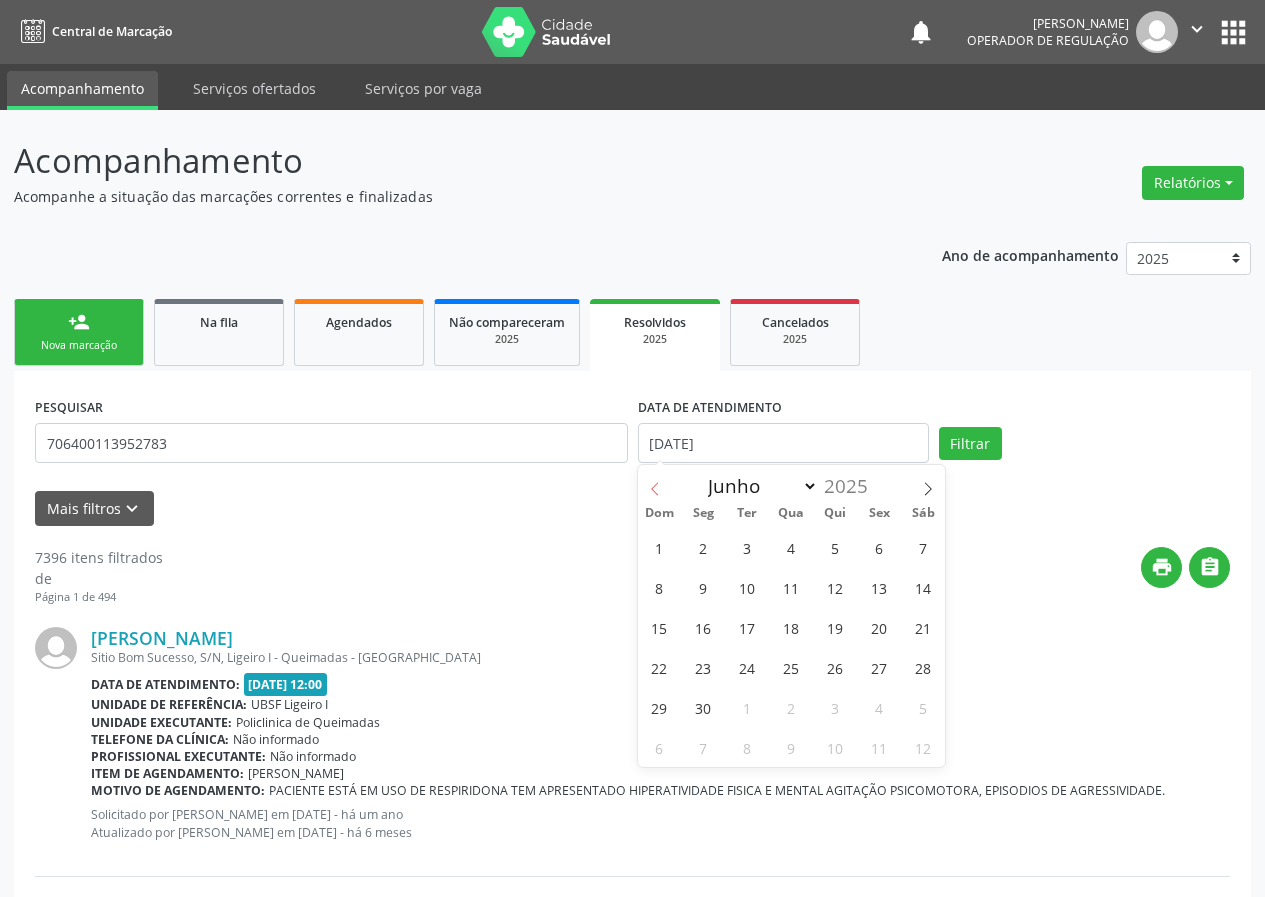 click at bounding box center [655, 482] 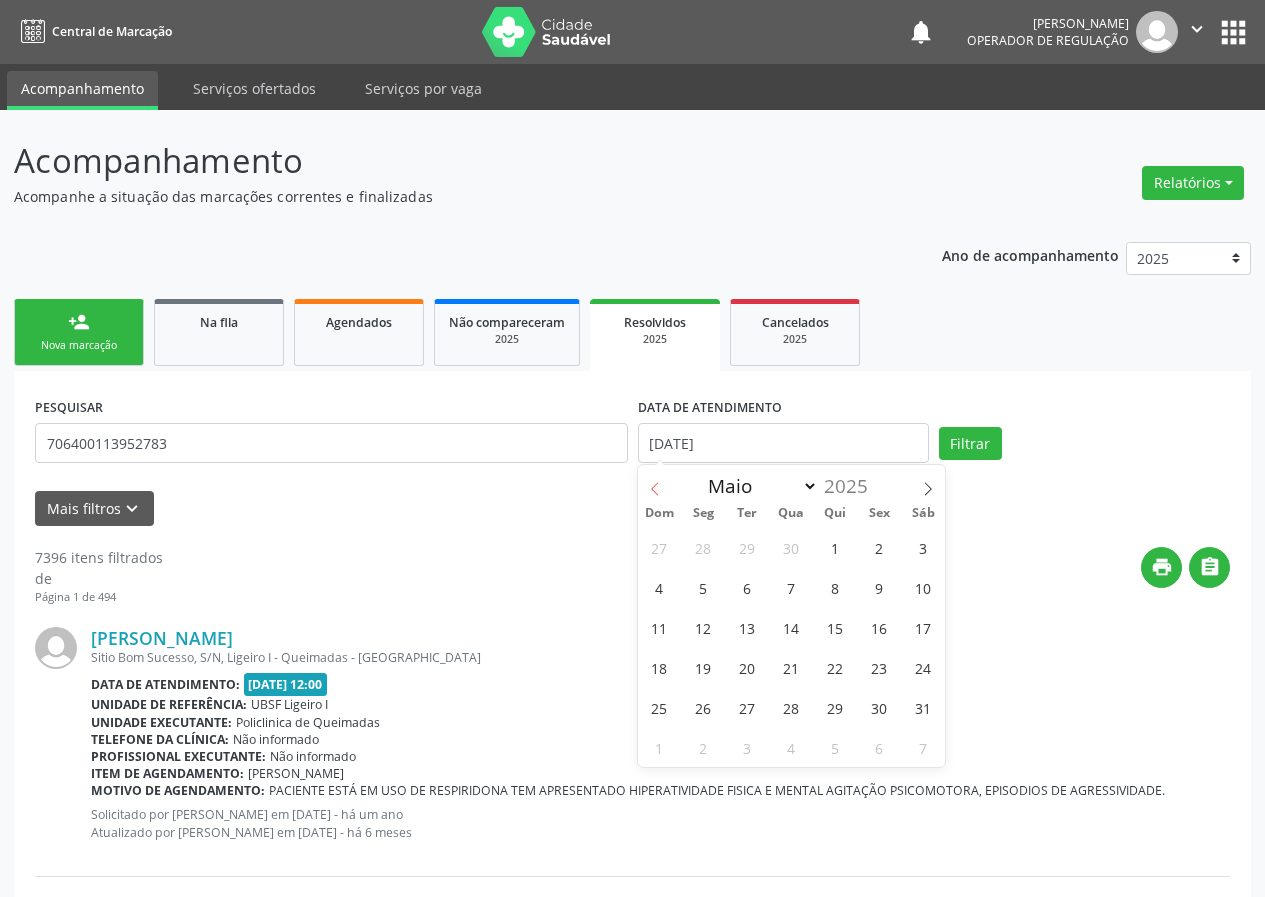 click at bounding box center [655, 482] 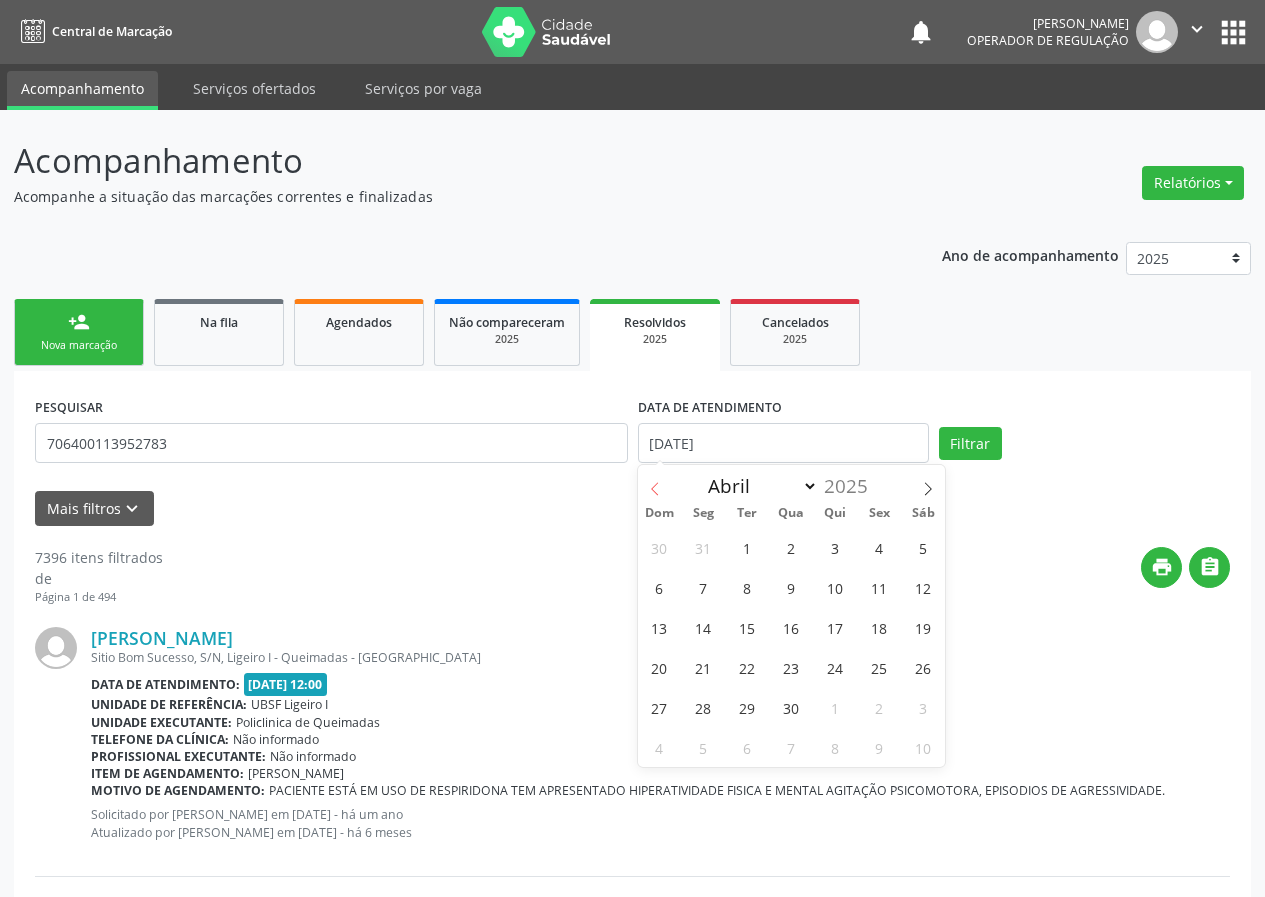 click at bounding box center (655, 482) 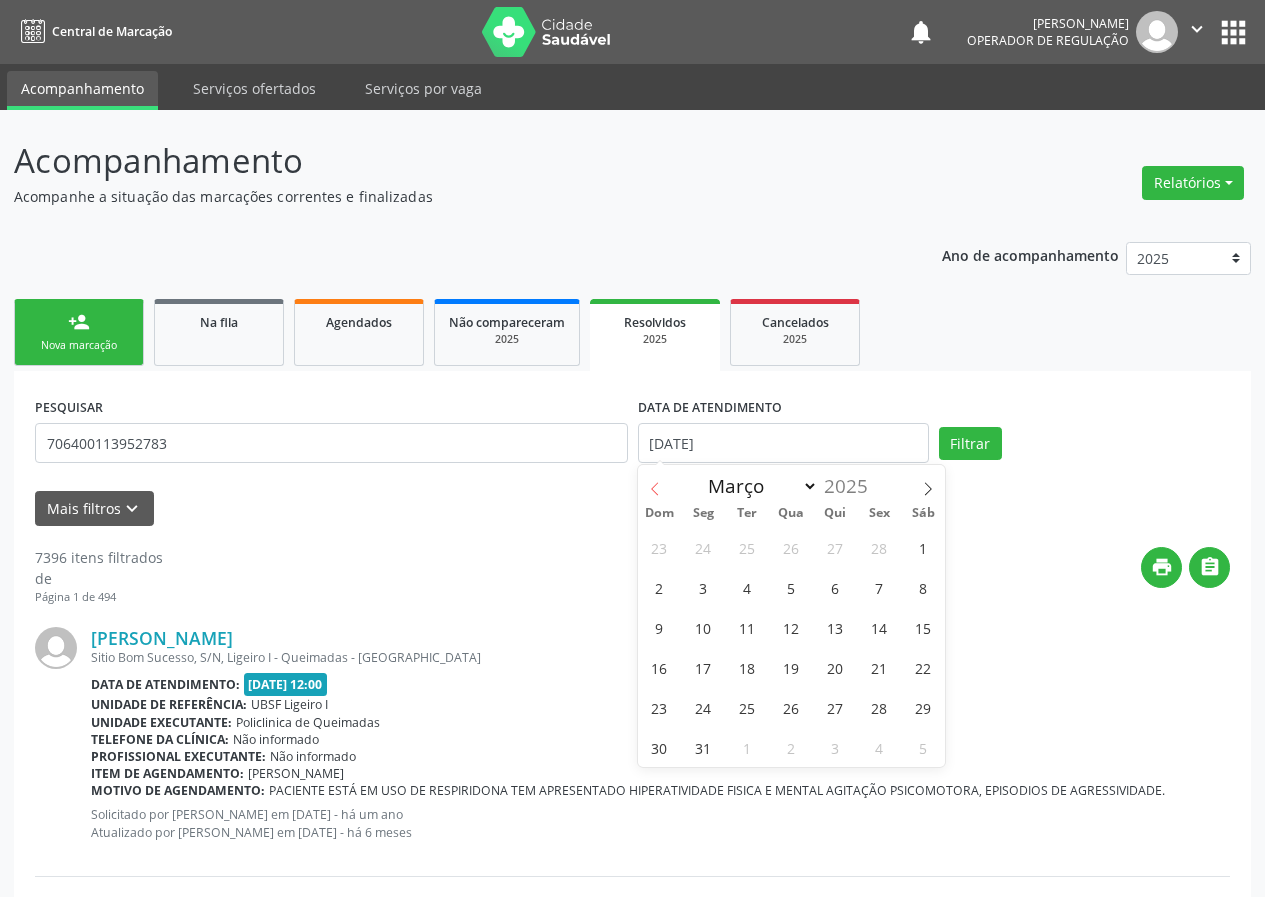 click at bounding box center (655, 482) 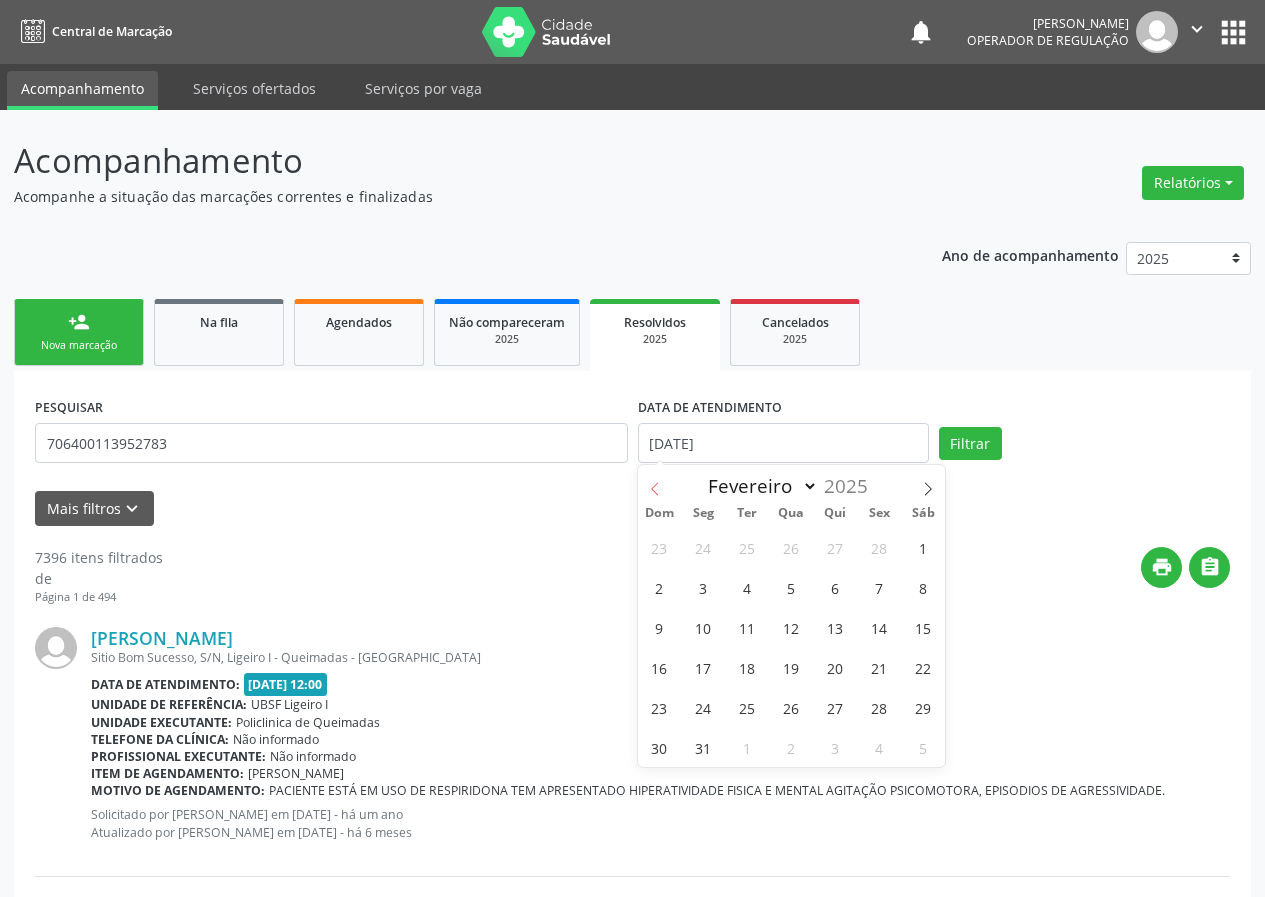 click at bounding box center [655, 482] 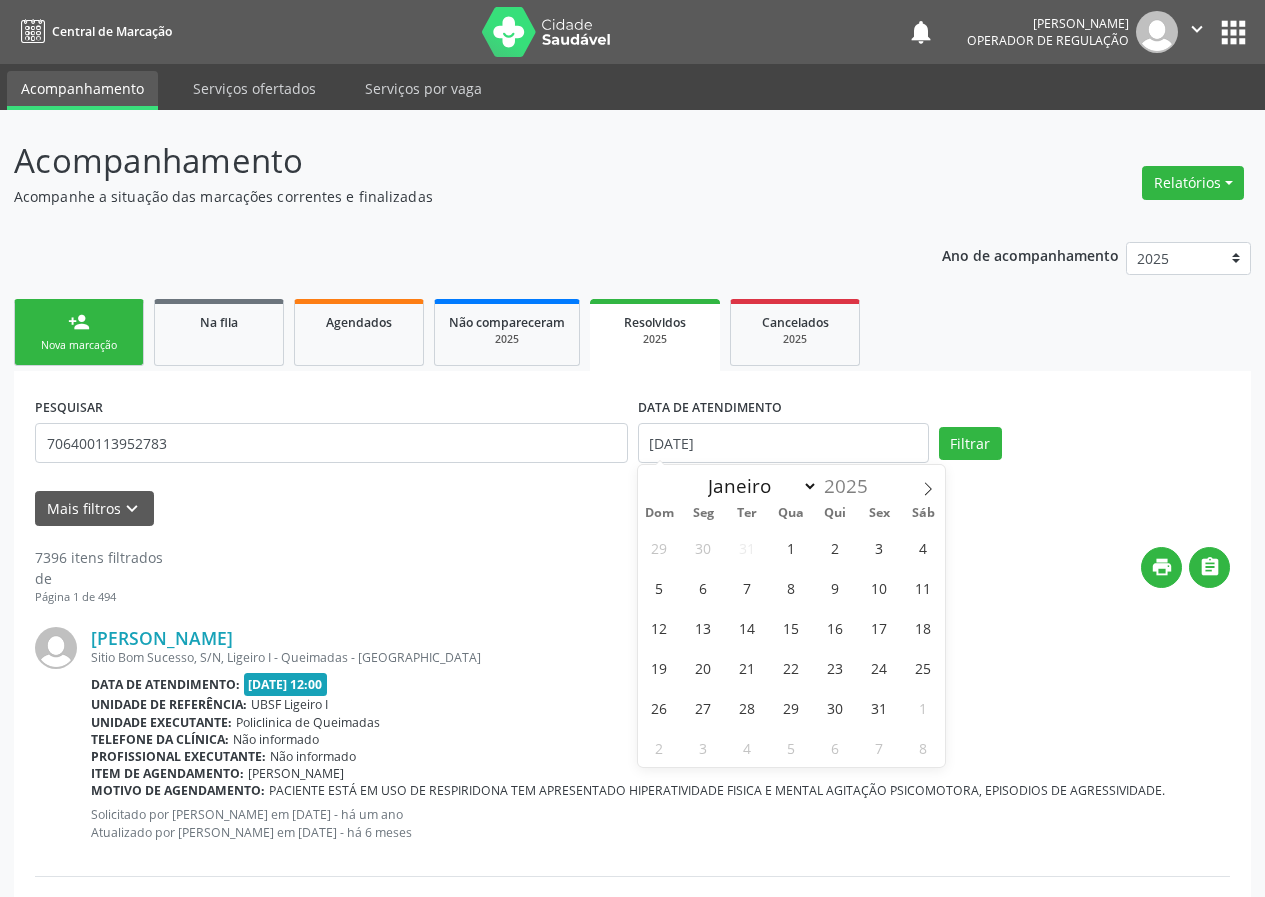 click on "Janeiro Fevereiro Março Abril Maio Junho Julho Agosto Setembro Outubro Novembro [DATE]" at bounding box center [792, 482] 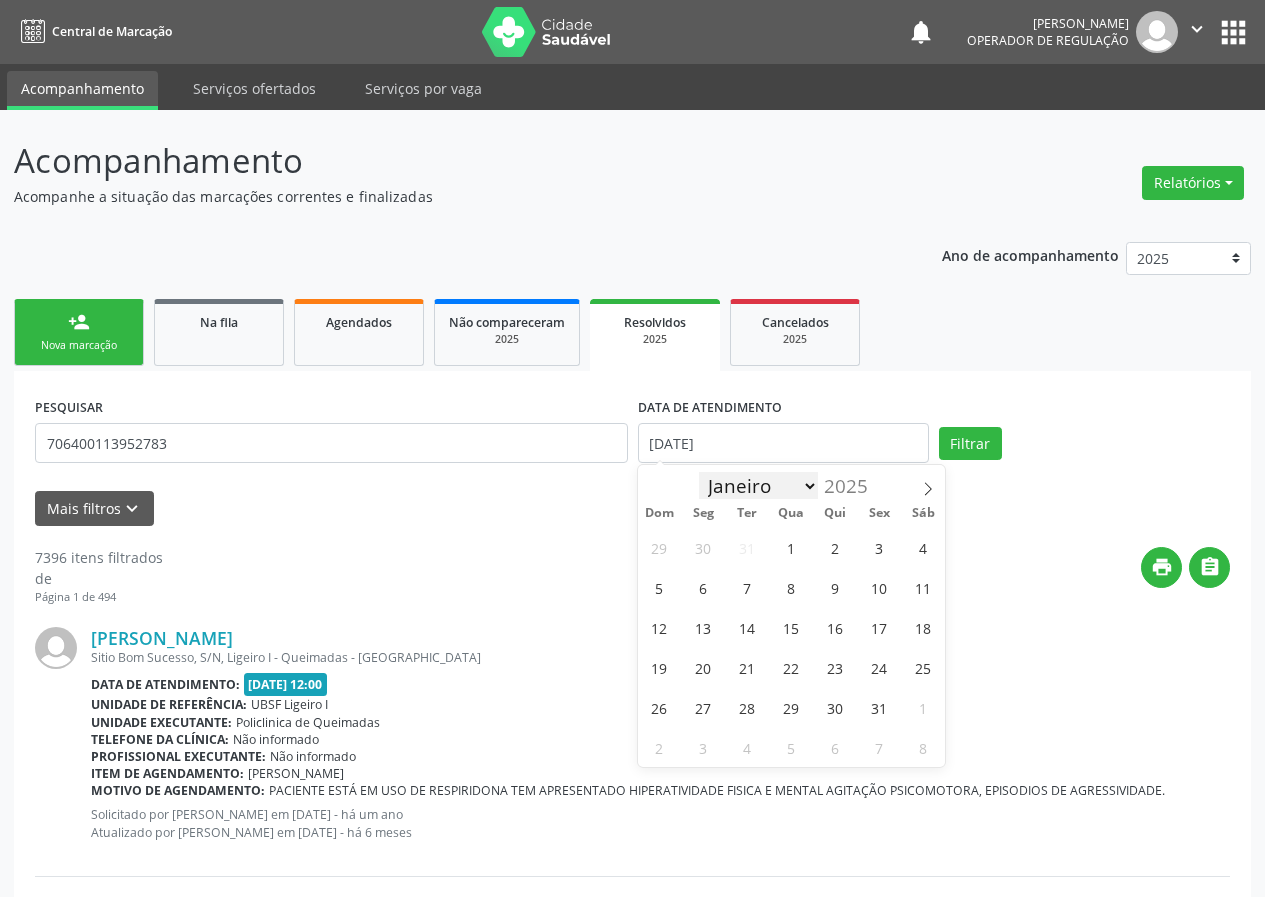 click on "Janeiro Fevereiro Março Abril Maio Junho Julho Agosto Setembro Outubro Novembro Dezembro" at bounding box center [759, 486] 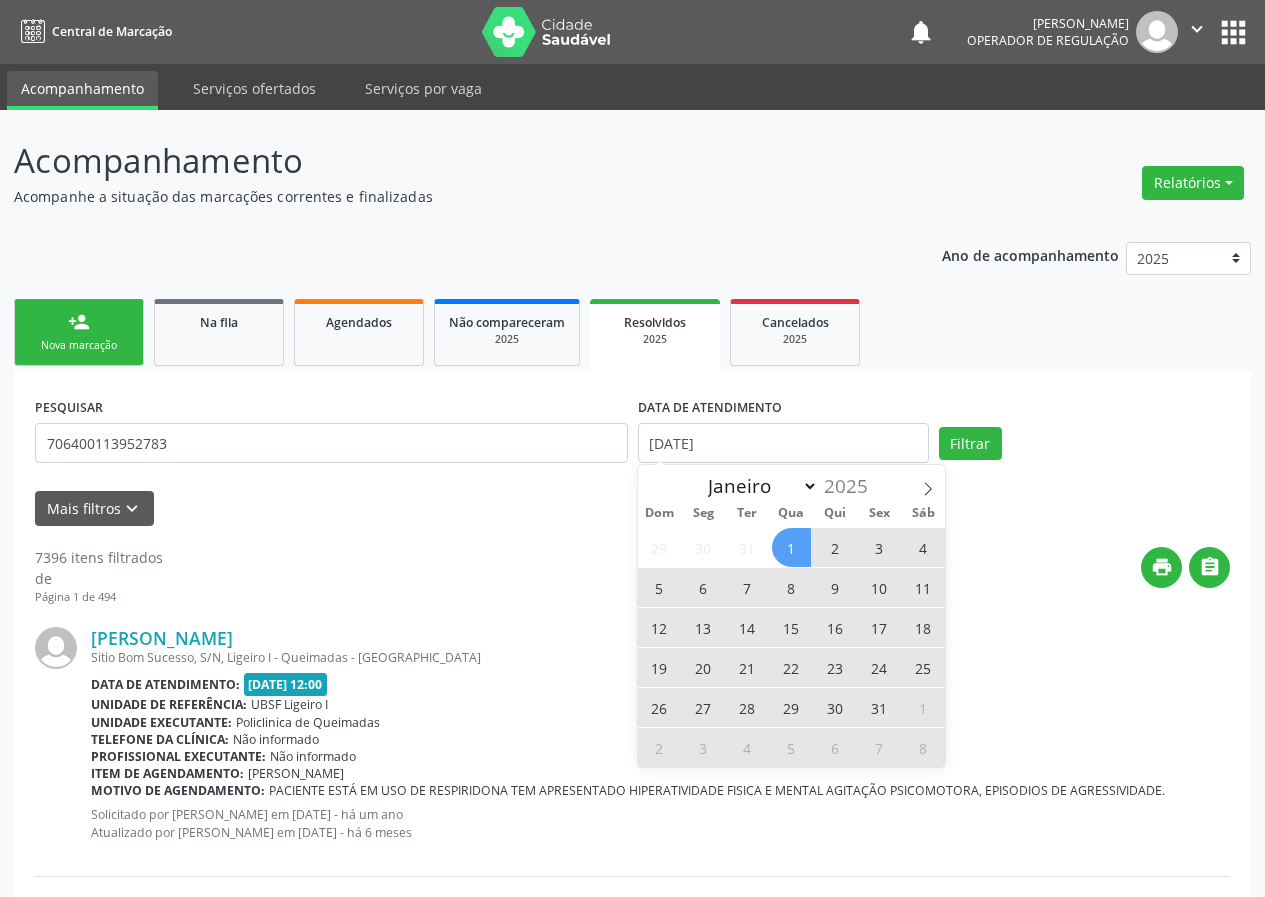 click on "1" at bounding box center (791, 547) 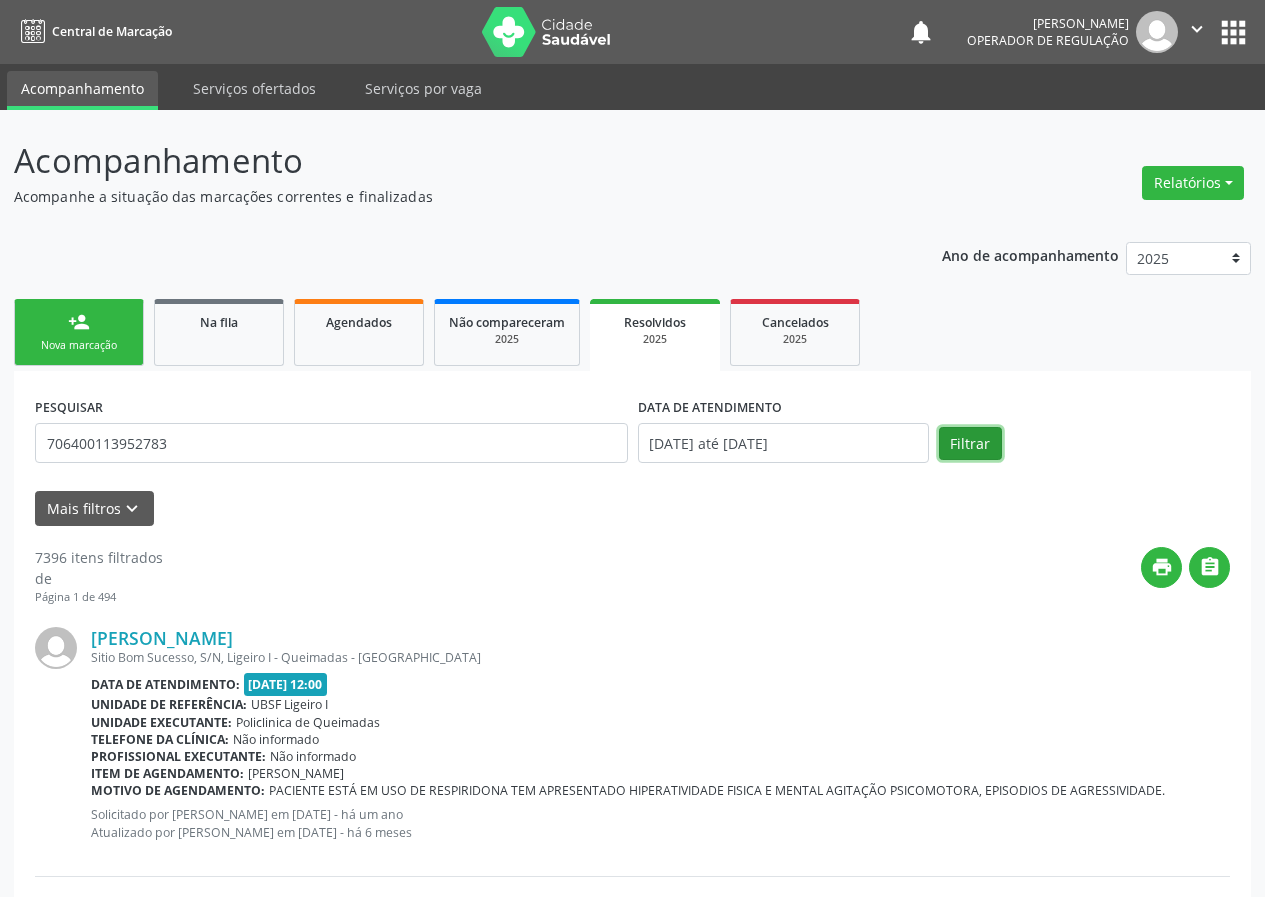 click on "Filtrar" at bounding box center [970, 444] 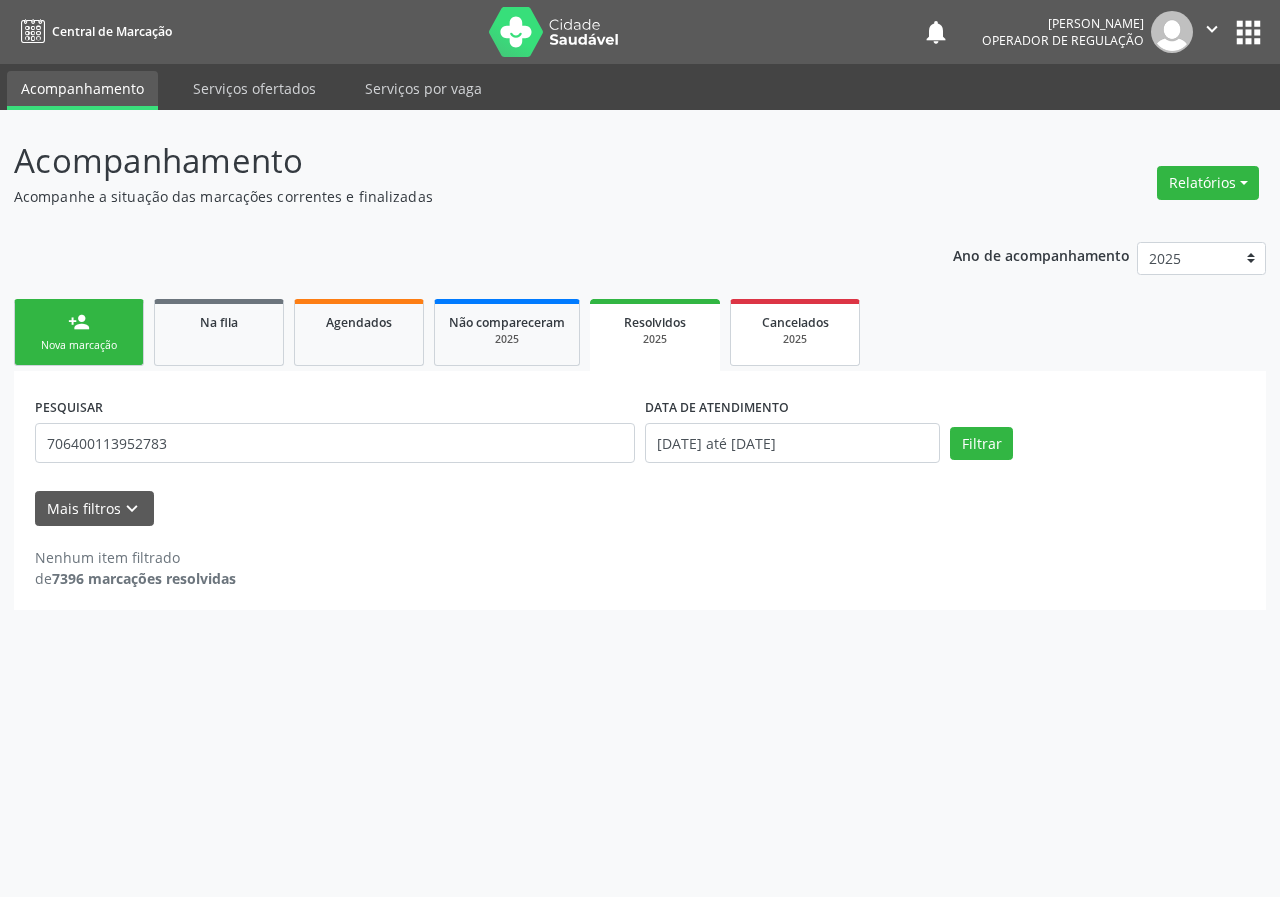 click on "Cancelados" at bounding box center [795, 322] 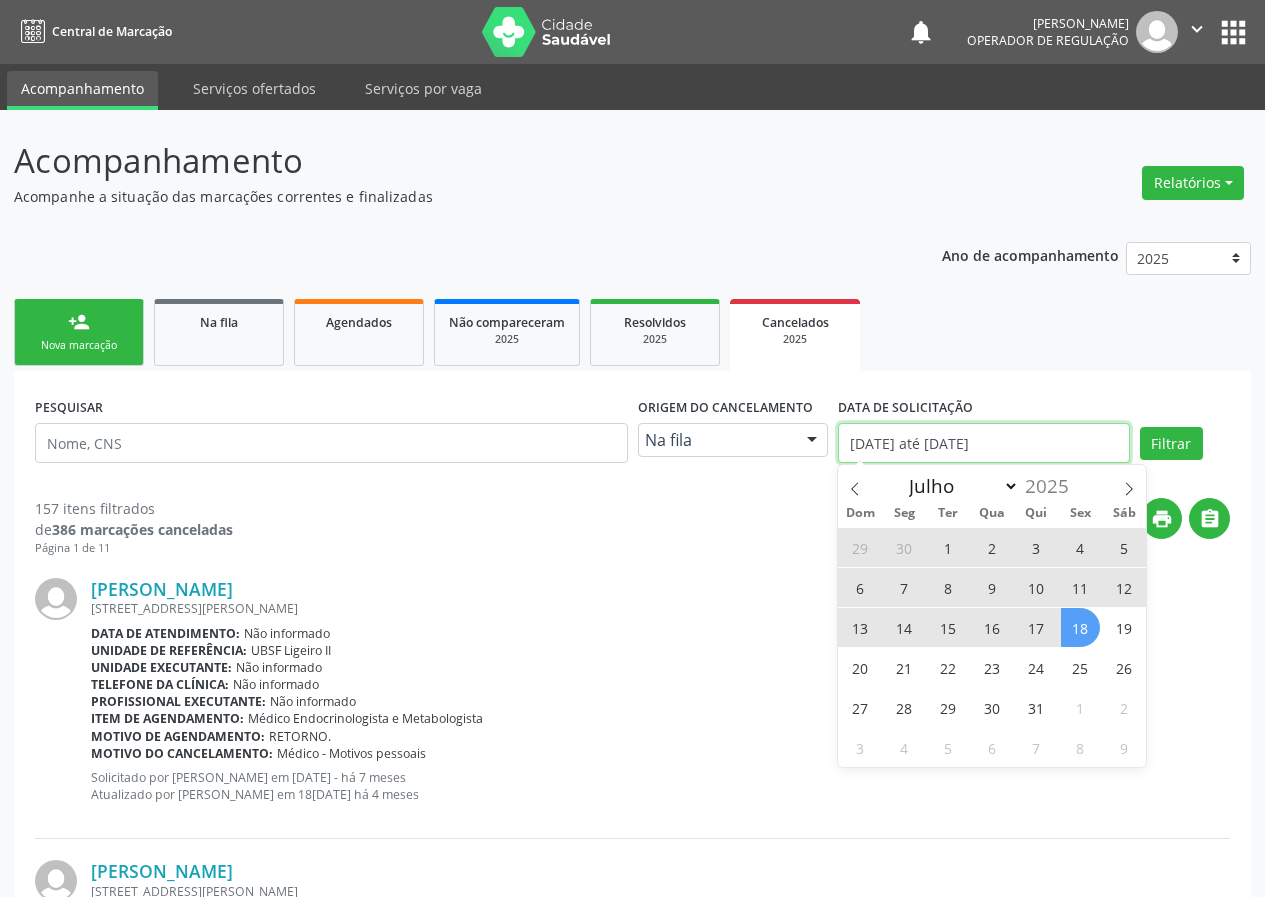 click on "[DATE] até [DATE]" at bounding box center (983, 443) 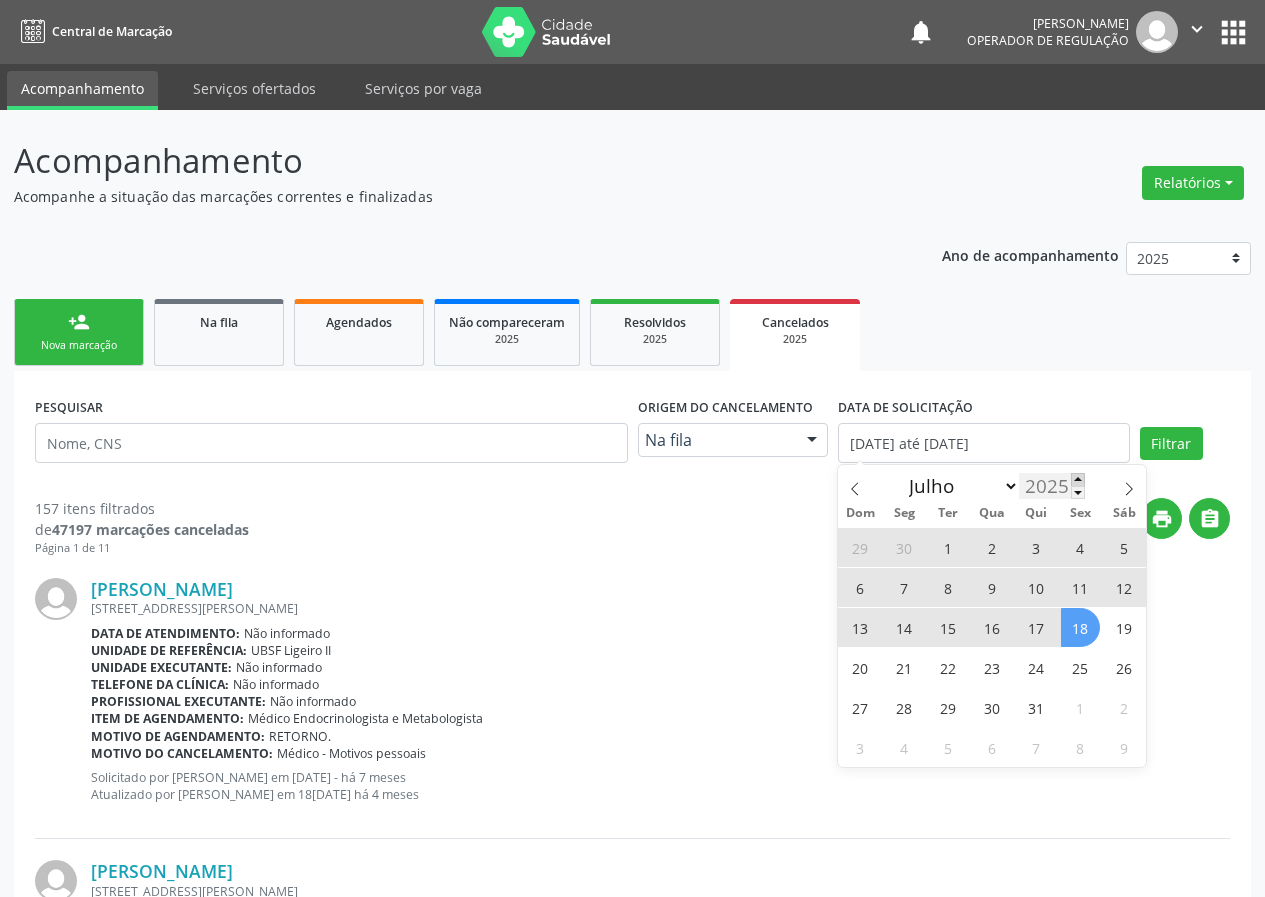 click at bounding box center [1078, 479] 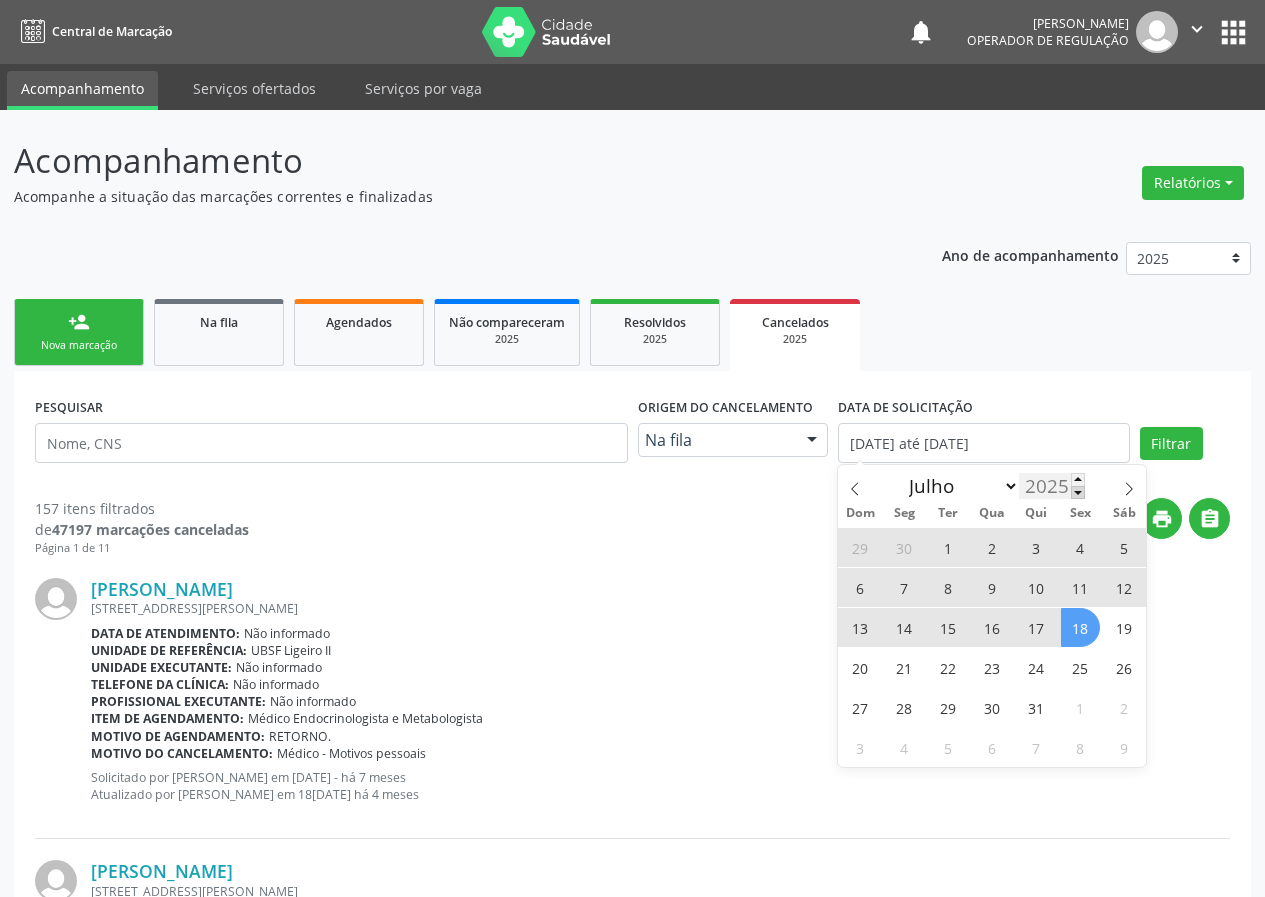 click at bounding box center [1078, 492] 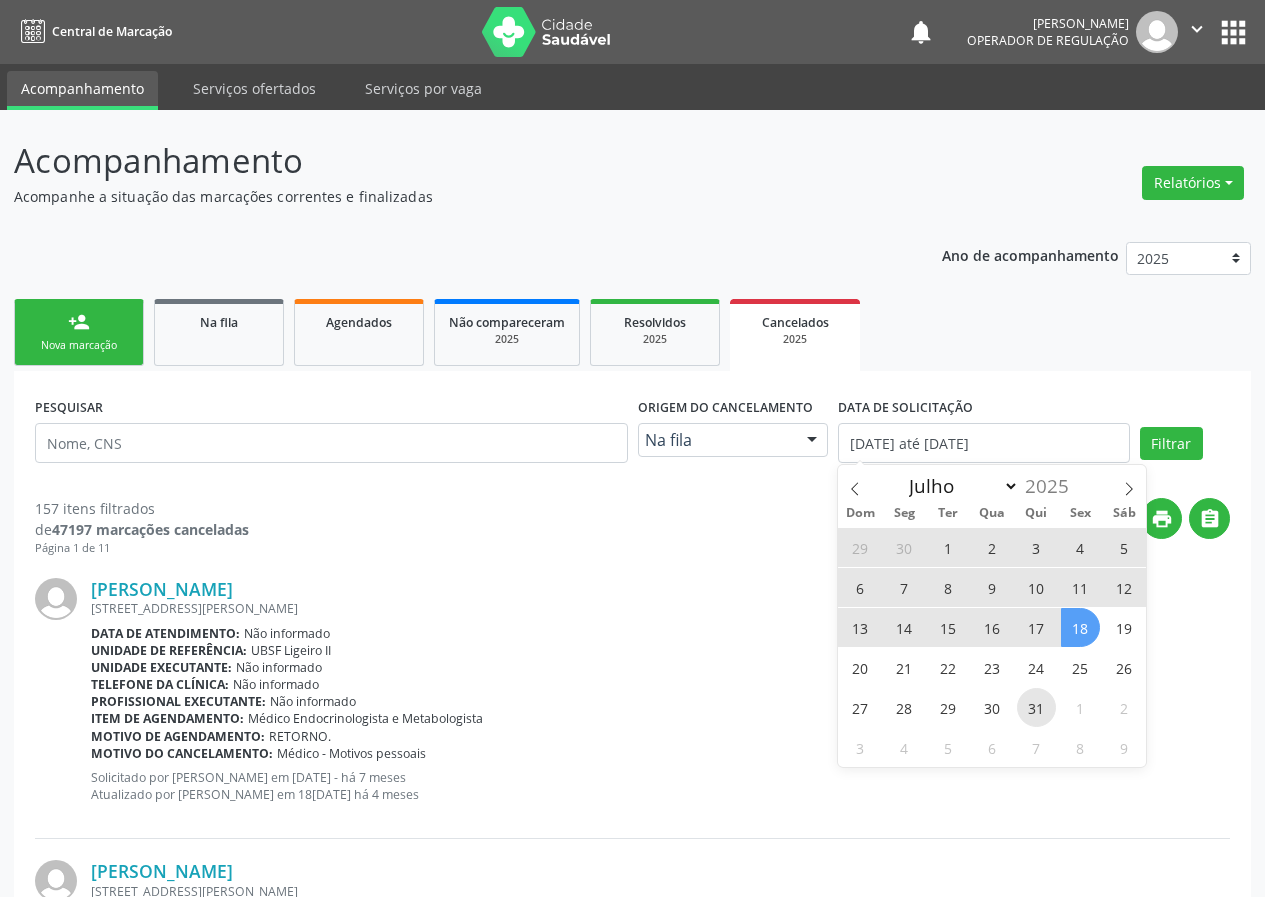 click on "31" at bounding box center [1036, 707] 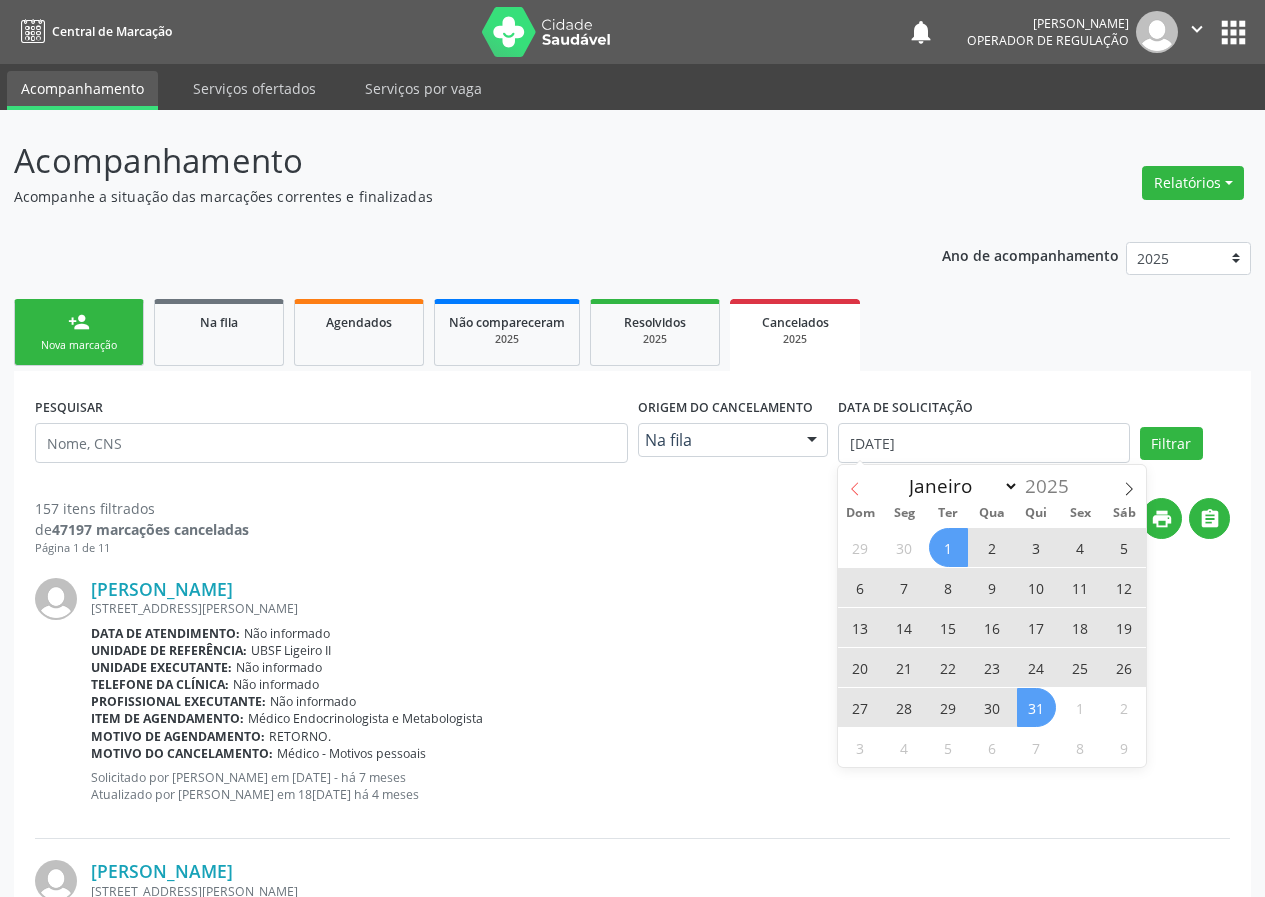 click 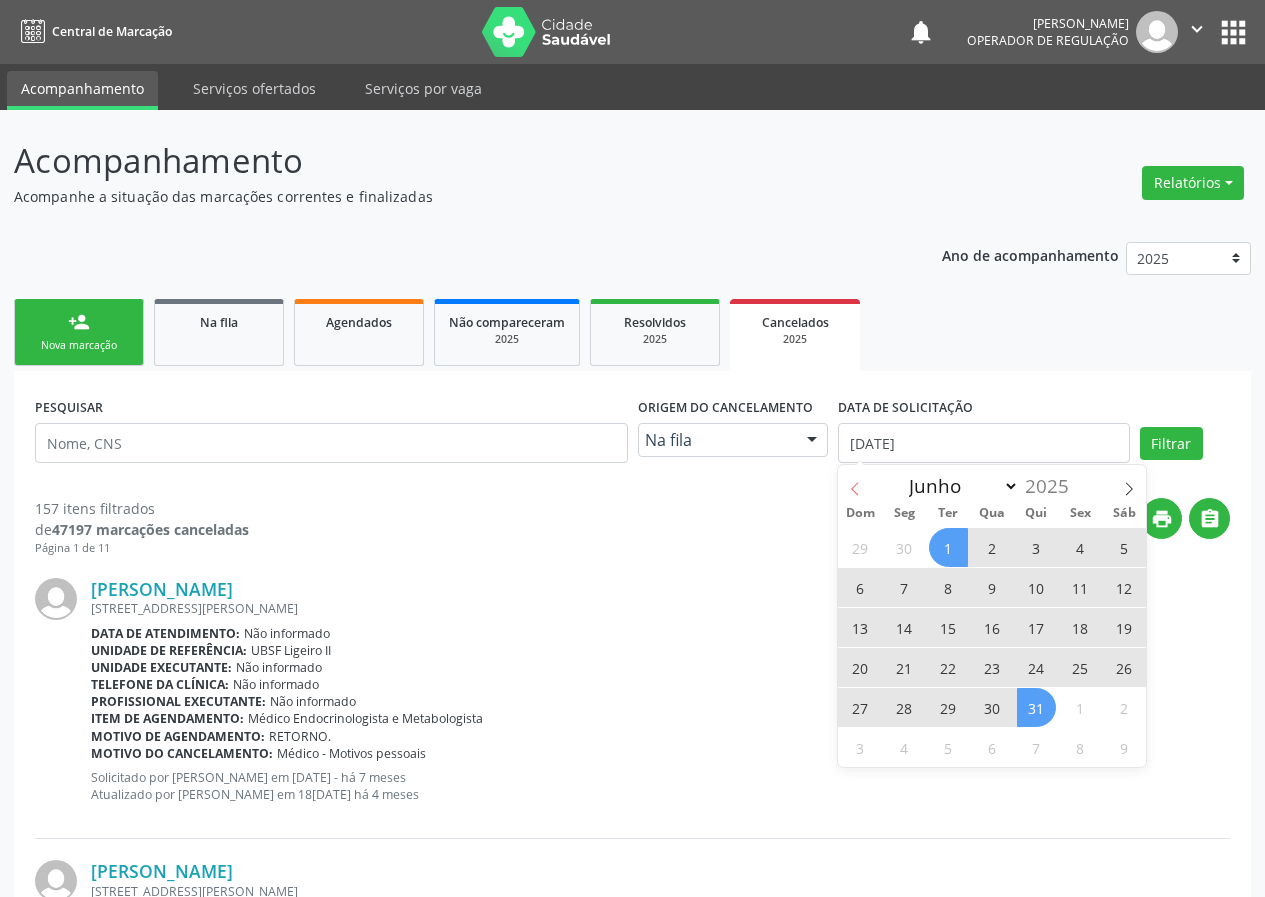 click 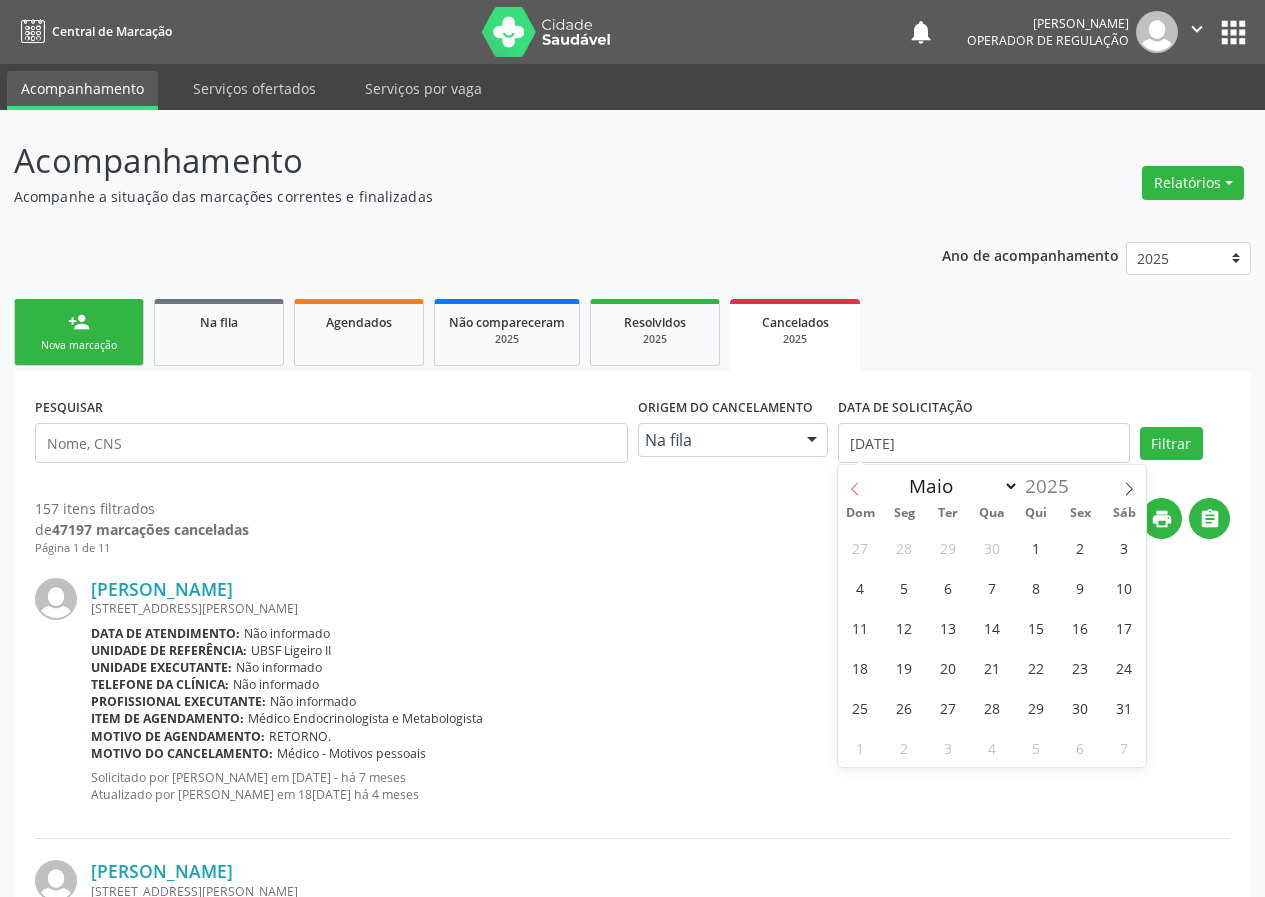 click 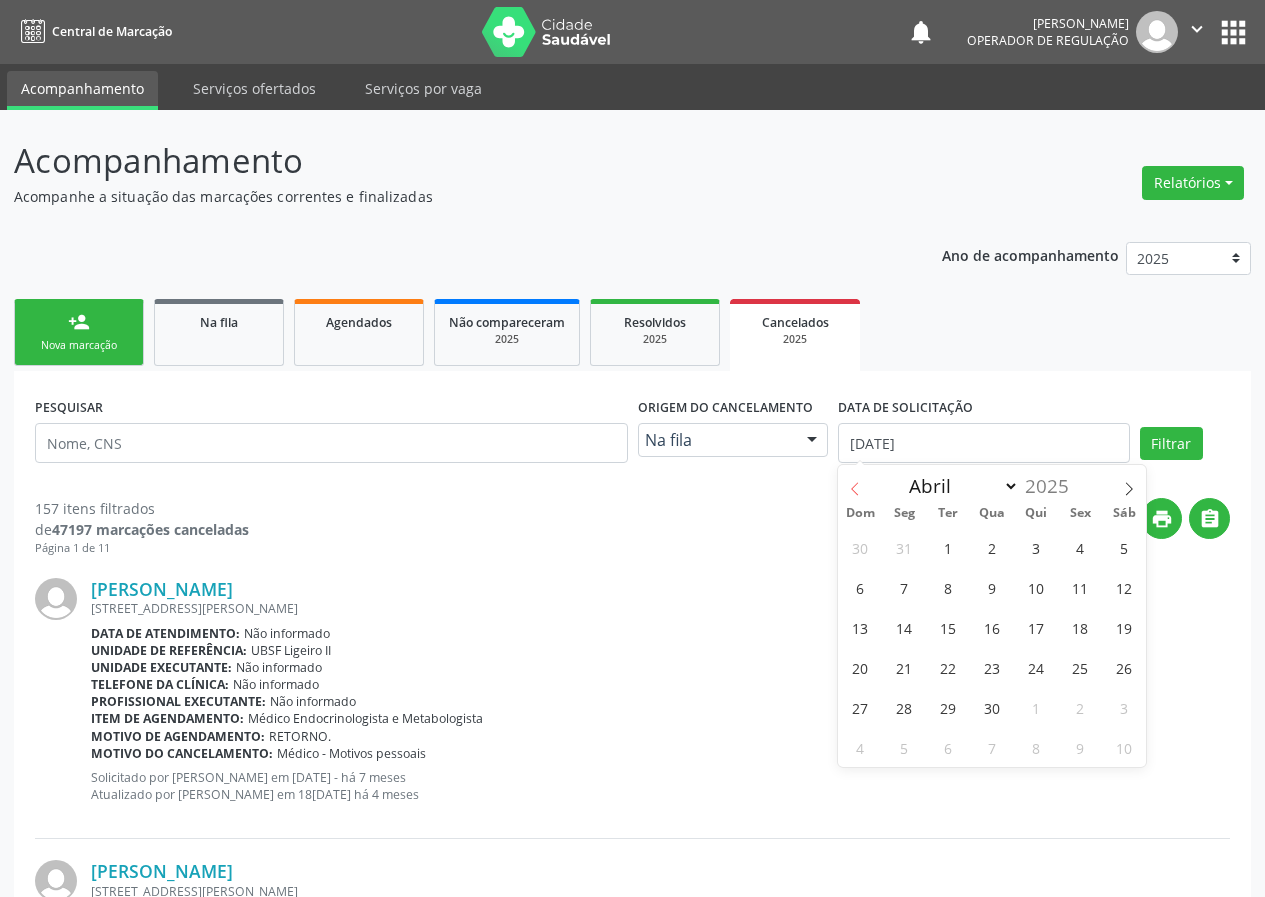 click 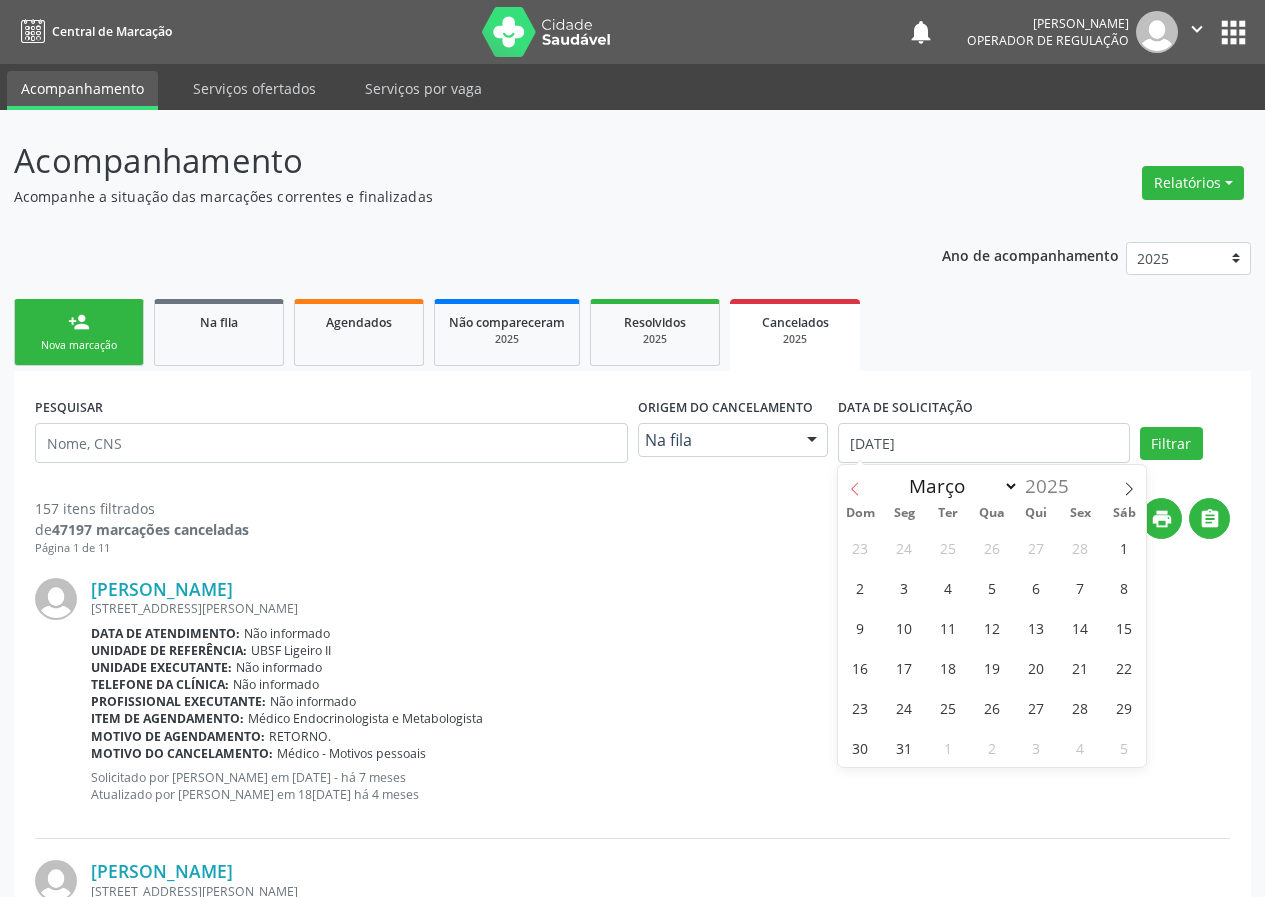 click 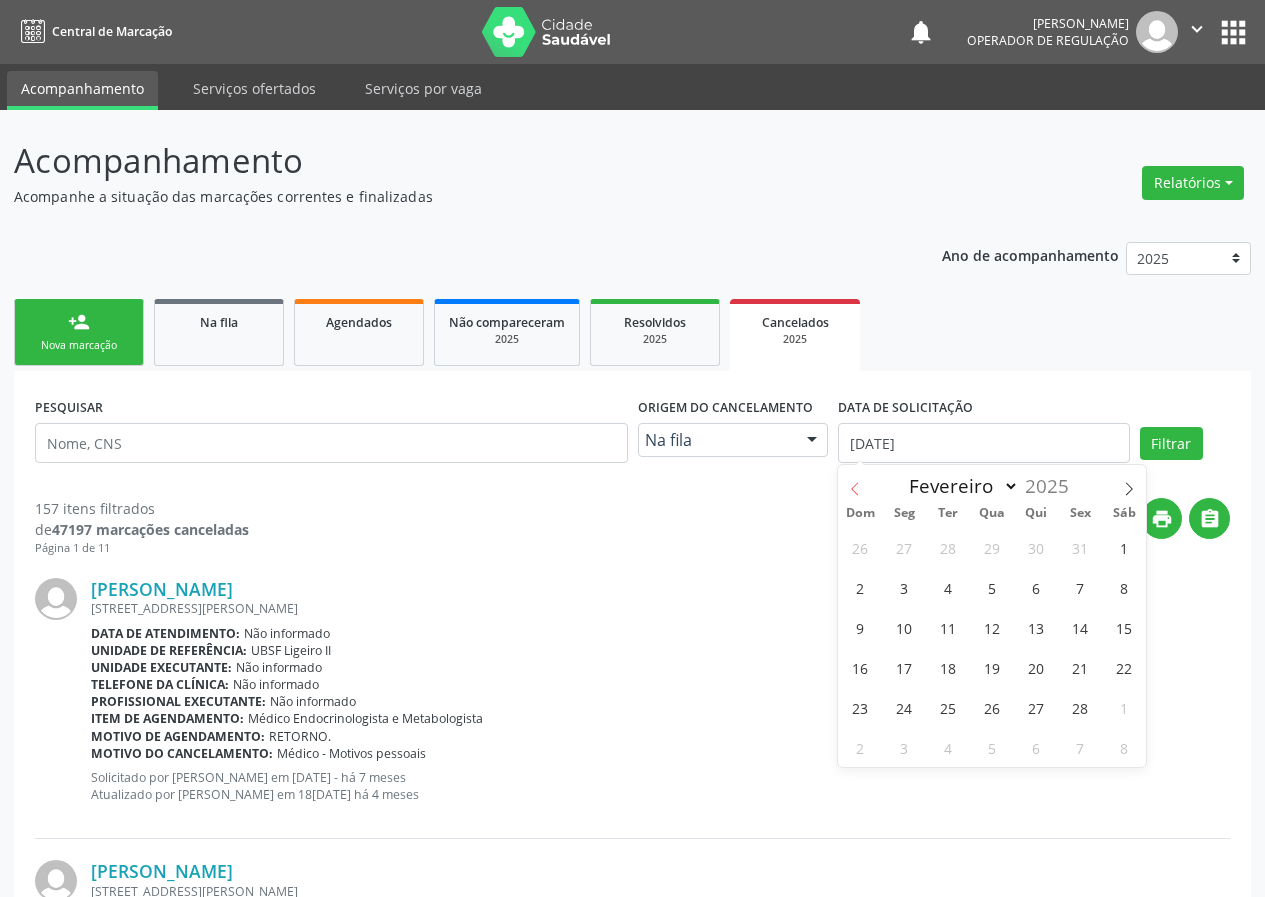 click 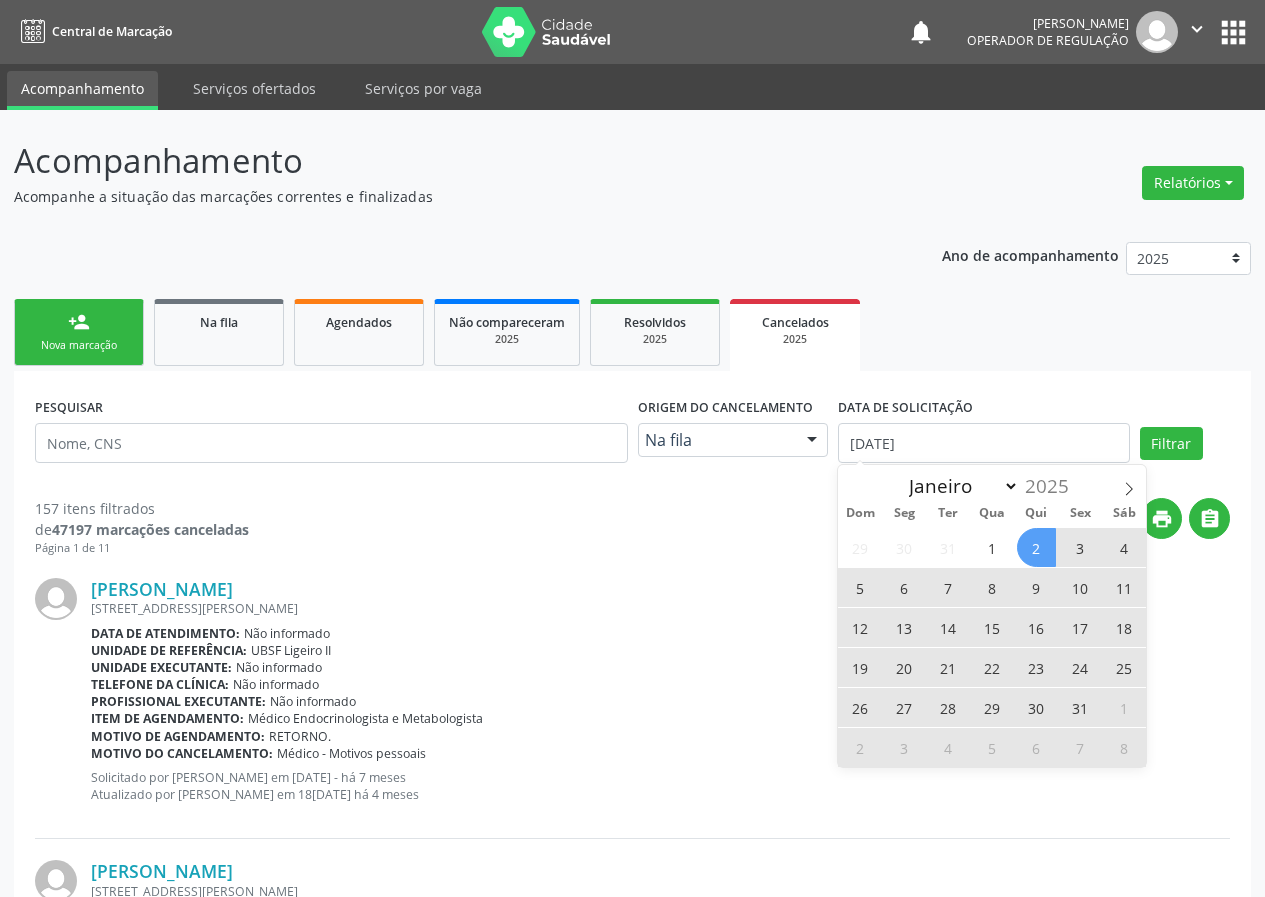 click on "2" at bounding box center [1036, 547] 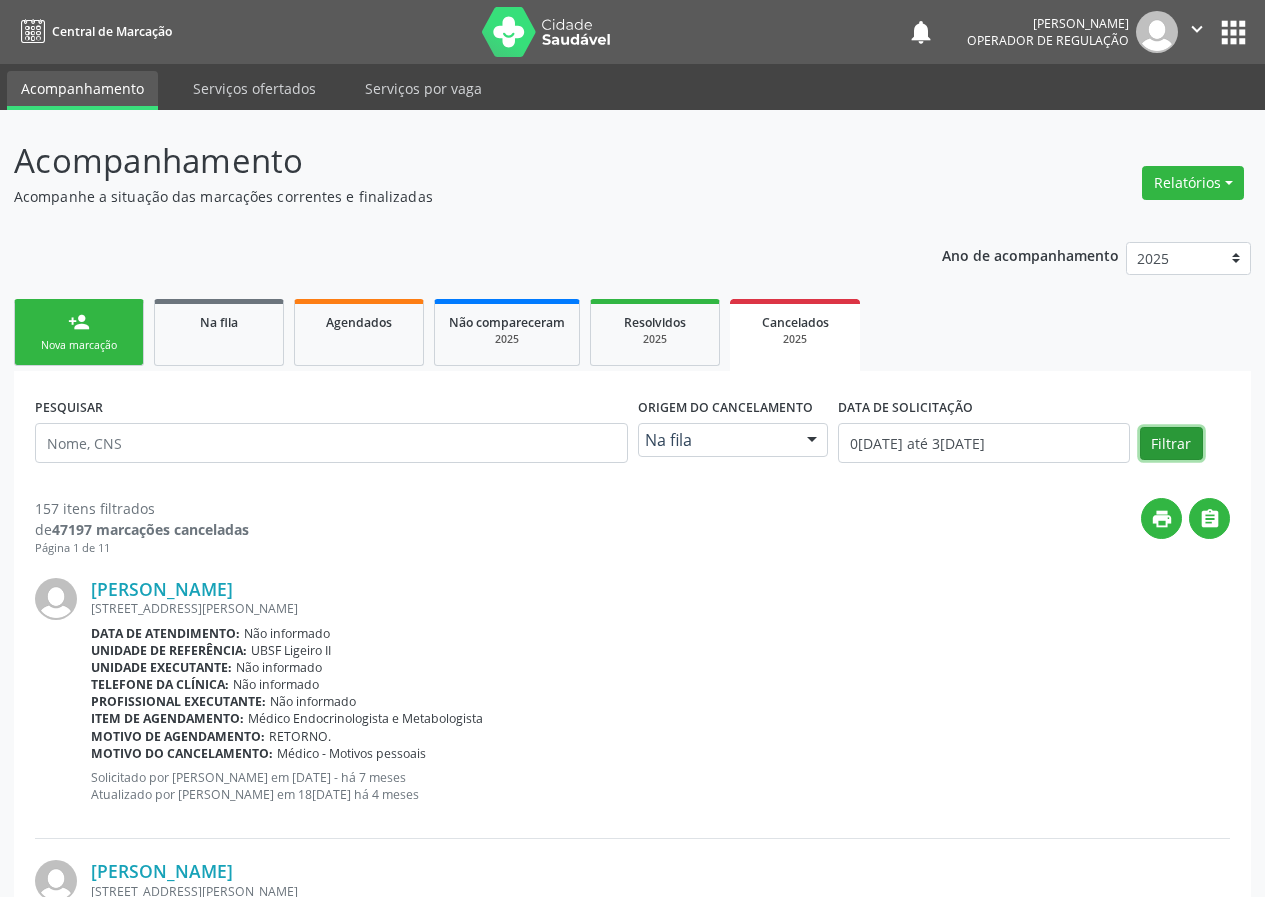 click on "Filtrar" at bounding box center (1171, 444) 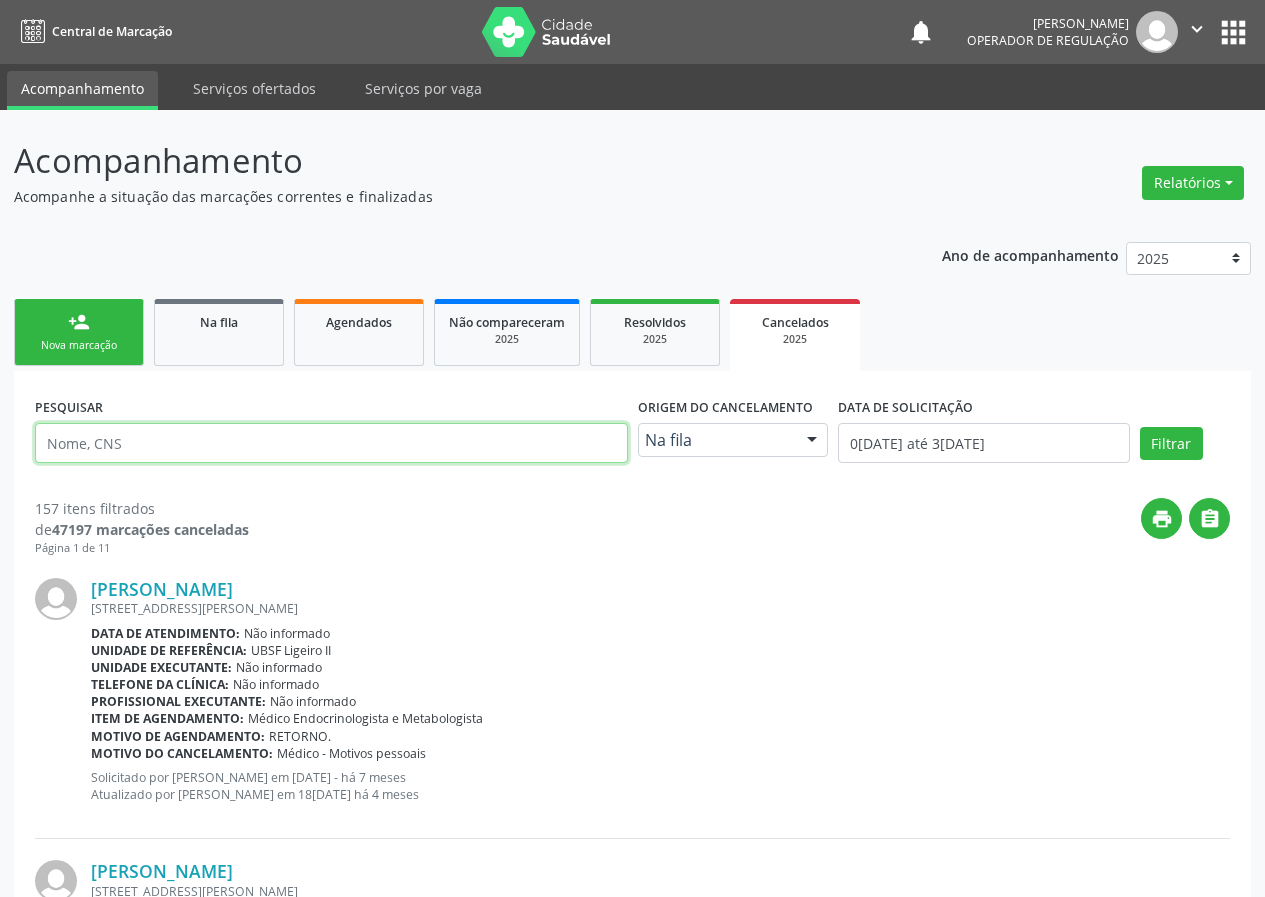 click at bounding box center (331, 443) 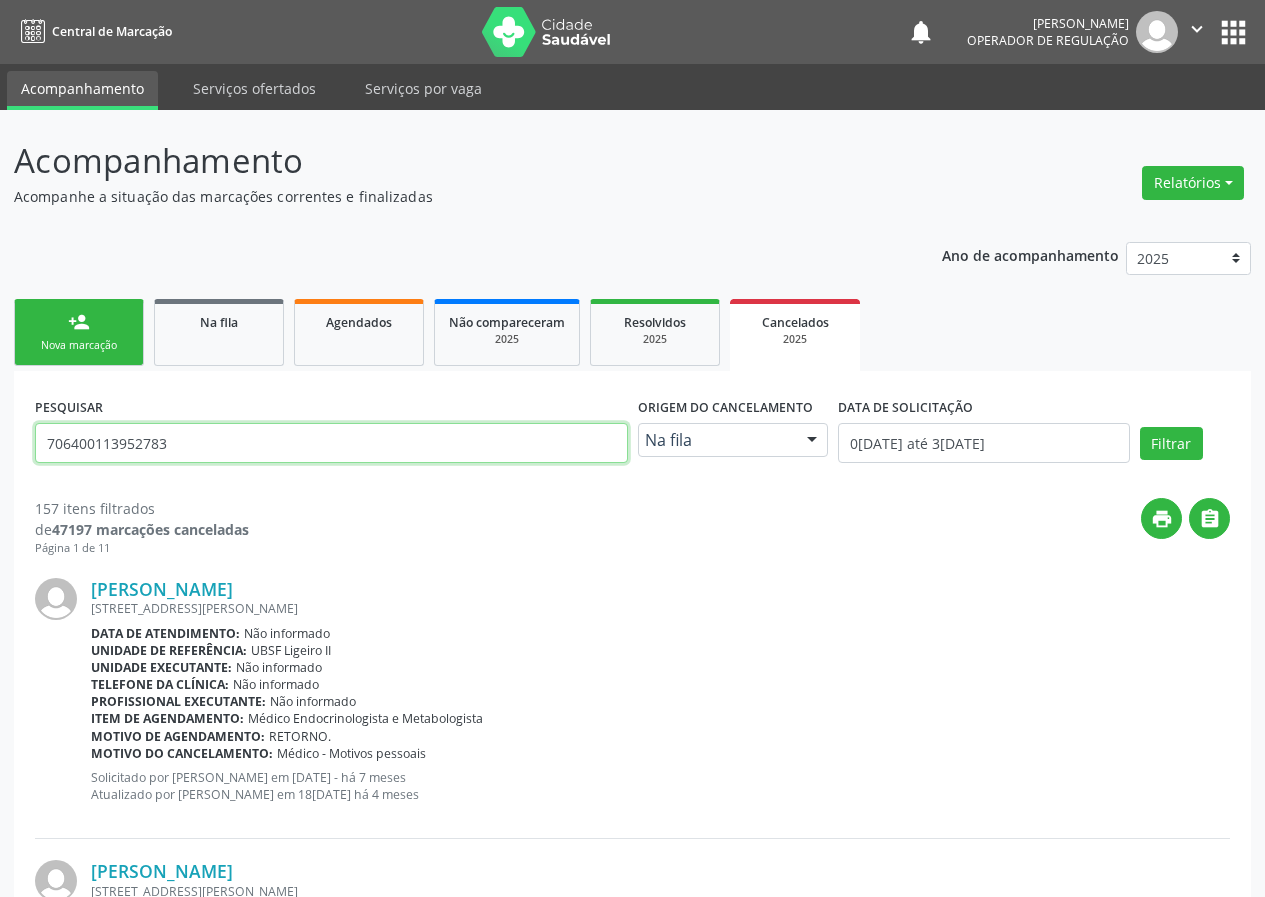 type on "706400113952783" 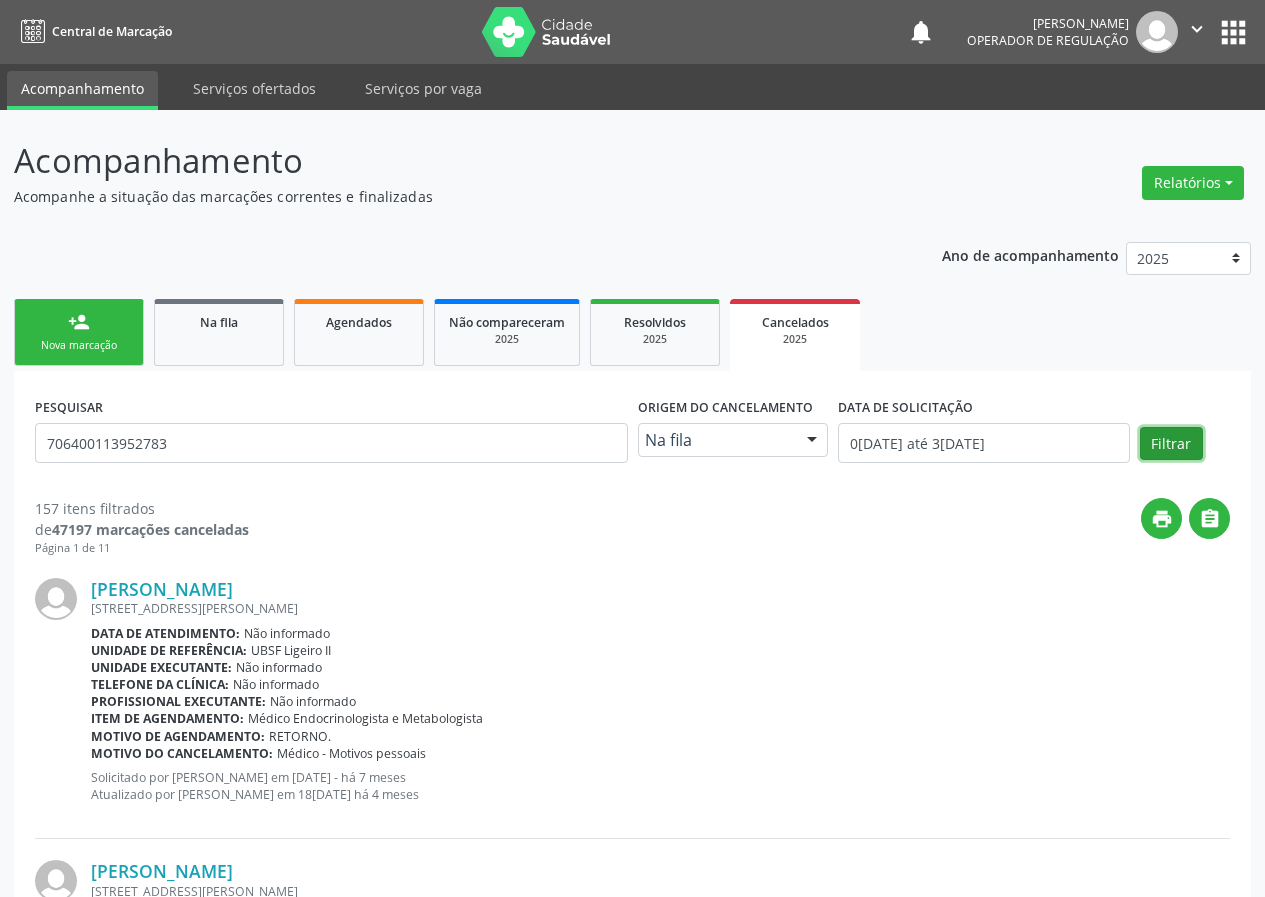 click on "Filtrar" at bounding box center [1171, 444] 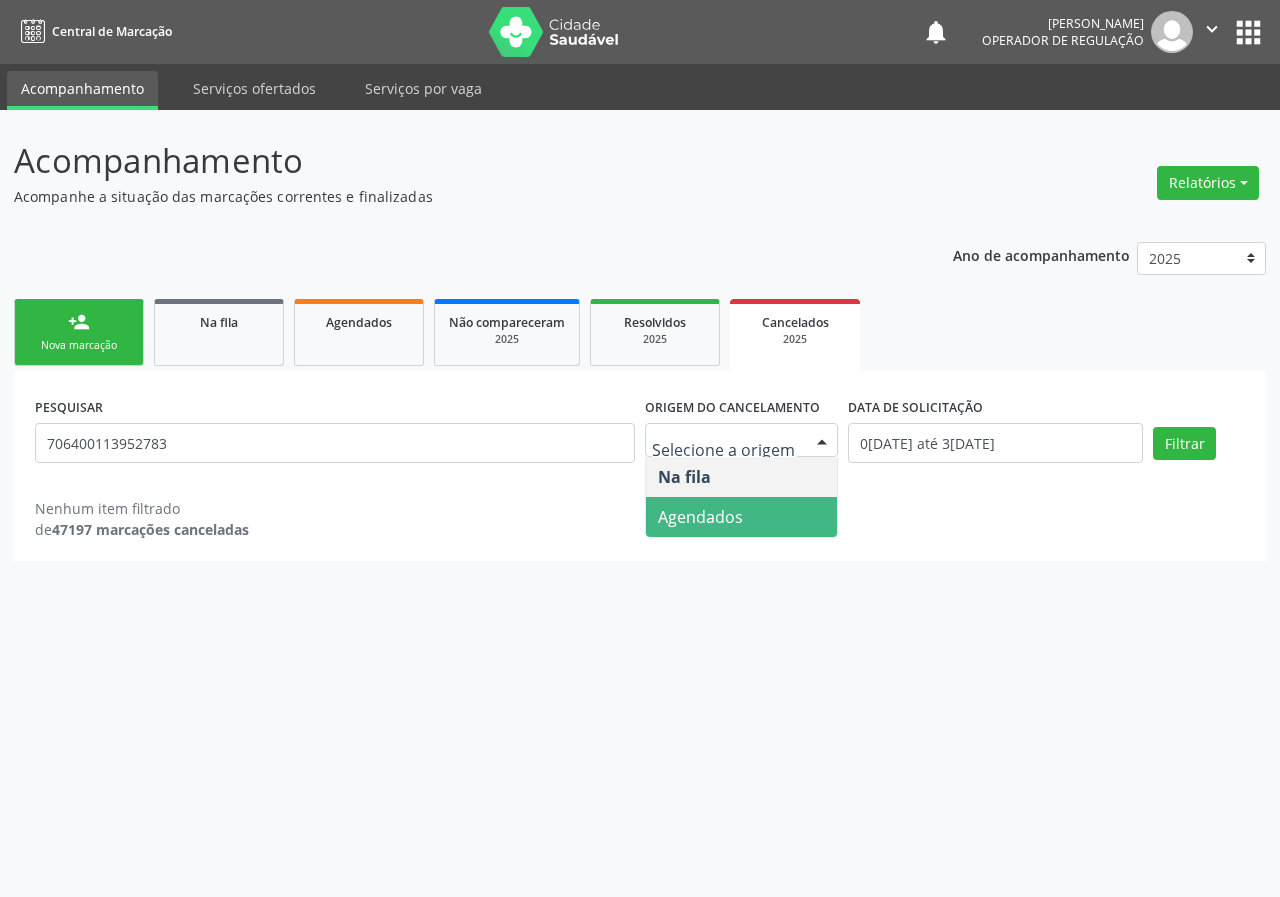 click on "Agendados" at bounding box center [700, 517] 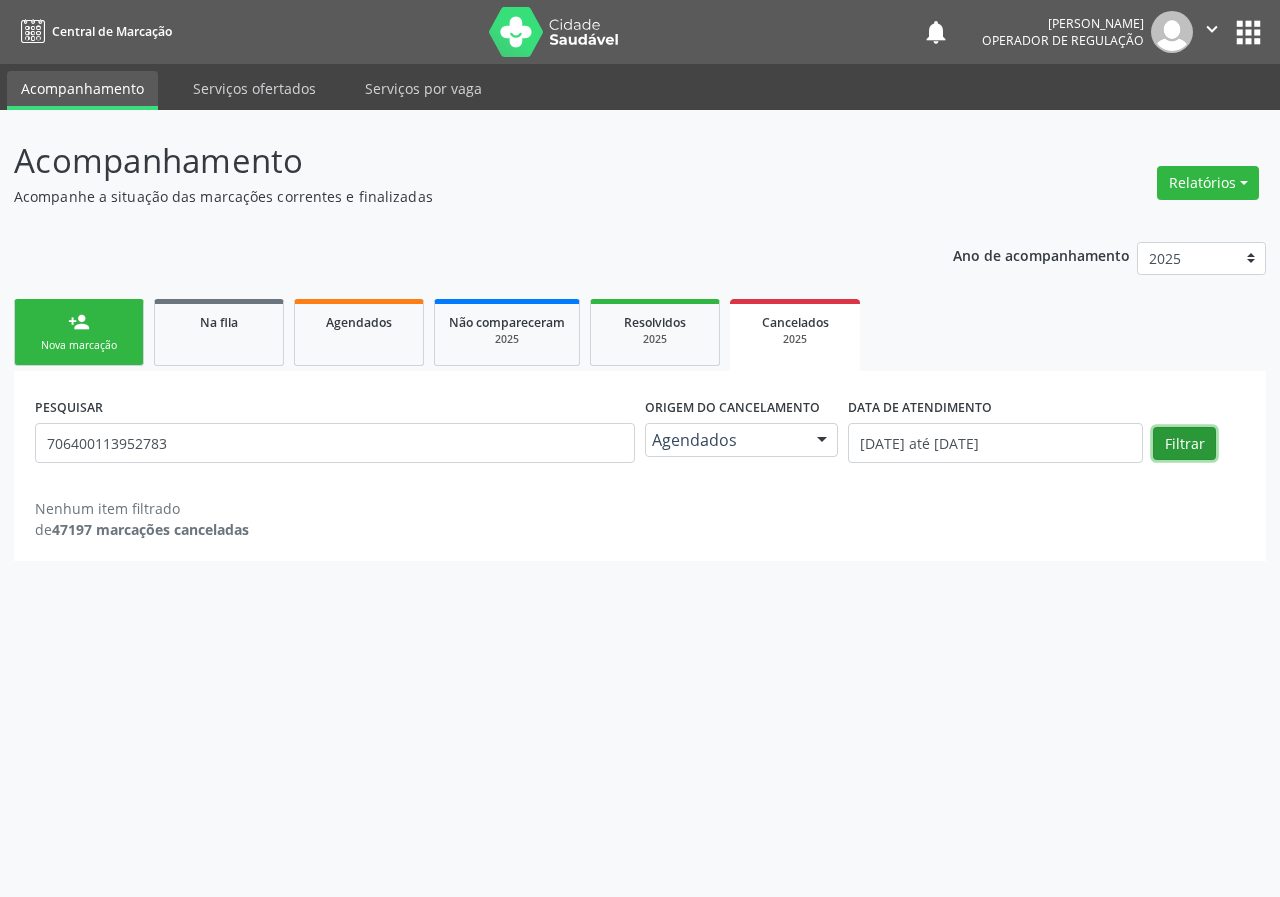 click on "Filtrar" at bounding box center (1184, 444) 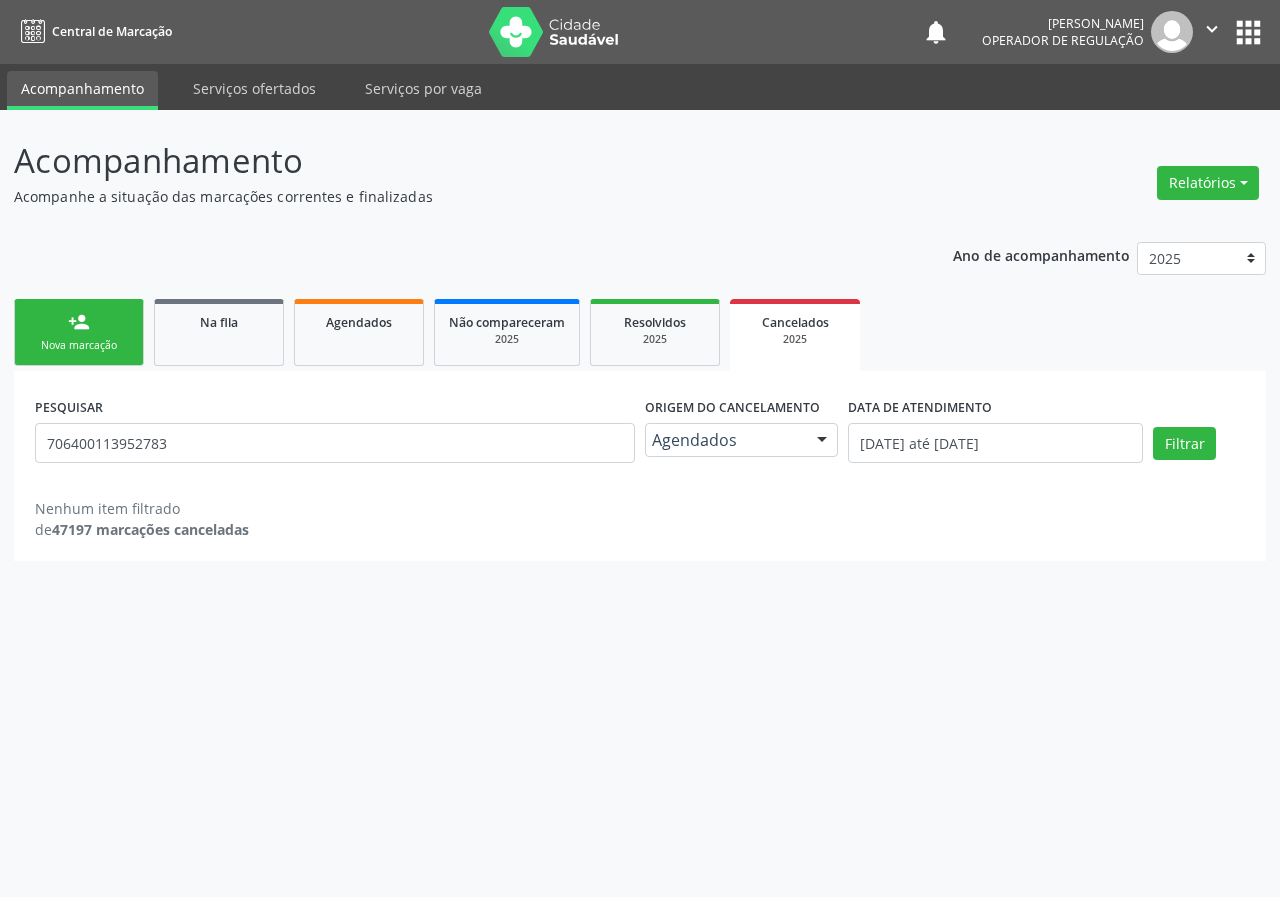 click on "person_add
Nova marcação" at bounding box center [79, 332] 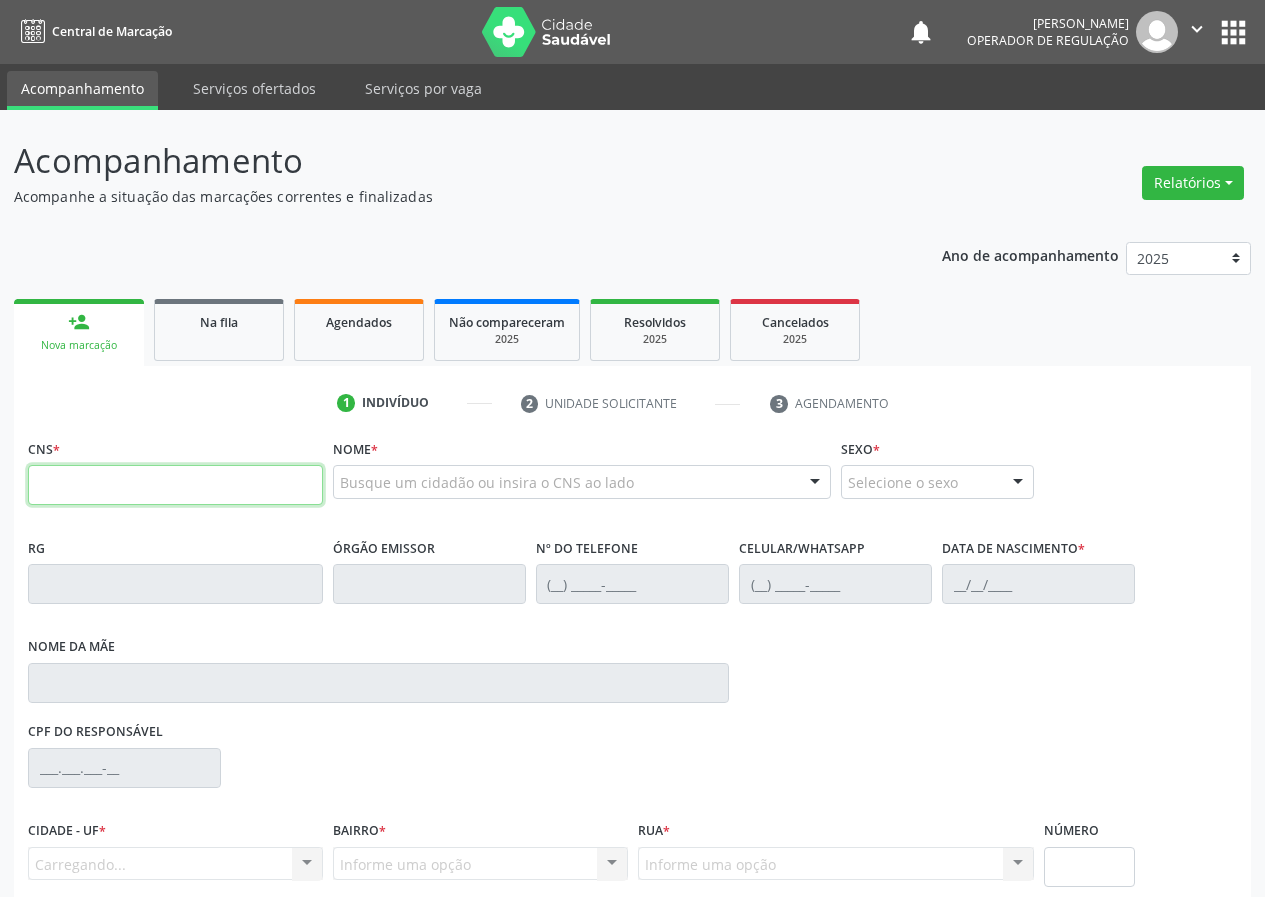 click at bounding box center (175, 485) 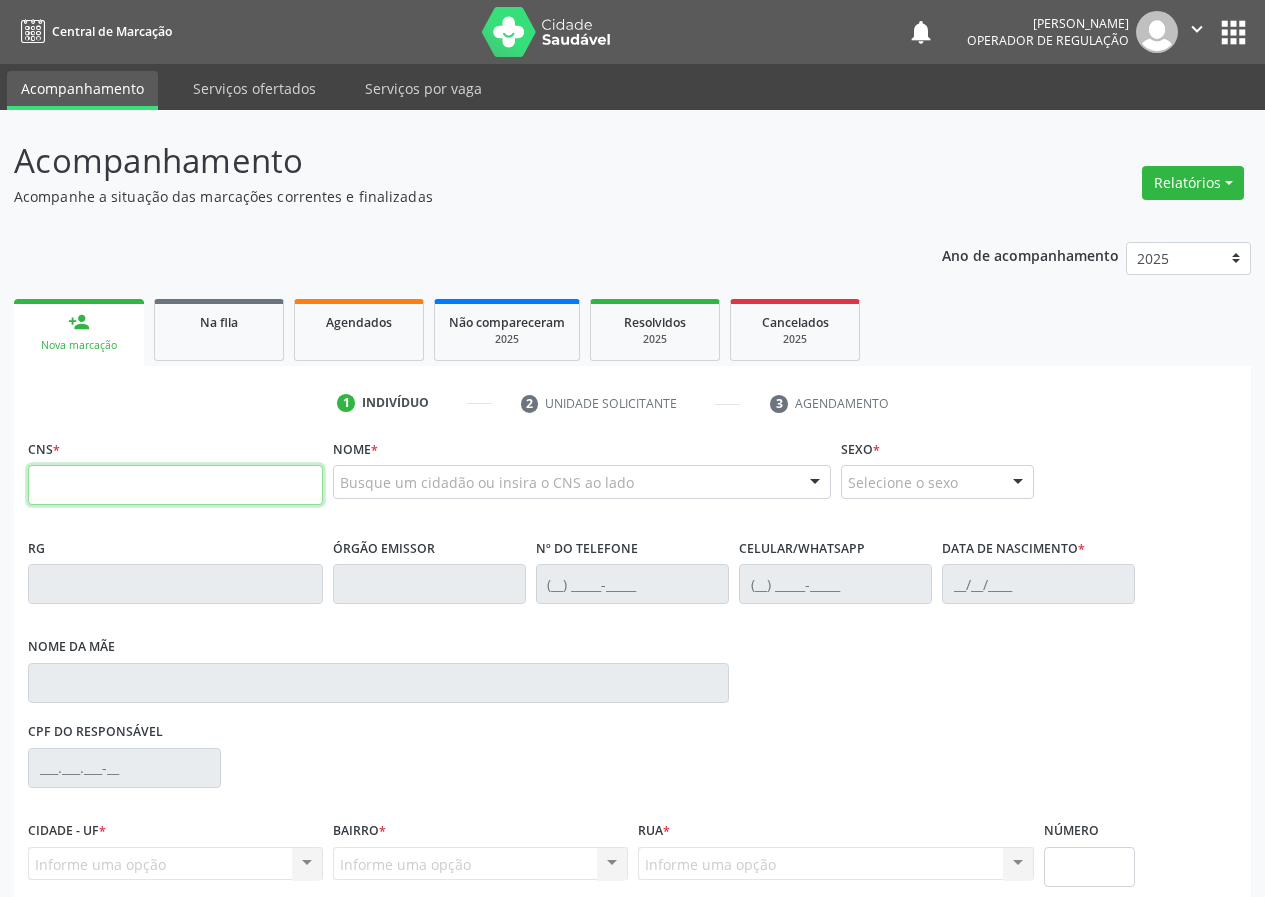 paste on "706 4001 1395 2783" 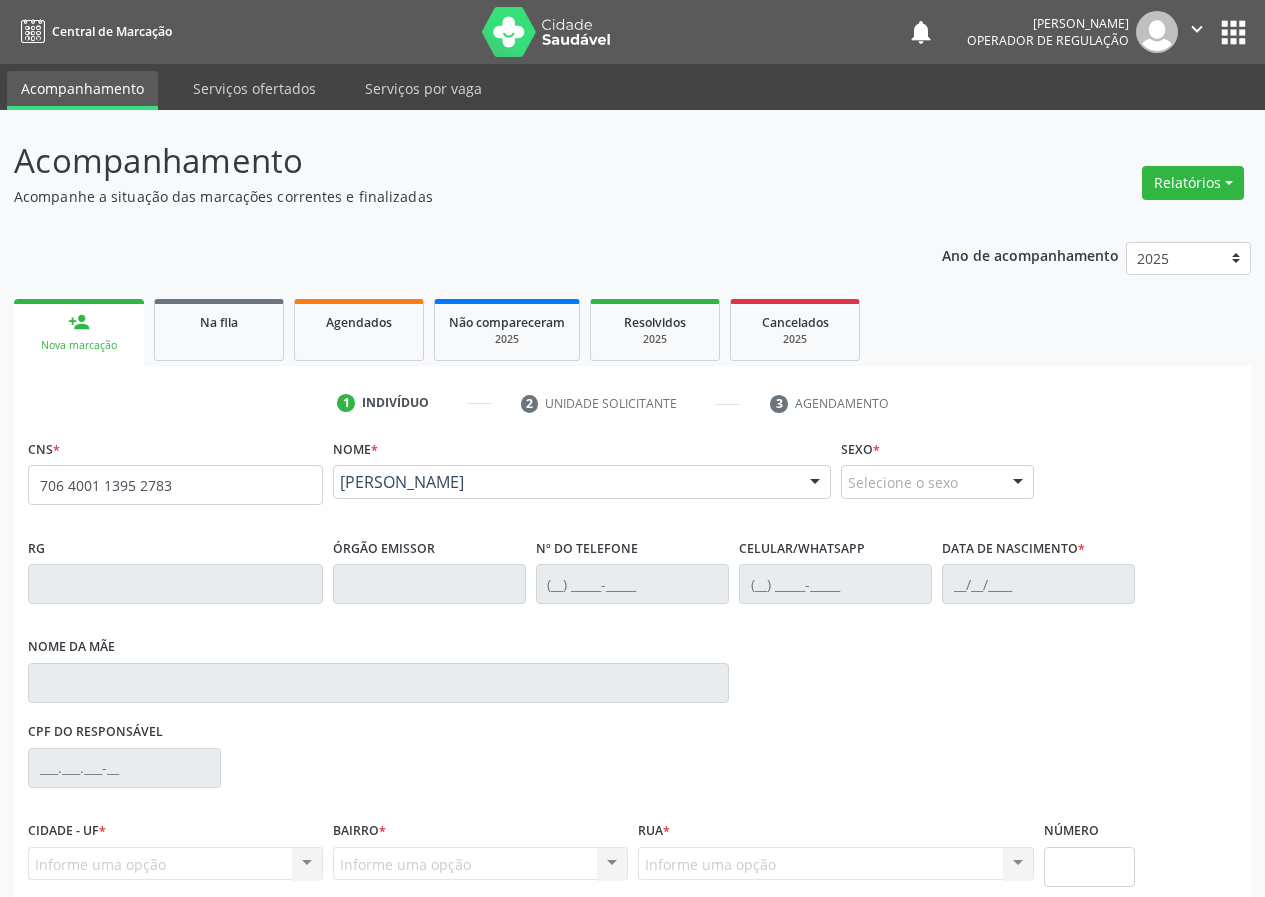 type on "706 4001 1395 2783" 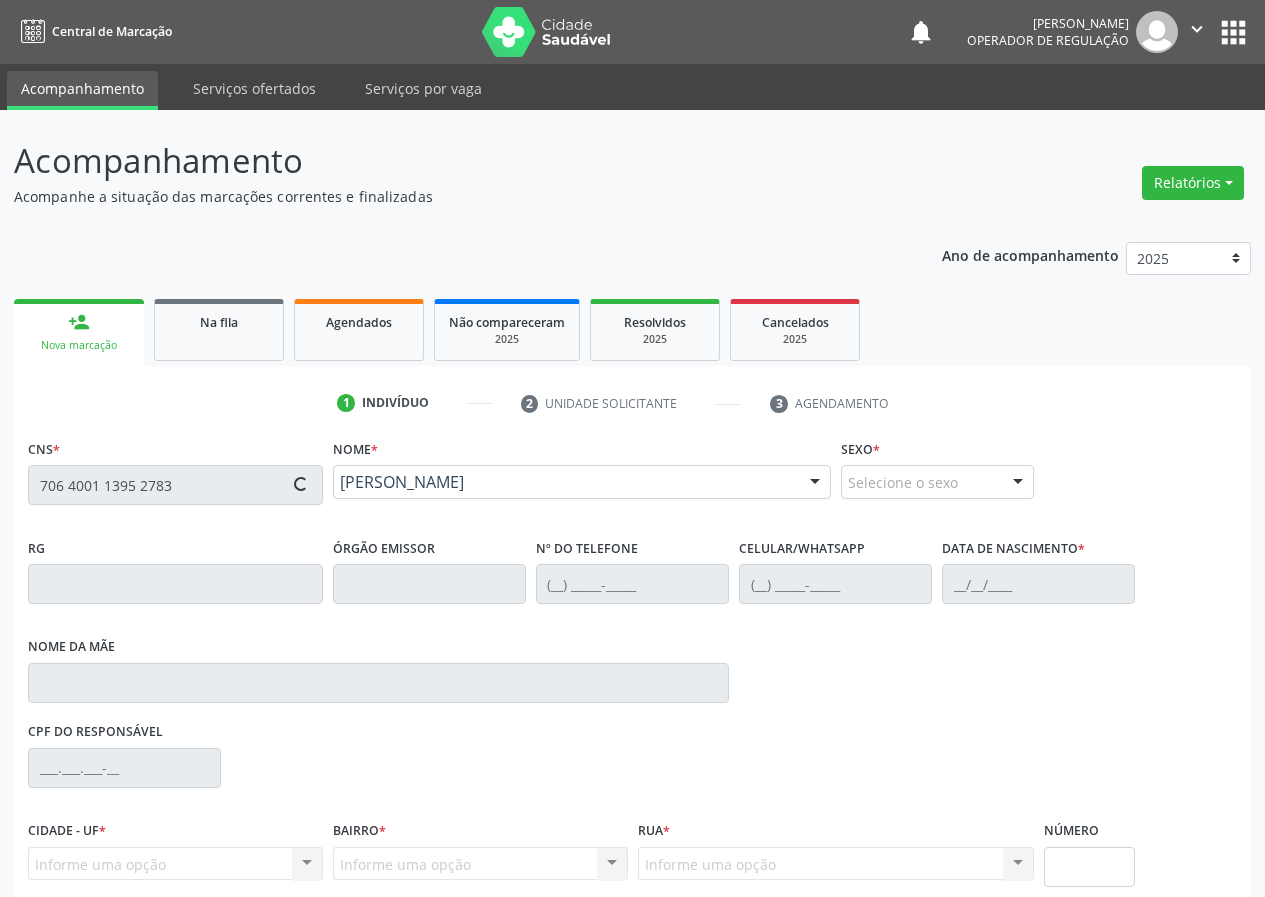 type on "[PHONE_NUMBER]" 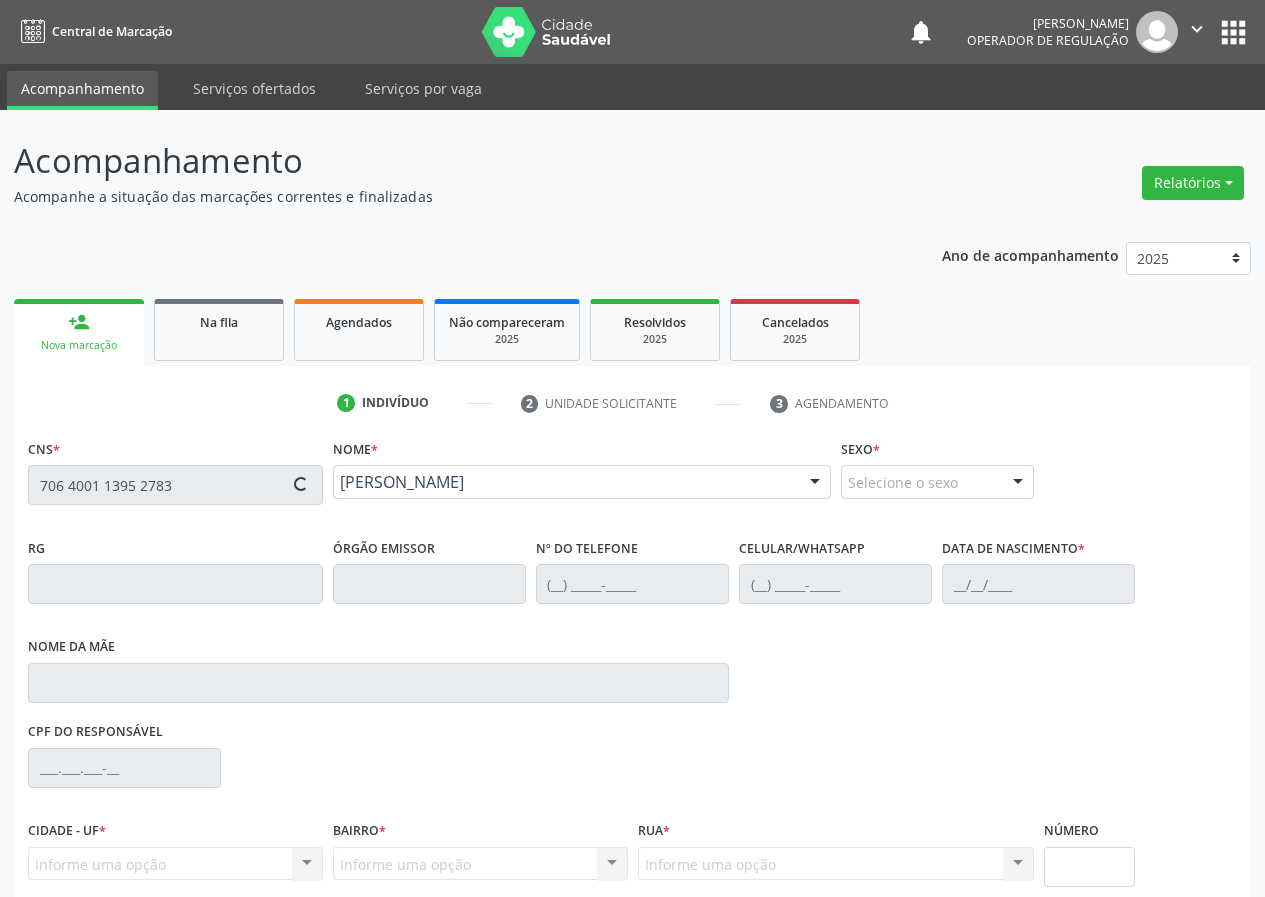 type on "[DATE]" 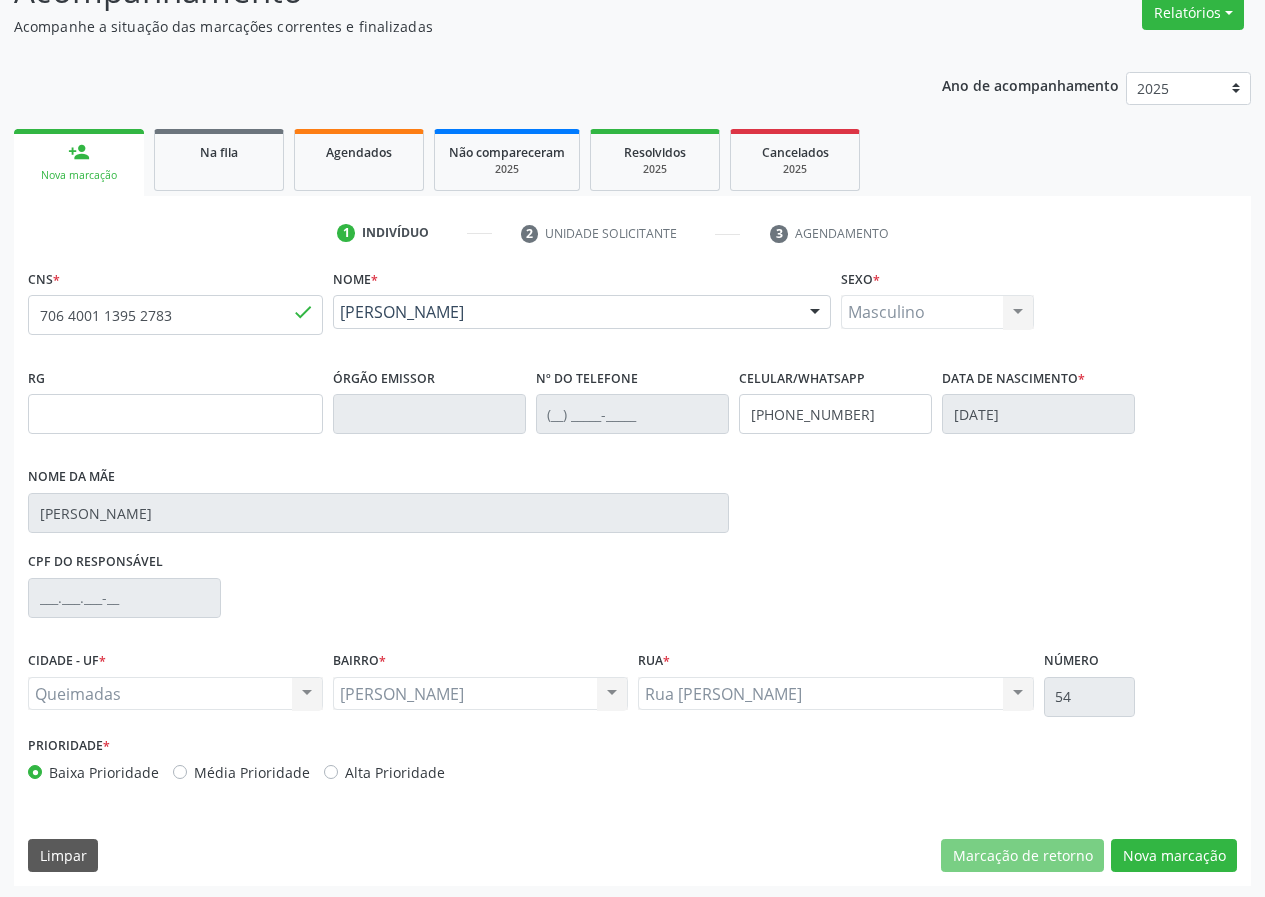scroll, scrollTop: 173, scrollLeft: 0, axis: vertical 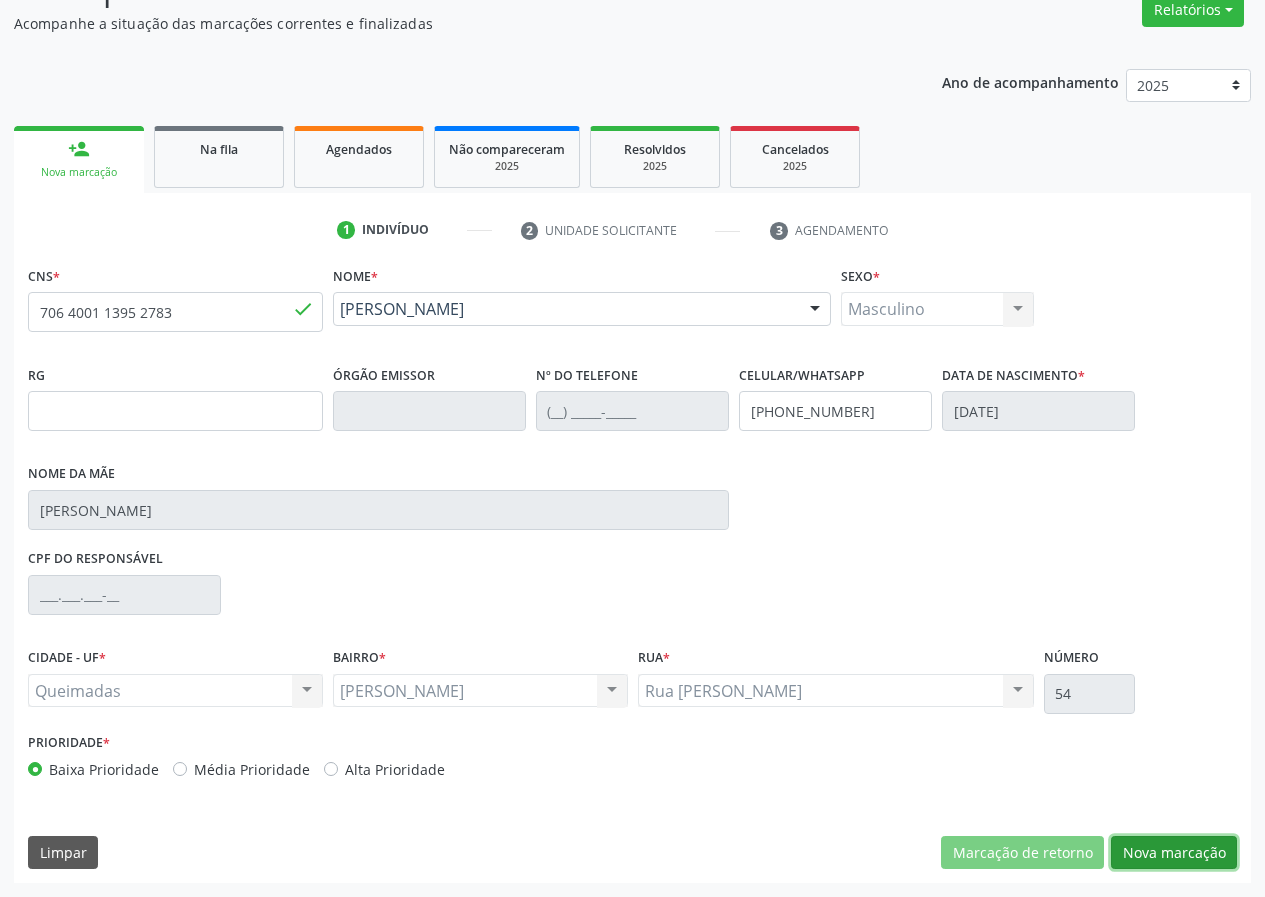 click on "Nova marcação" at bounding box center (1174, 853) 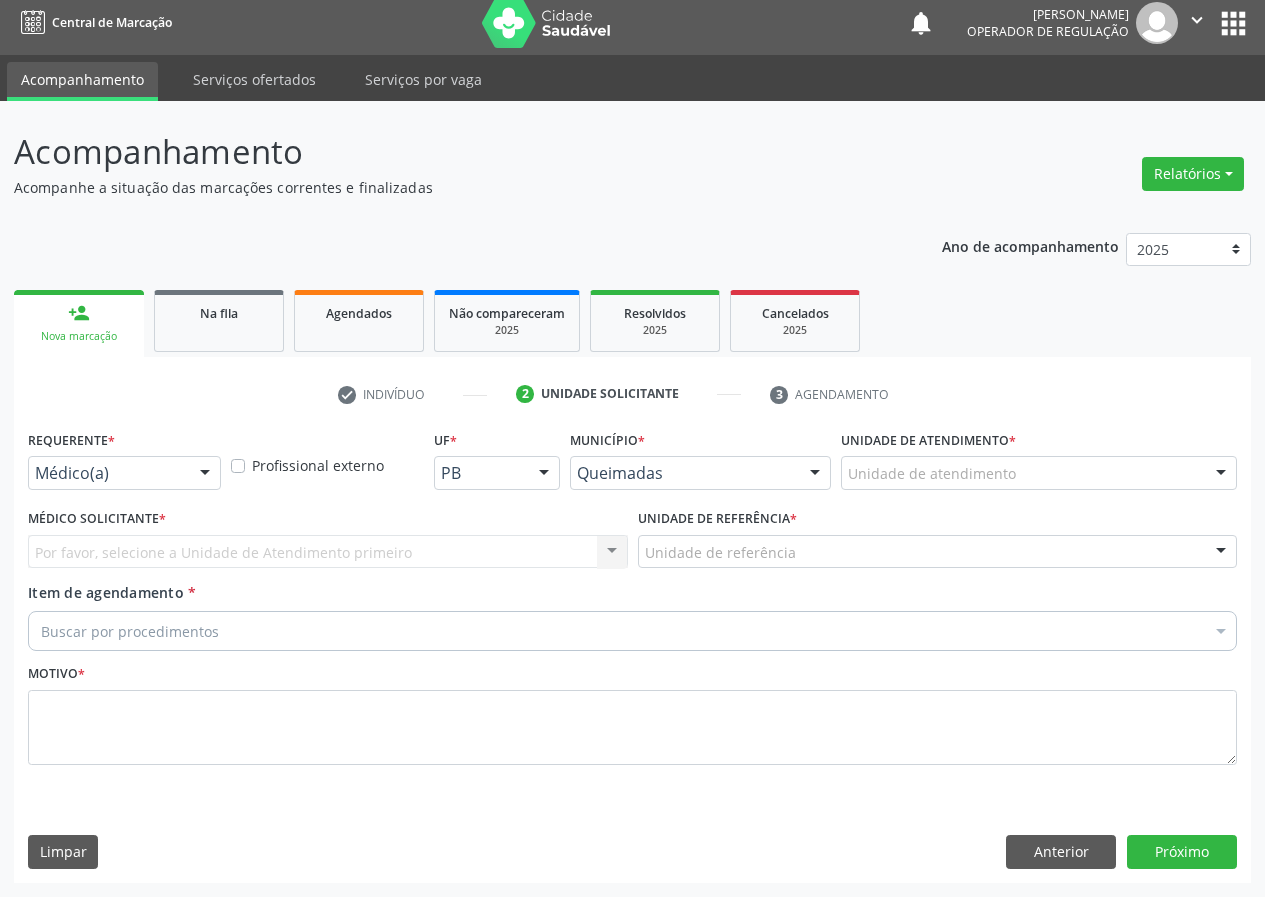 scroll, scrollTop: 9, scrollLeft: 0, axis: vertical 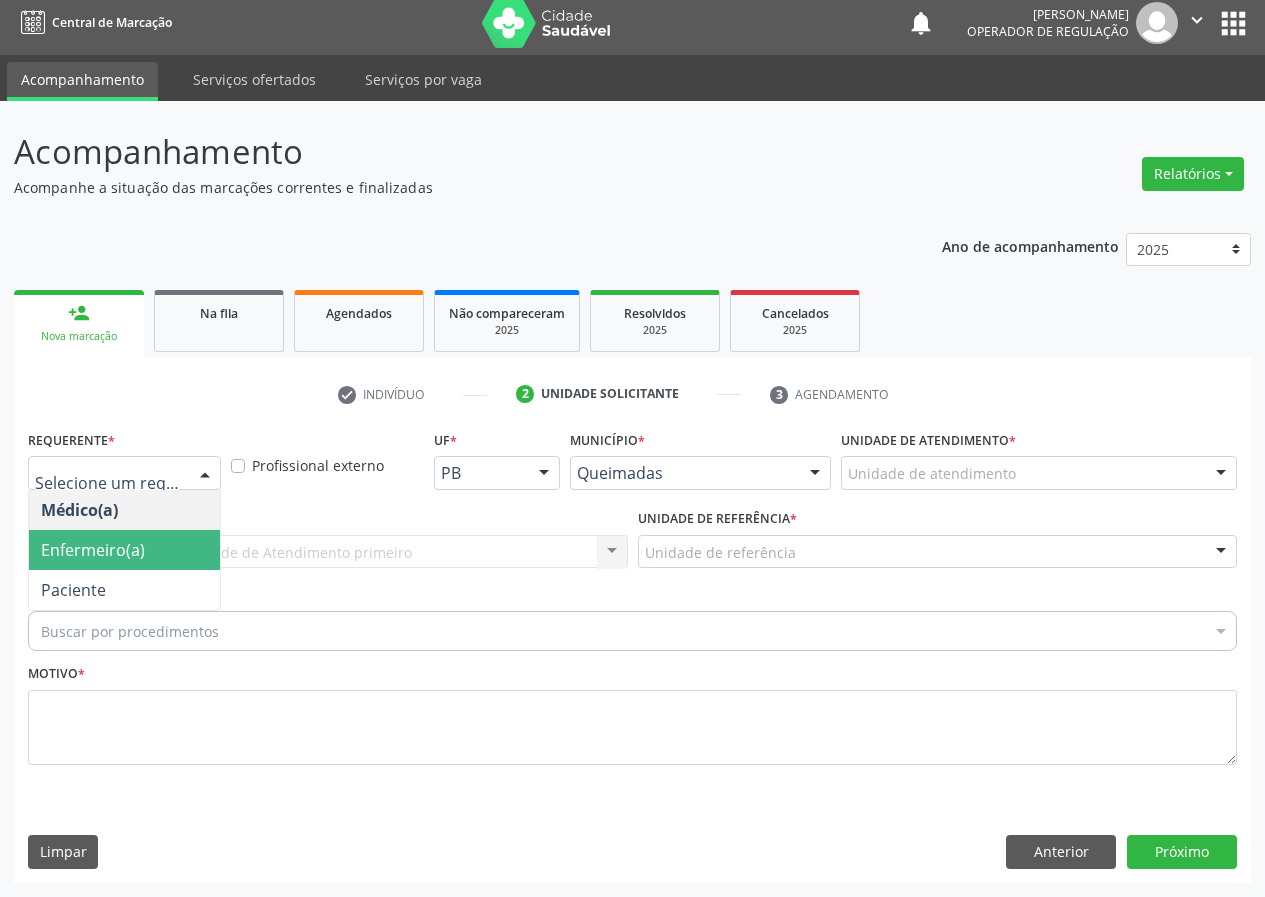 click on "Enfermeiro(a)" at bounding box center [124, 550] 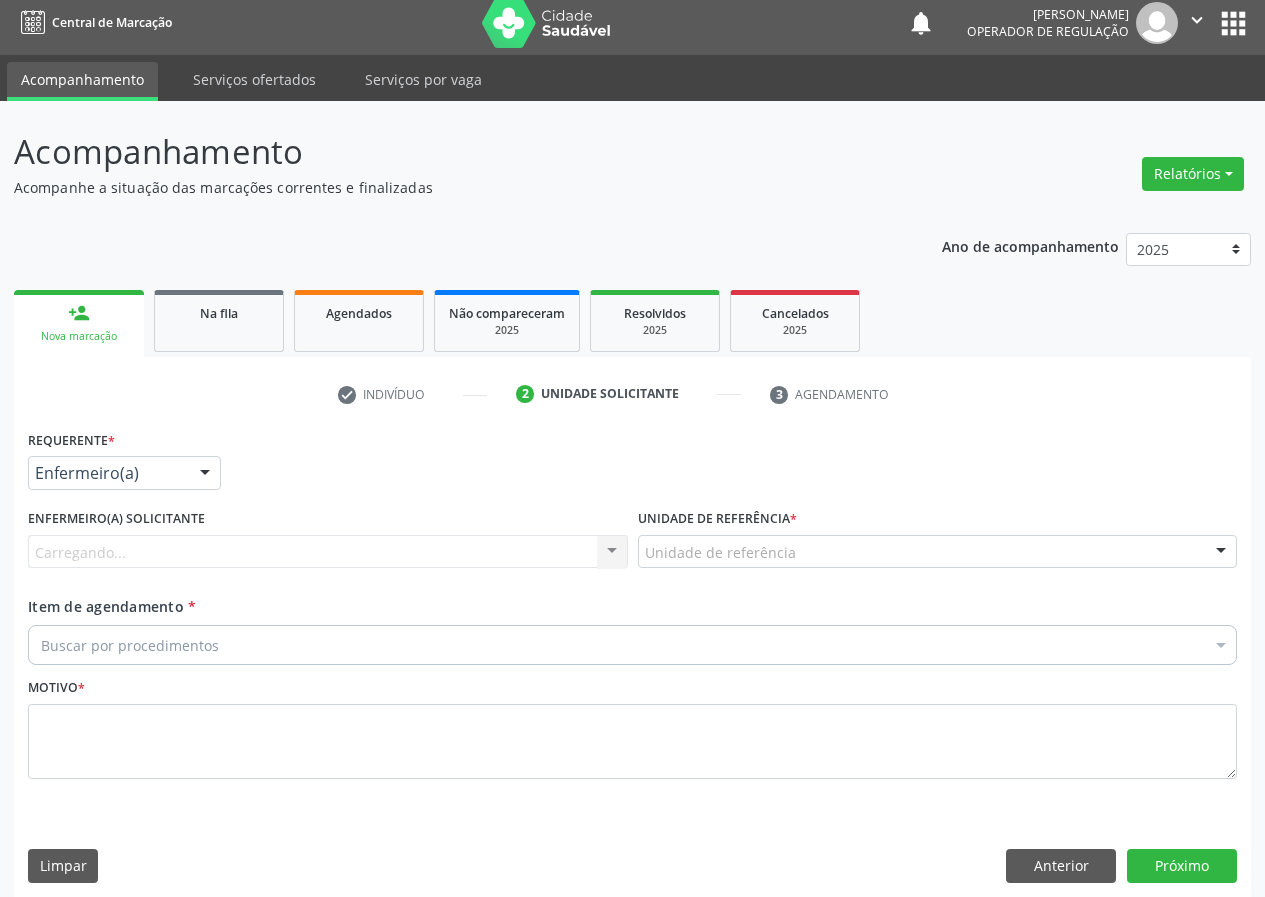 click on "Enfermeiro(a)         Médico(a)   Enfermeiro(a)   Paciente
Nenhum resultado encontrado para: "   "
Não há nenhuma opção para ser exibida." at bounding box center (124, 473) 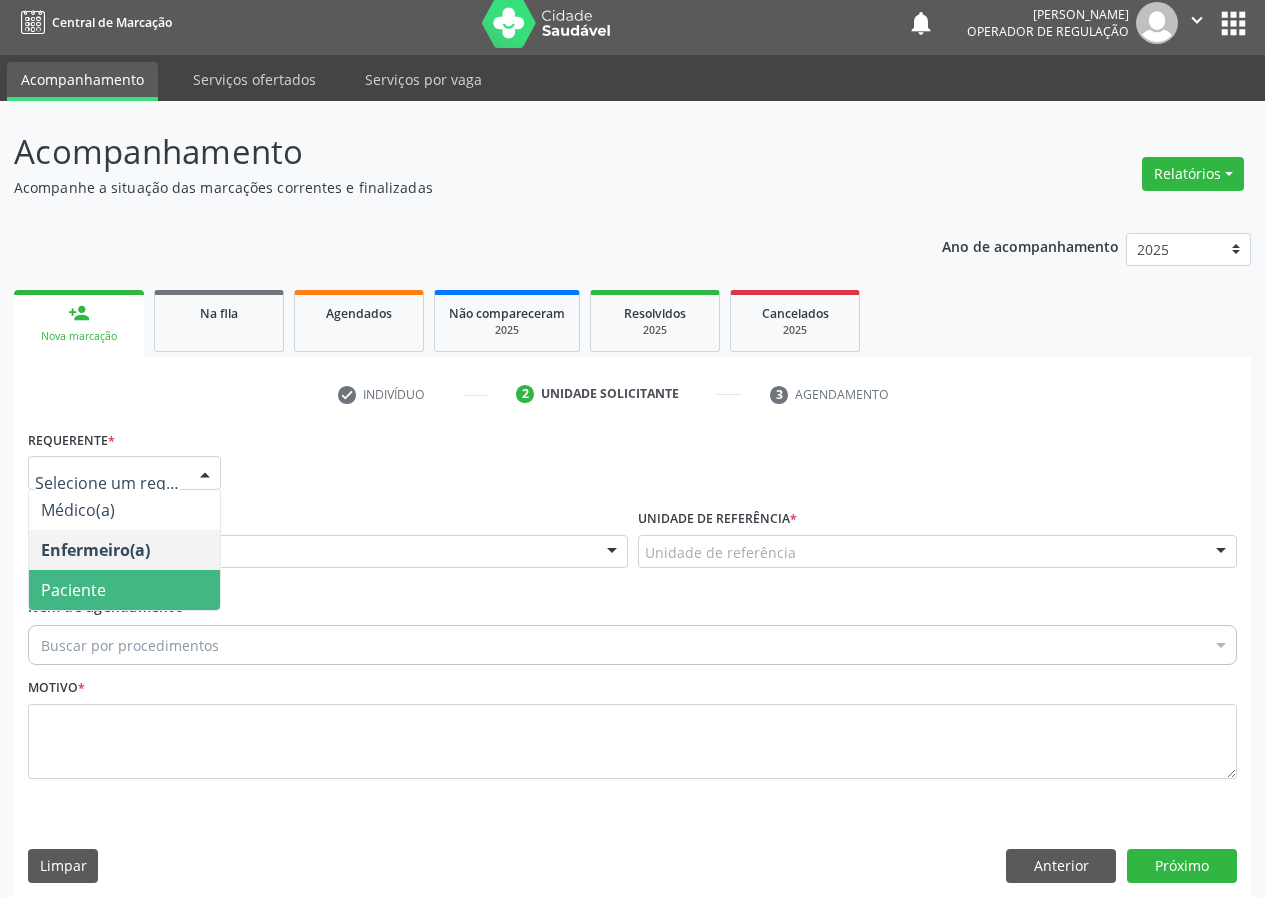 click on "Paciente" at bounding box center [124, 590] 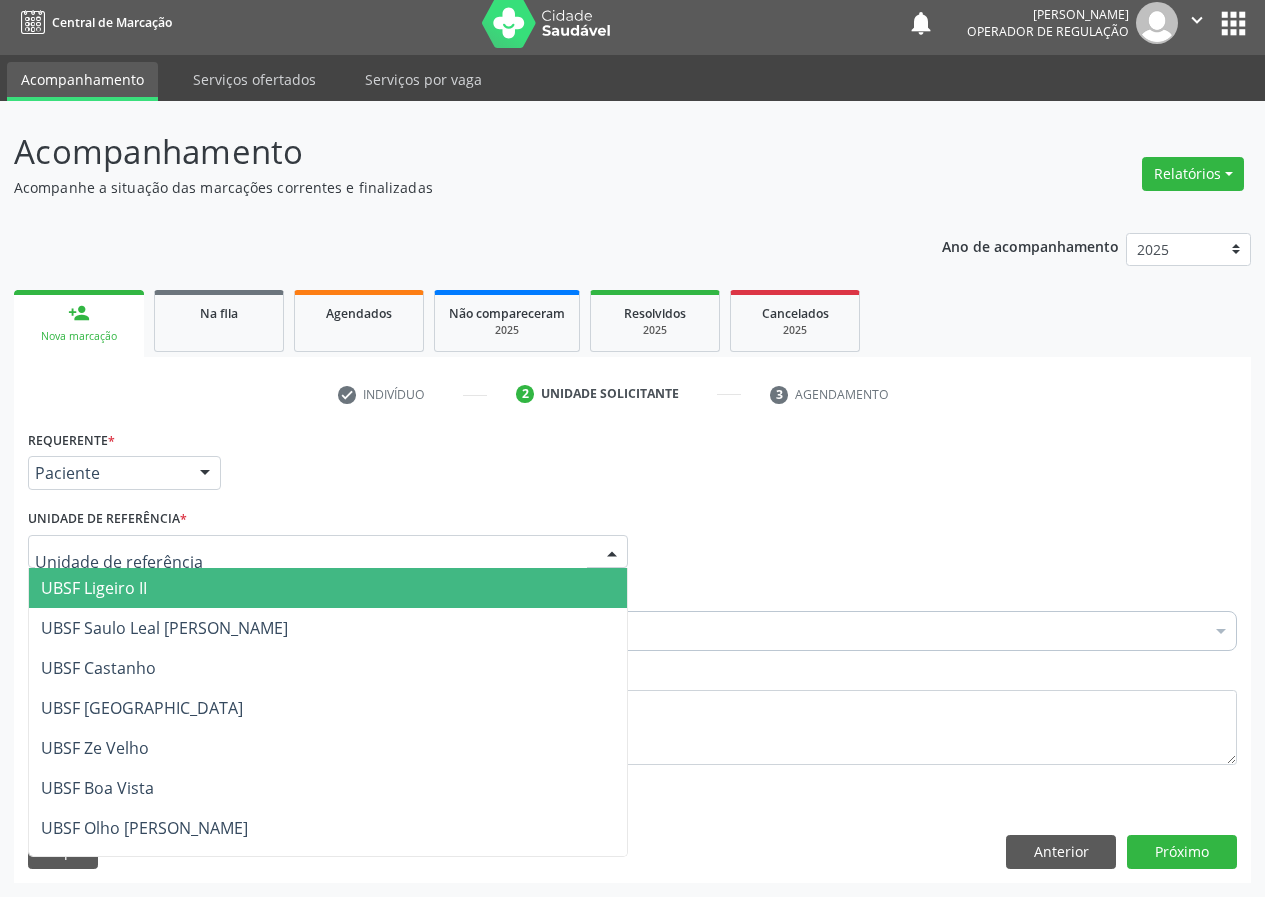 click at bounding box center (328, 552) 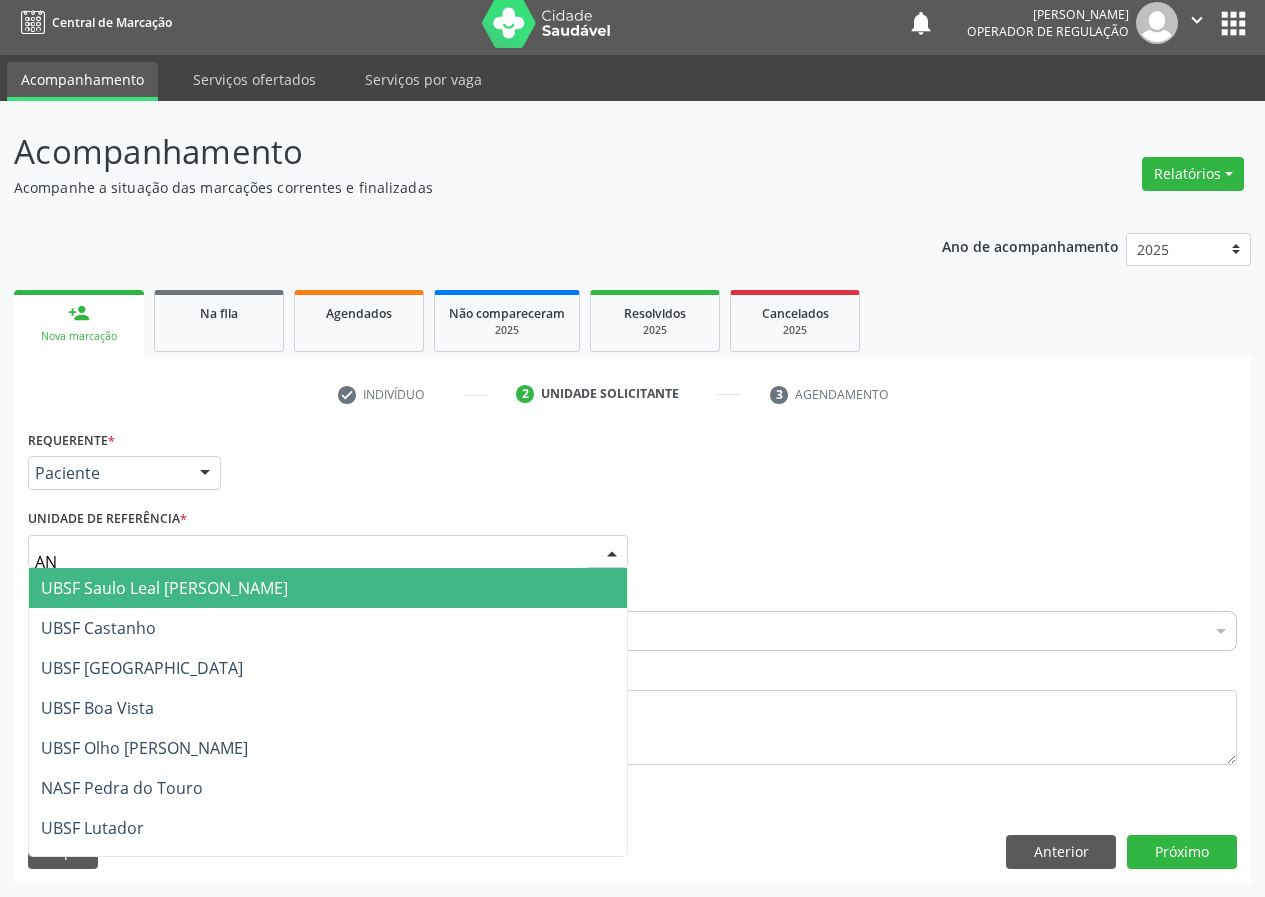 type on "ANI" 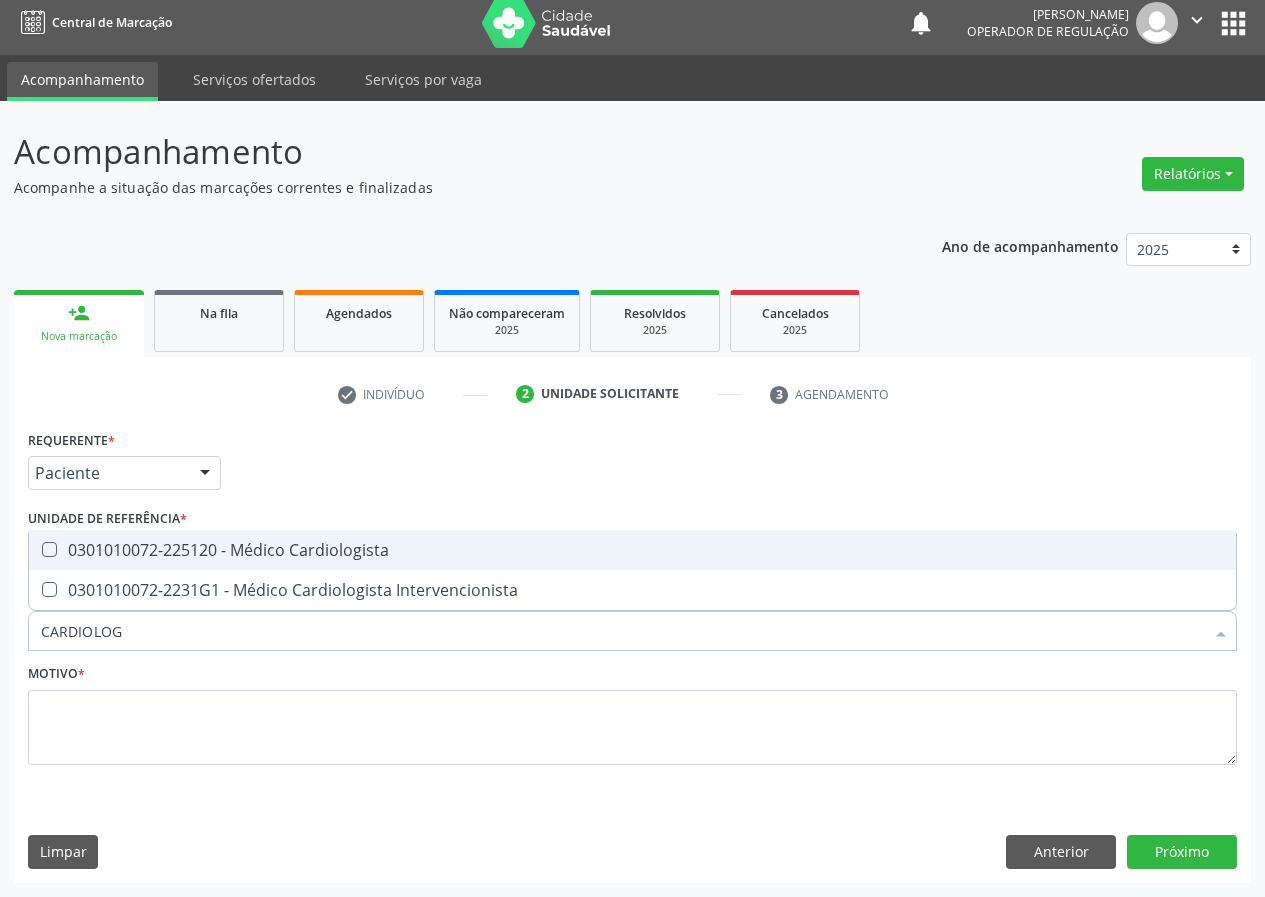type on "CARDIOLOGI" 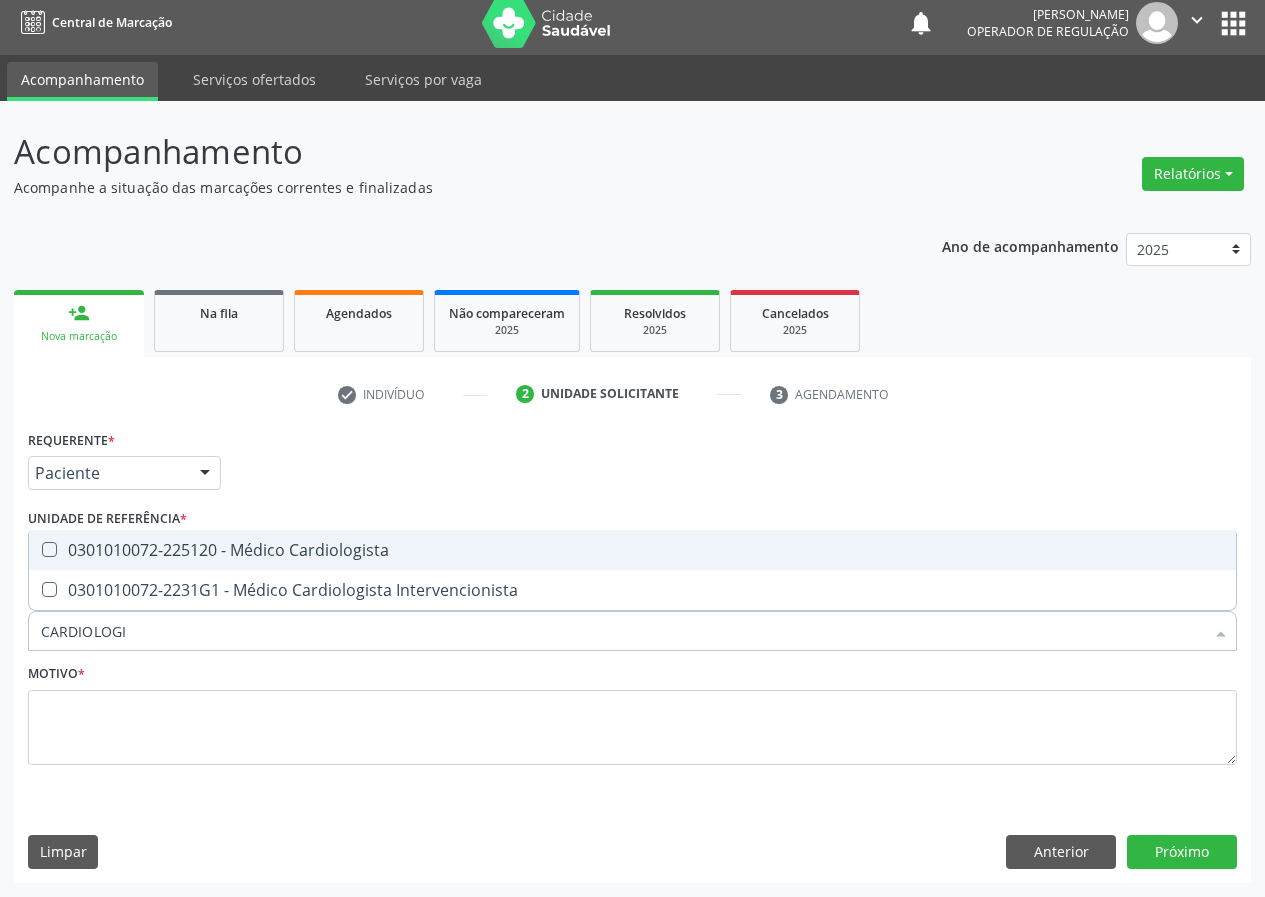 click on "0301010072-225120 - Médico Cardiologista" at bounding box center (632, 550) 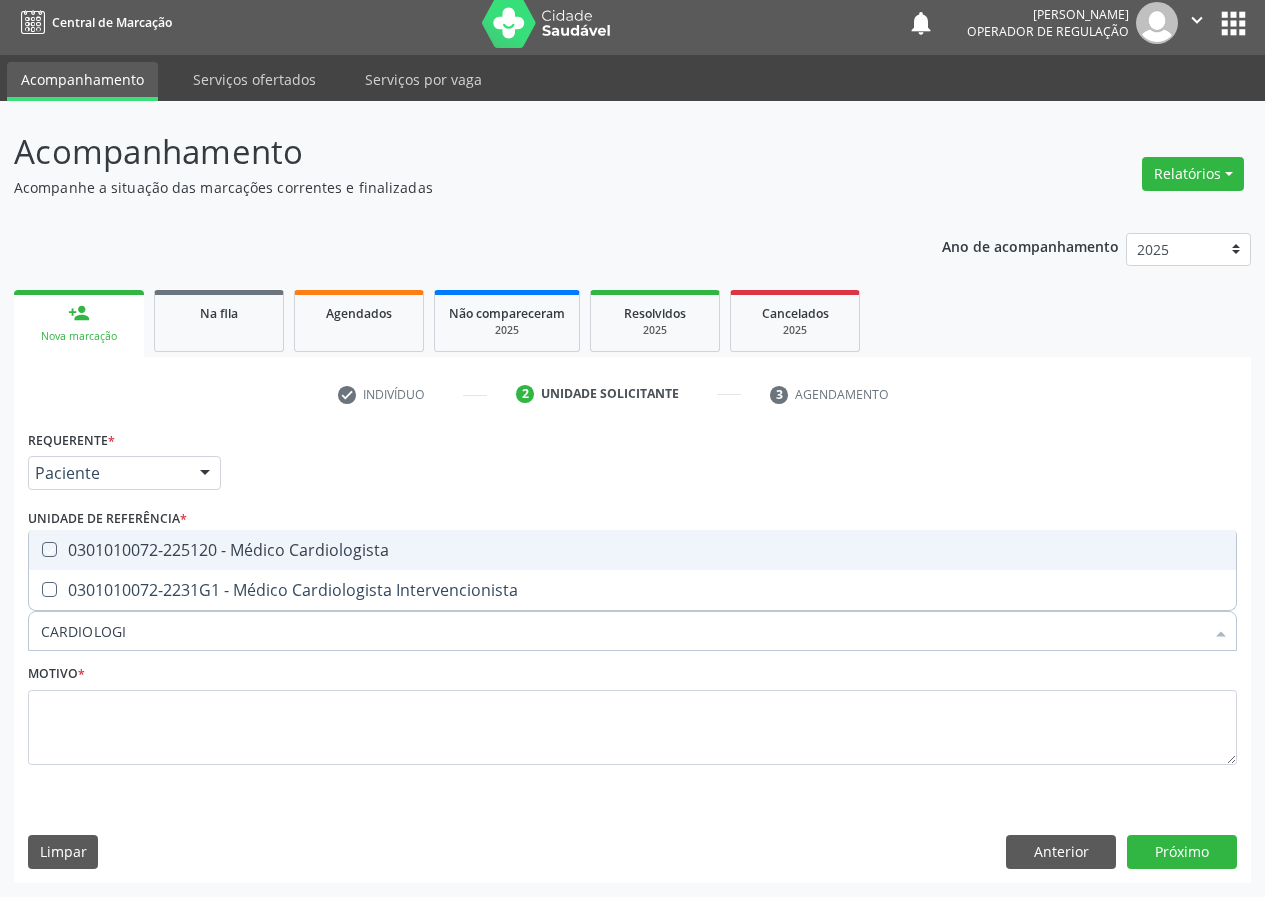 checkbox on "true" 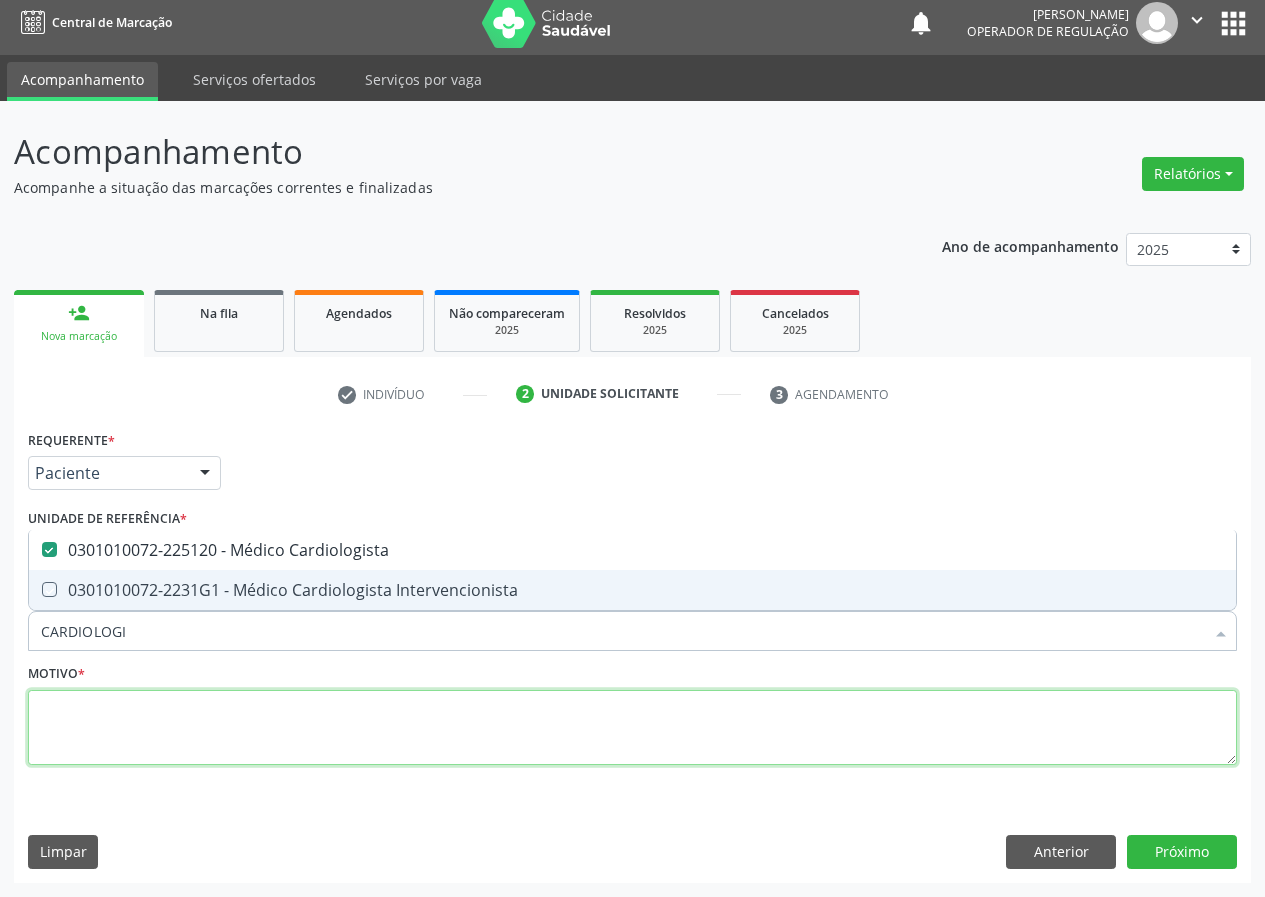 click at bounding box center (632, 728) 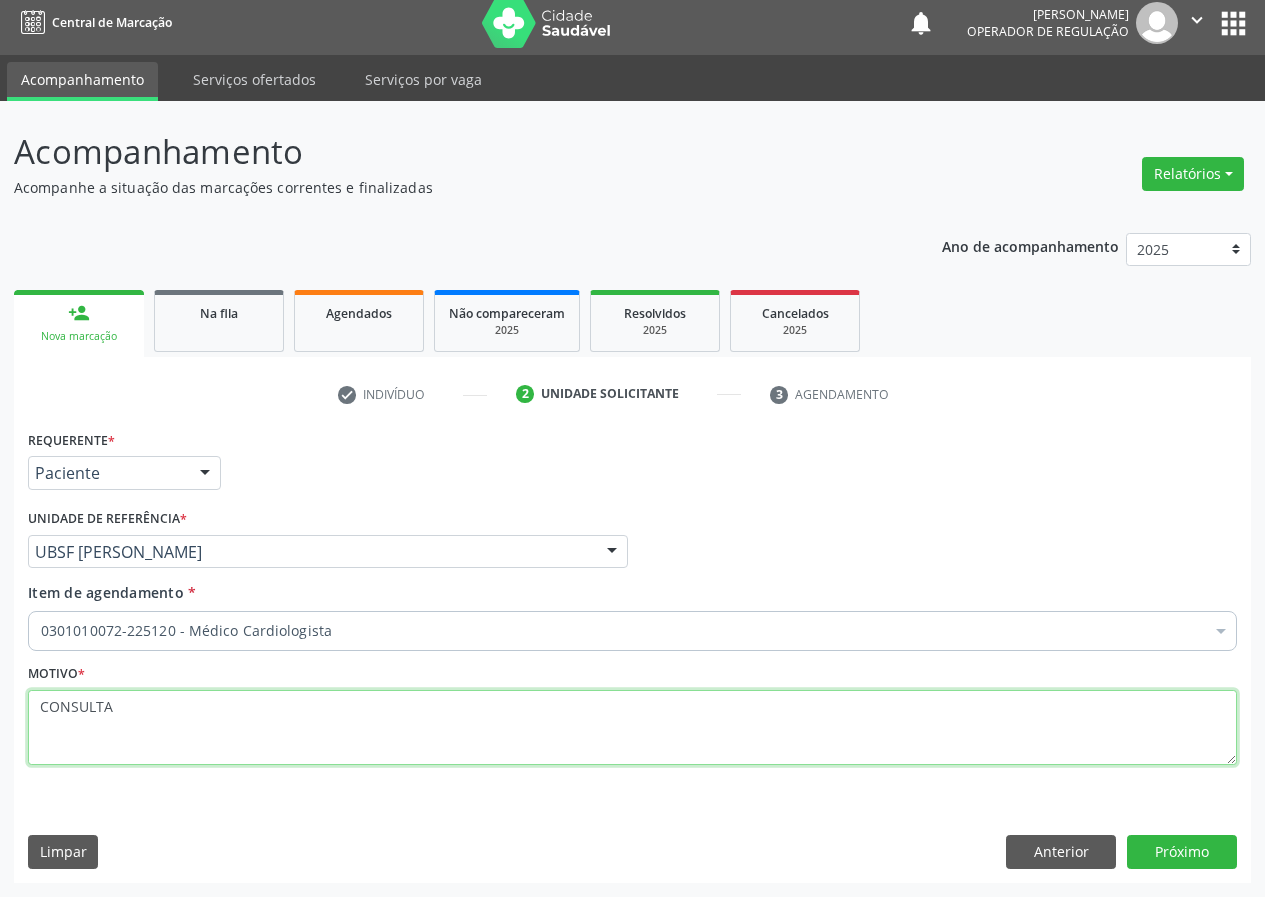 type on "CONSULTA" 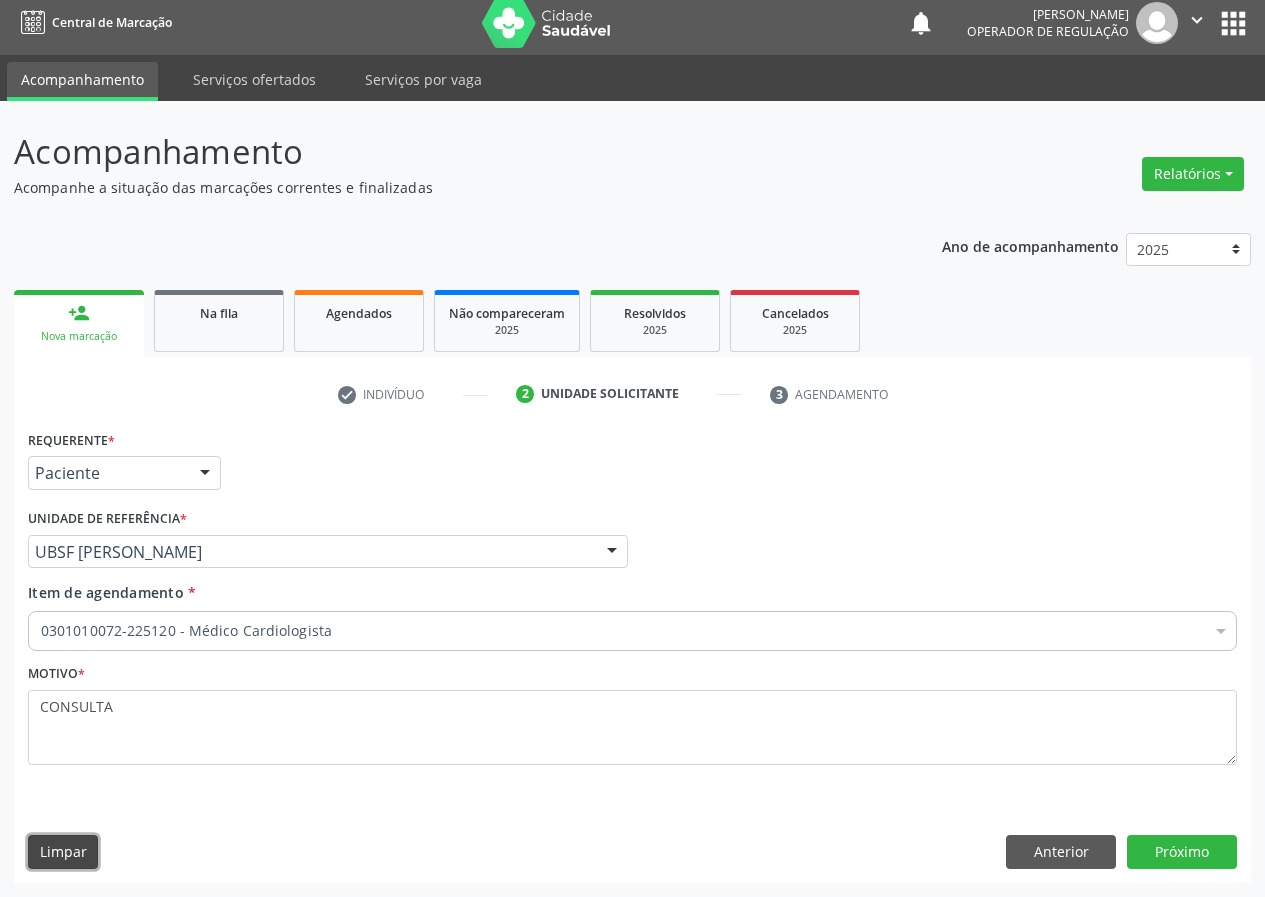 type 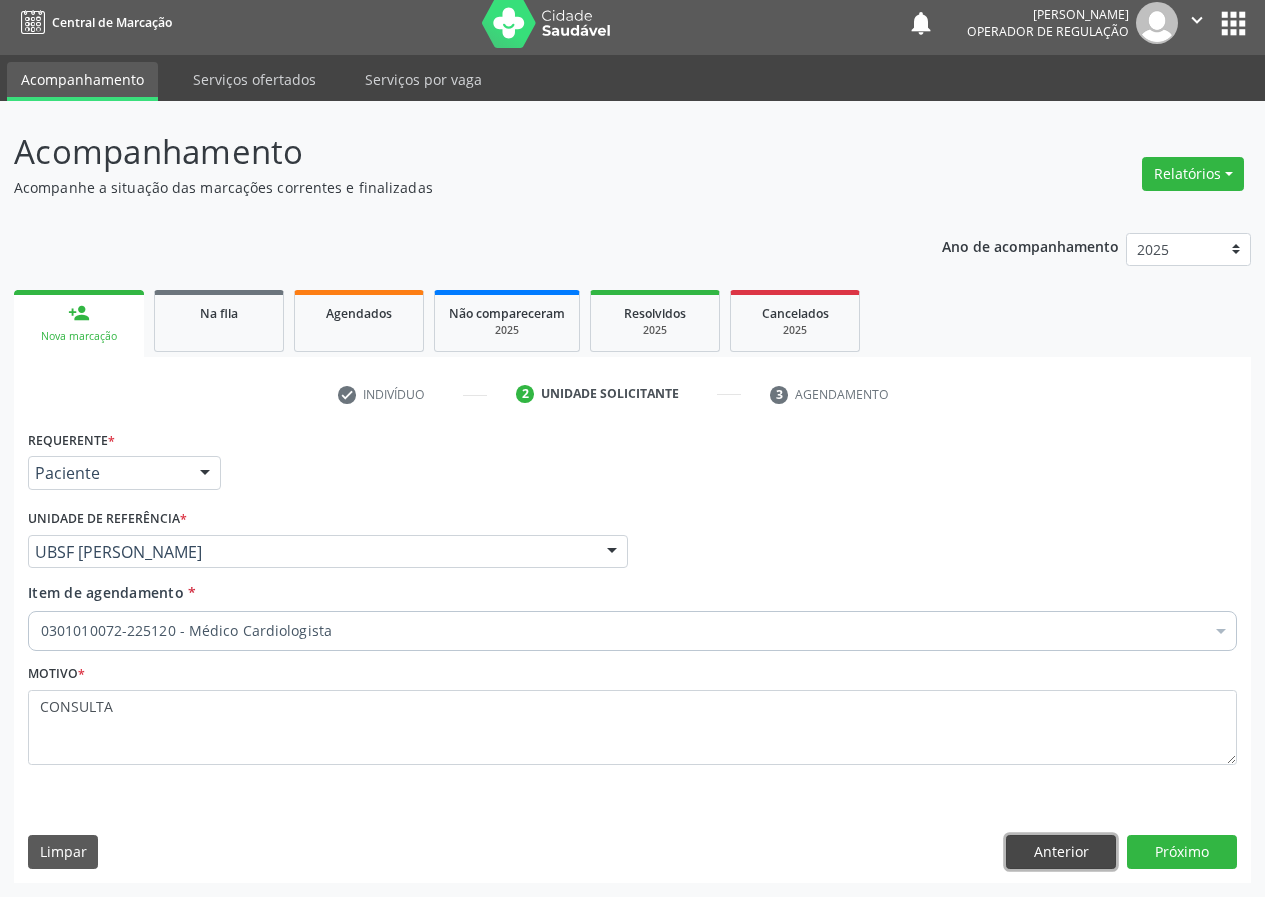 type 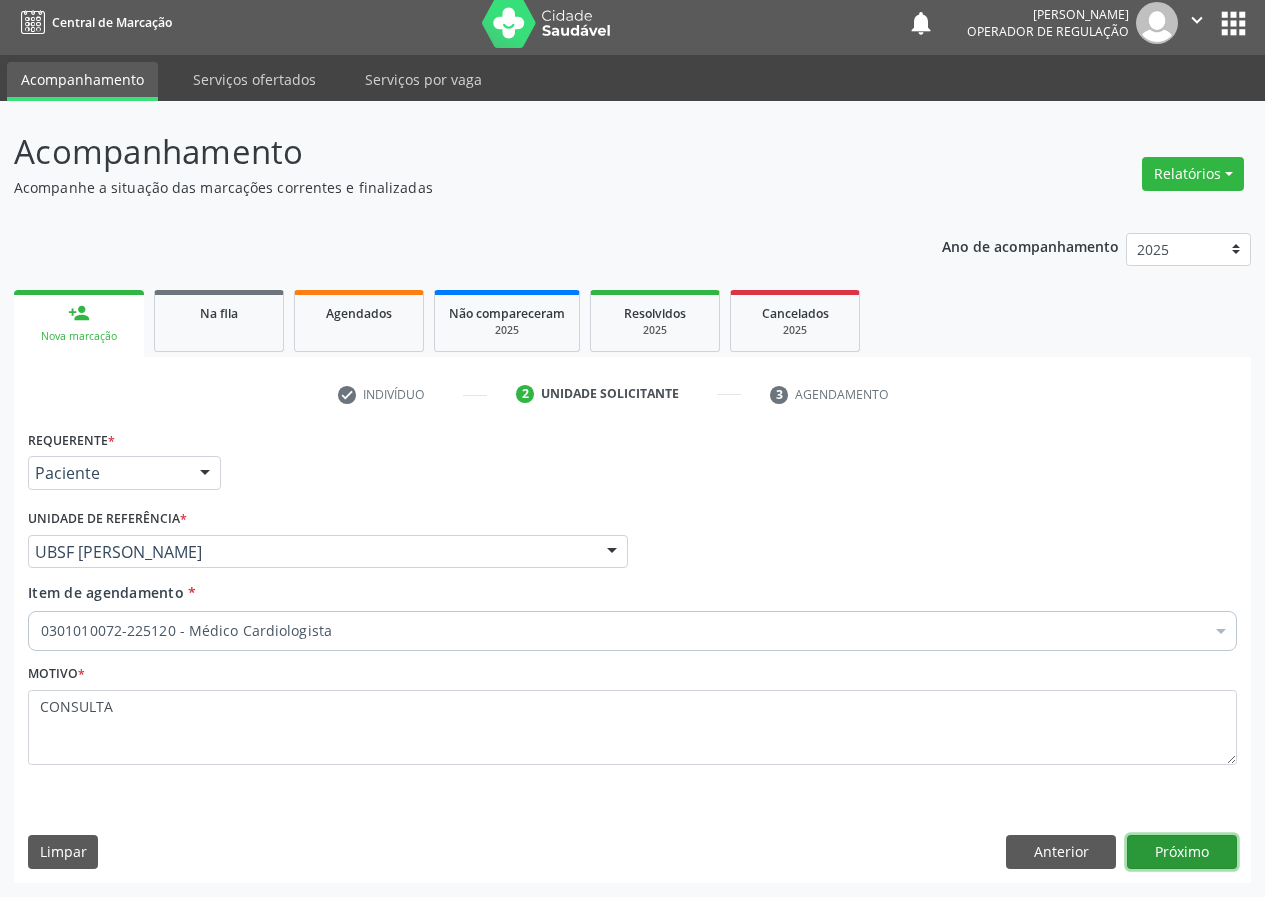 type 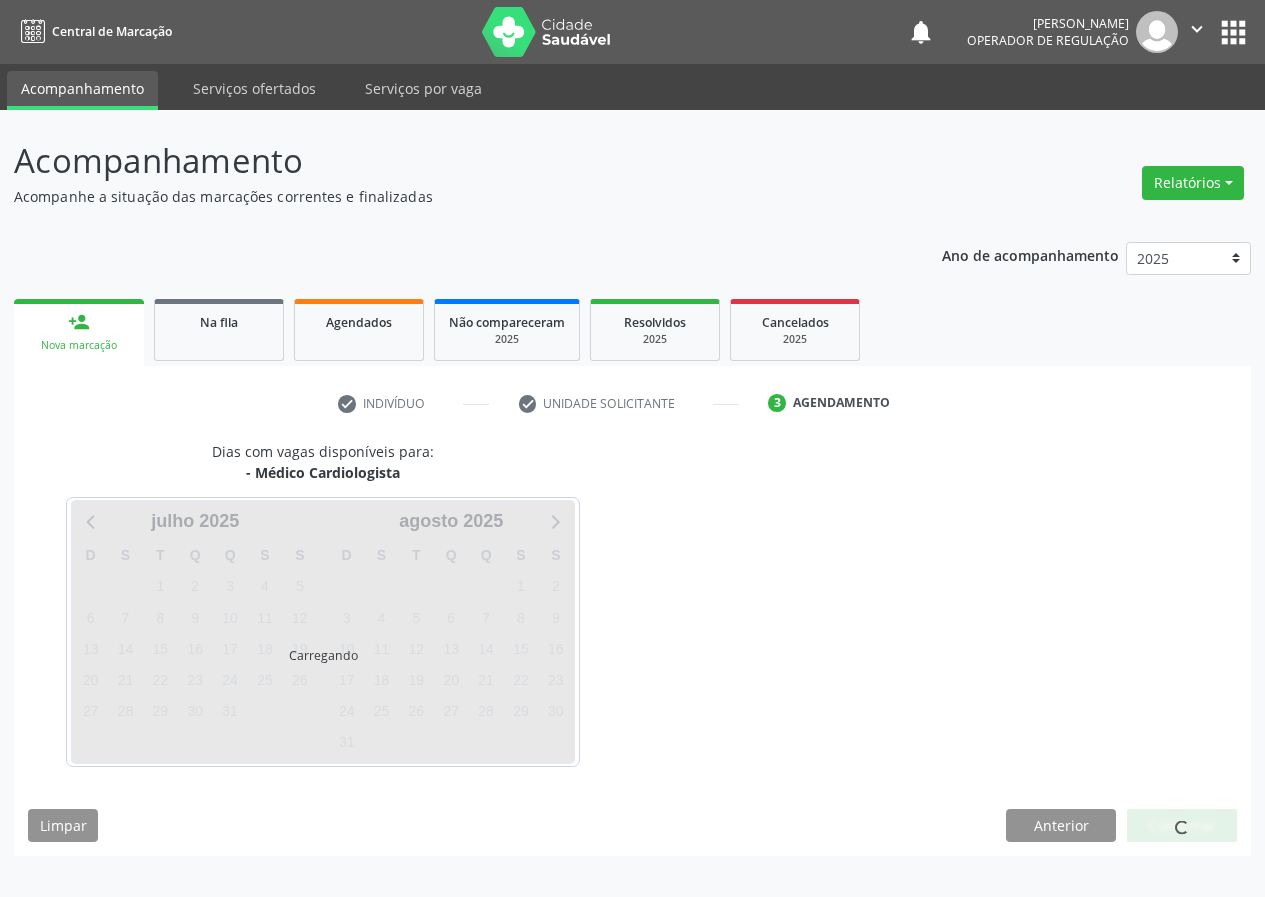 scroll, scrollTop: 0, scrollLeft: 0, axis: both 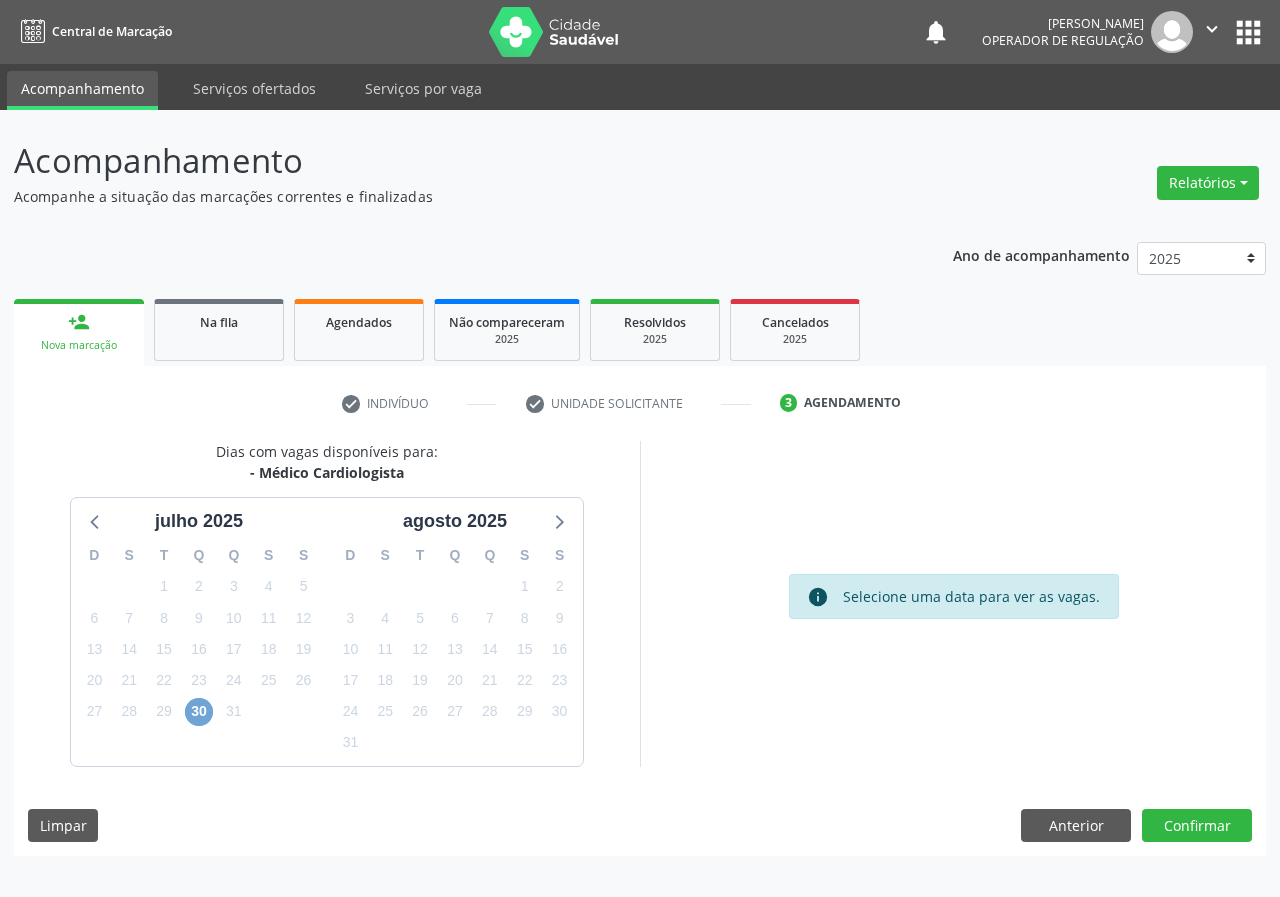 click on "30" at bounding box center [199, 712] 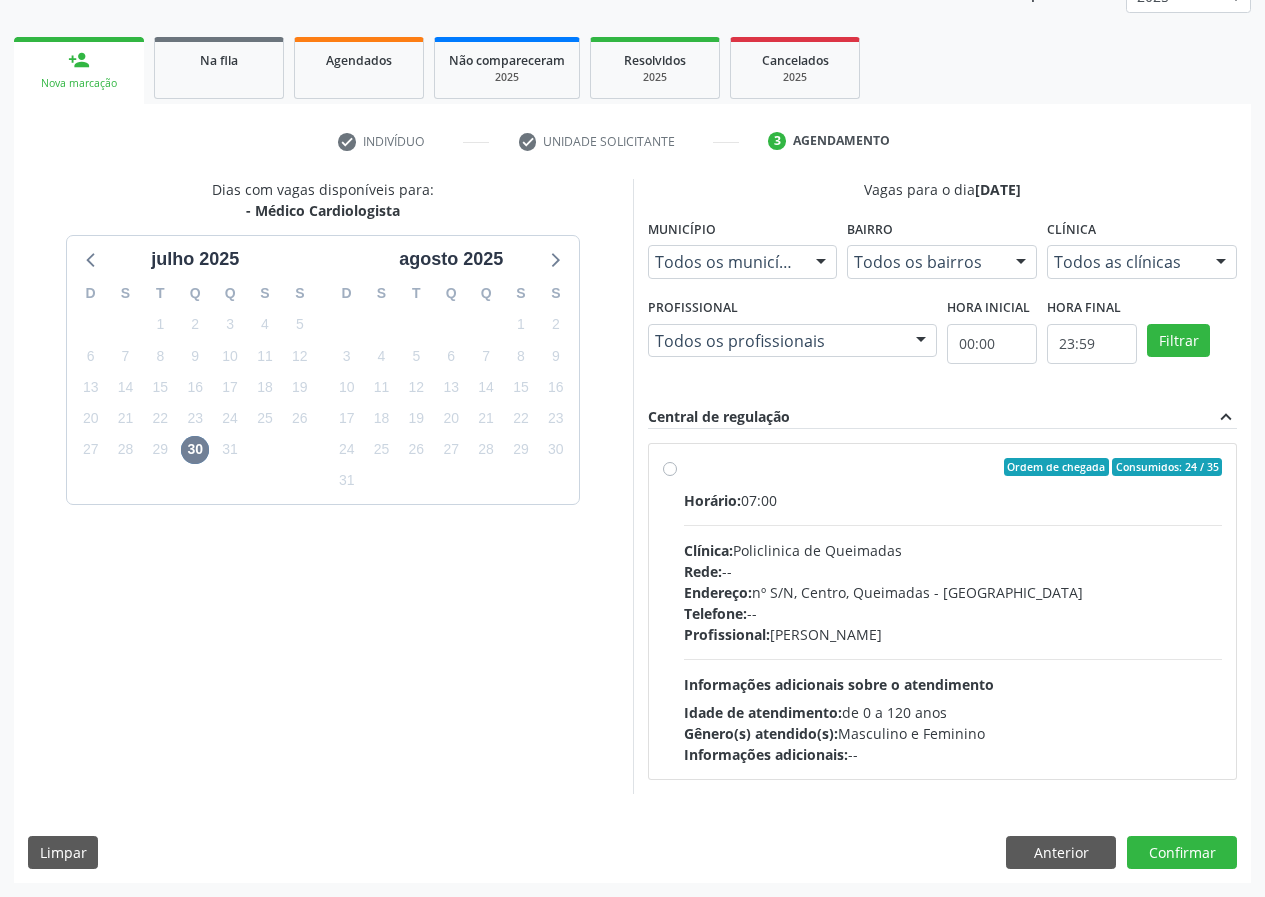 click on "Endereço:   nº S/N, Centro, Queimadas - [GEOGRAPHIC_DATA]" at bounding box center [953, 592] 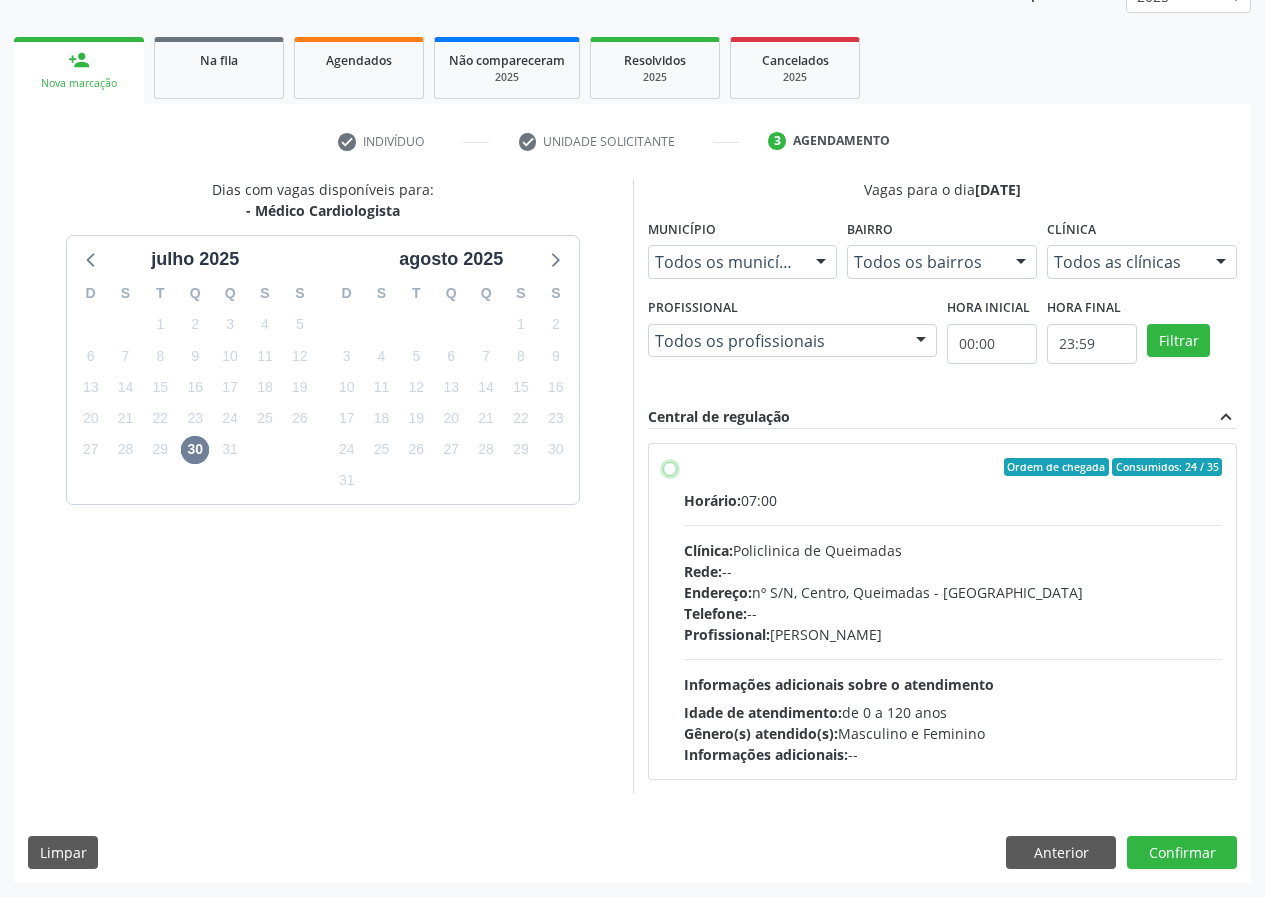 click on "Ordem de chegada
Consumidos: 24 / 35
Horário:   07:00
Clínica:  Policlinica de Queimadas
Rede:
--
Endereço:   nº S/N, Centro, Queimadas - PB
Telefone:   --
Profissional:
[PERSON_NAME] Junior
Informações adicionais sobre o atendimento
Idade de atendimento:
de 0 a 120 anos
Gênero(s) atendido(s):
Masculino e Feminino
Informações adicionais:
--" at bounding box center [670, 467] 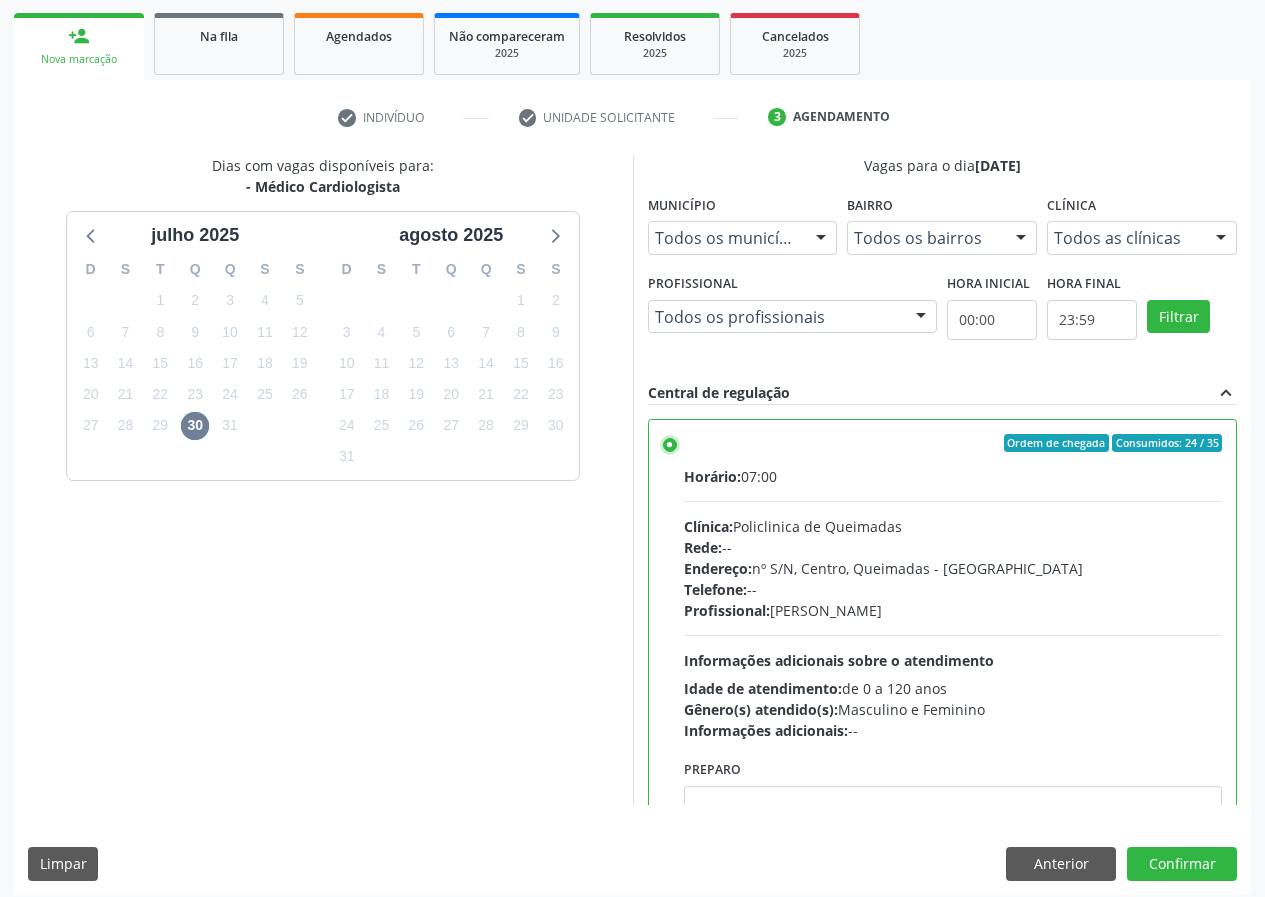 scroll, scrollTop: 298, scrollLeft: 0, axis: vertical 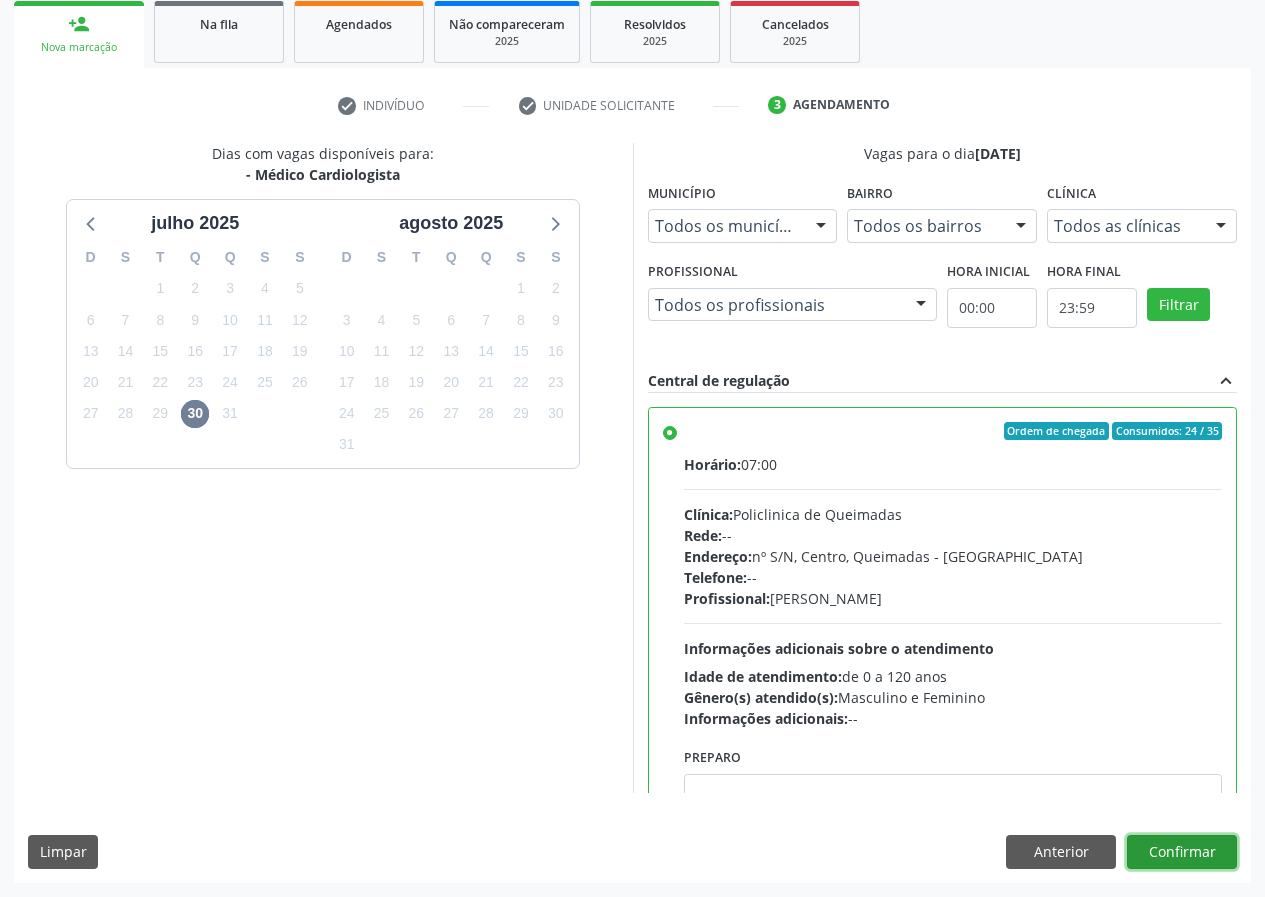 click on "Confirmar" at bounding box center (1182, 852) 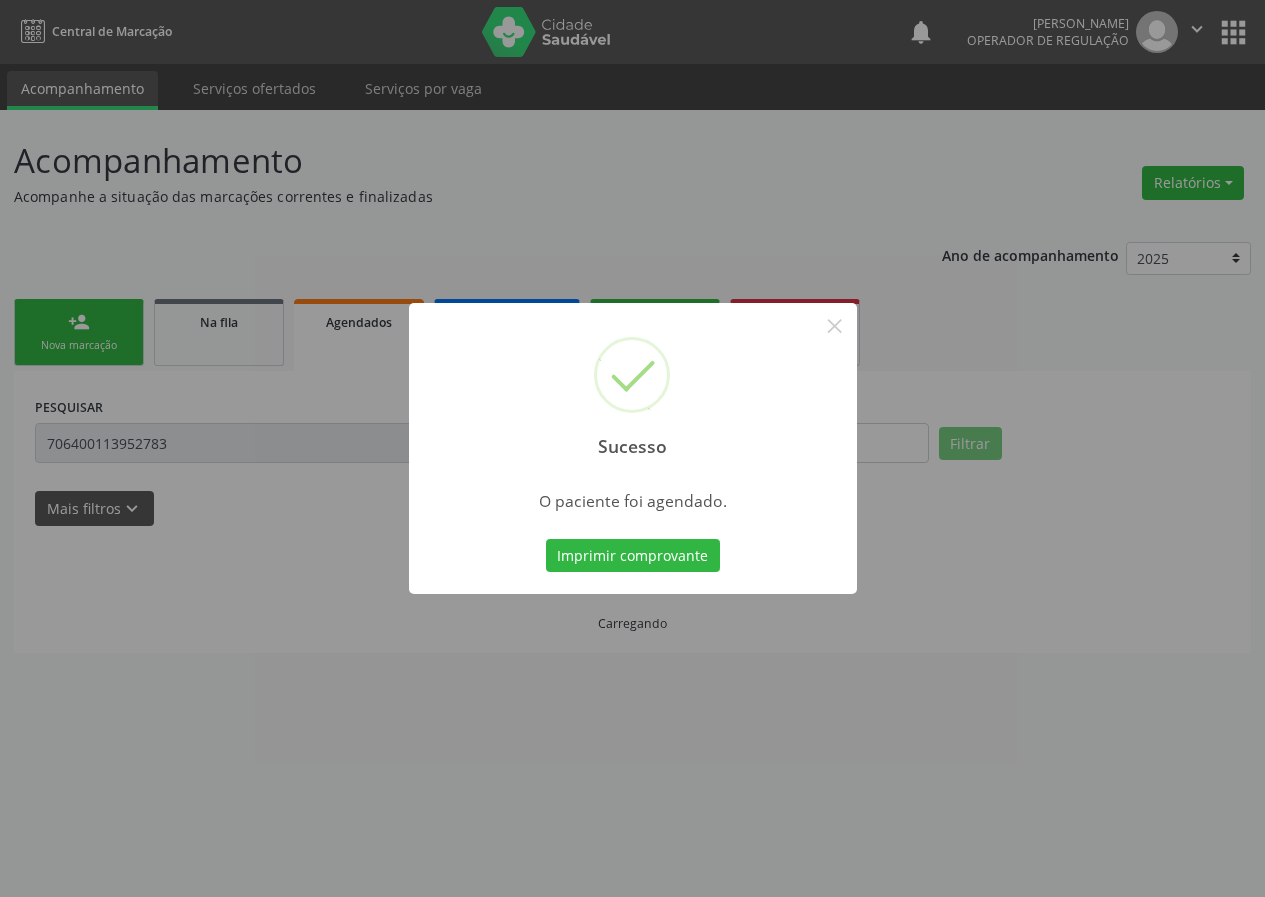 scroll, scrollTop: 0, scrollLeft: 0, axis: both 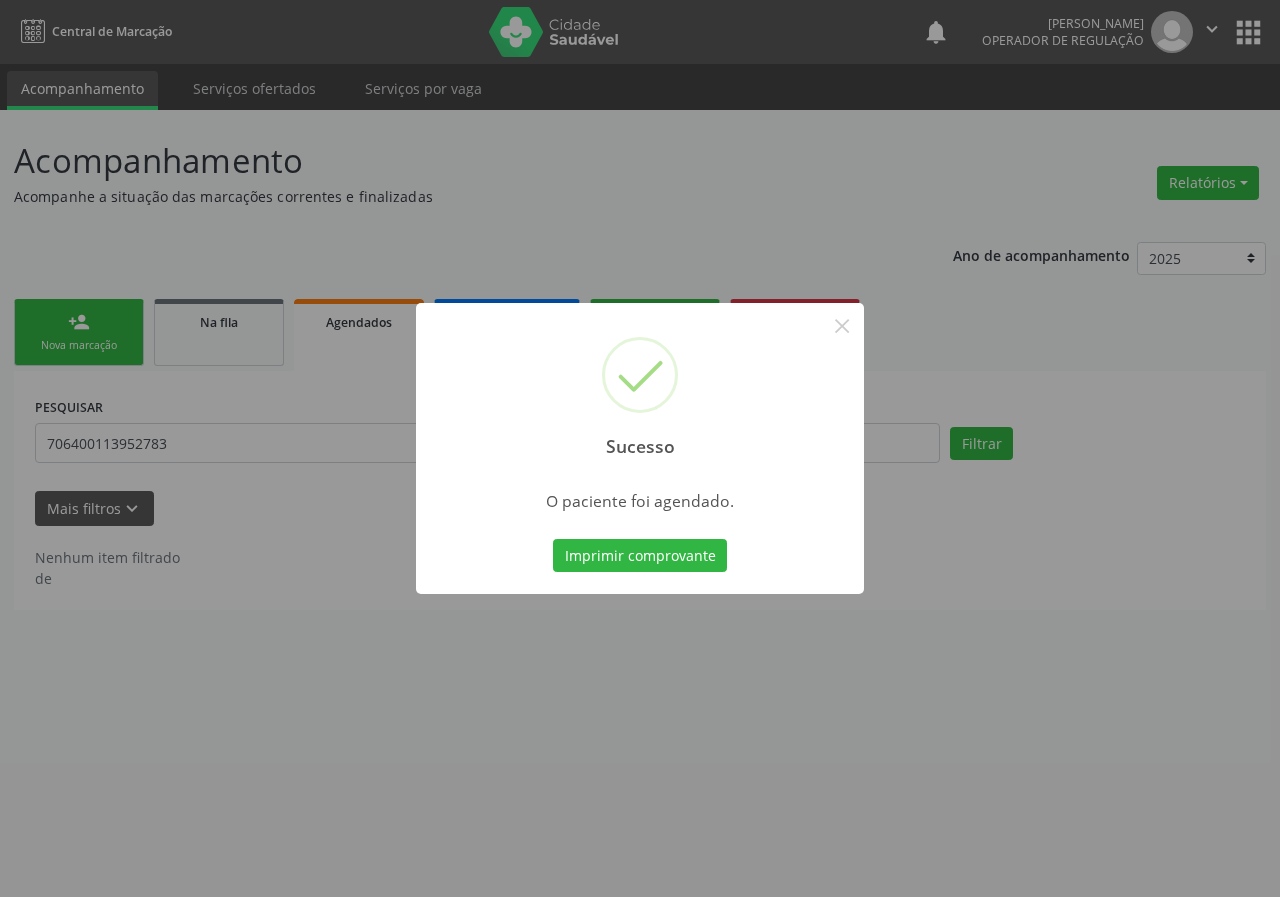 type 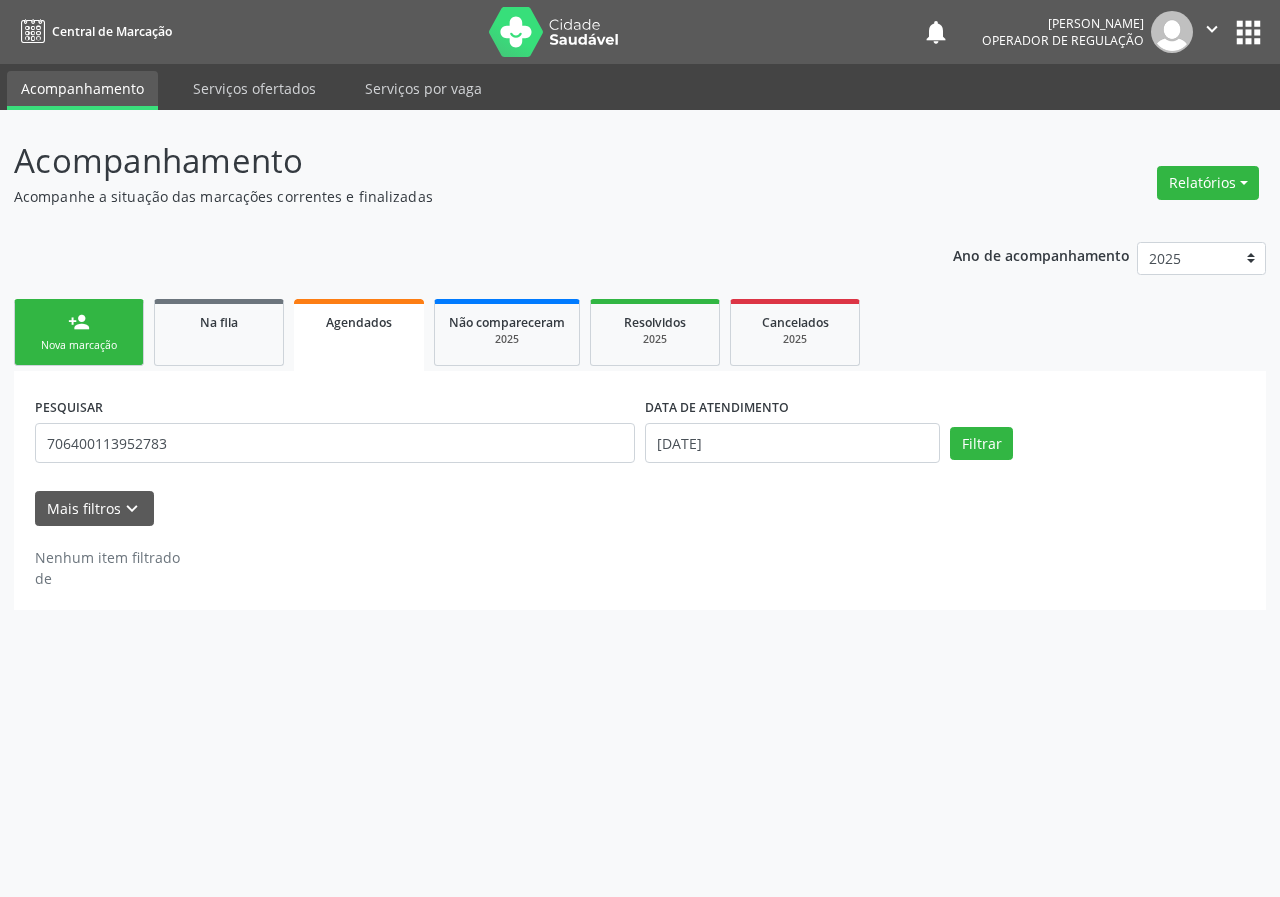 click on "person_add
Nova marcação" at bounding box center [79, 332] 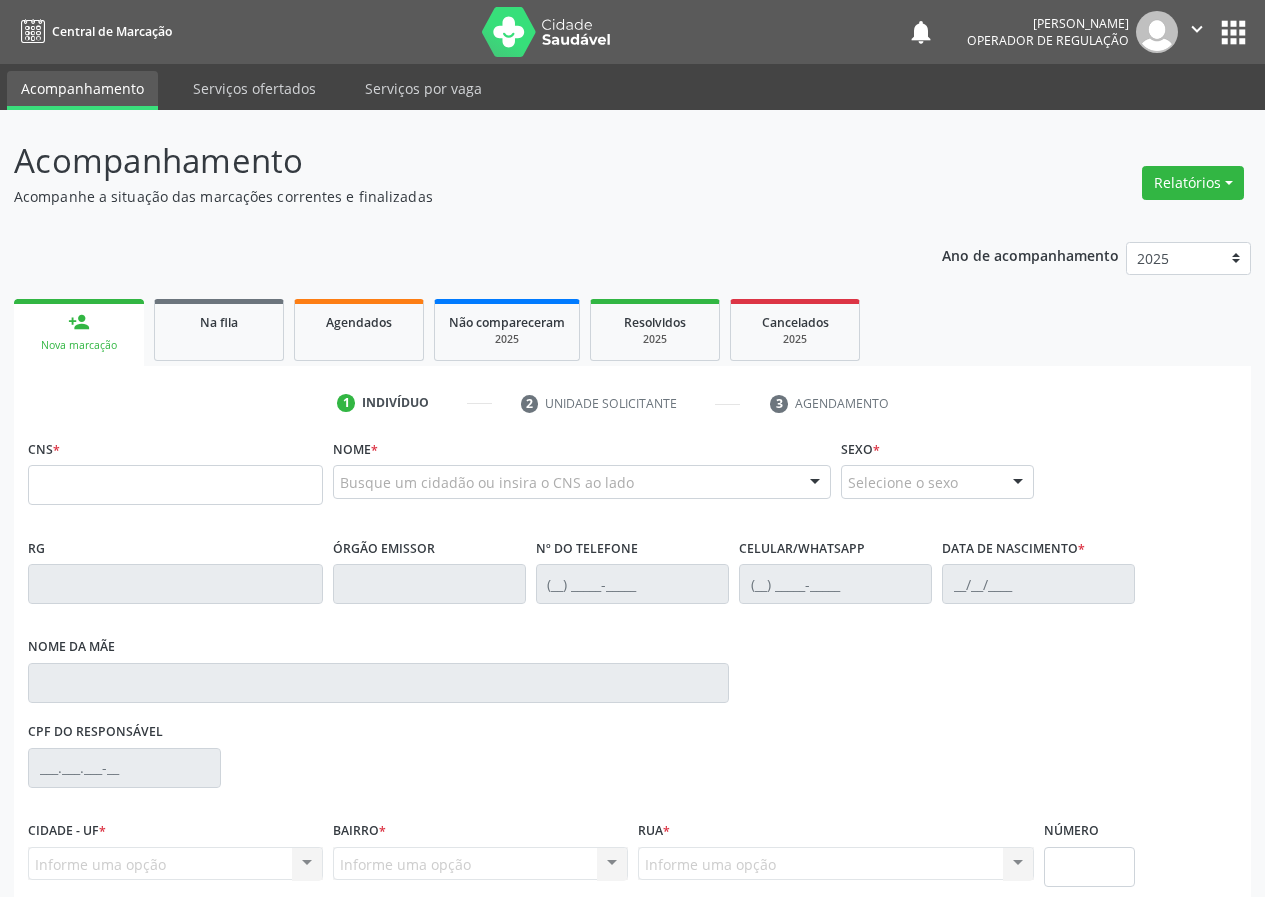 click on "person_add
Nova marcação
Na fila   Agendados   Não compareceram
2025
Resolvidos
2025
Cancelados
2025" at bounding box center [632, 330] 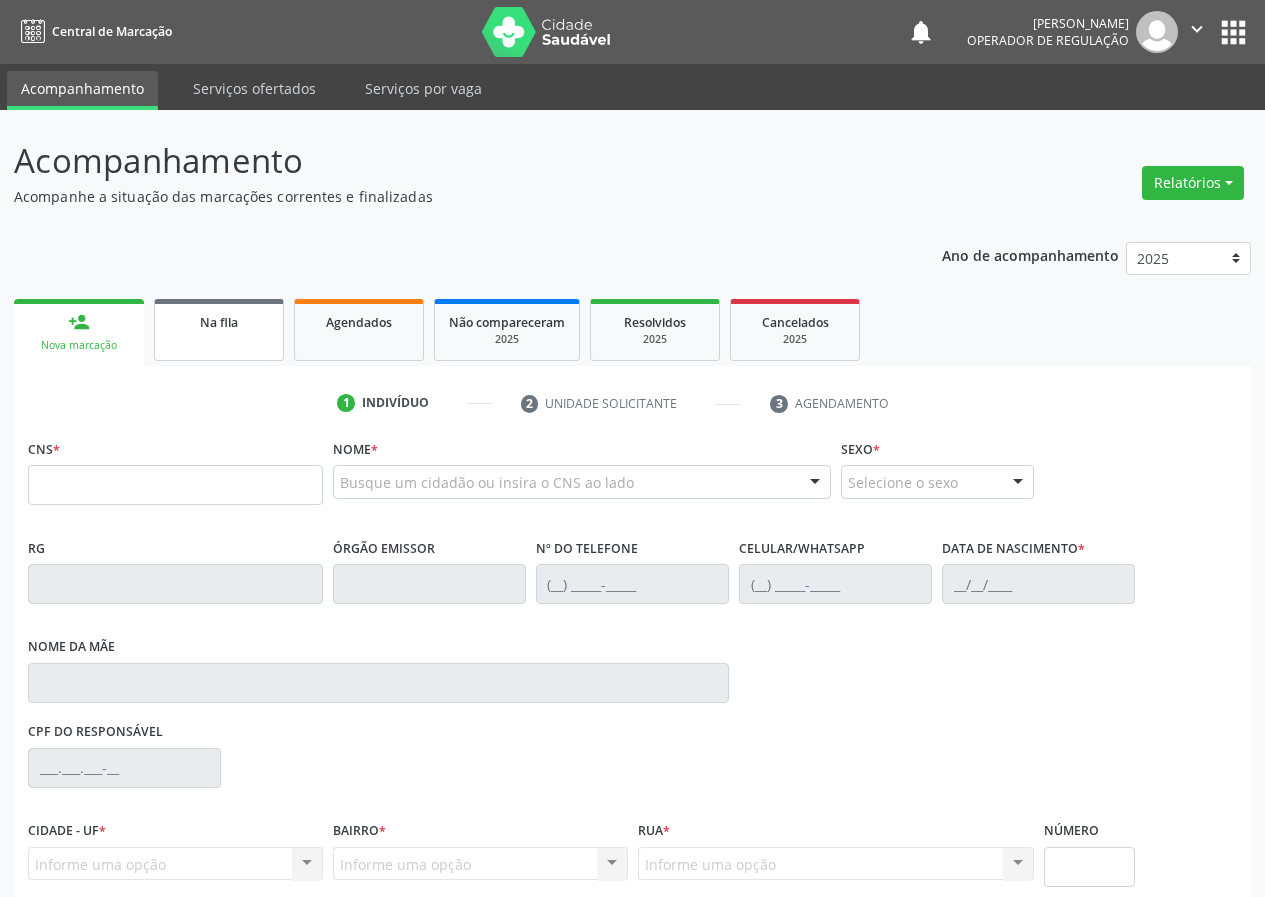 click on "Na fila" at bounding box center (219, 321) 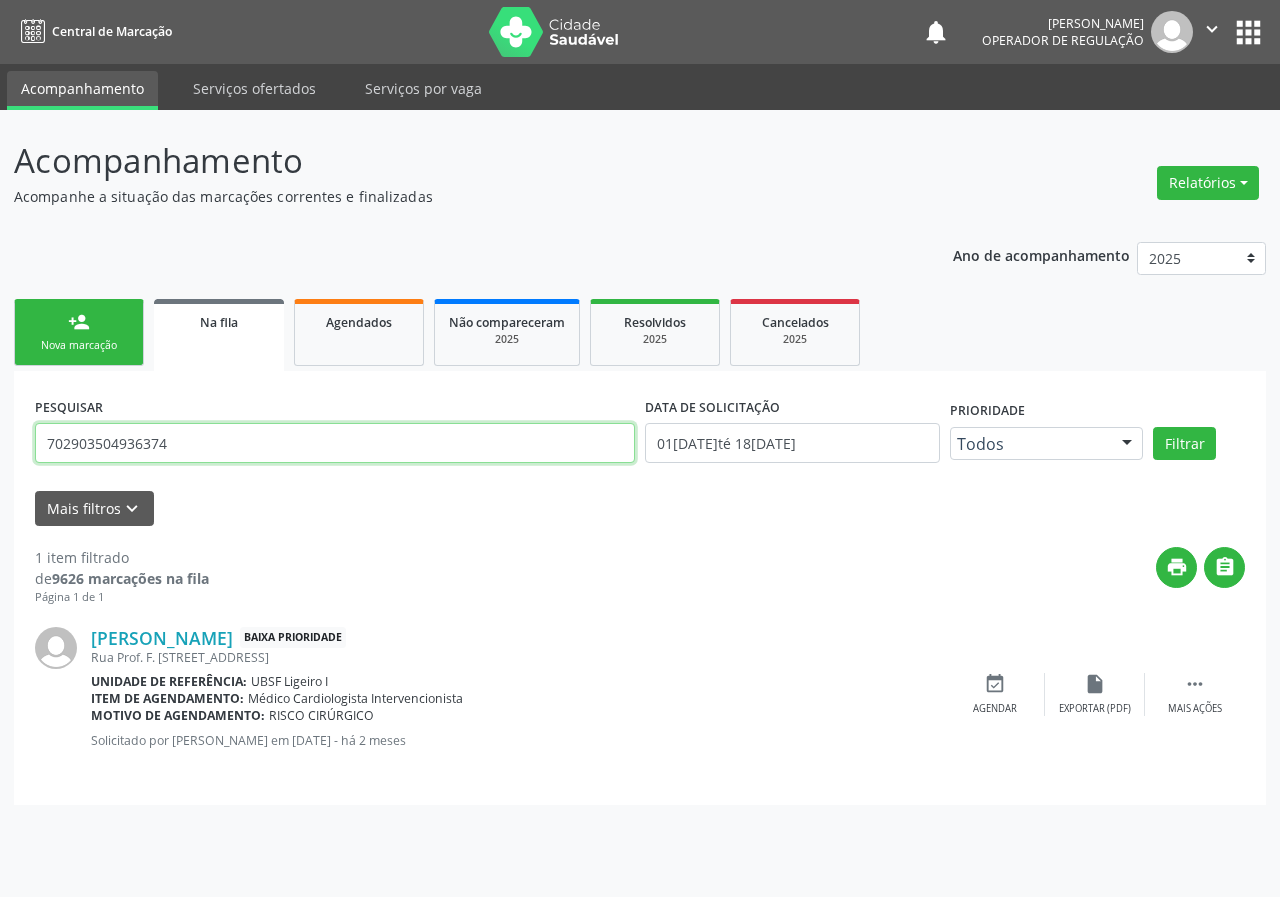 click on "702903504936374" at bounding box center [335, 443] 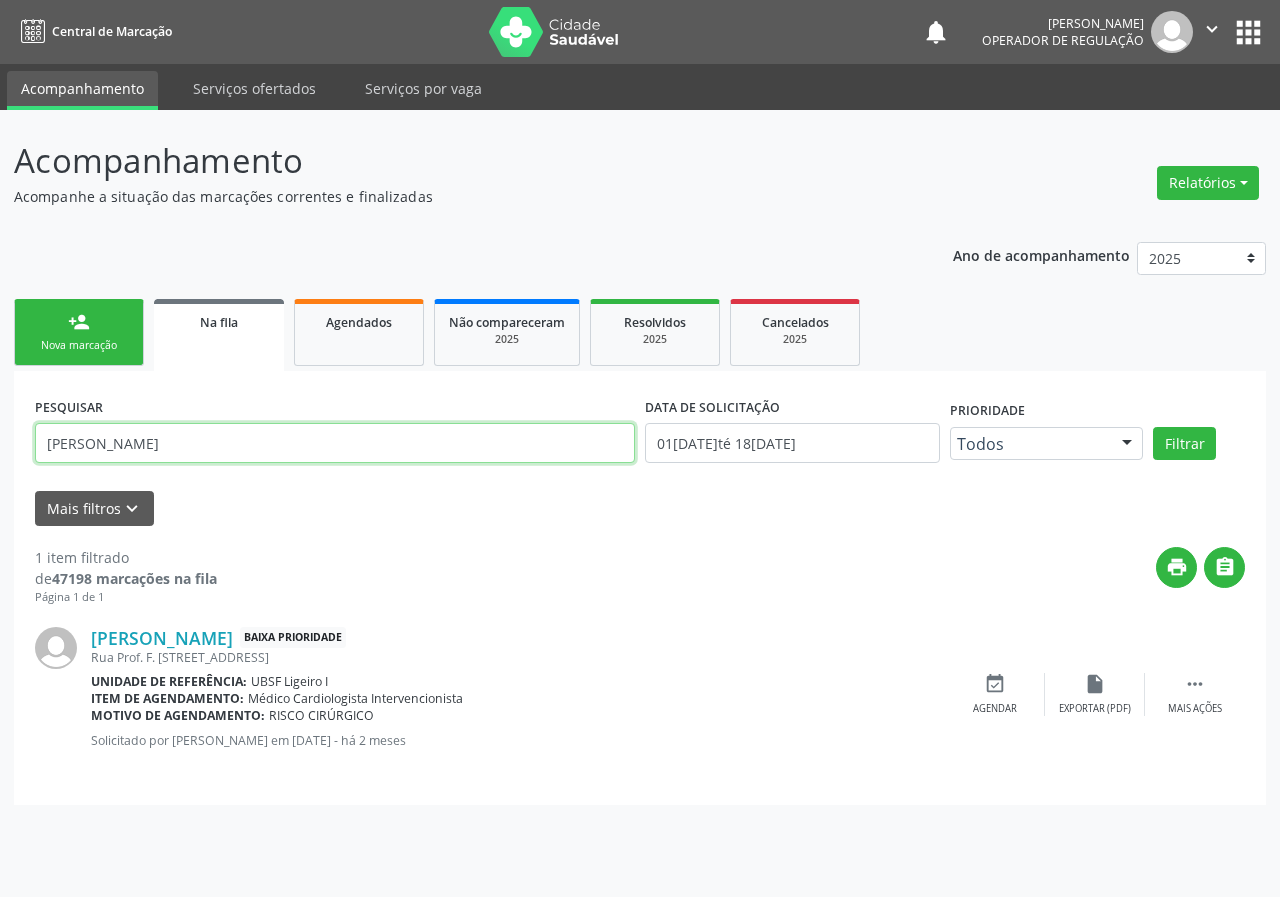 type on "[PERSON_NAME]" 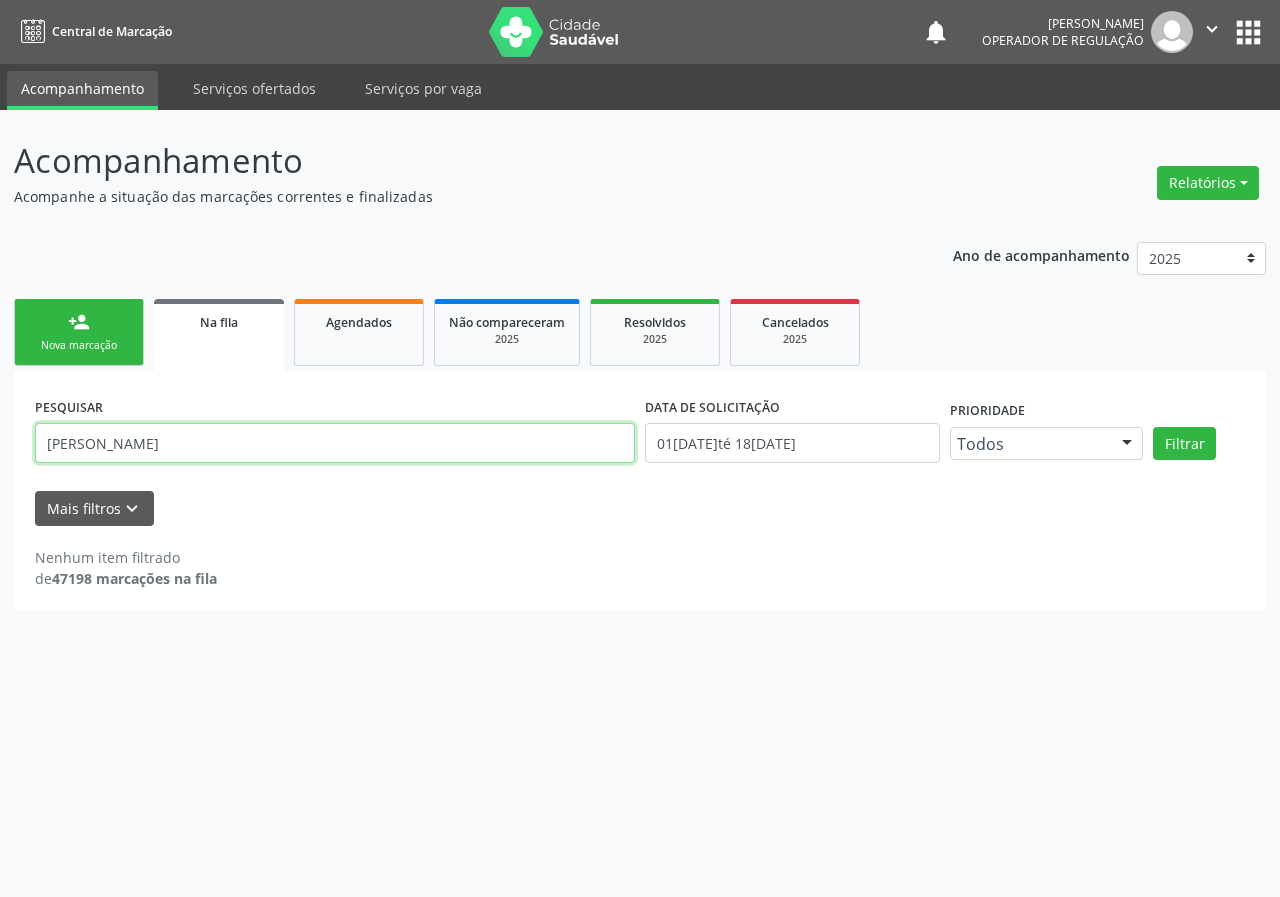 click on "[PERSON_NAME]" at bounding box center [335, 443] 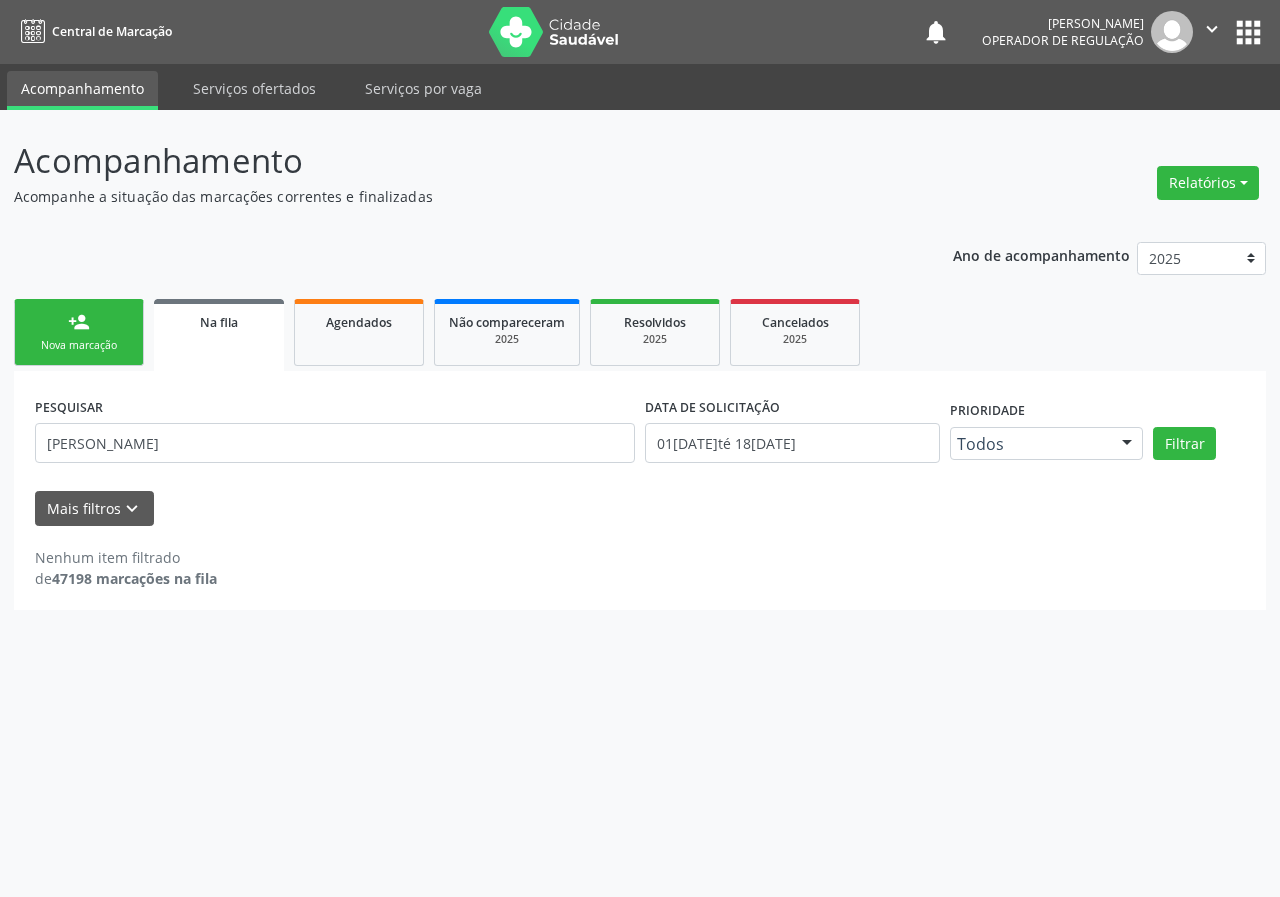 click on "Nova marcação" at bounding box center (79, 345) 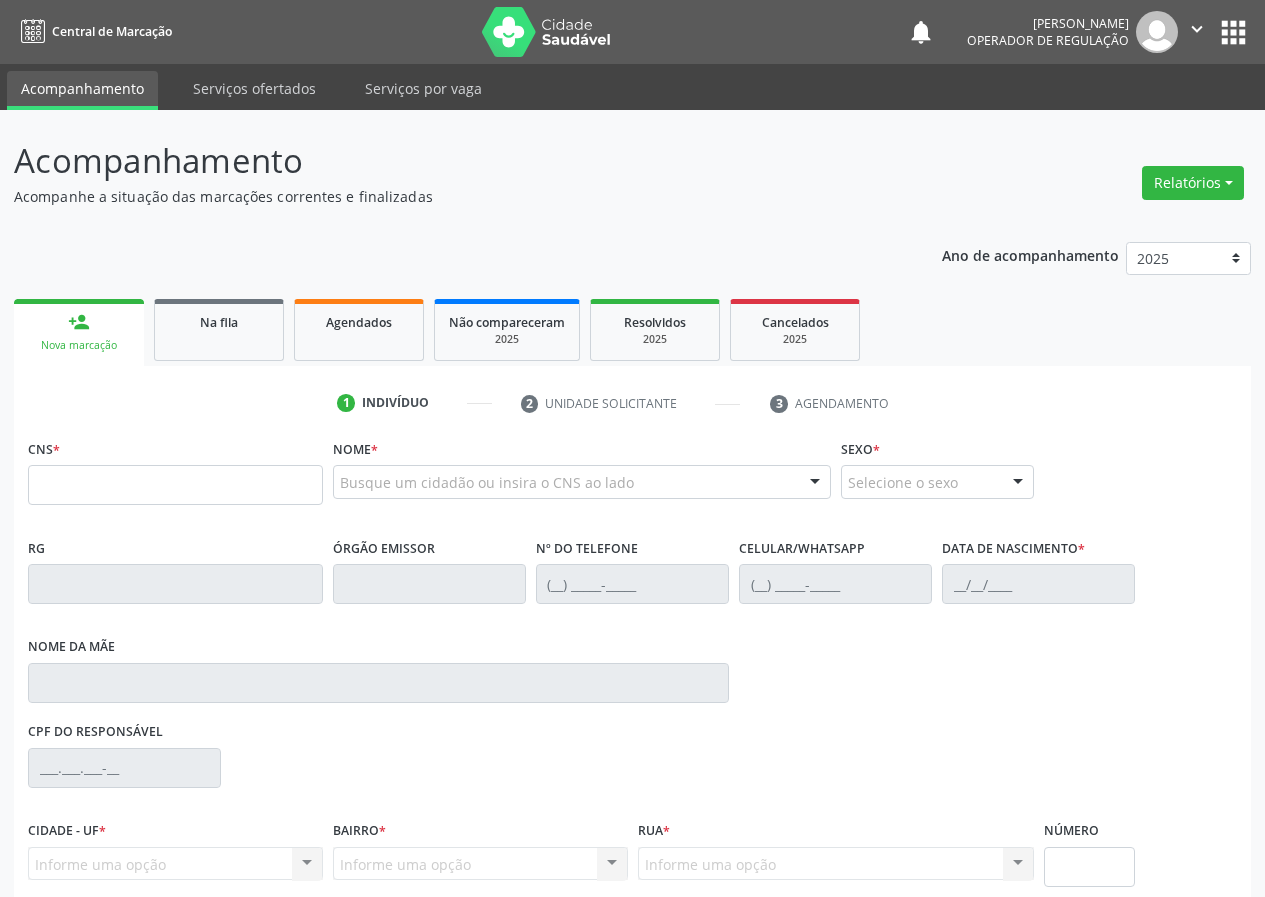 paste on "[PERSON_NAME]" 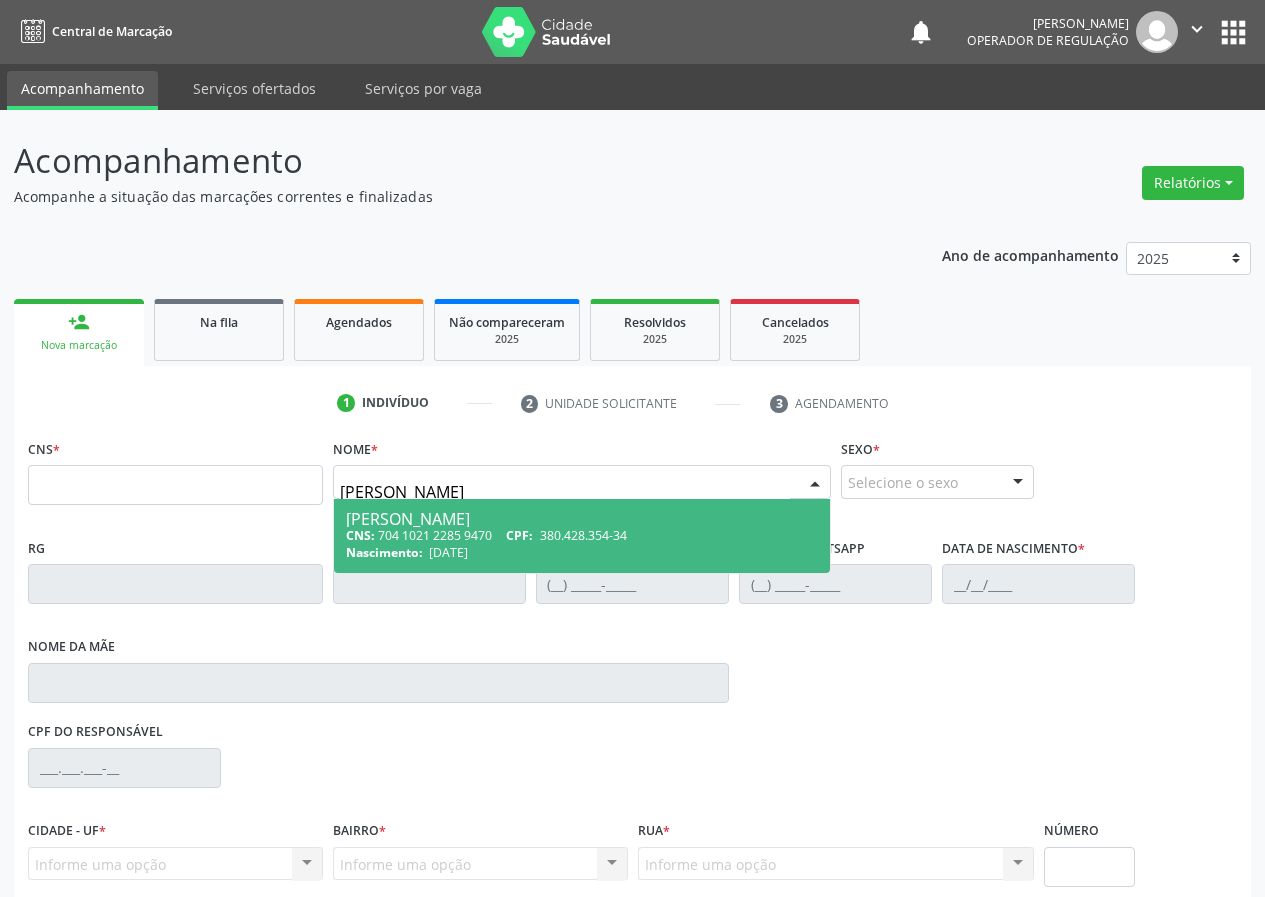 click on "[PERSON_NAME]" at bounding box center [582, 519] 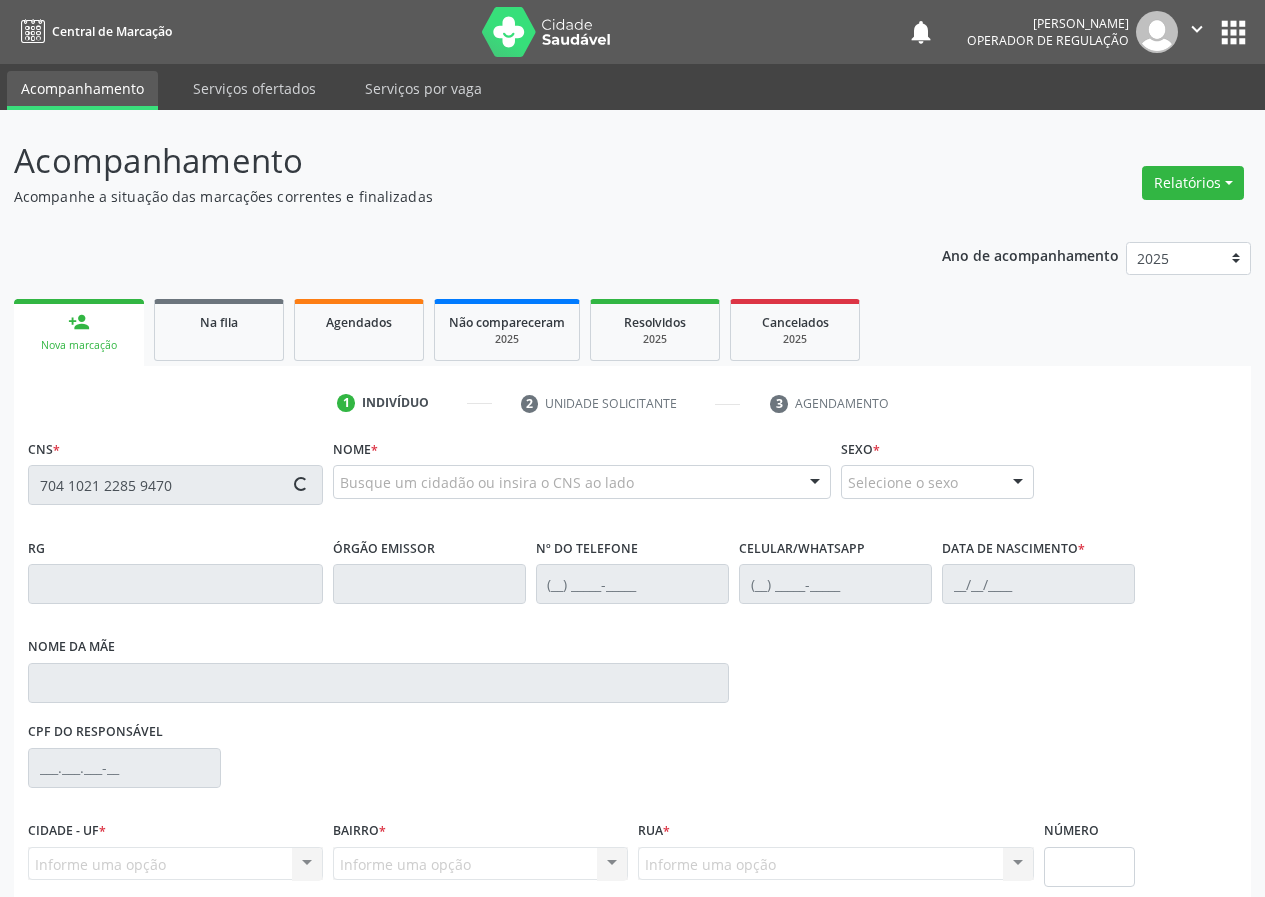 type on "704 1021 2285 9470" 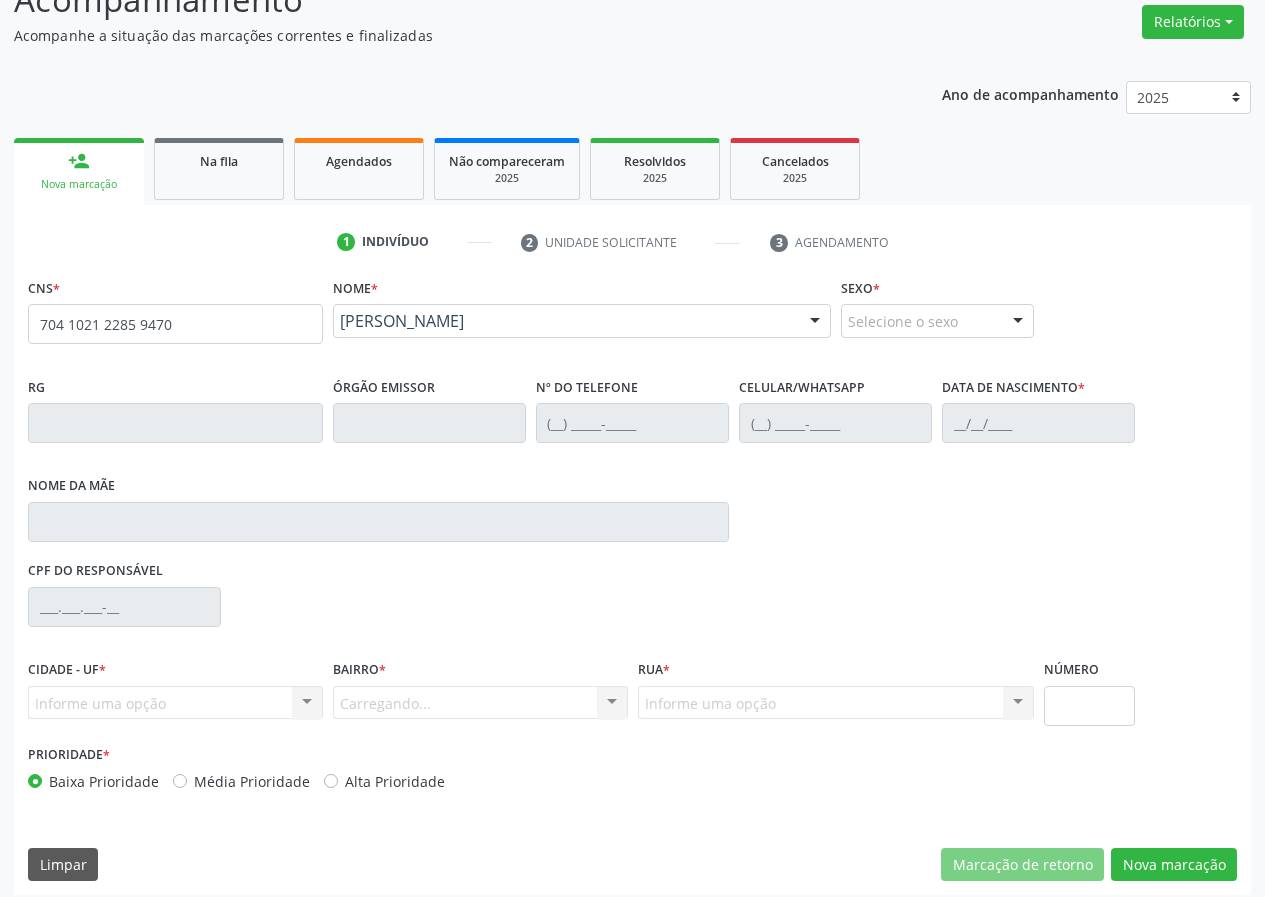 scroll, scrollTop: 173, scrollLeft: 0, axis: vertical 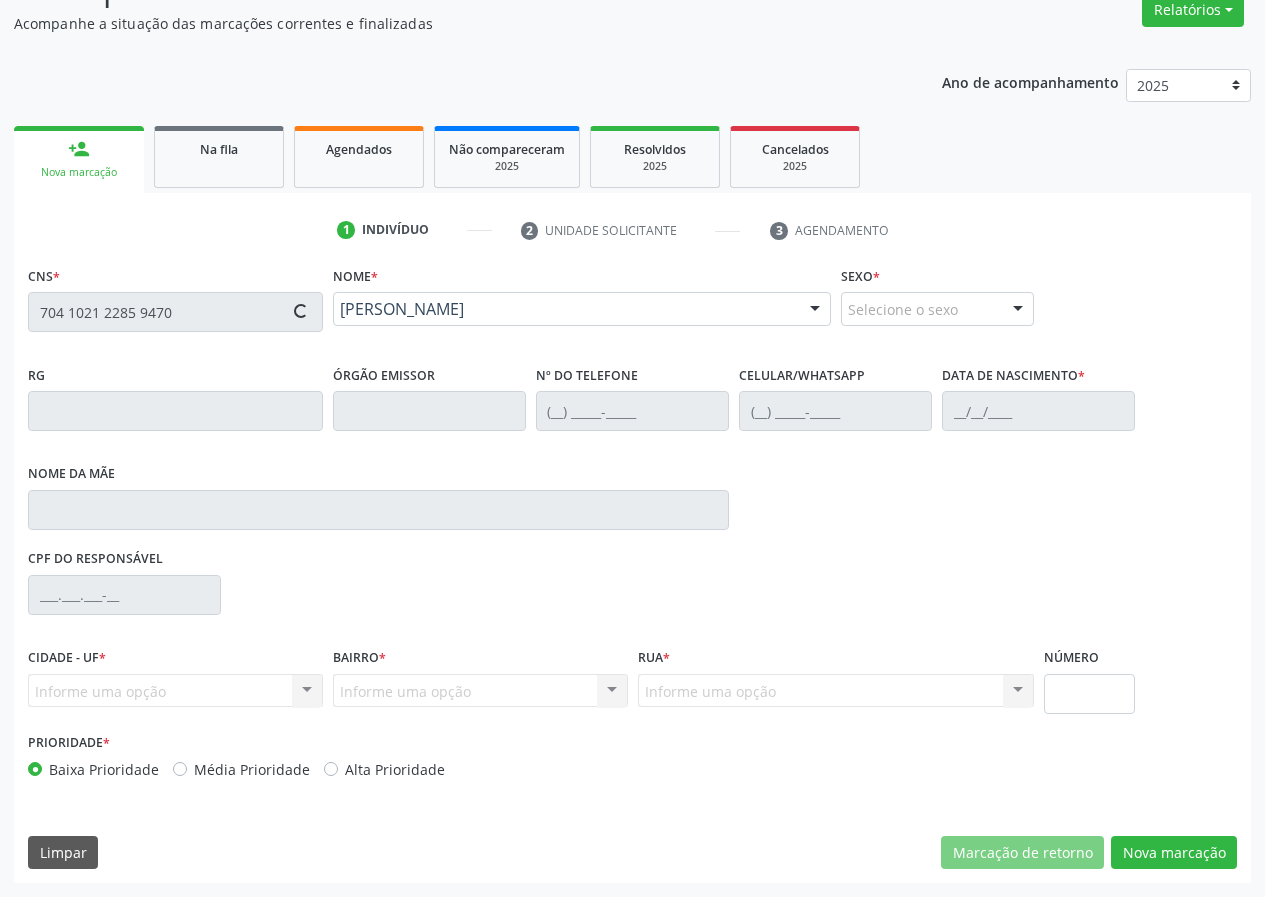 type on "[PHONE_NUMBER]" 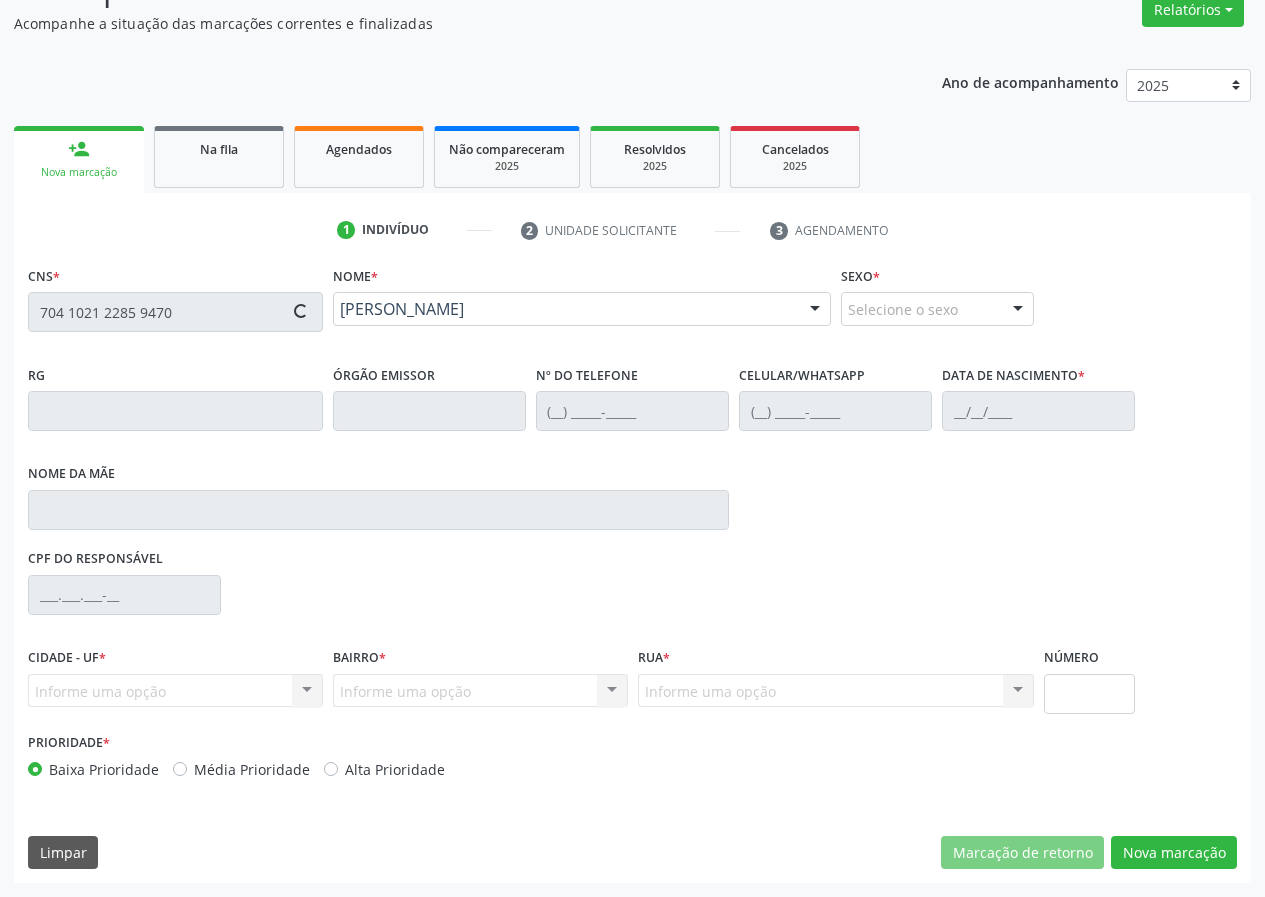 type on "[PHONE_NUMBER]" 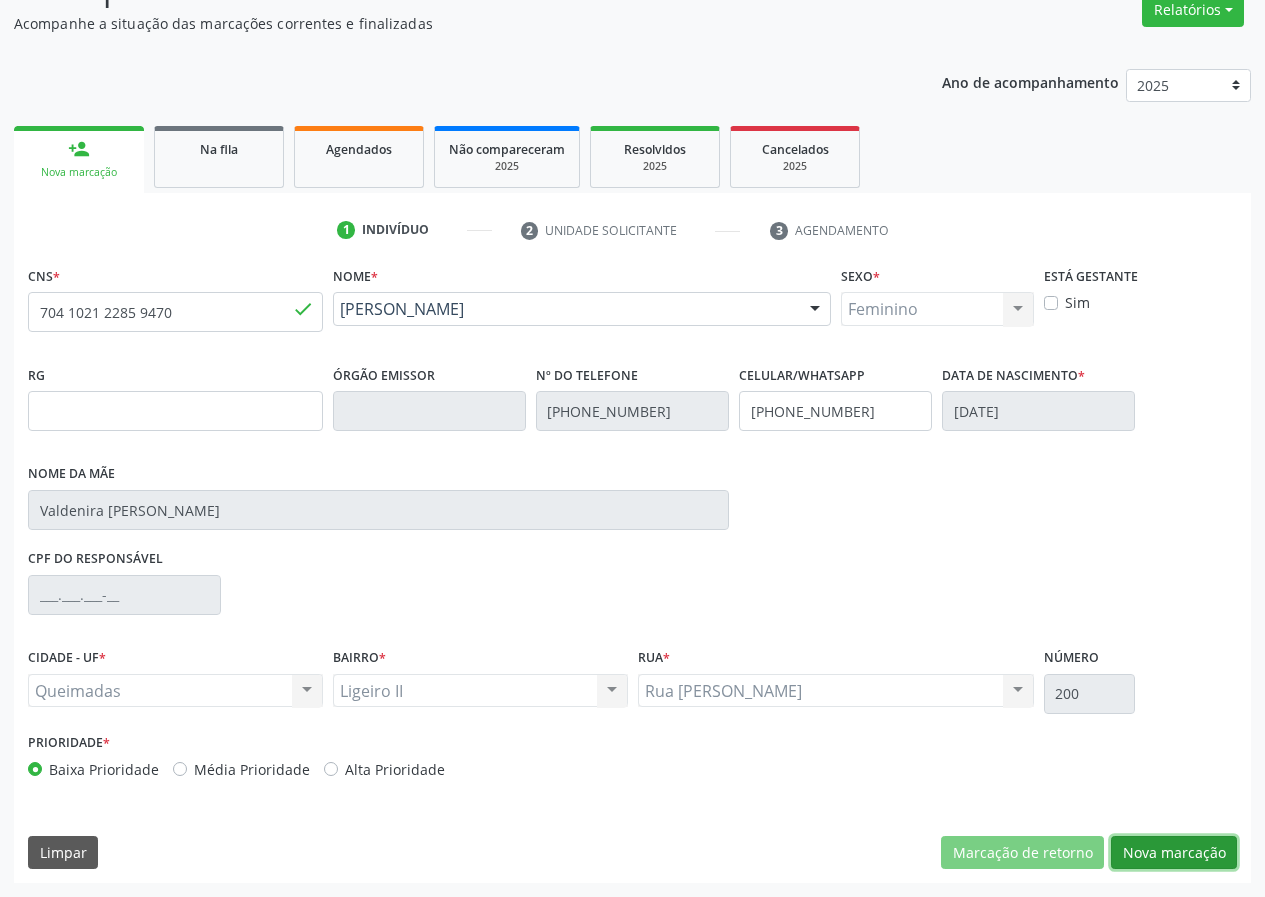 click on "Nova marcação" at bounding box center (1174, 853) 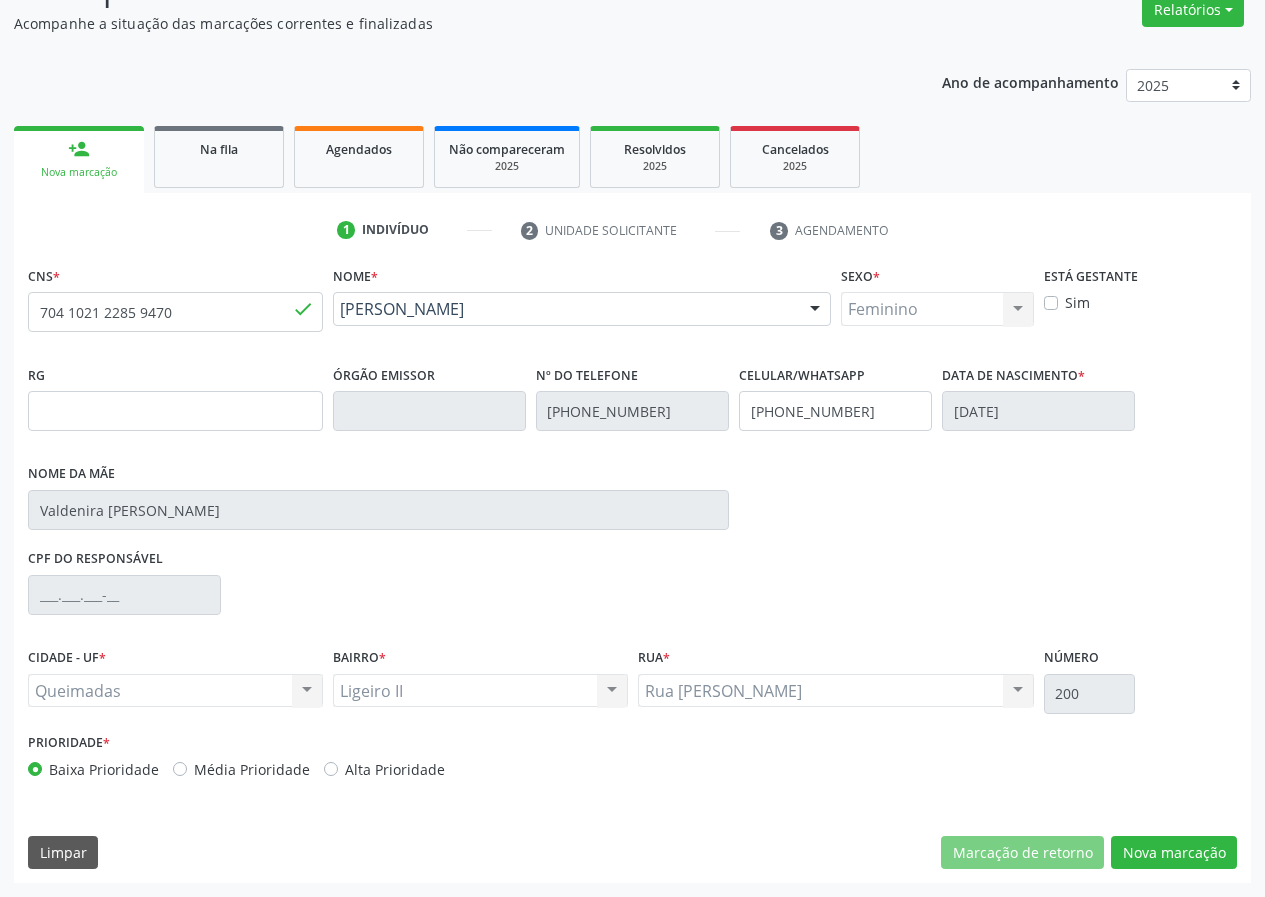scroll, scrollTop: 9, scrollLeft: 0, axis: vertical 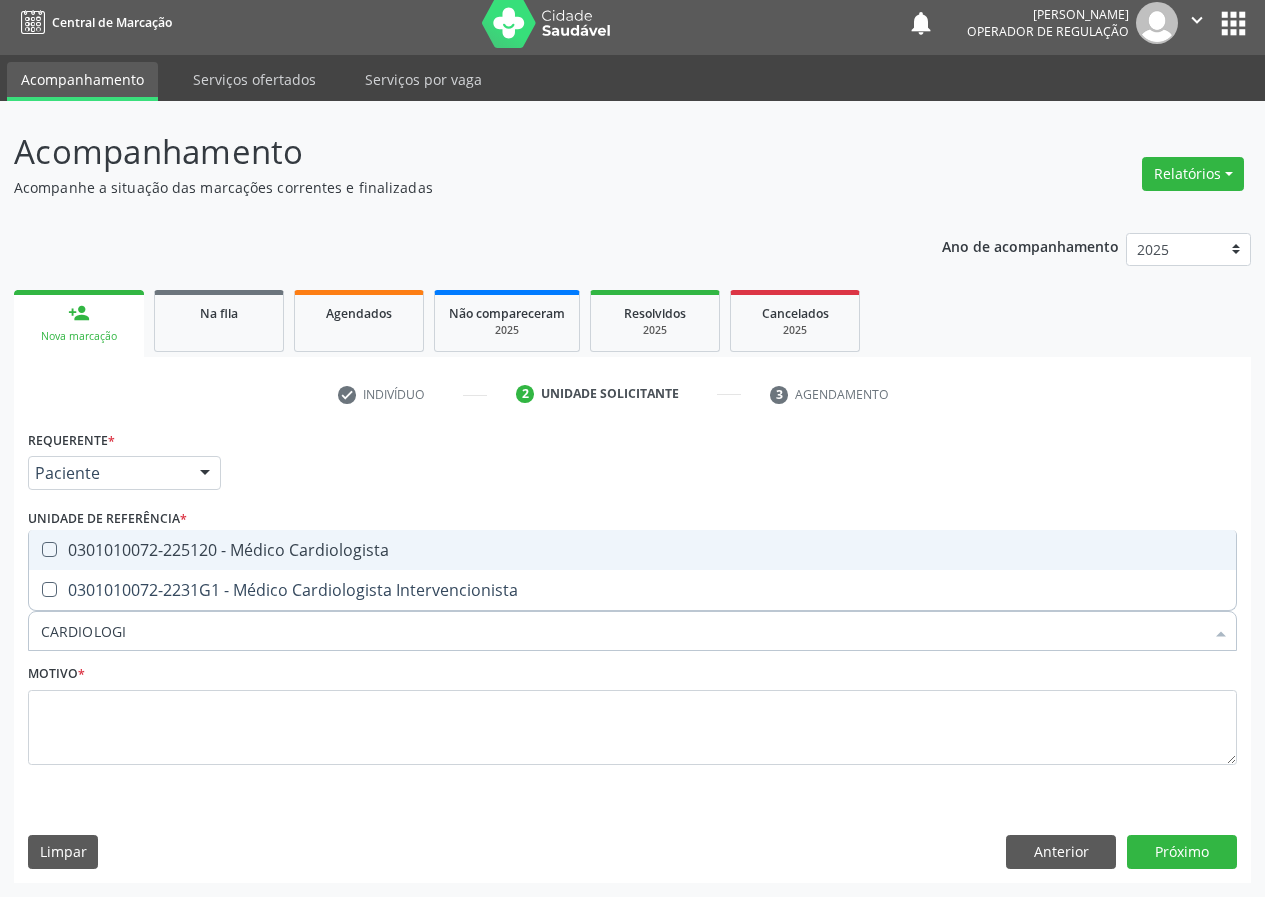 type on "CARDIOLOGIS" 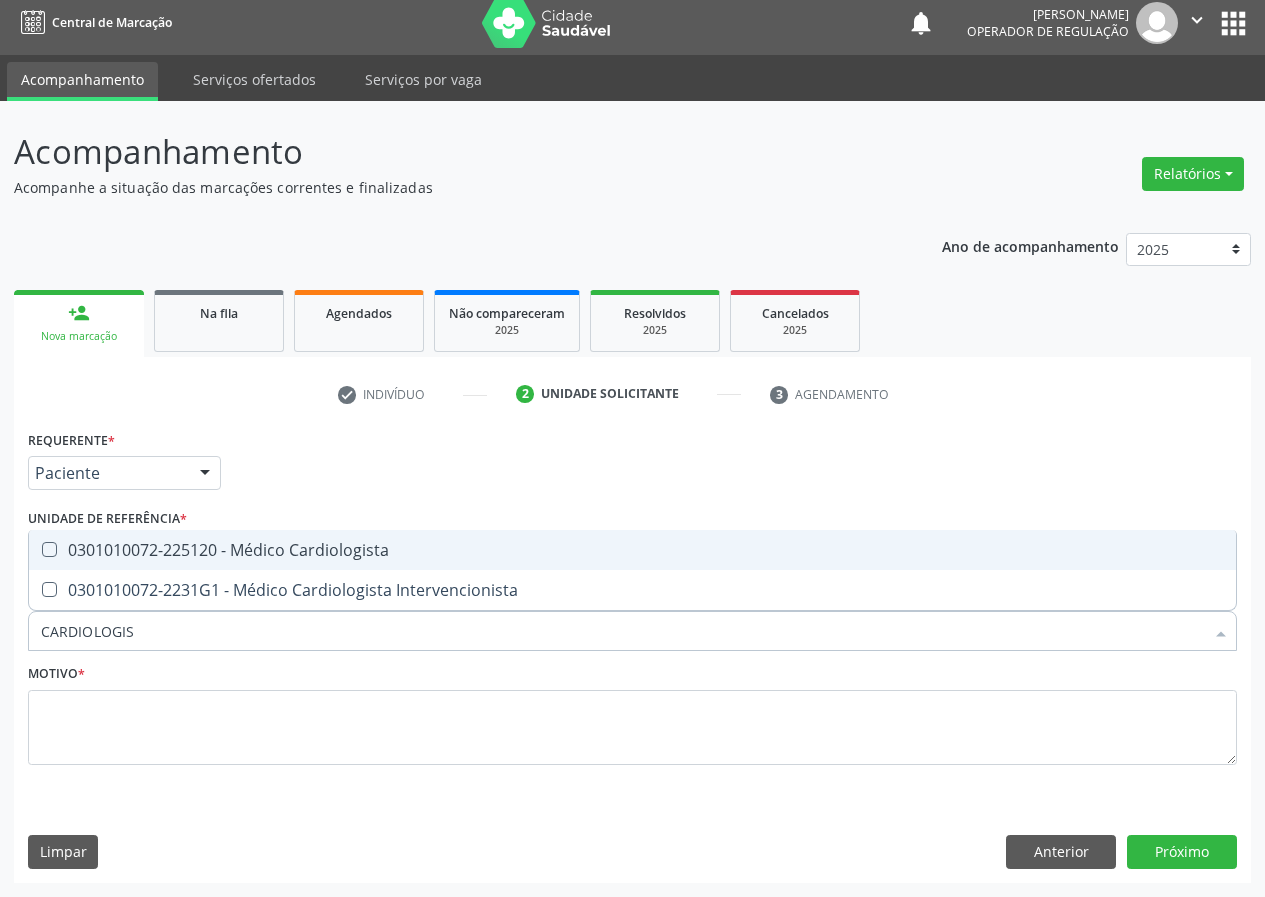 click on "0301010072-225120 - Médico Cardiologista" at bounding box center (632, 550) 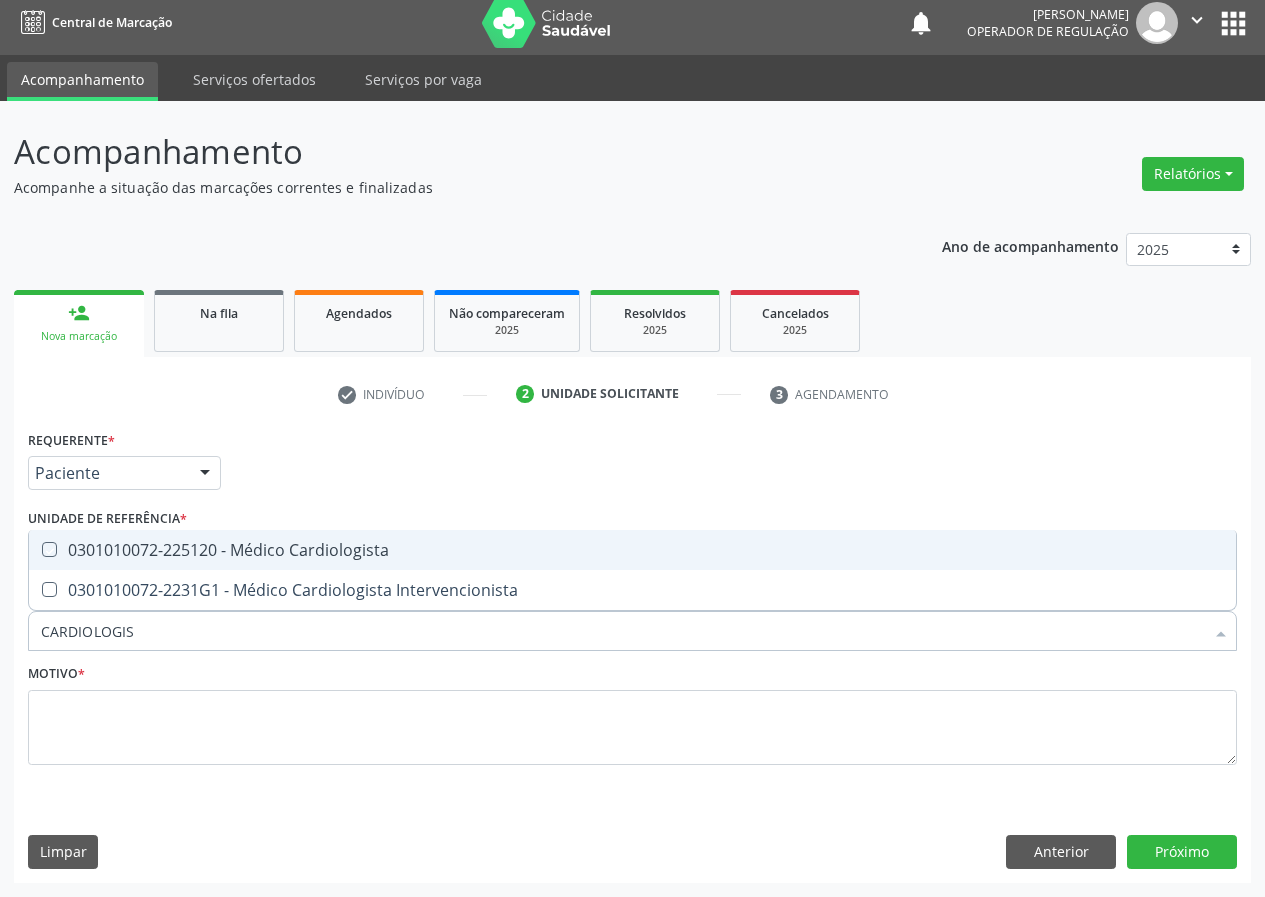 checkbox on "true" 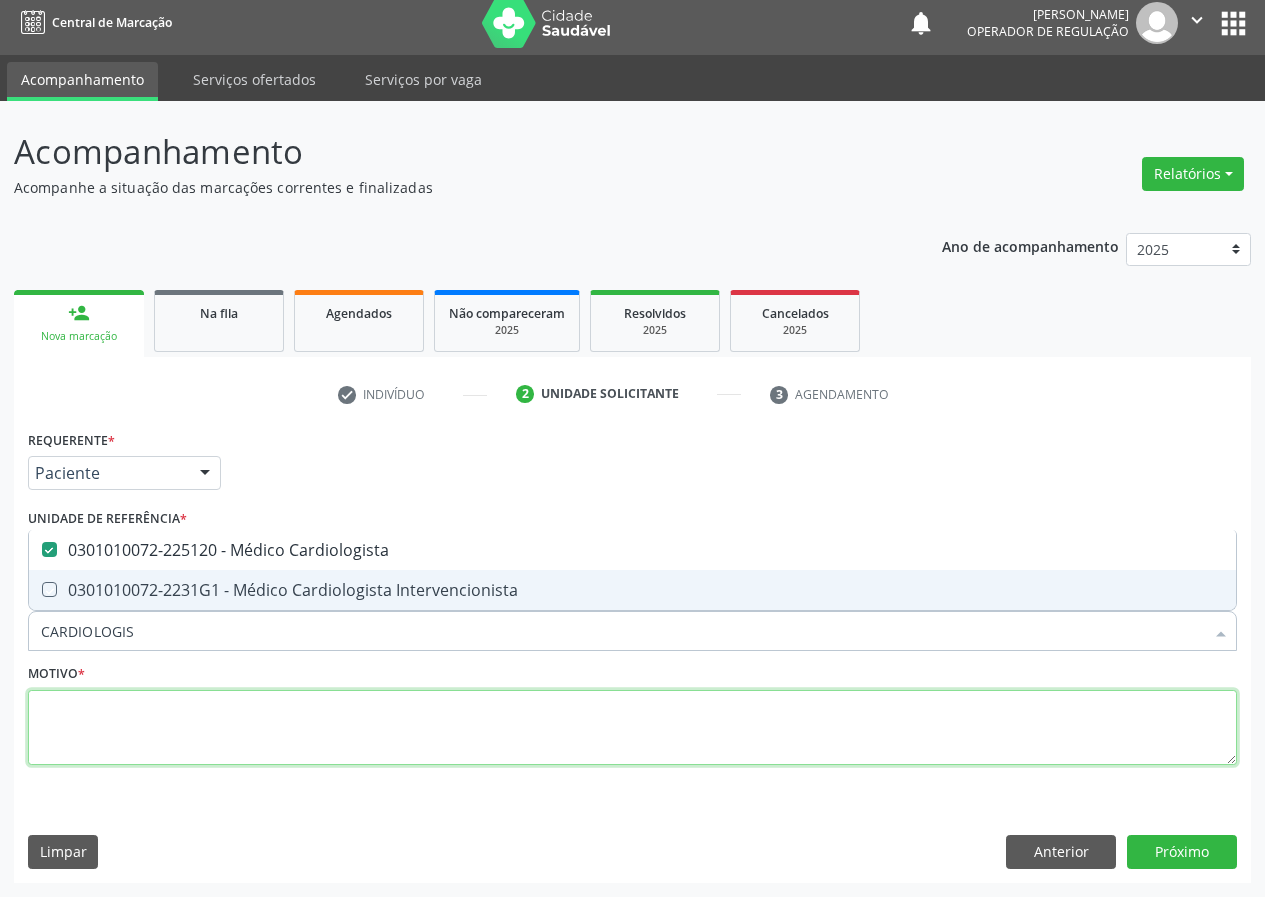 click at bounding box center [632, 728] 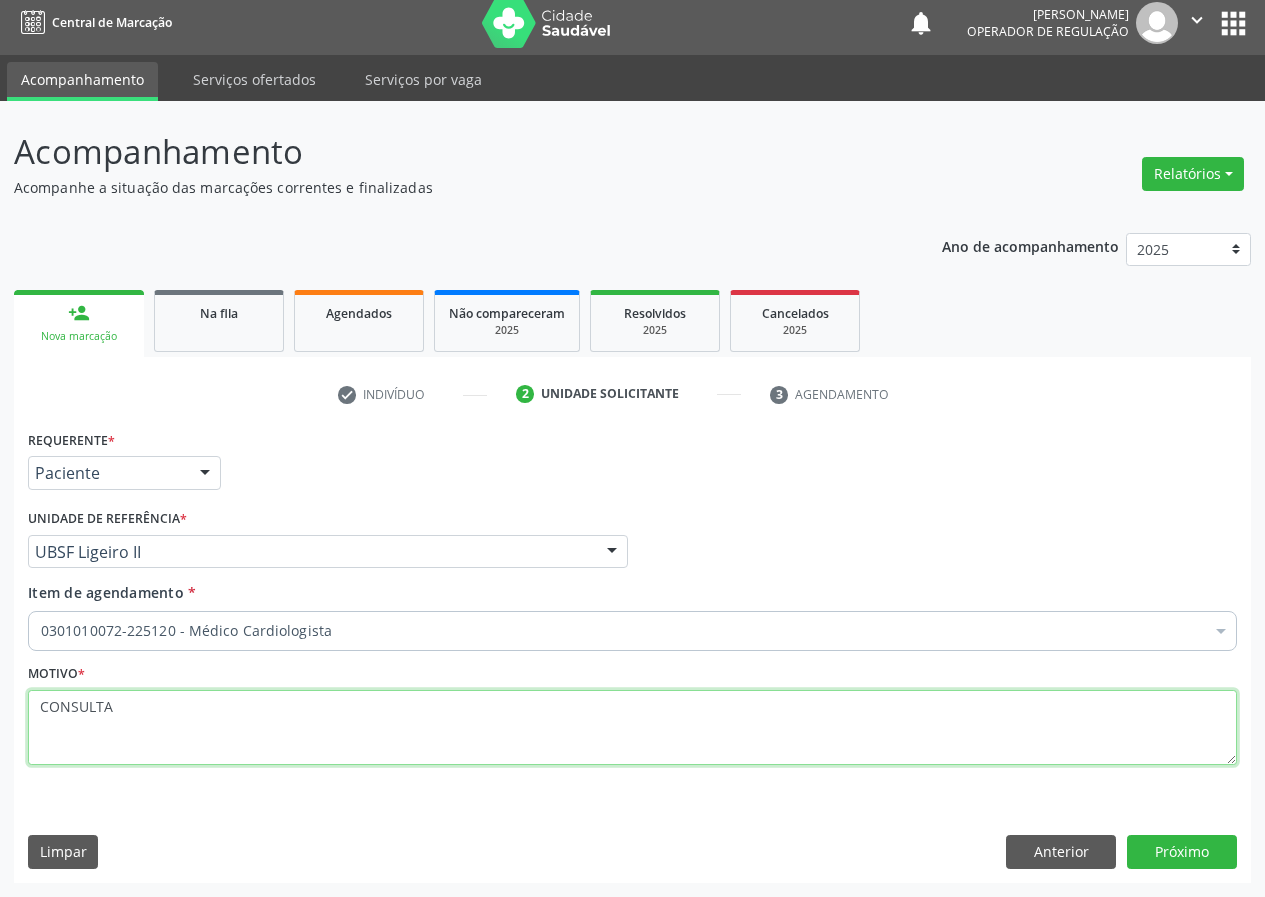 type on "CONSULTA" 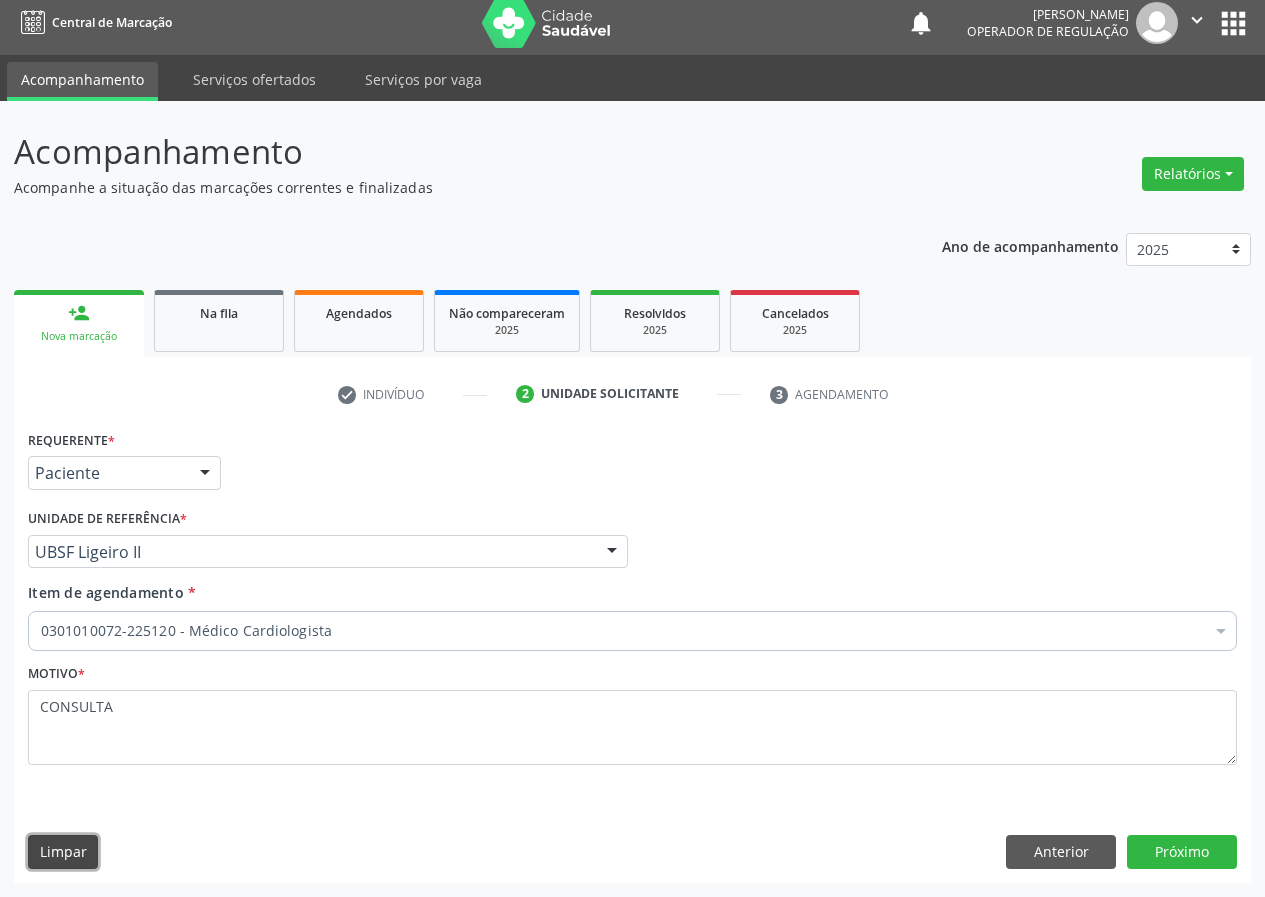 type 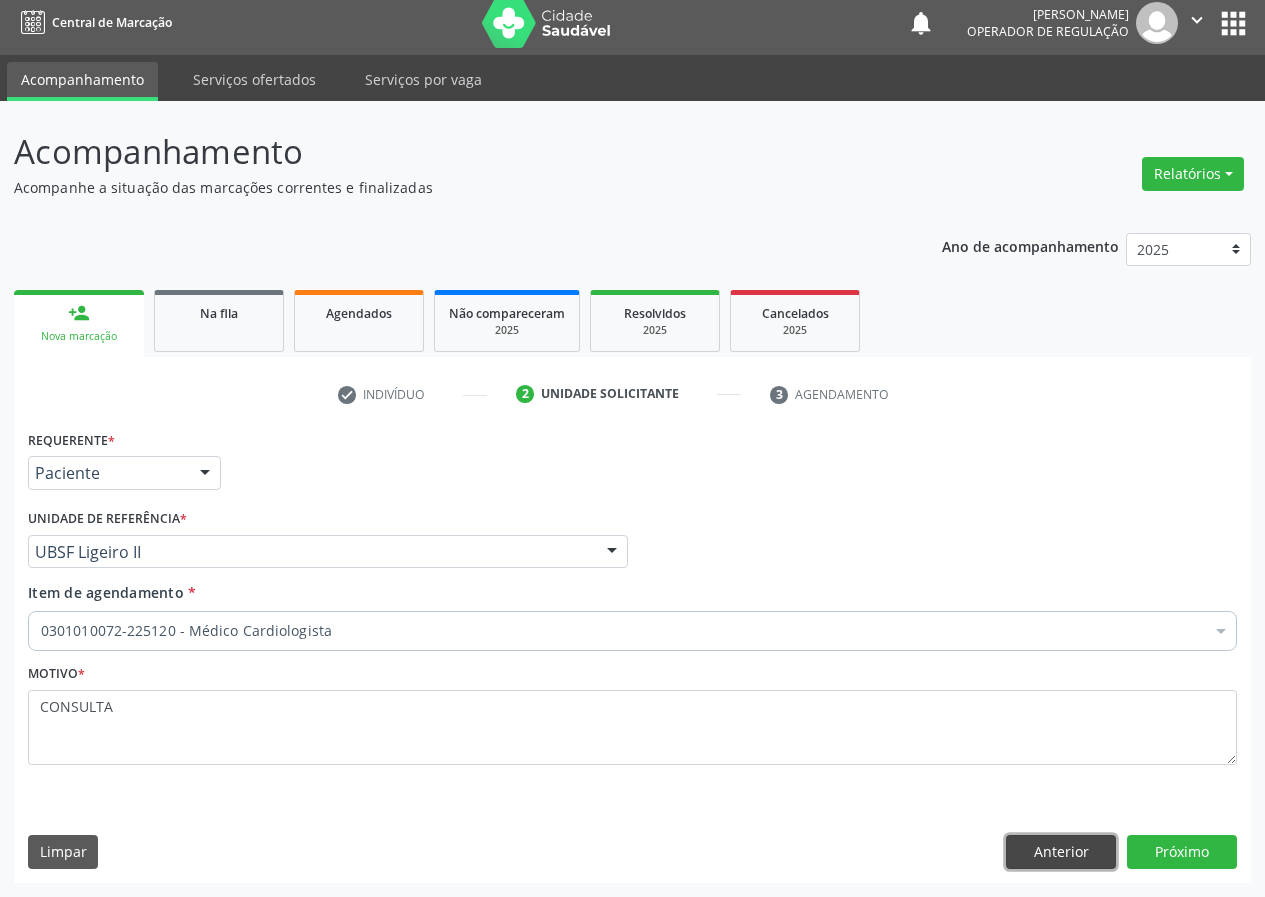 type 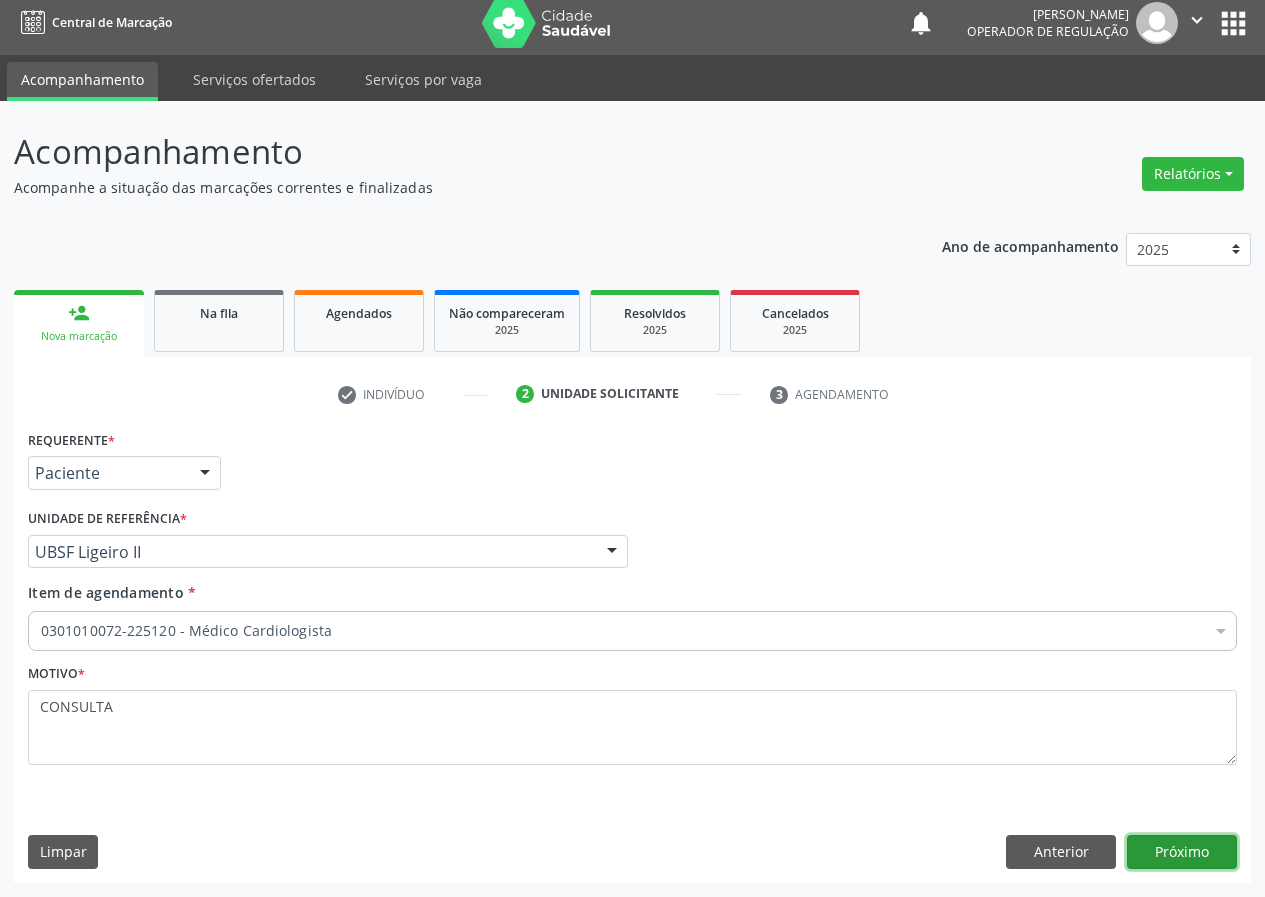 type 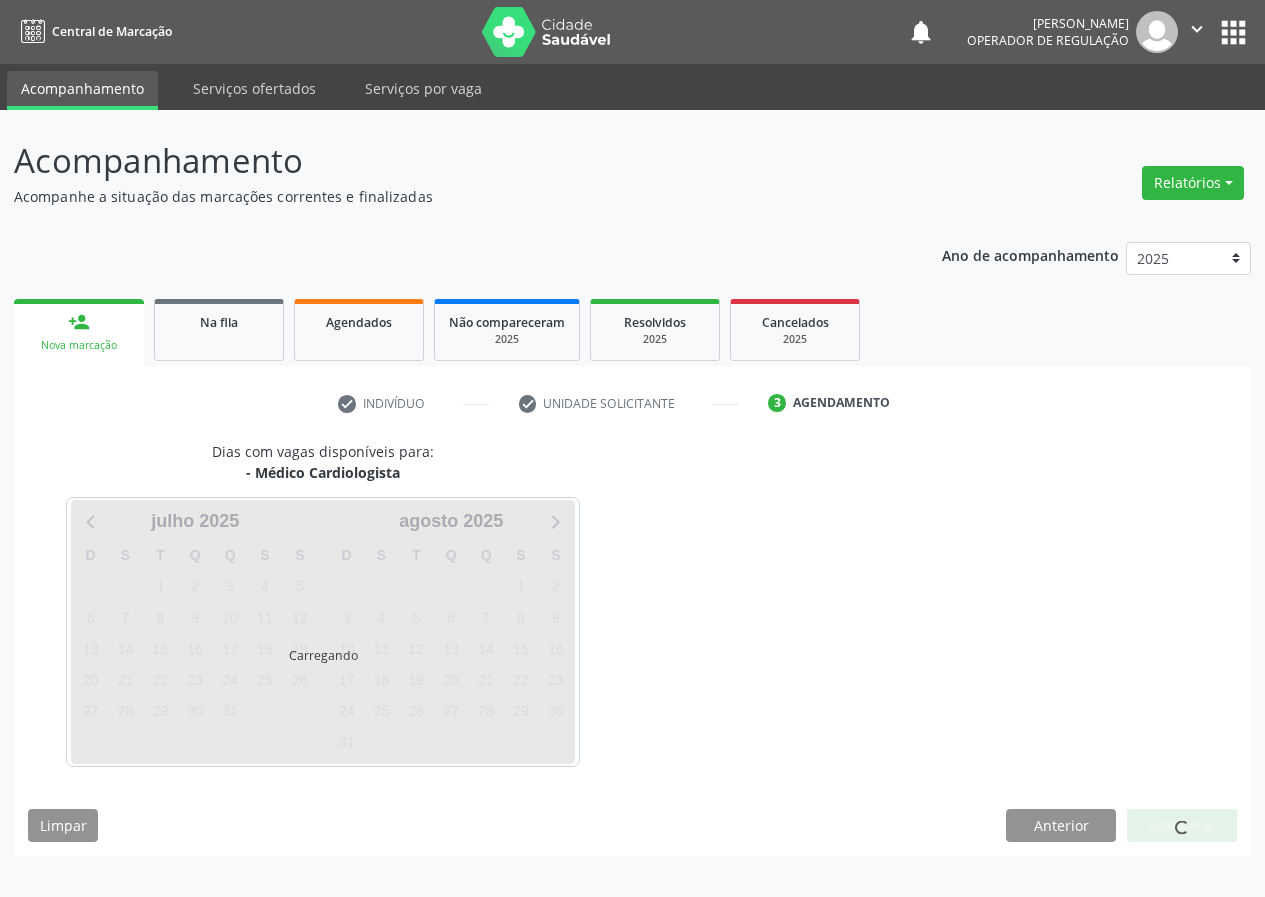 scroll, scrollTop: 0, scrollLeft: 0, axis: both 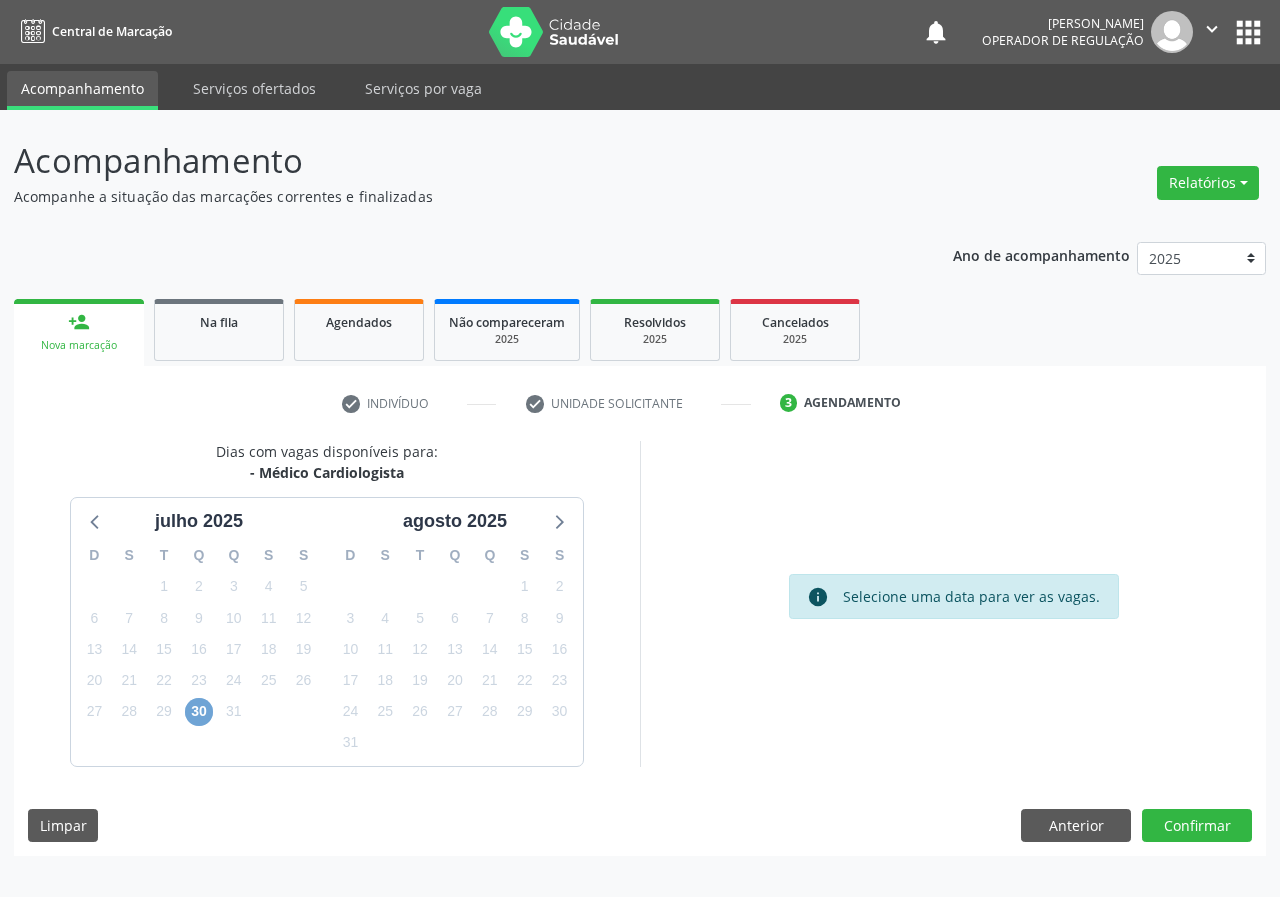click on "30" at bounding box center [199, 712] 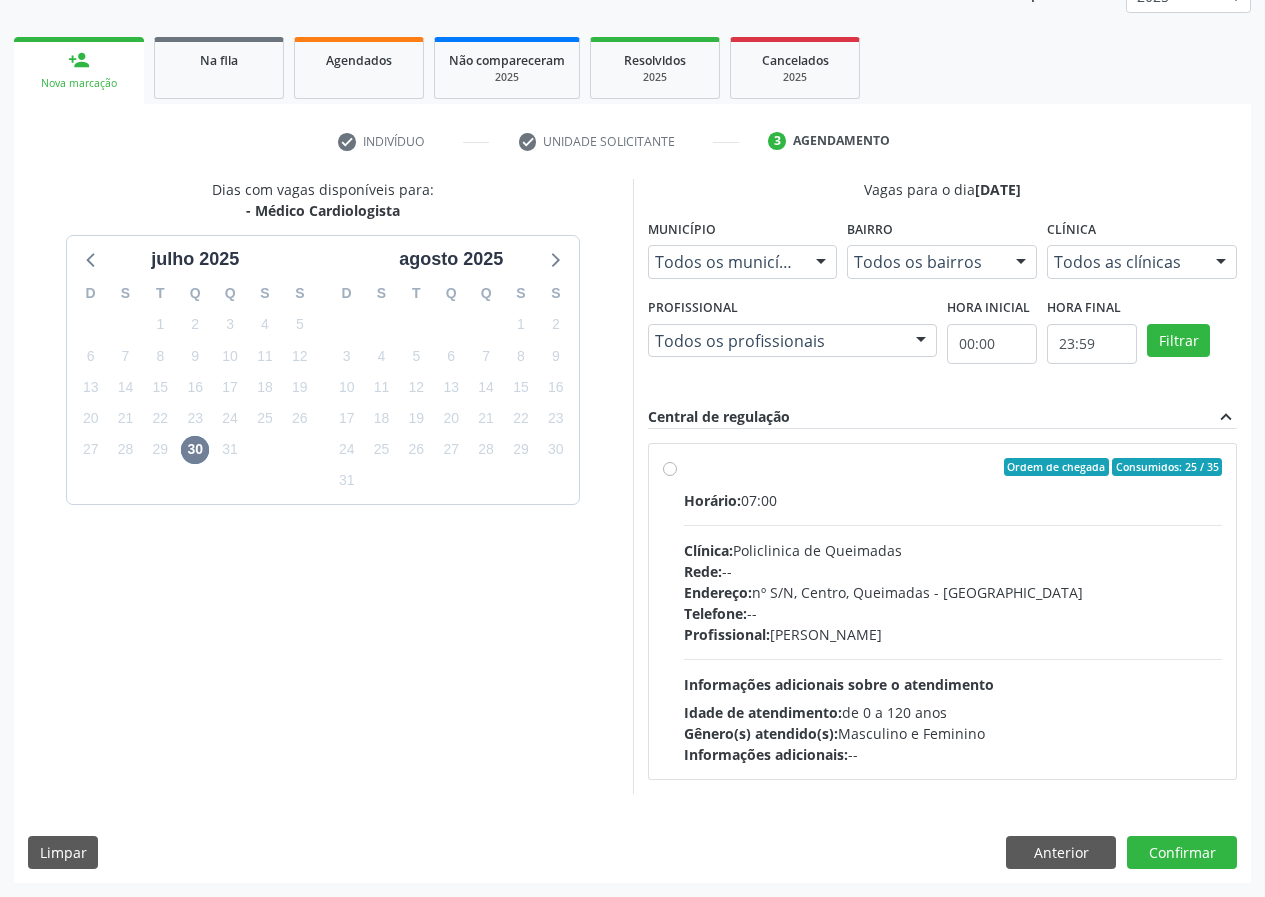 click on "Horário:   07:00
Clínica:  Policlinica de Queimadas
Rede:
--
Endereço:   nº S/N, Centro, Queimadas - PB
Telefone:   --
Profissional:
[PERSON_NAME]
Informações adicionais sobre o atendimento
Idade de atendimento:
de 0 a 120 anos
Gênero(s) atendido(s):
Masculino e Feminino
Informações adicionais:
--" at bounding box center [953, 627] 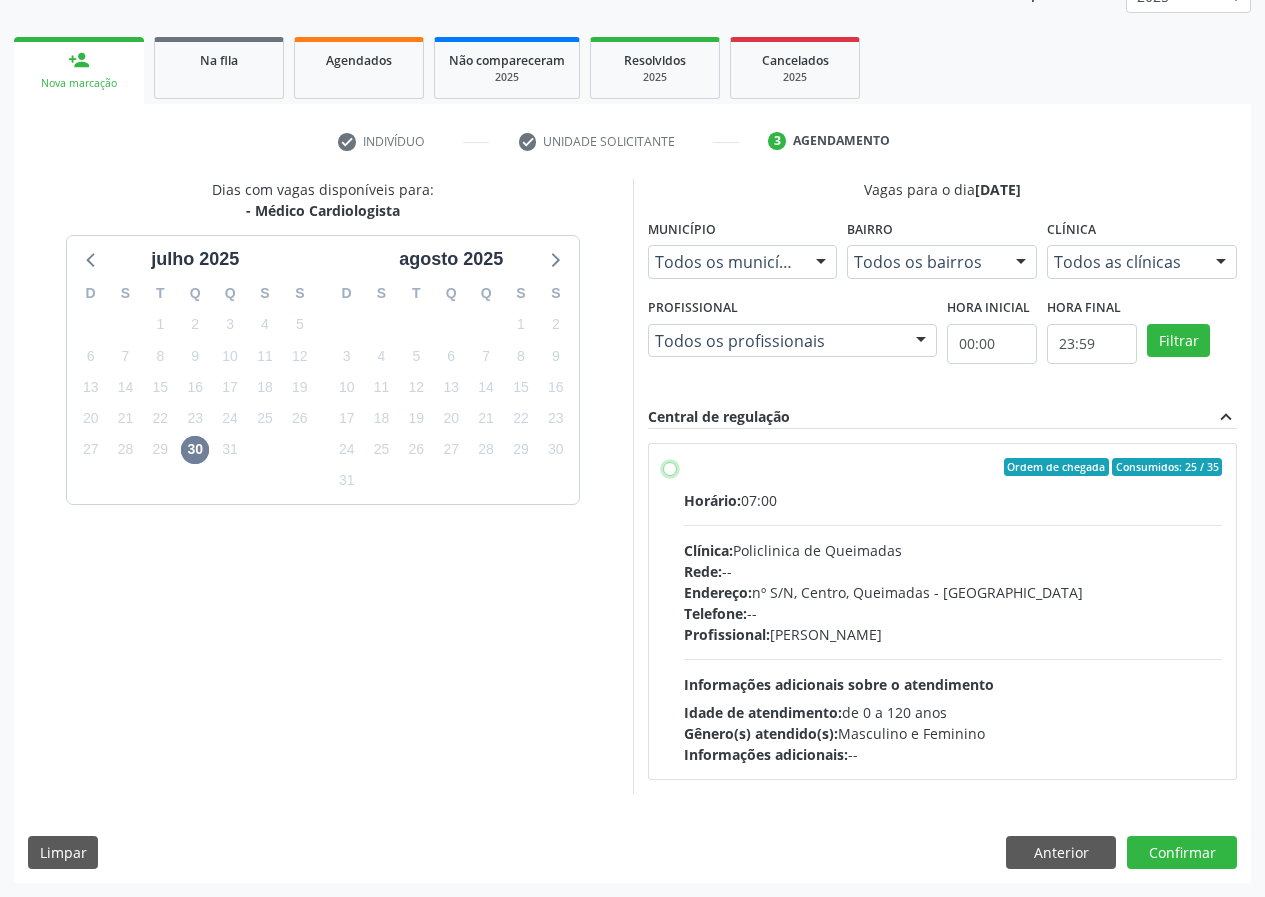 click on "Ordem de chegada
Consumidos: 25 / 35
Horário:   07:00
Clínica:  Policlinica de Queimadas
Rede:
--
Endereço:   nº S/N, Centro, Queimadas - PB
Telefone:   --
Profissional:
[PERSON_NAME] Junior
Informações adicionais sobre o atendimento
Idade de atendimento:
de 0 a 120 anos
Gênero(s) atendido(s):
Masculino e Feminino
Informações adicionais:
--" at bounding box center (670, 467) 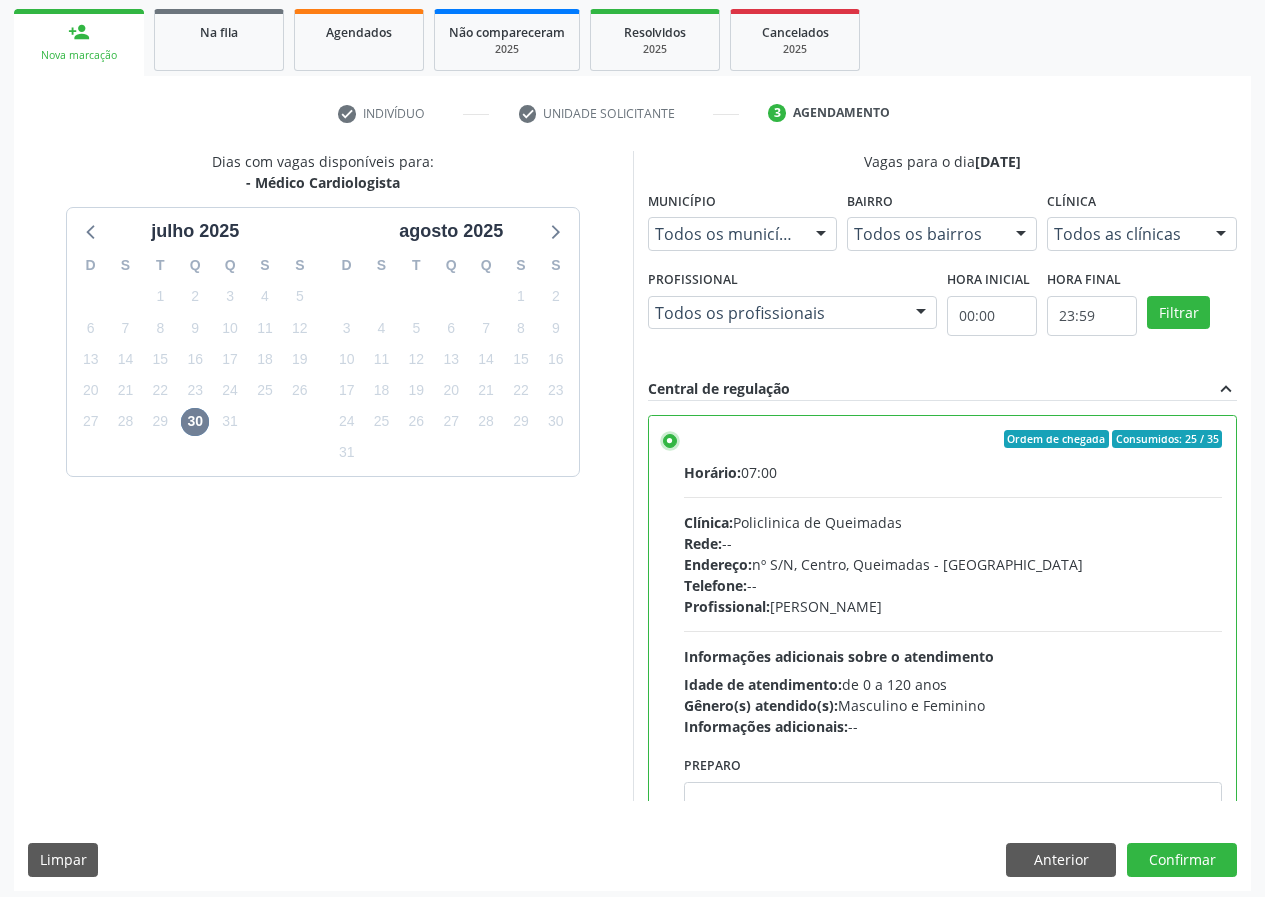 scroll, scrollTop: 298, scrollLeft: 0, axis: vertical 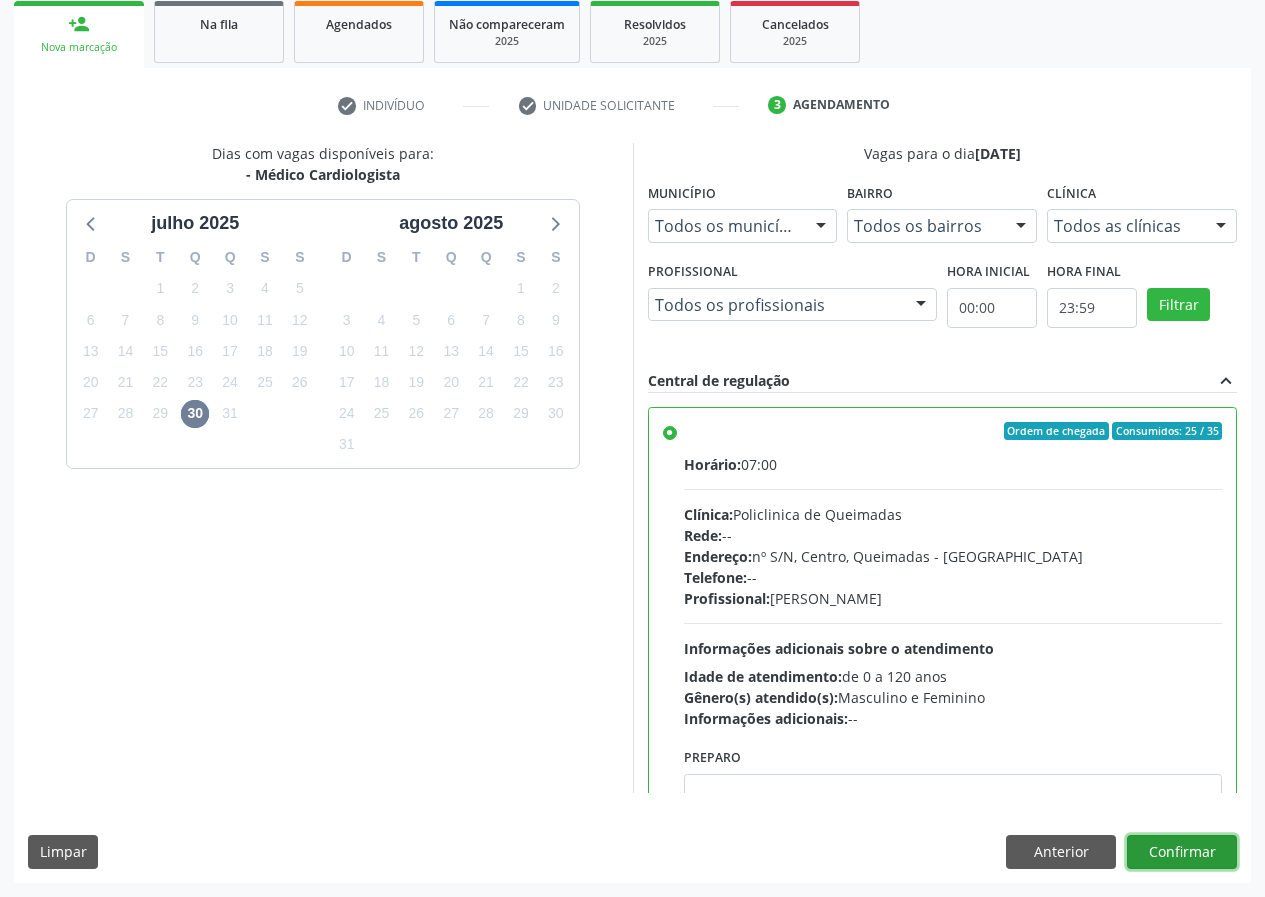click on "Confirmar" at bounding box center [1182, 852] 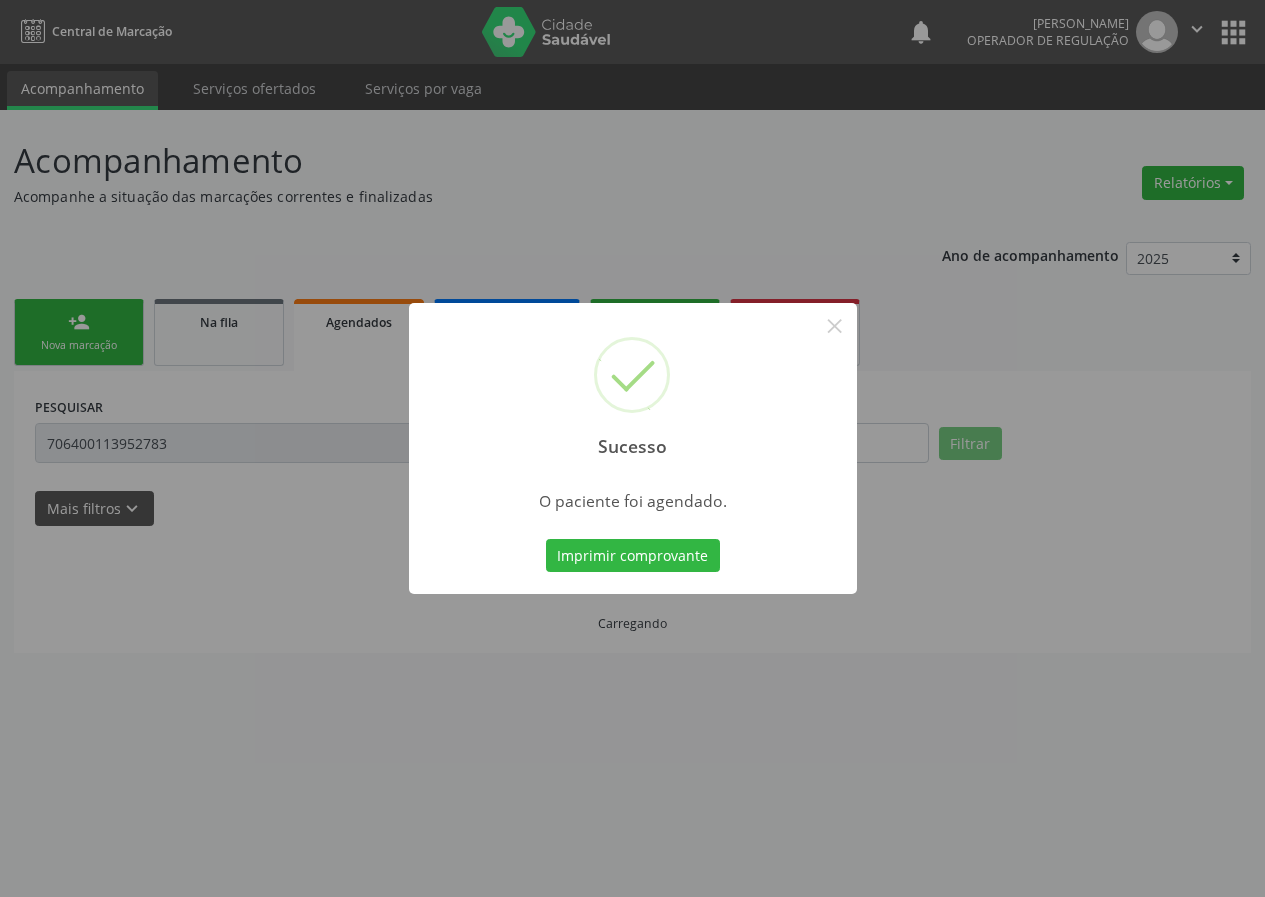 scroll, scrollTop: 0, scrollLeft: 0, axis: both 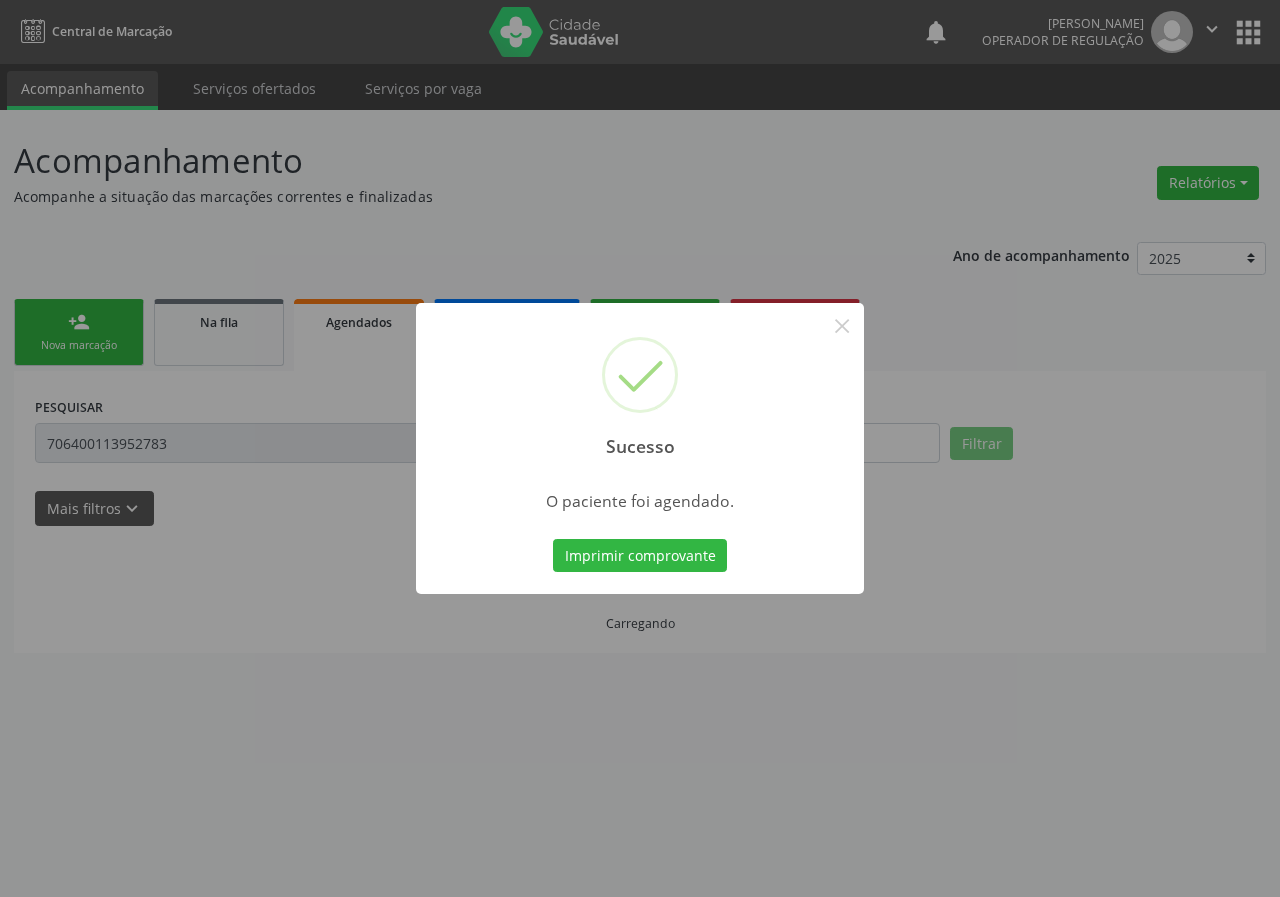 type 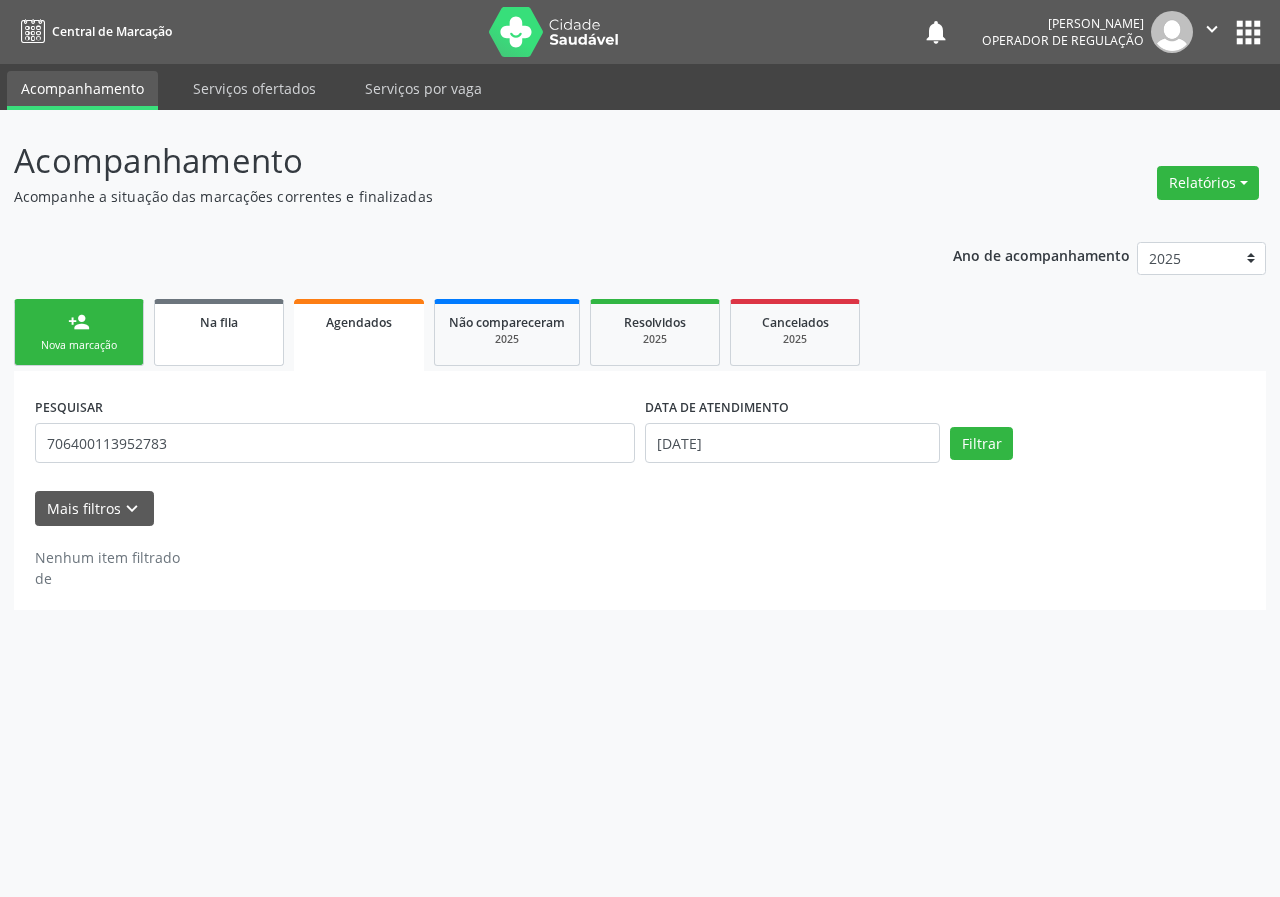 click on "Na fila" at bounding box center (219, 332) 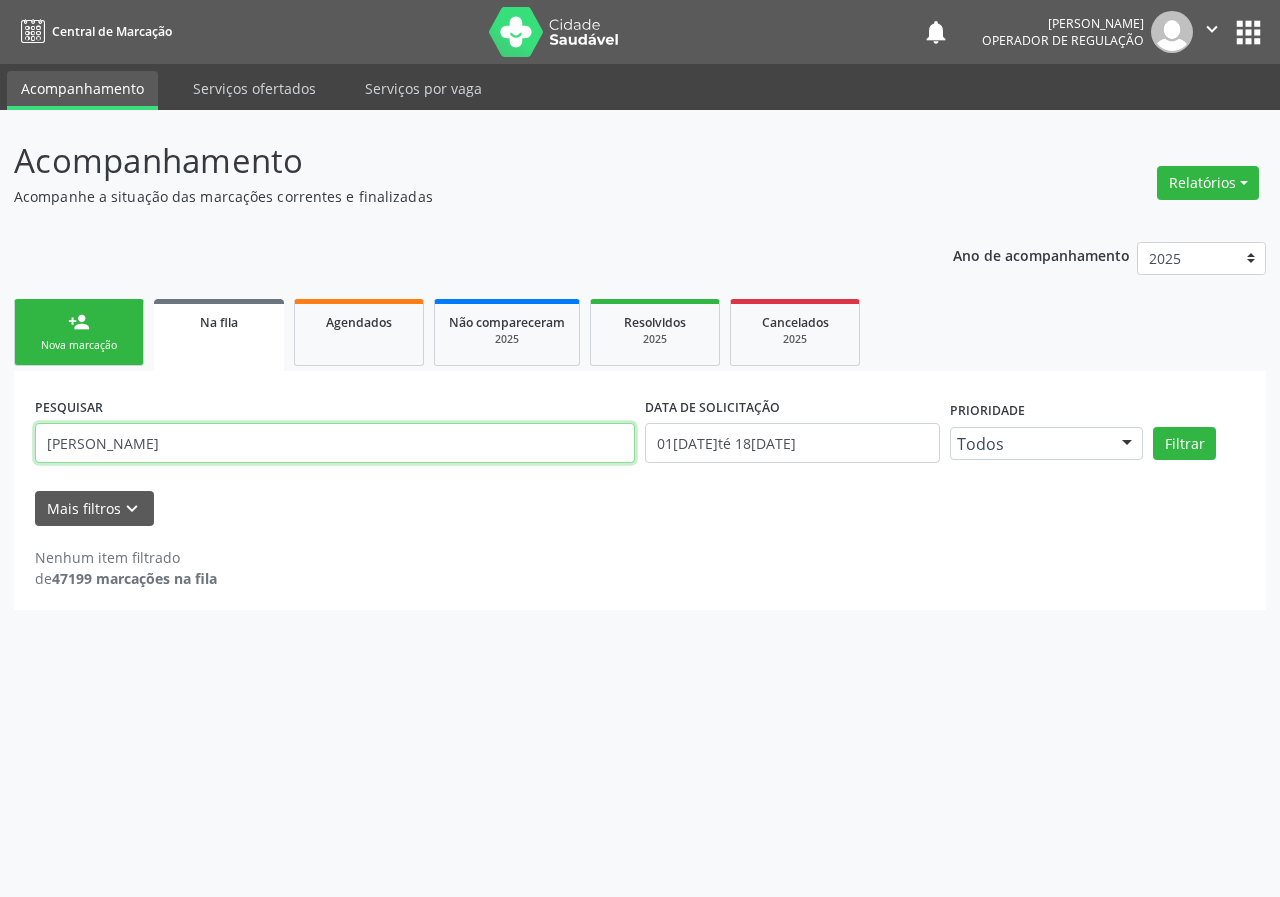 click on "[PERSON_NAME]" at bounding box center [335, 443] 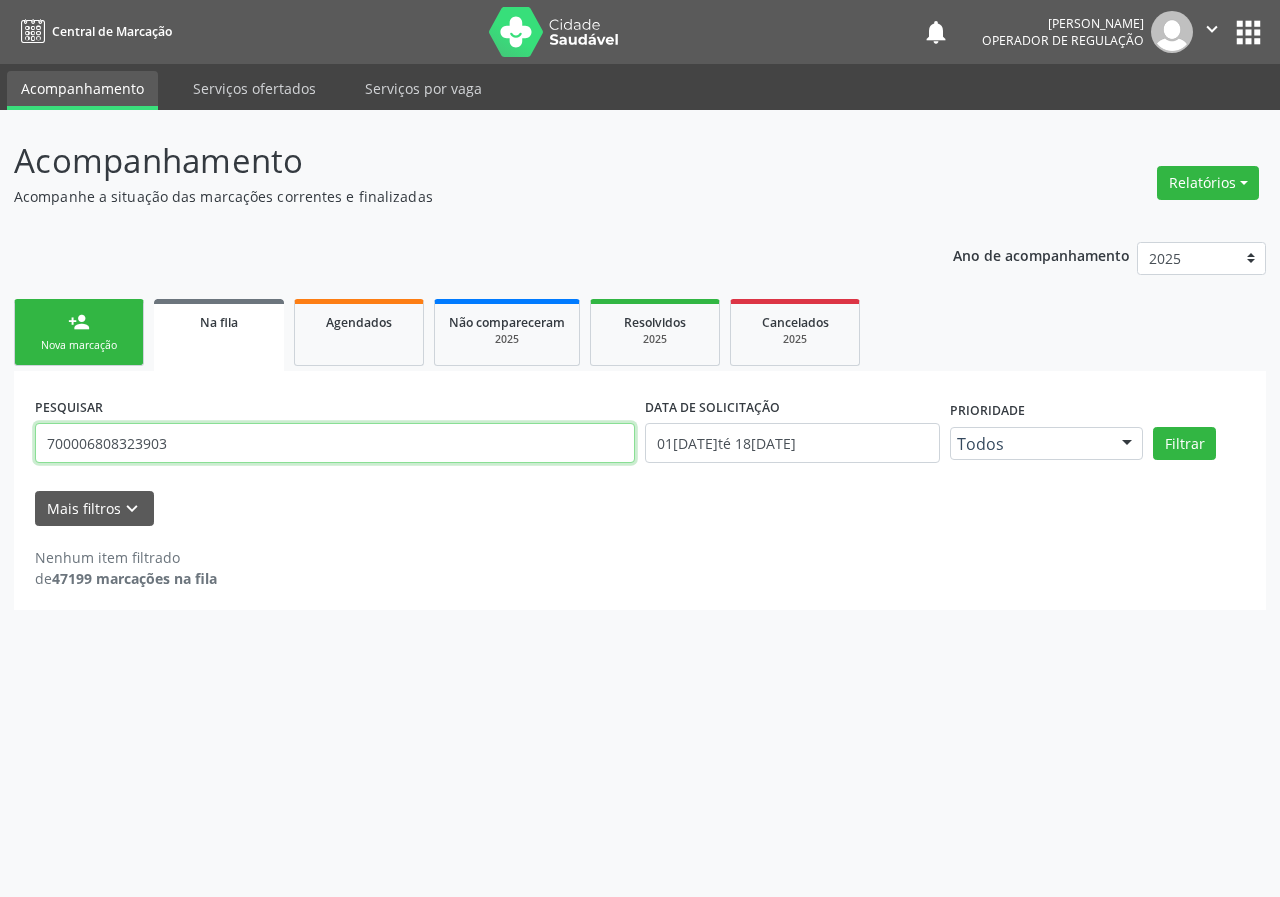 type on "700006808323903" 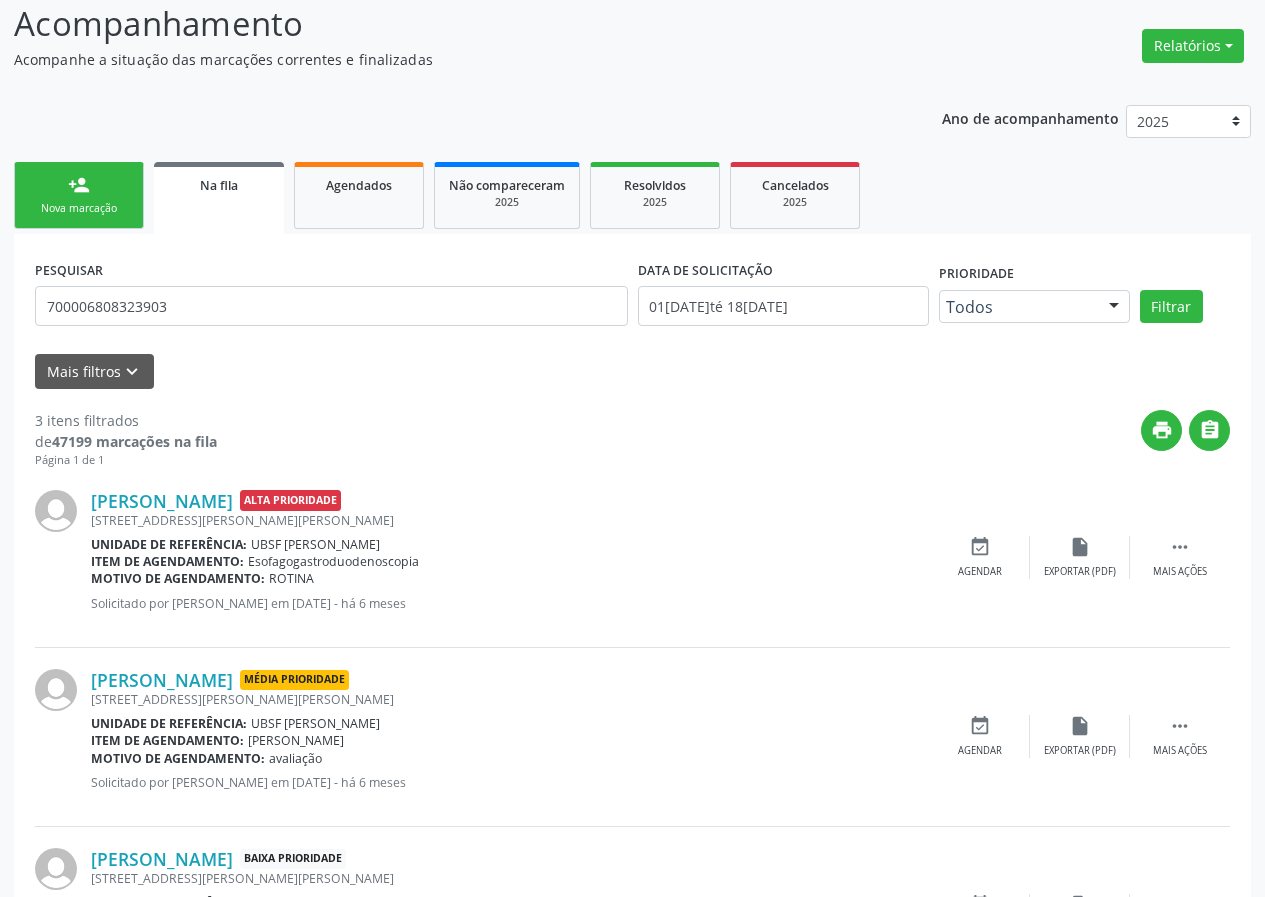 scroll, scrollTop: 280, scrollLeft: 0, axis: vertical 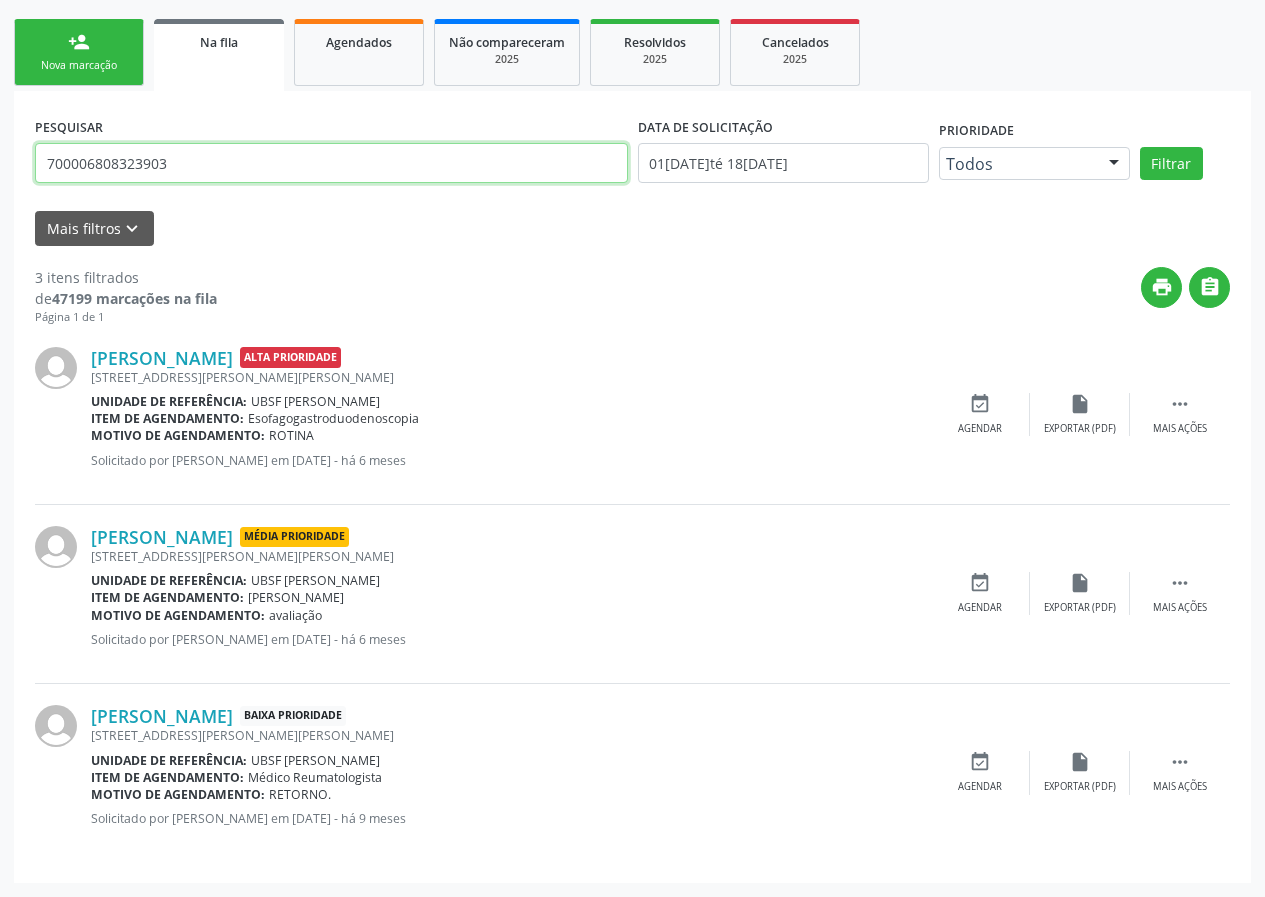 click on "700006808323903" at bounding box center (331, 163) 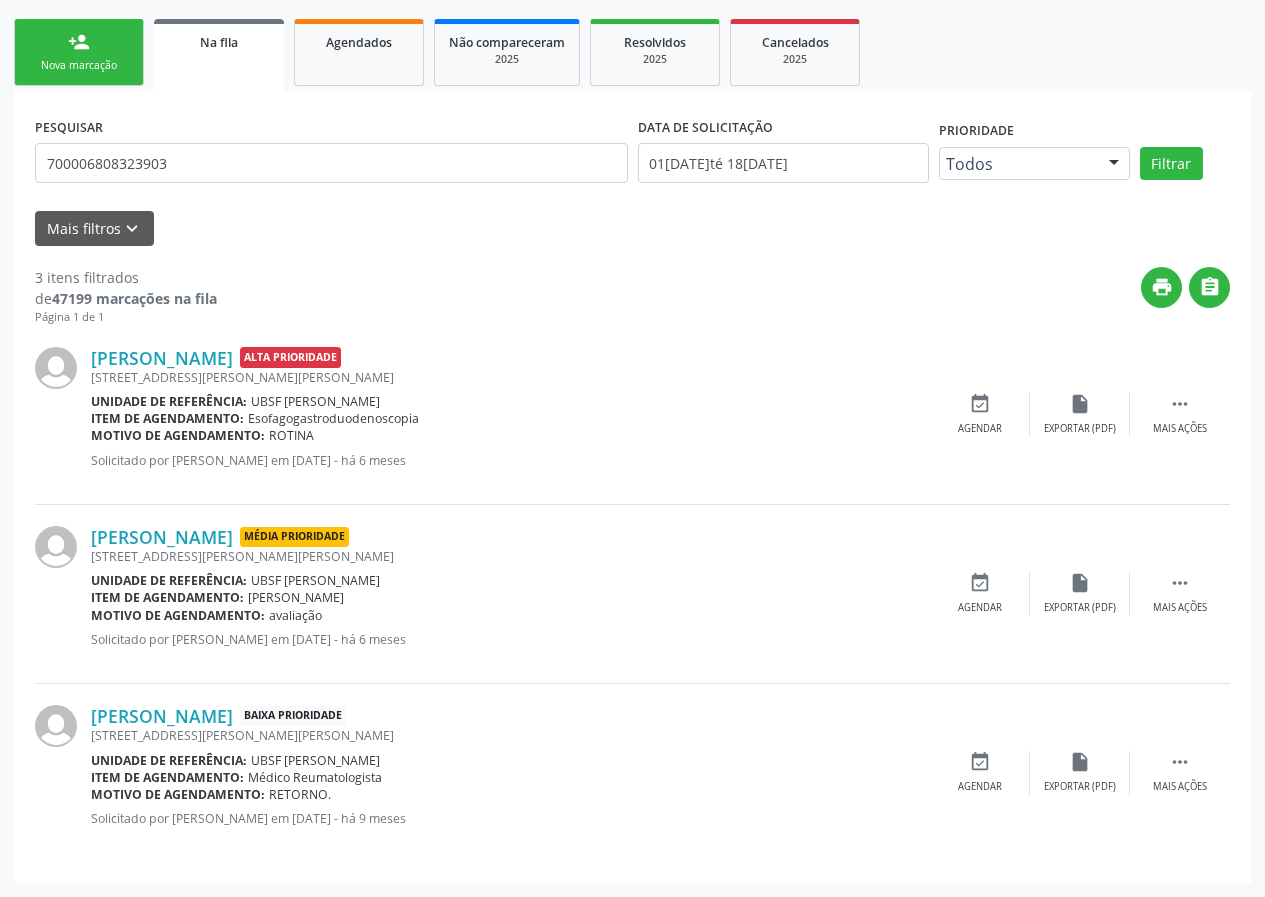click on "Nova marcação" at bounding box center (79, 65) 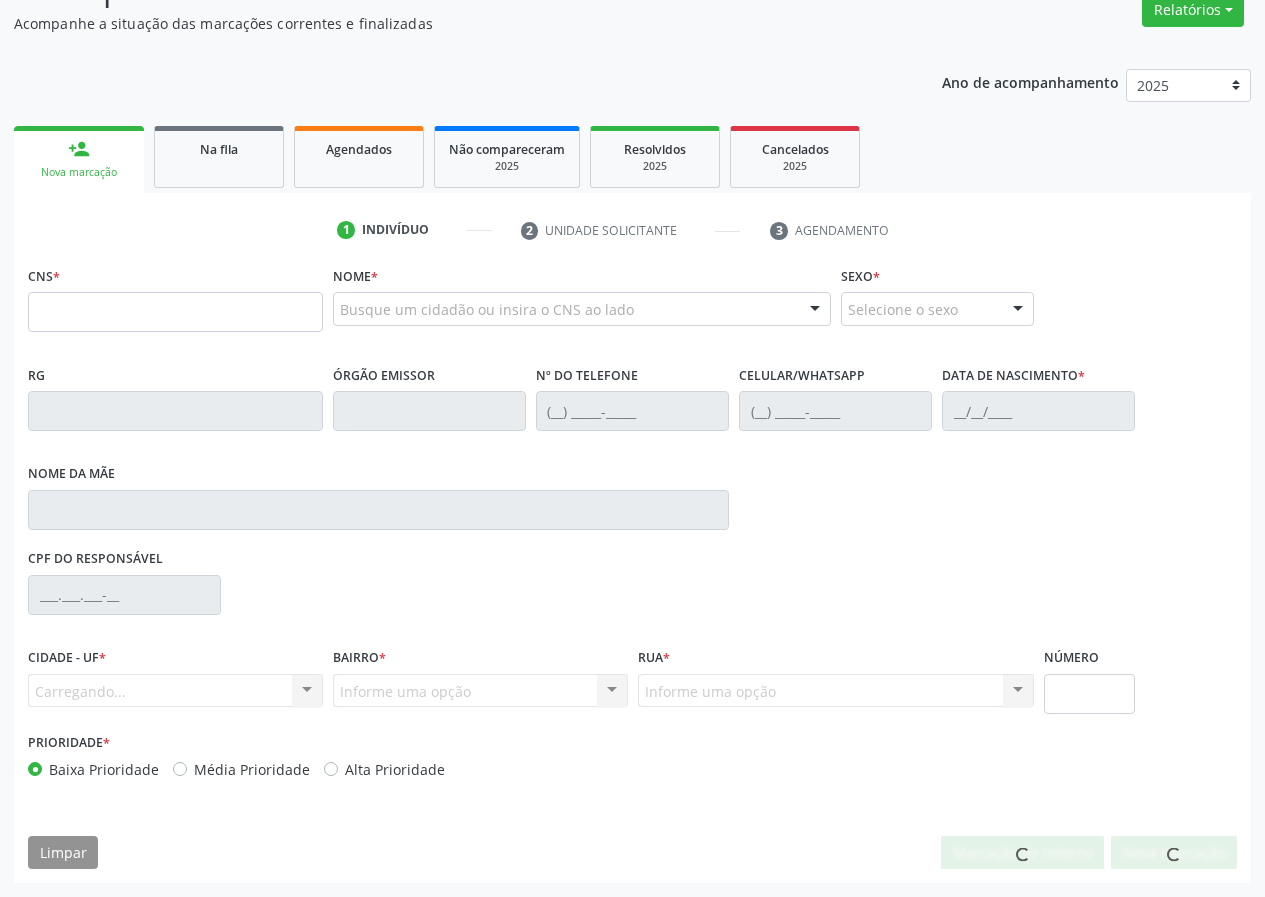 scroll, scrollTop: 173, scrollLeft: 0, axis: vertical 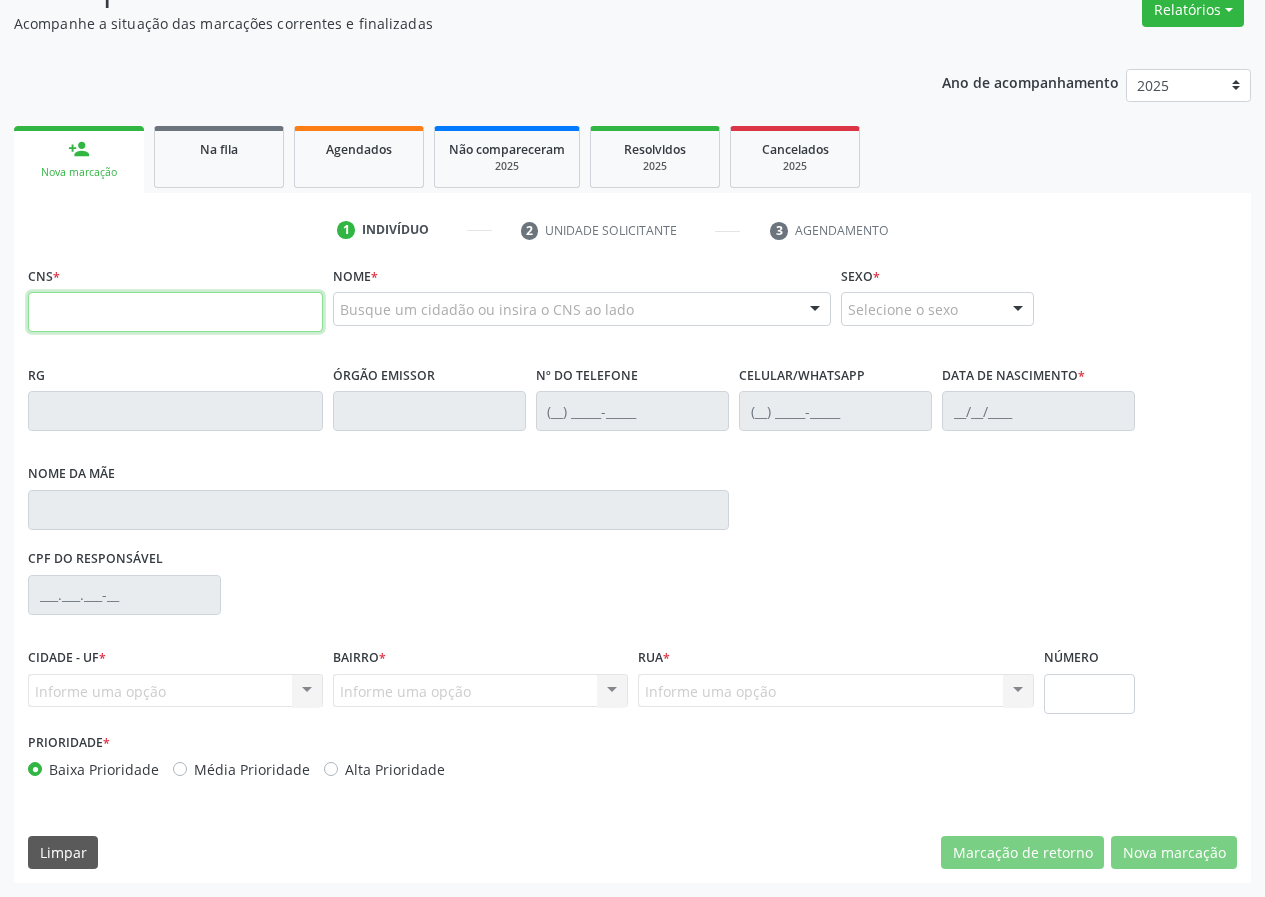 click at bounding box center [175, 312] 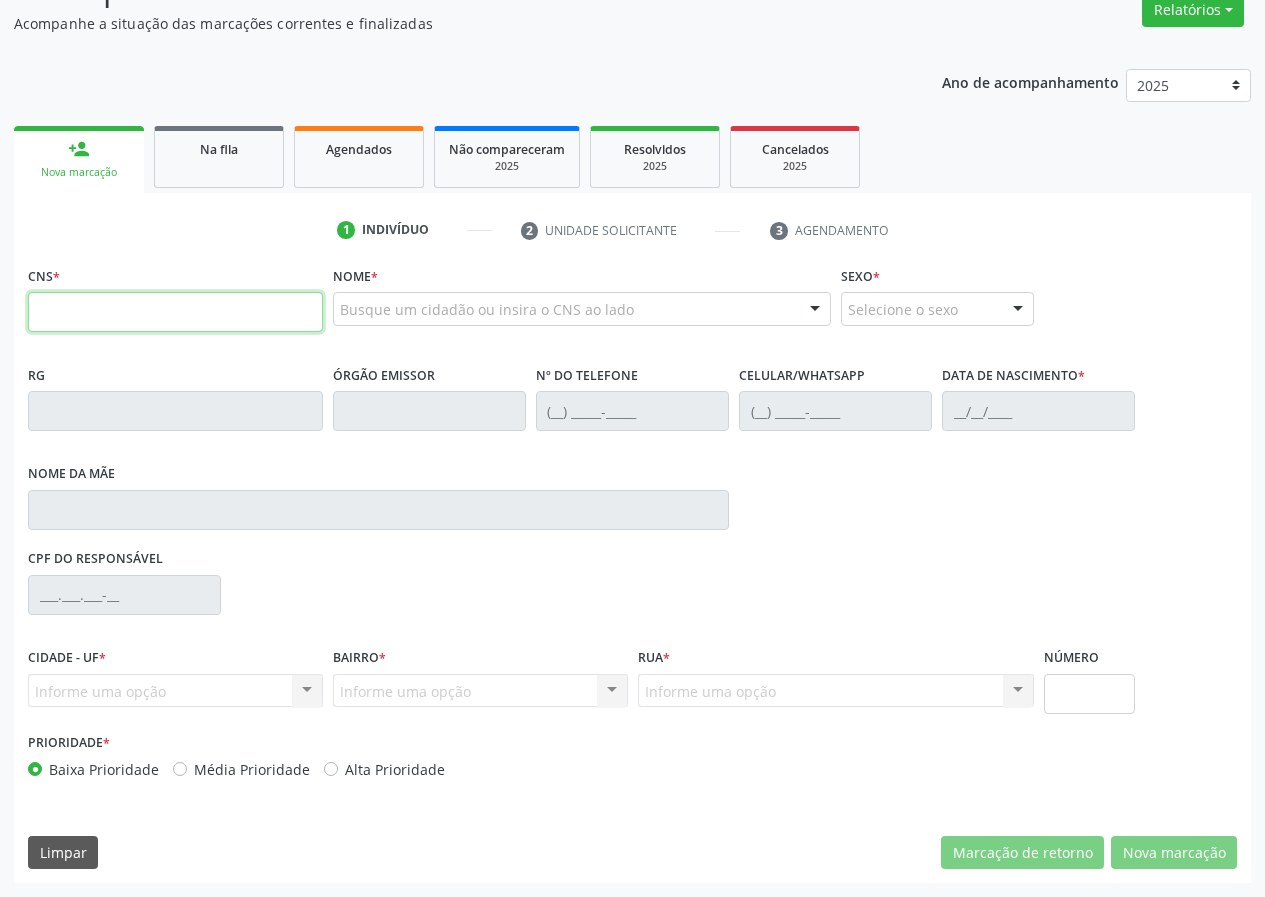 paste on "700 0068 0832 3903" 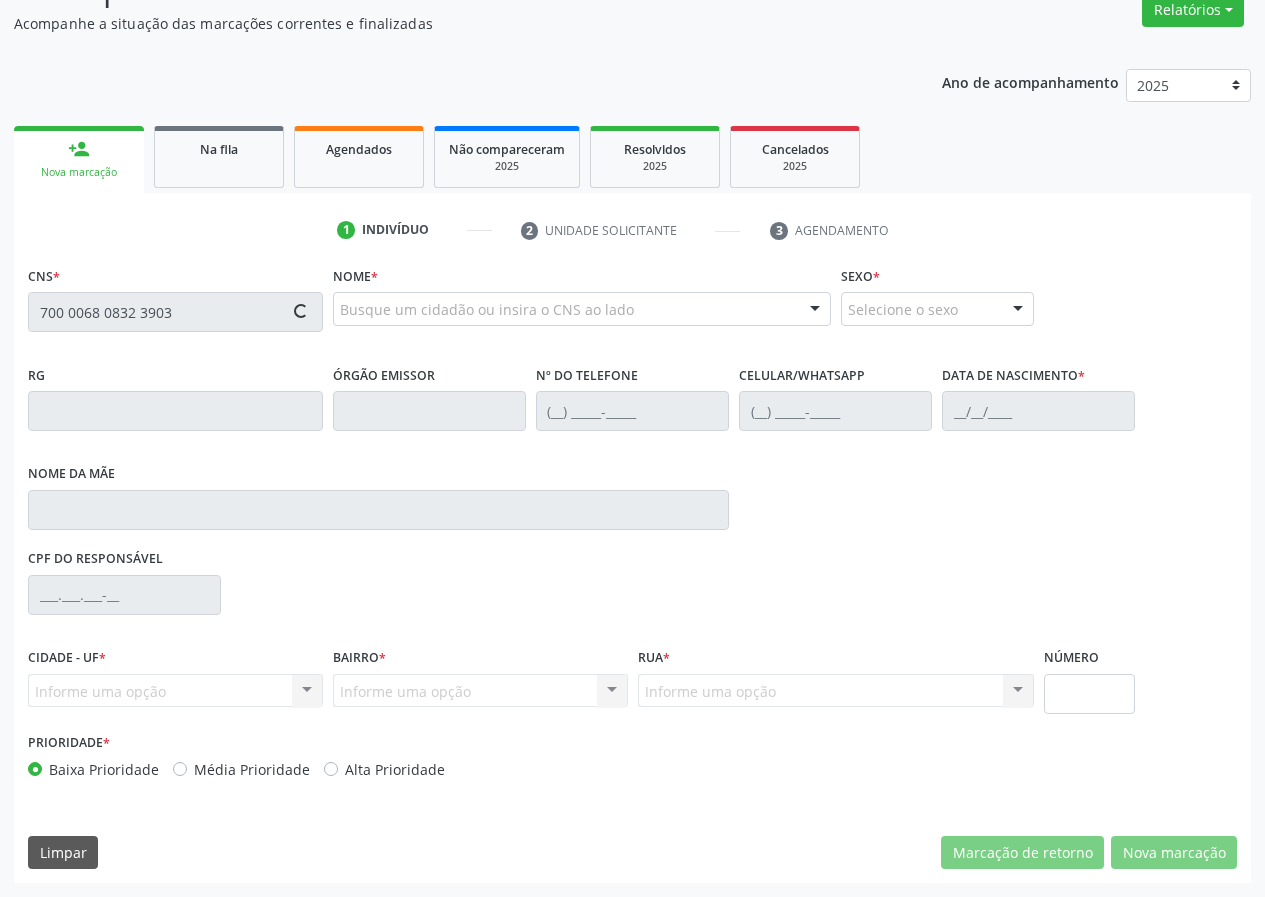 type on "700 0068 0832 3903" 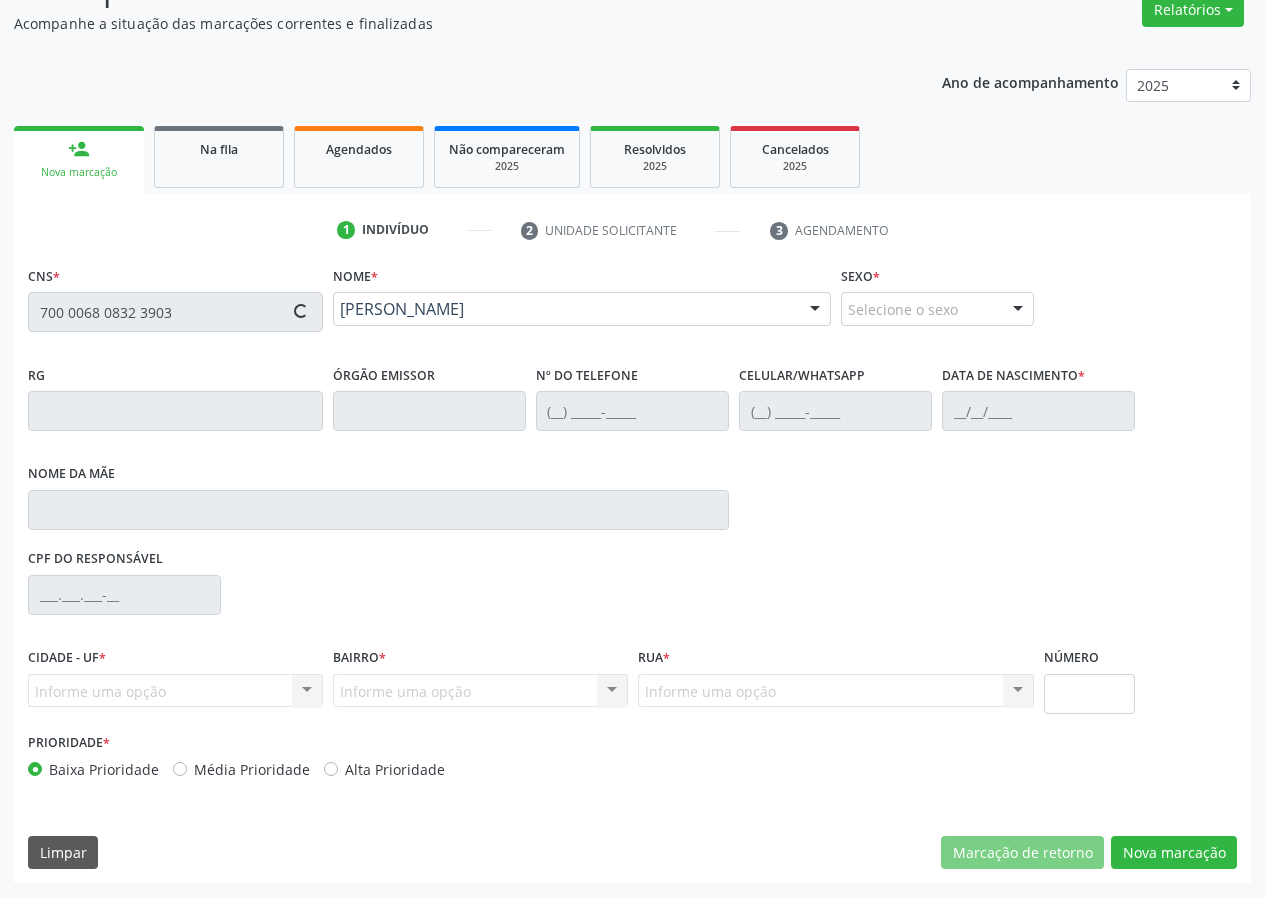 type on "[PHONE_NUMBER]" 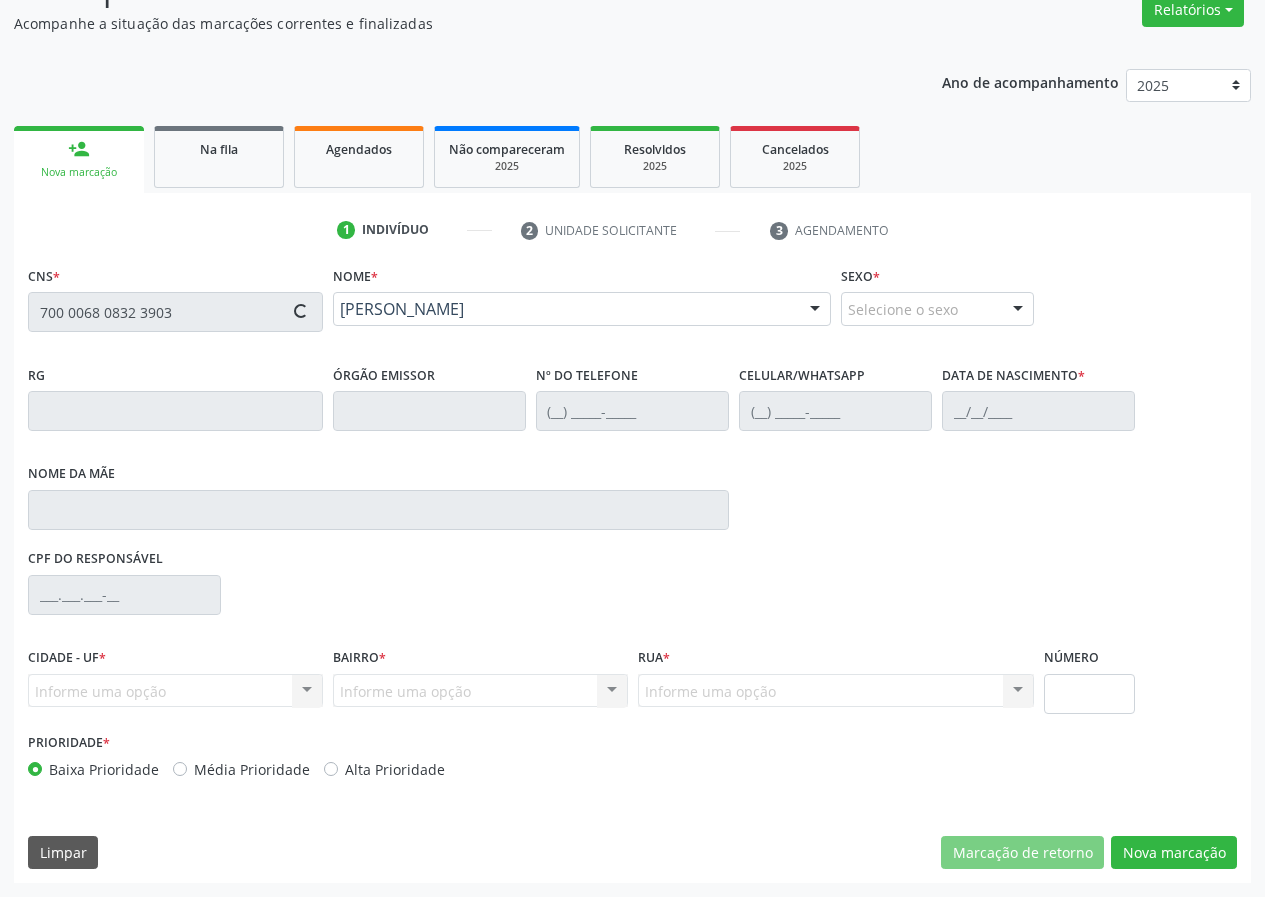 type on "[PHONE_NUMBER]" 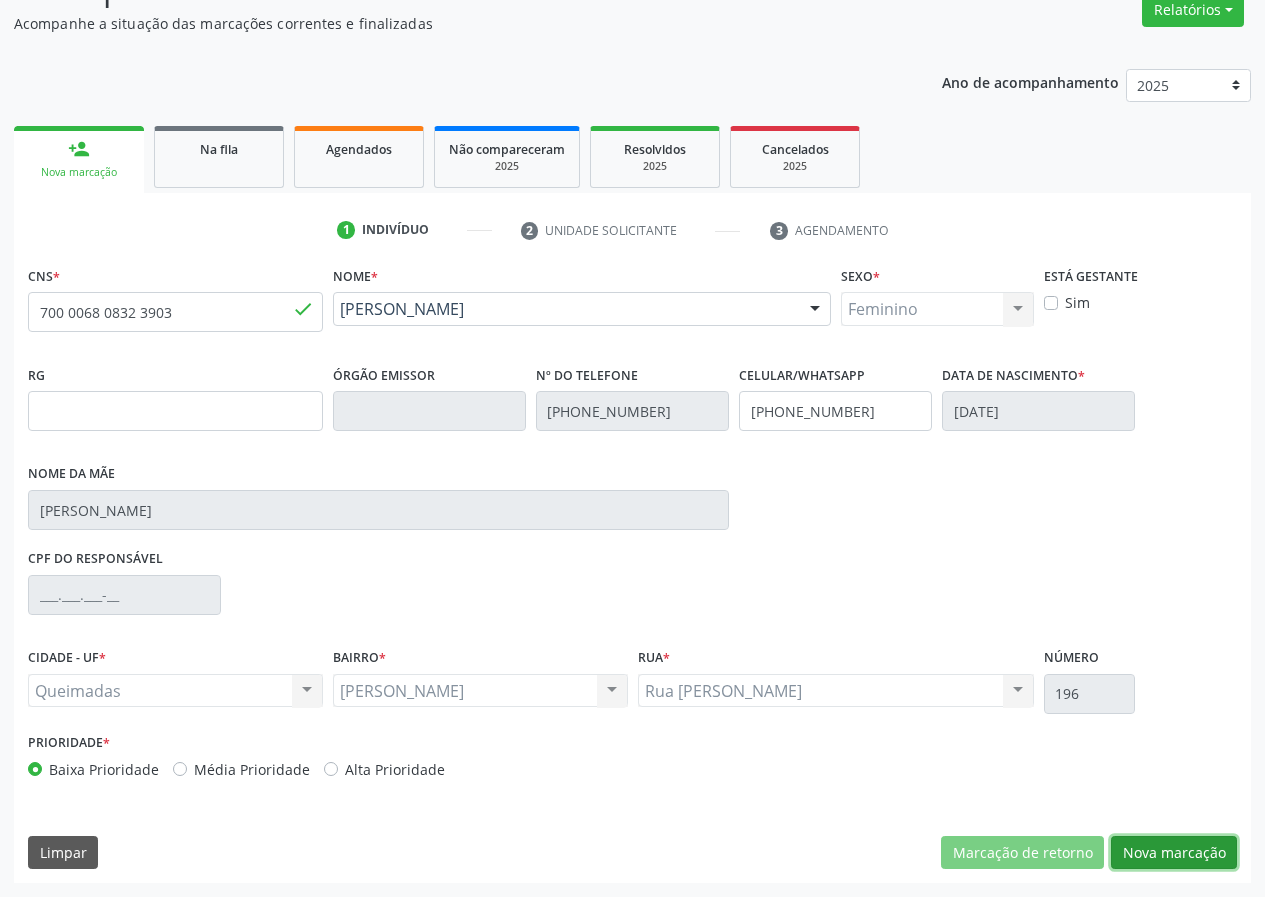 click on "Nova marcação" at bounding box center (1174, 853) 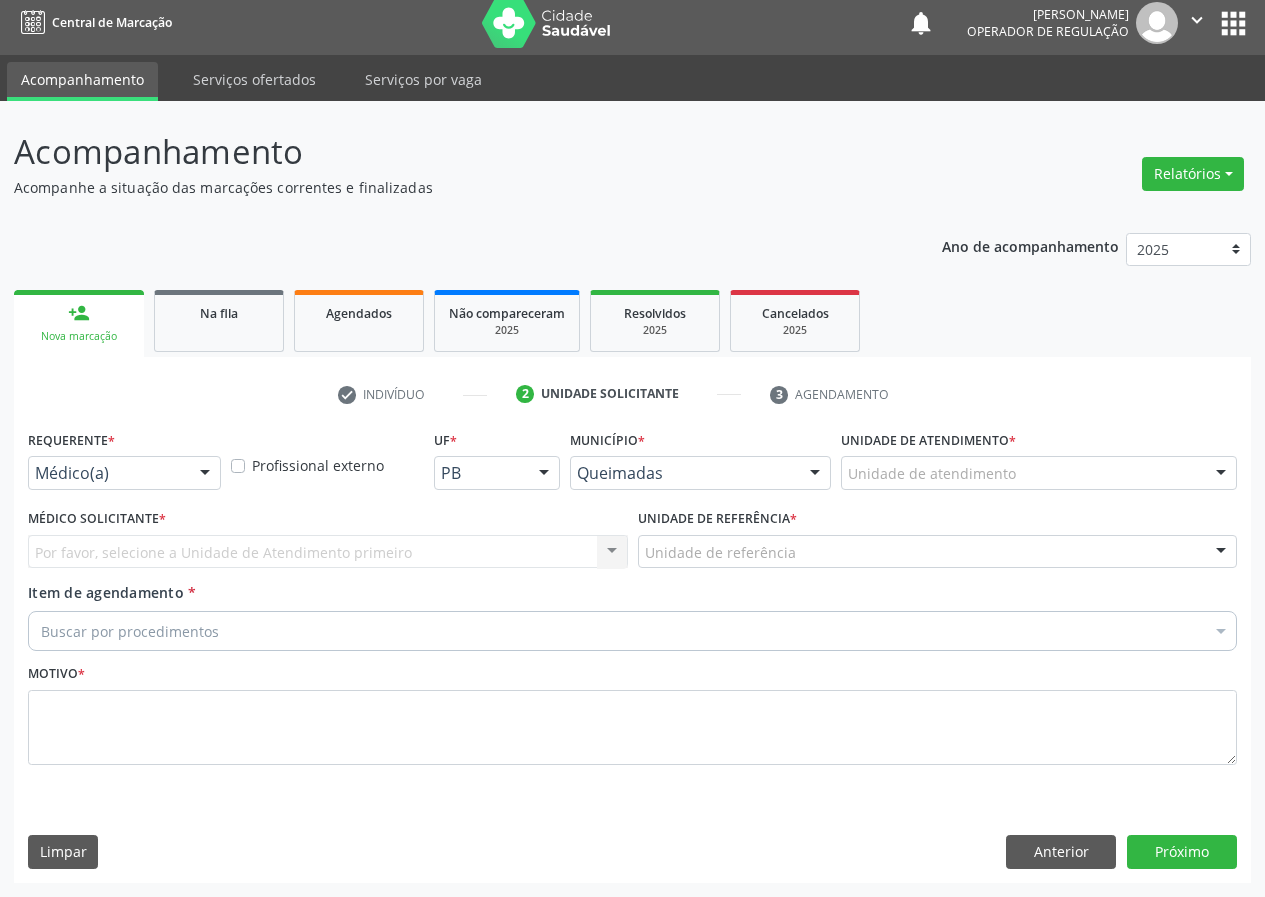 scroll, scrollTop: 9, scrollLeft: 0, axis: vertical 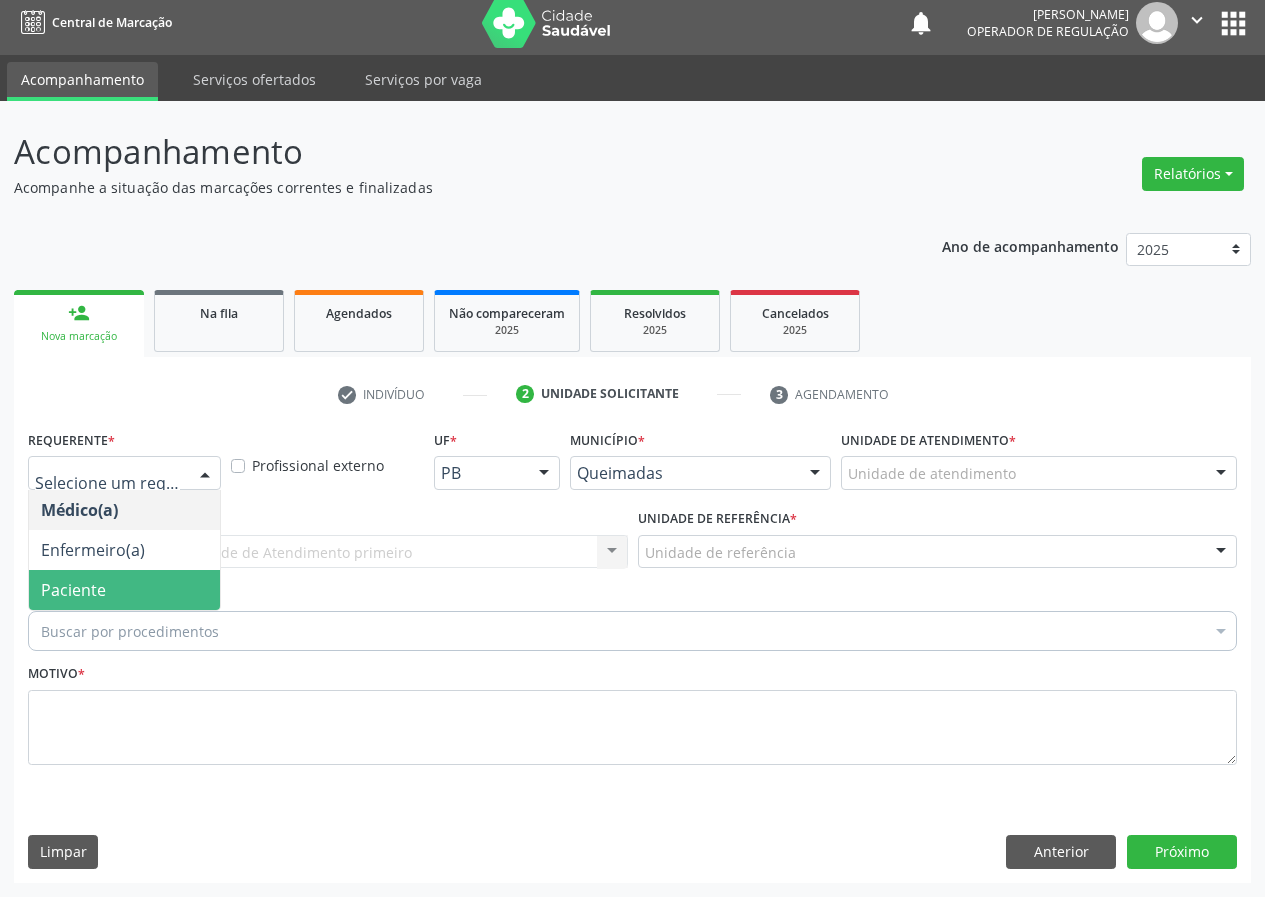 click on "Paciente" at bounding box center [124, 590] 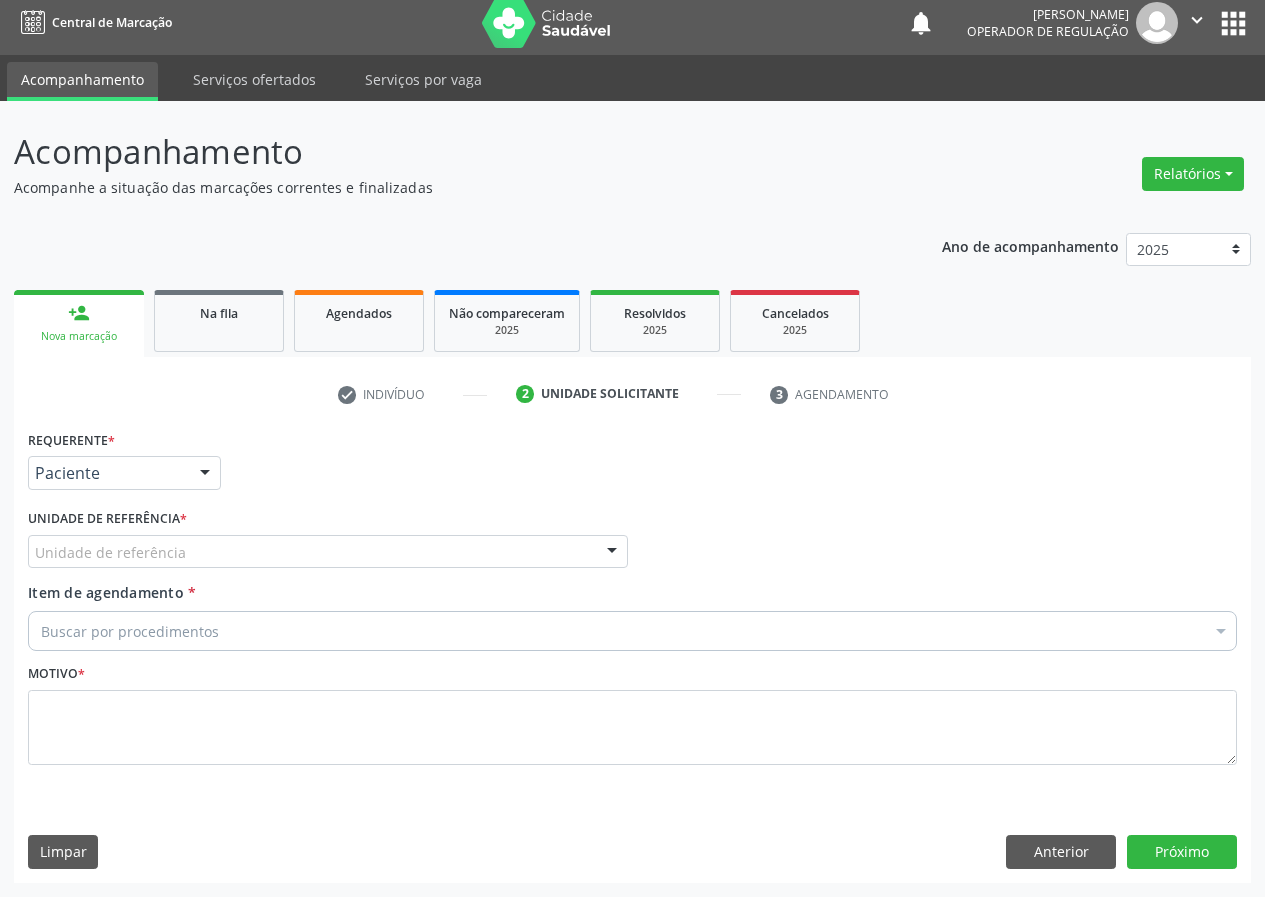 click on "Unidade de referência" at bounding box center [328, 552] 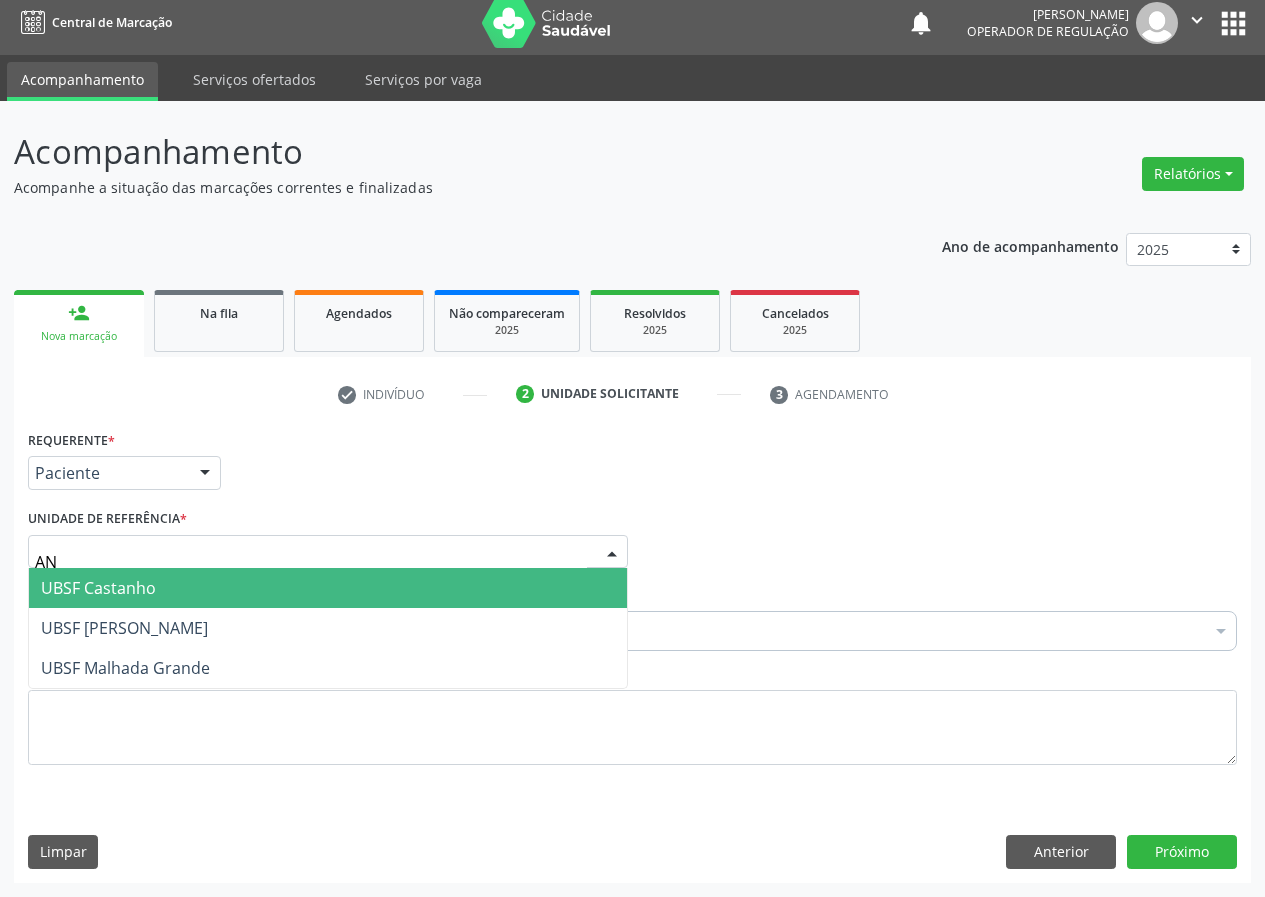 type on "ANI" 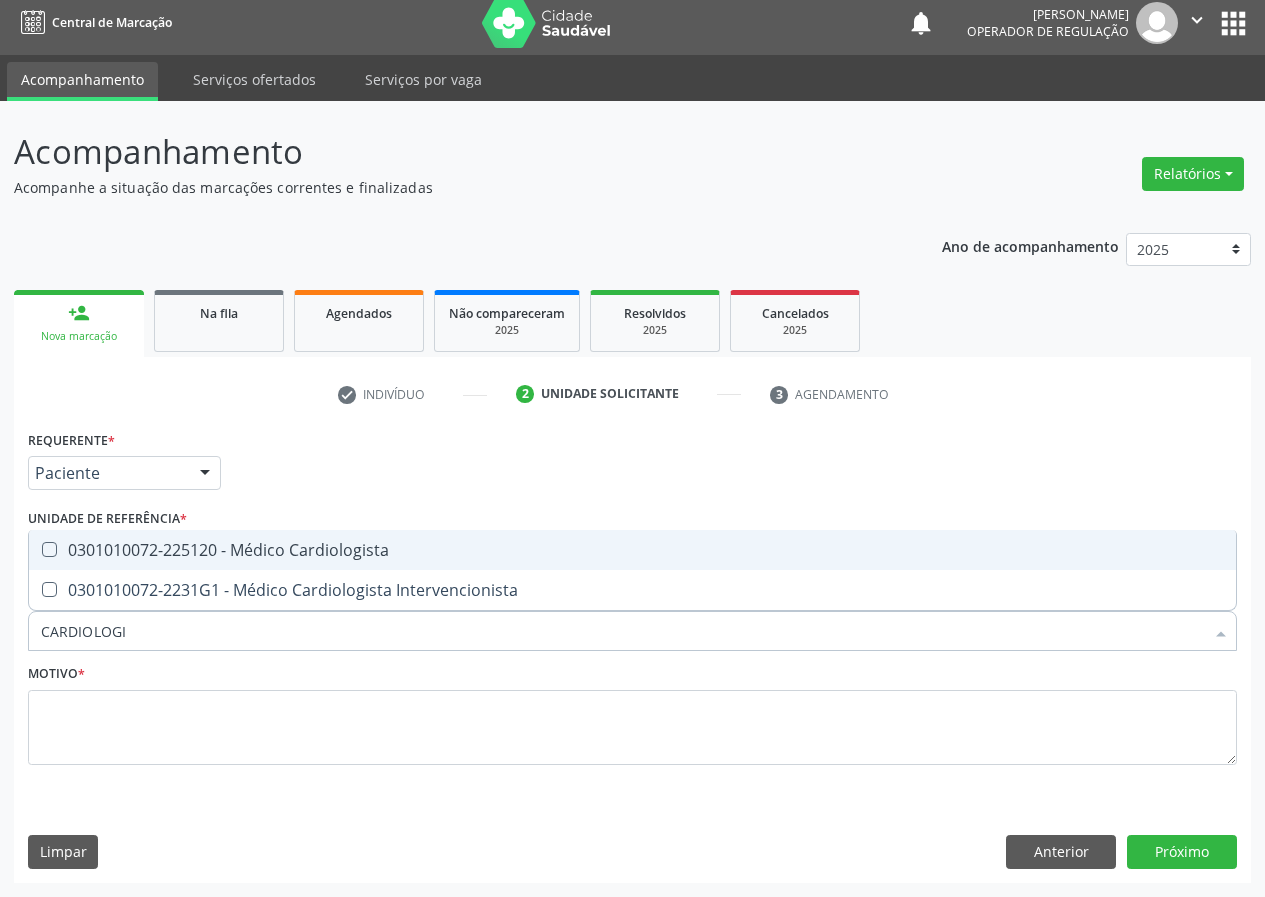 type on "CARDIOLOGIS" 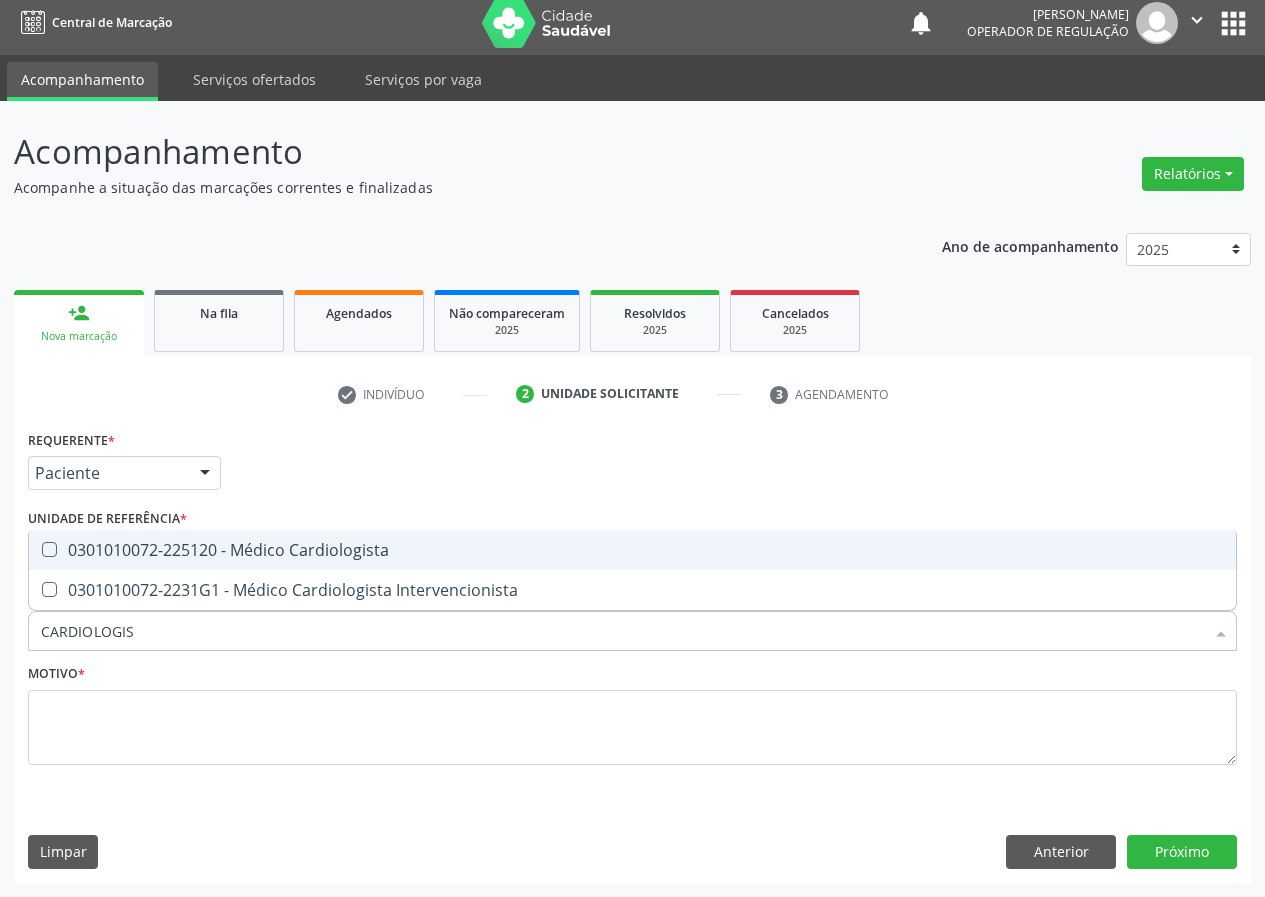 click on "0301010072-225120 - Médico Cardiologista" at bounding box center [632, 550] 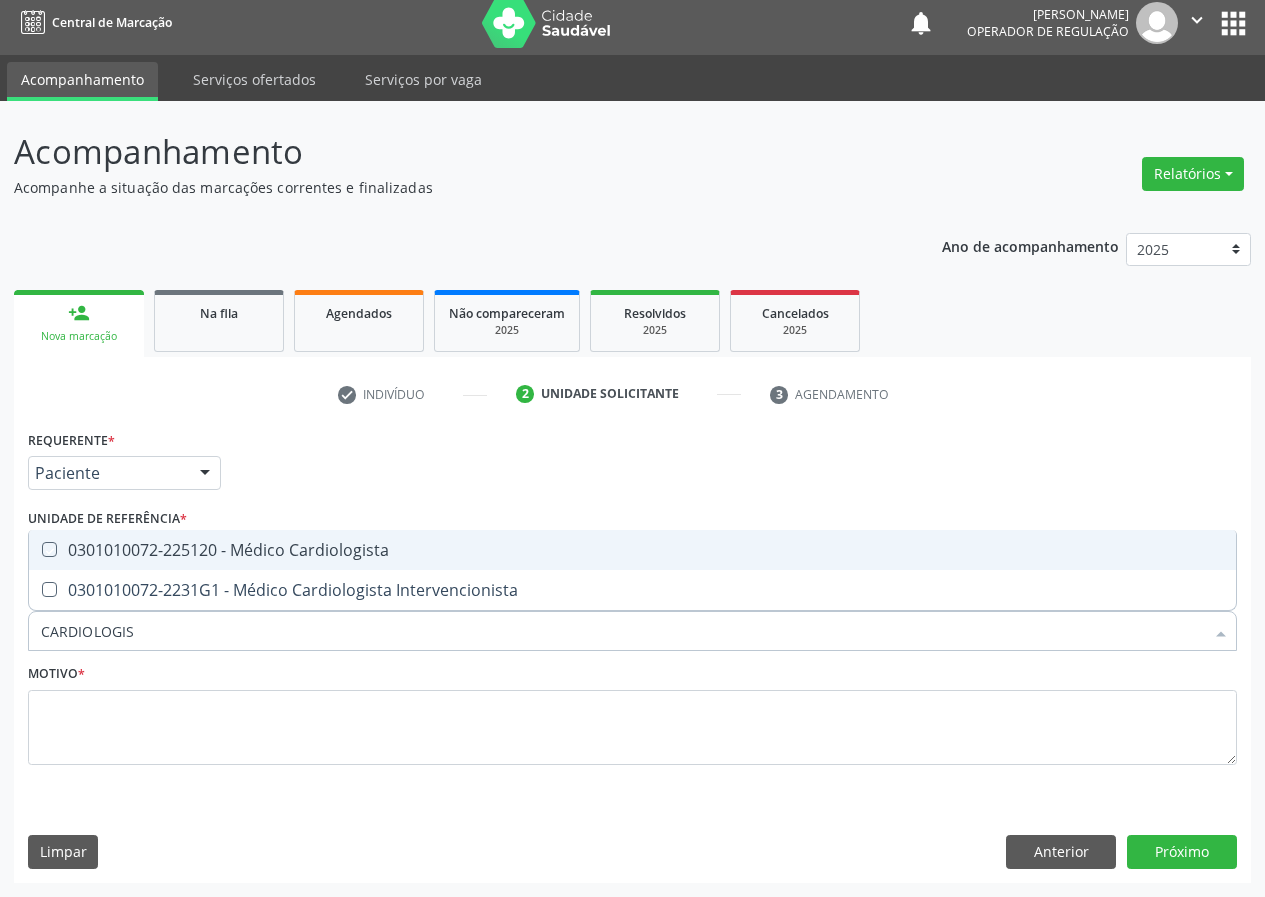 checkbox on "true" 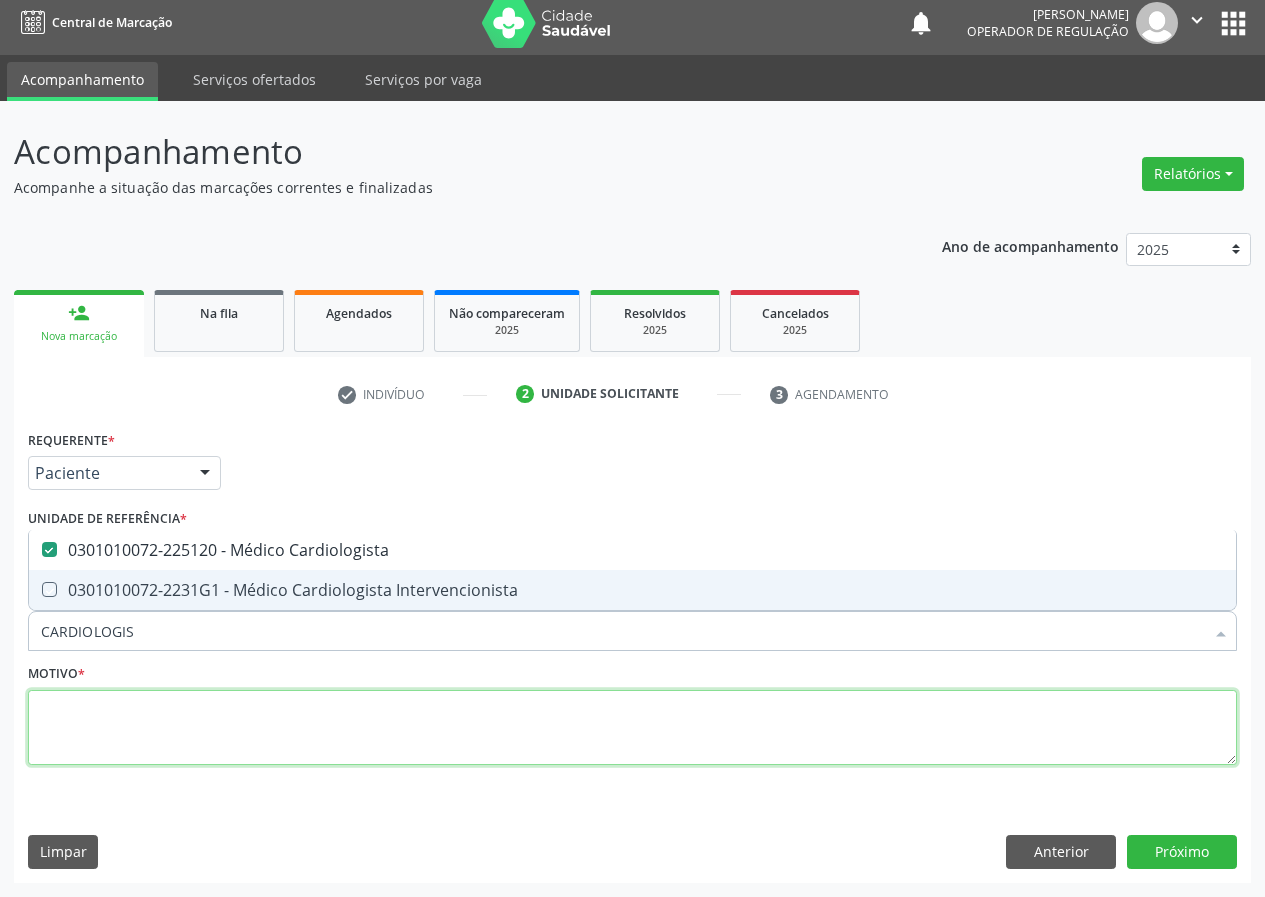 click at bounding box center (632, 728) 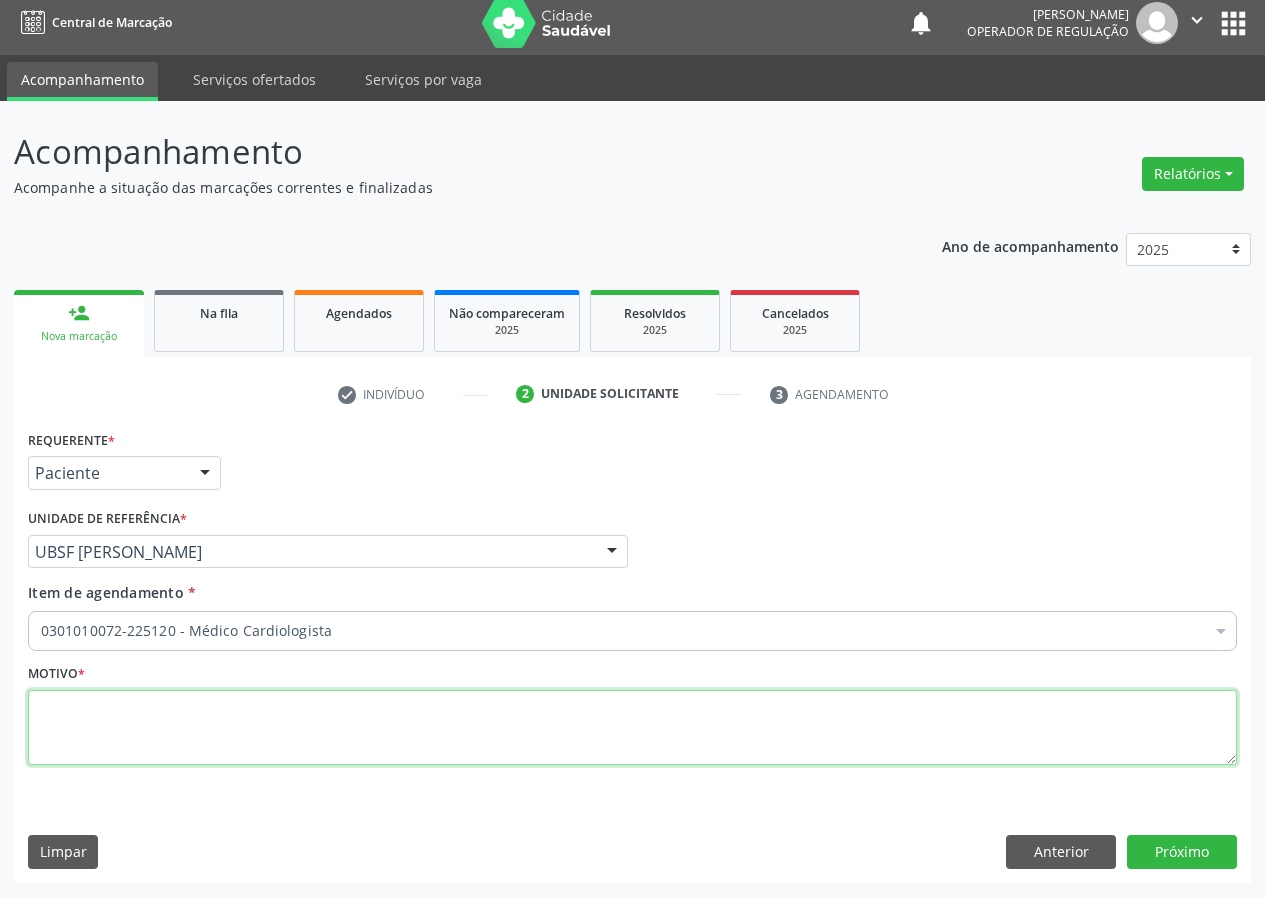 type on "C" 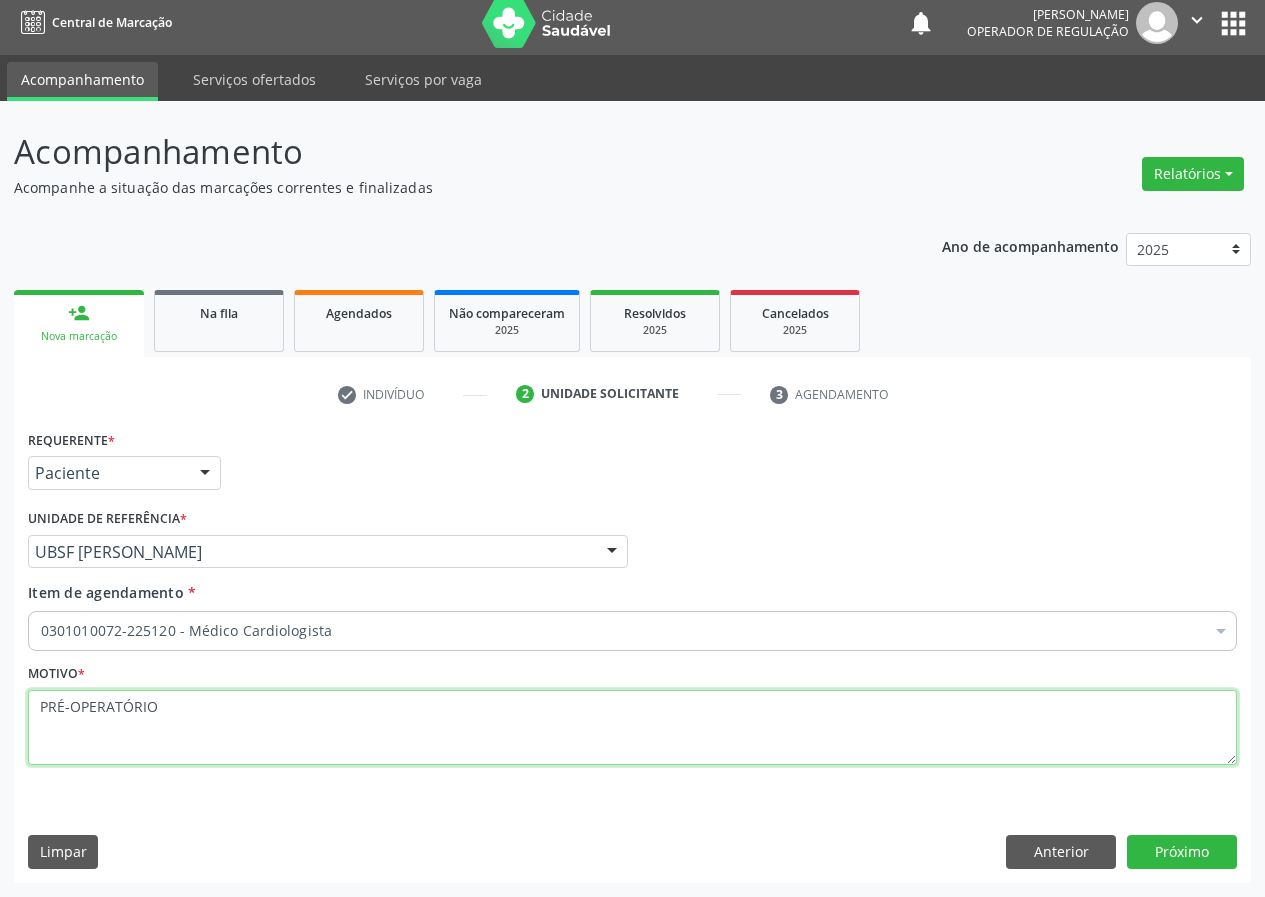type on "PRÉ-OPERATÓRIO" 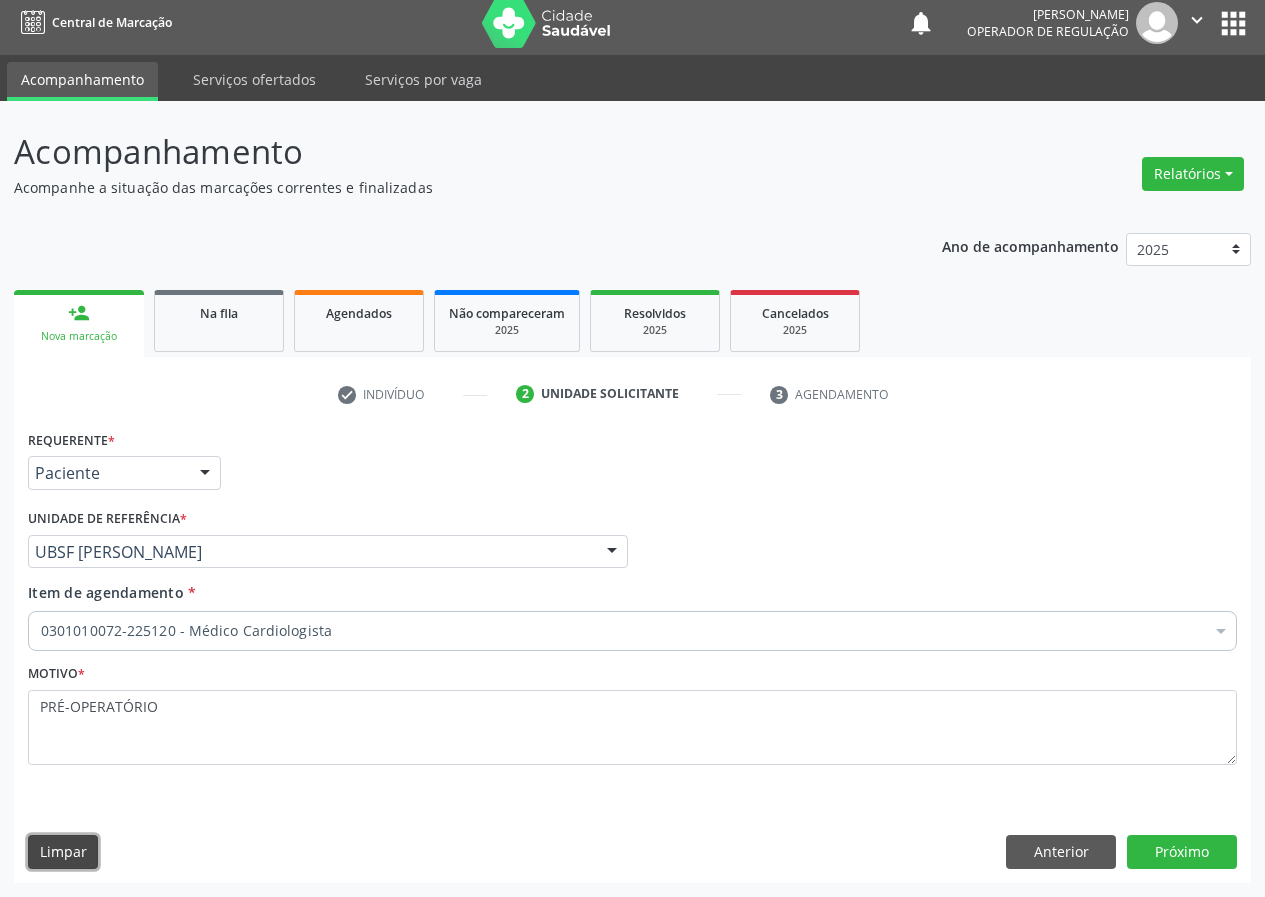 type 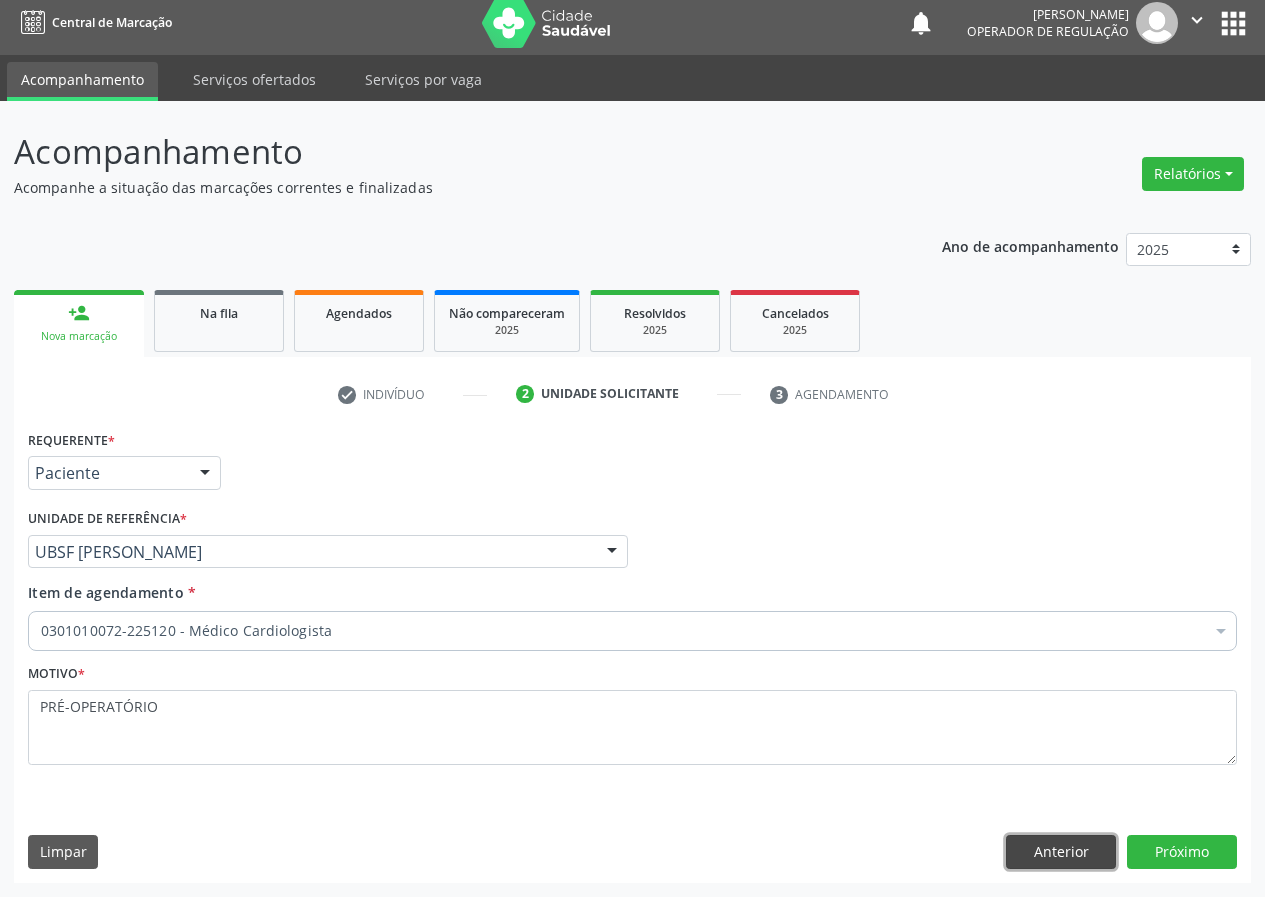type 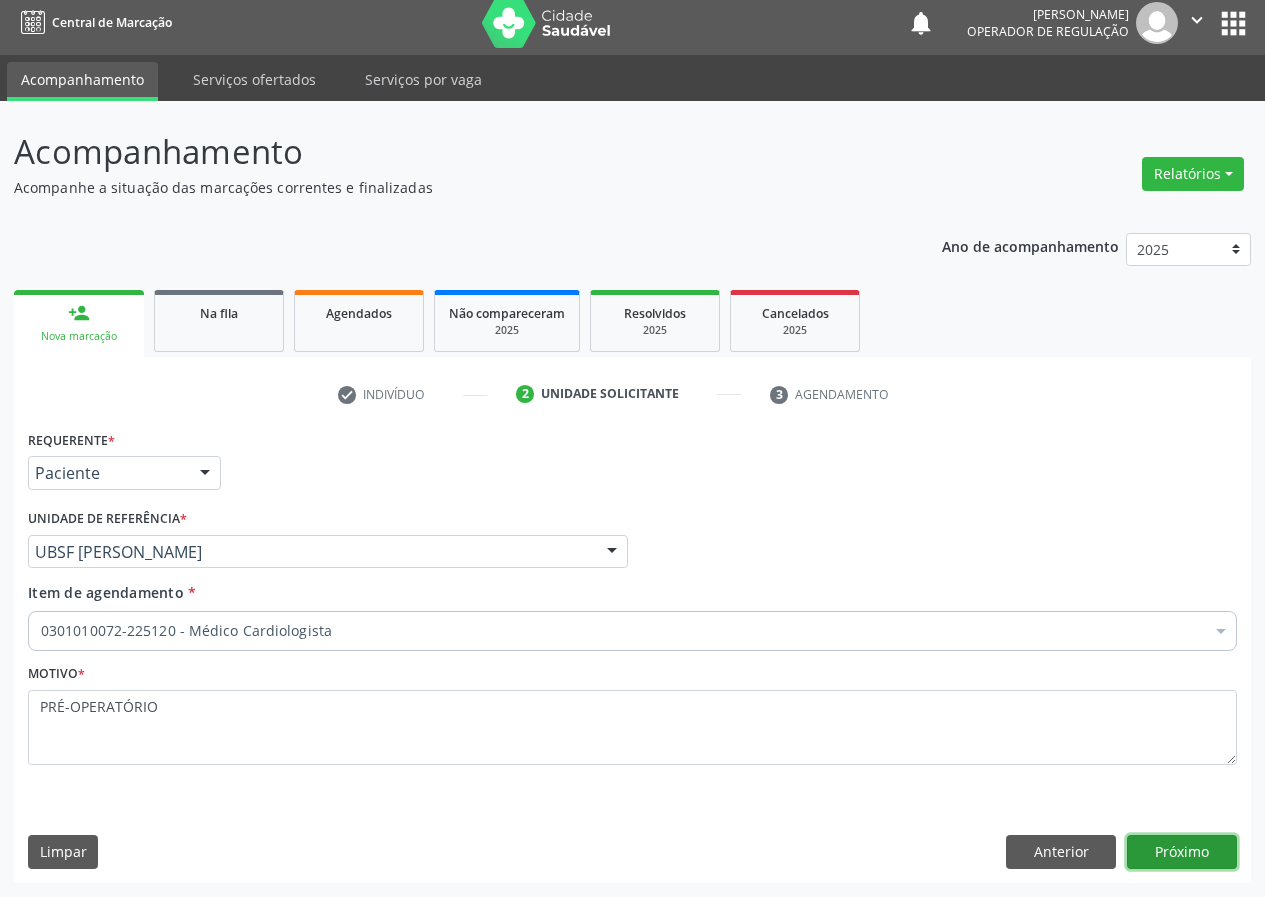 type 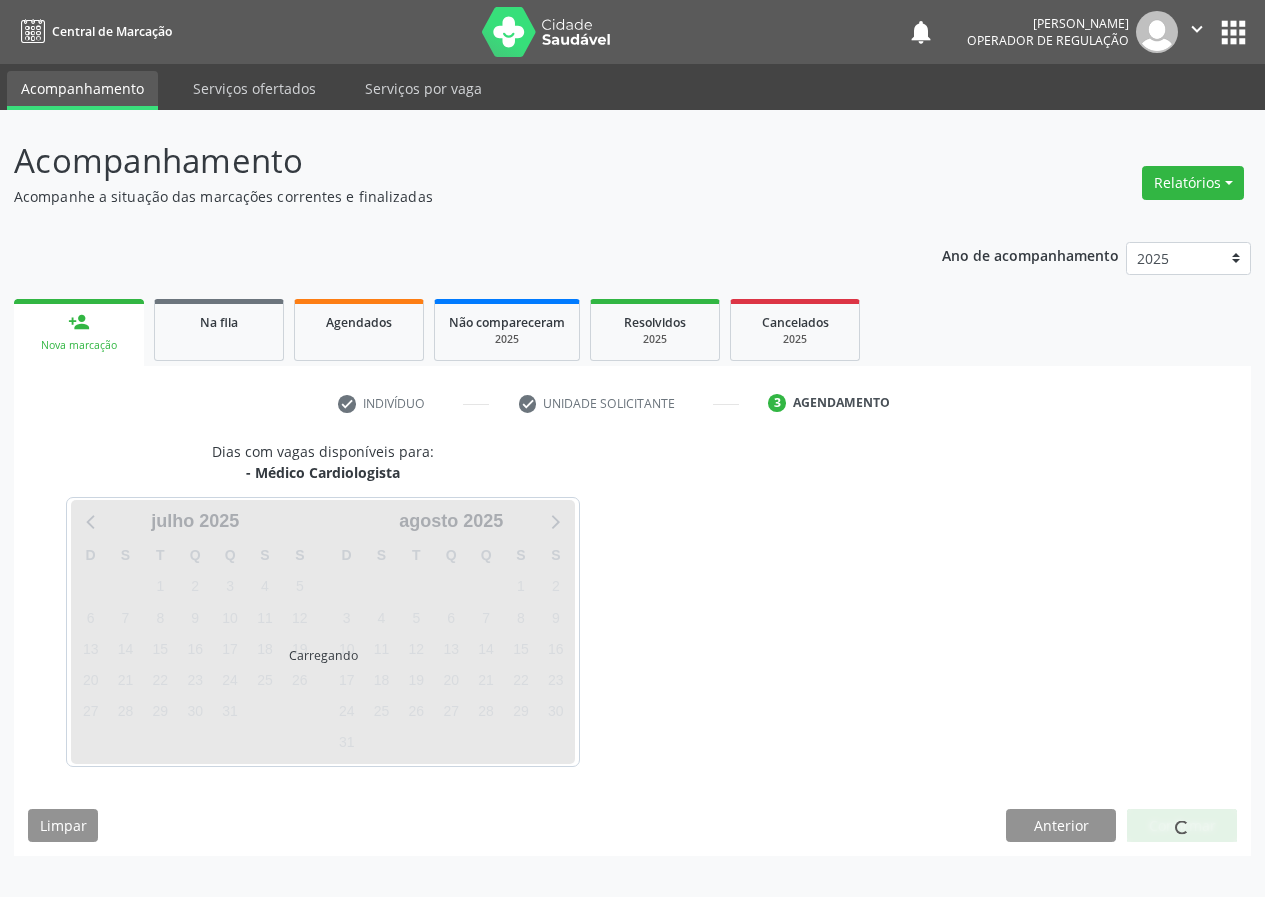 scroll, scrollTop: 0, scrollLeft: 0, axis: both 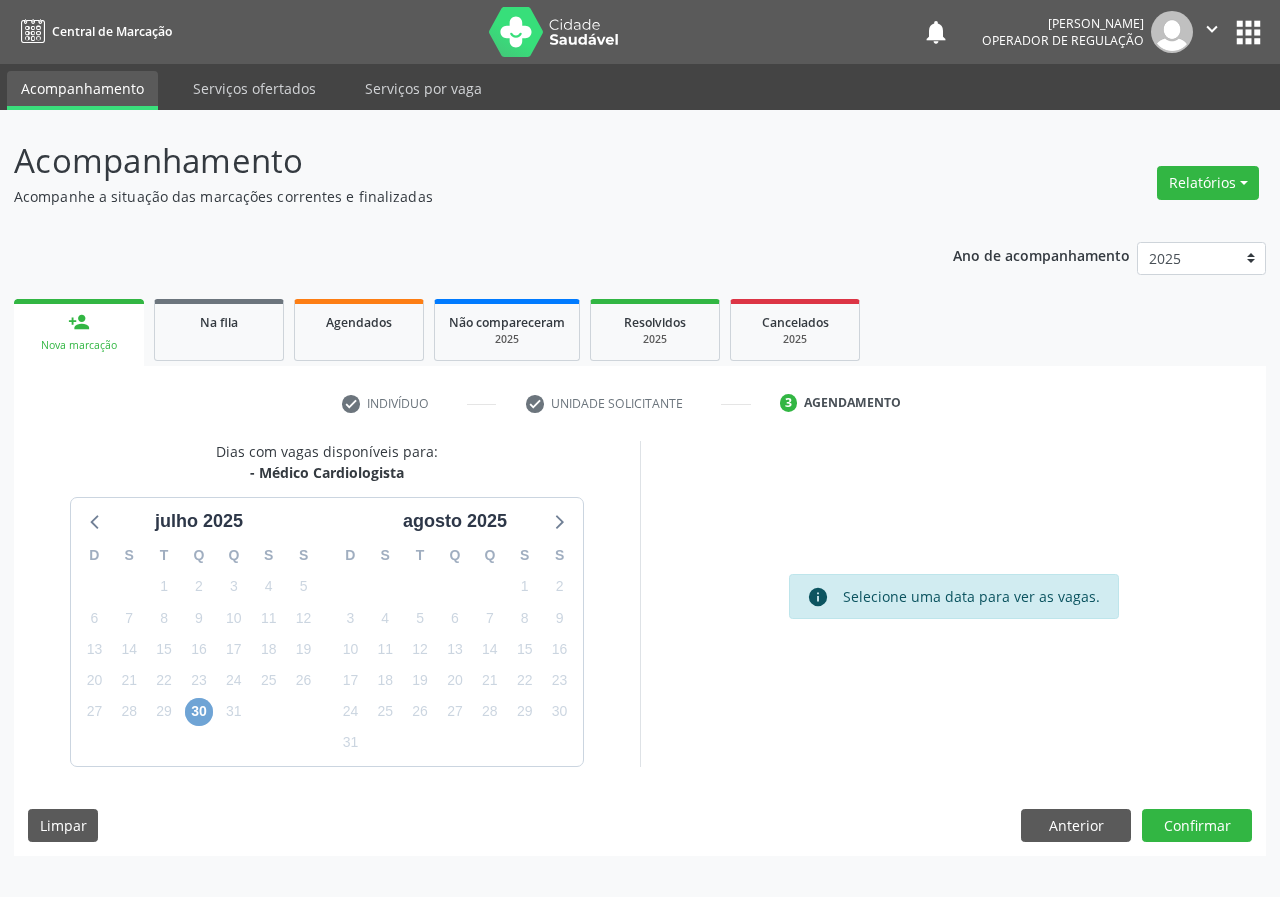 click on "30" at bounding box center (199, 712) 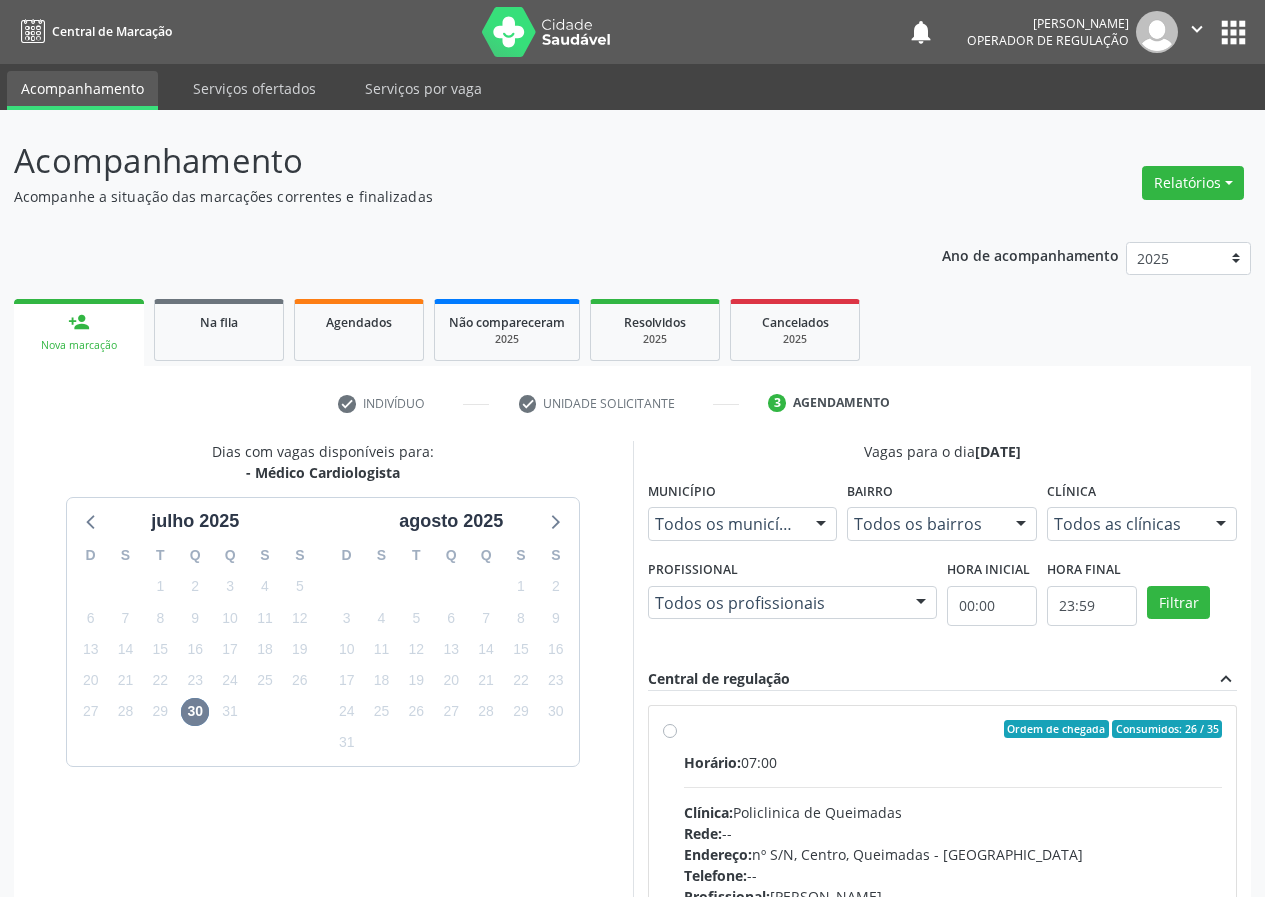 click on "Ordem de chegada
Consumidos: 26 / 35
Horário:   07:00
Clínica:  Policlinica de Queimadas
Rede:
--
Endereço:   nº S/N, Centro, Queimadas - PB
Telefone:   --
Profissional:
[PERSON_NAME] Junior
Informações adicionais sobre o atendimento
Idade de atendimento:
de 0 a 120 anos
Gênero(s) atendido(s):
Masculino e Feminino
Informações adicionais:
--" at bounding box center [943, 873] 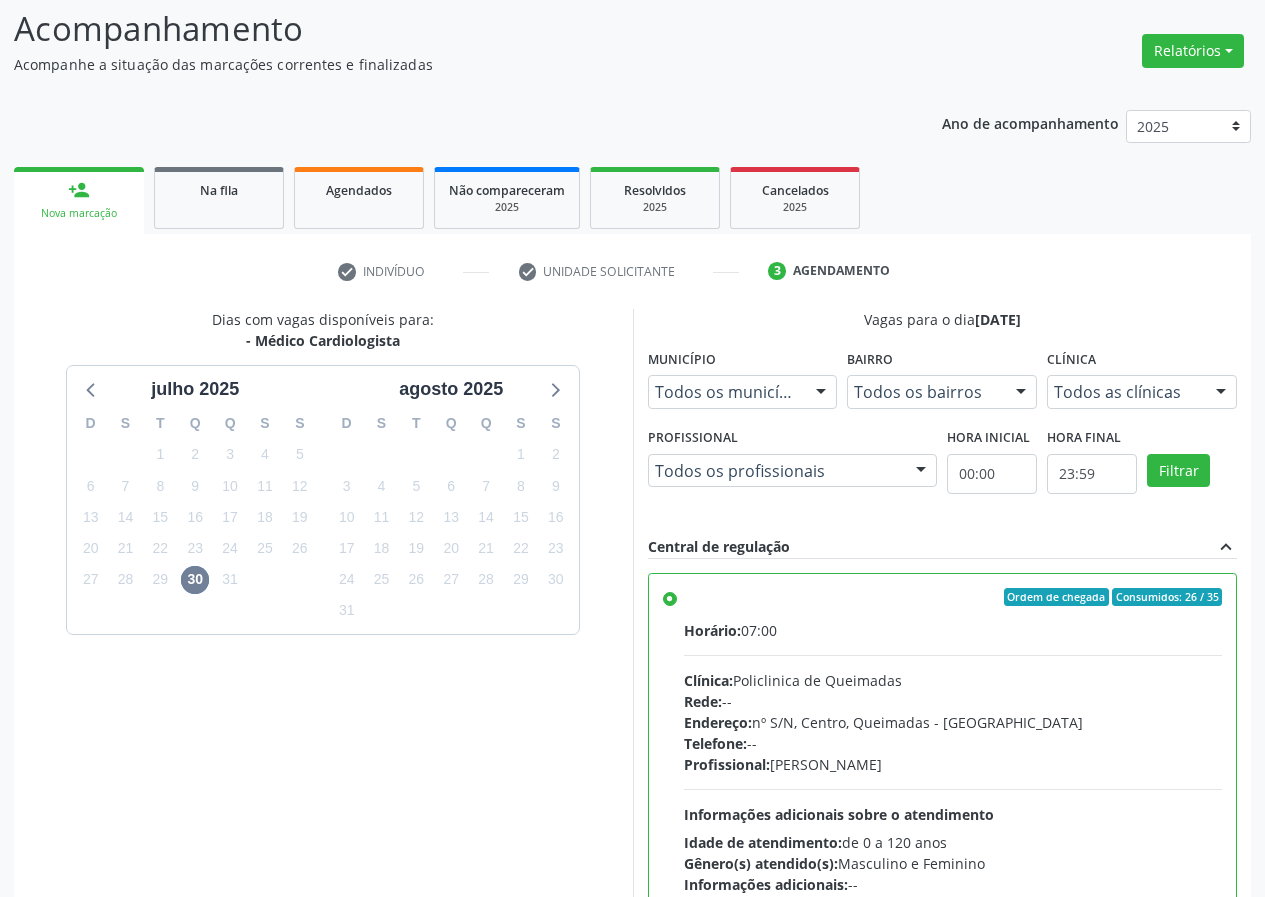scroll, scrollTop: 298, scrollLeft: 0, axis: vertical 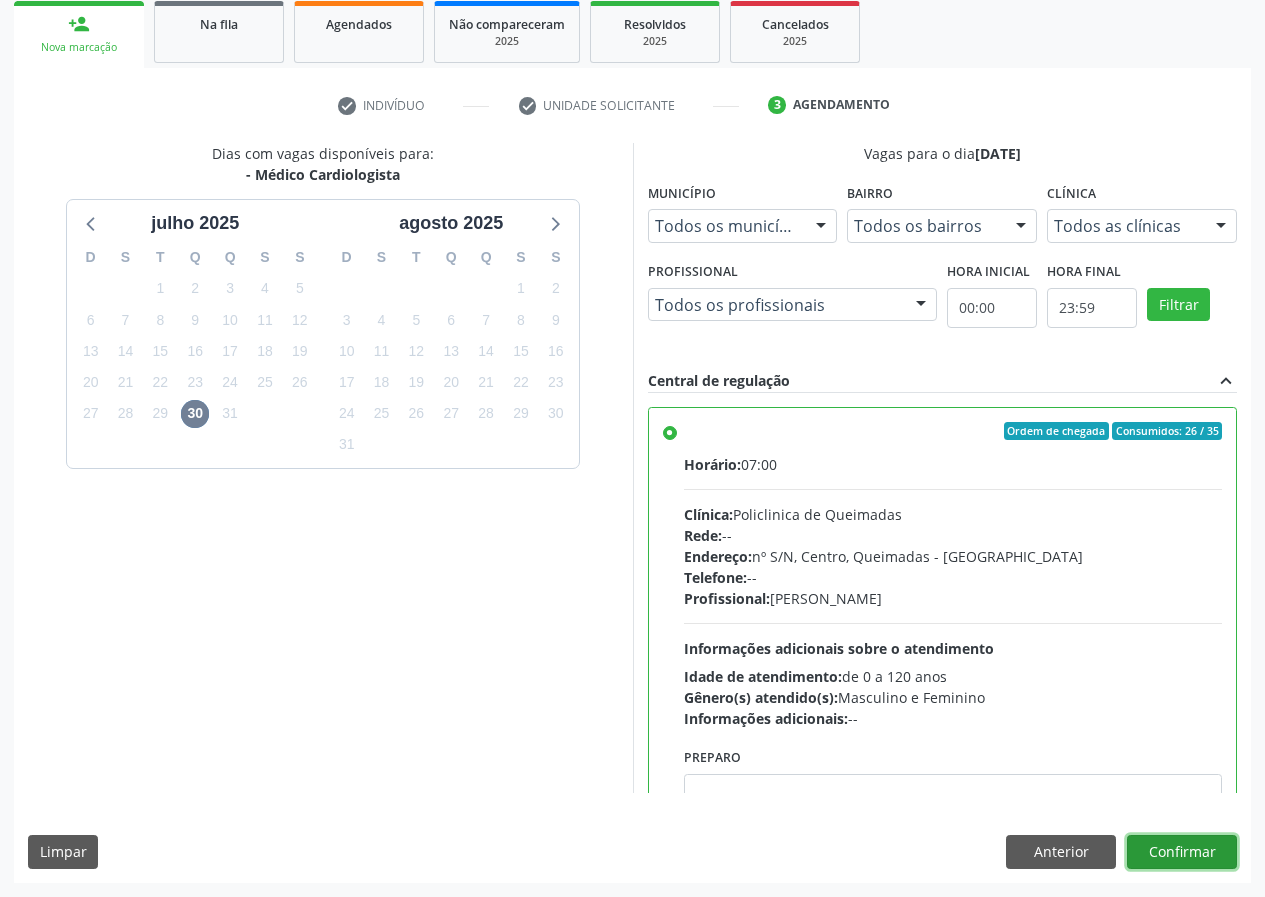 click on "Confirmar" at bounding box center (1182, 852) 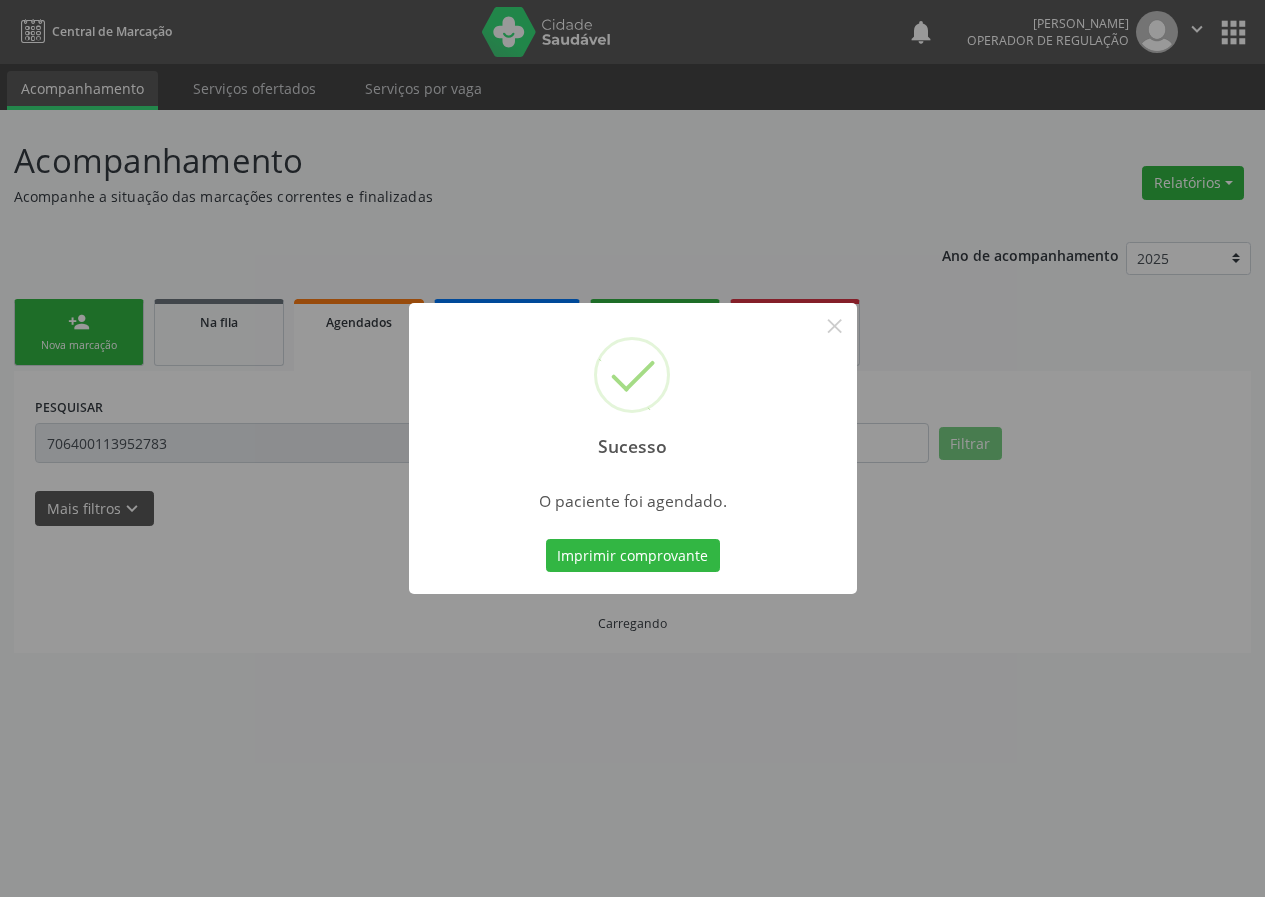 scroll, scrollTop: 0, scrollLeft: 0, axis: both 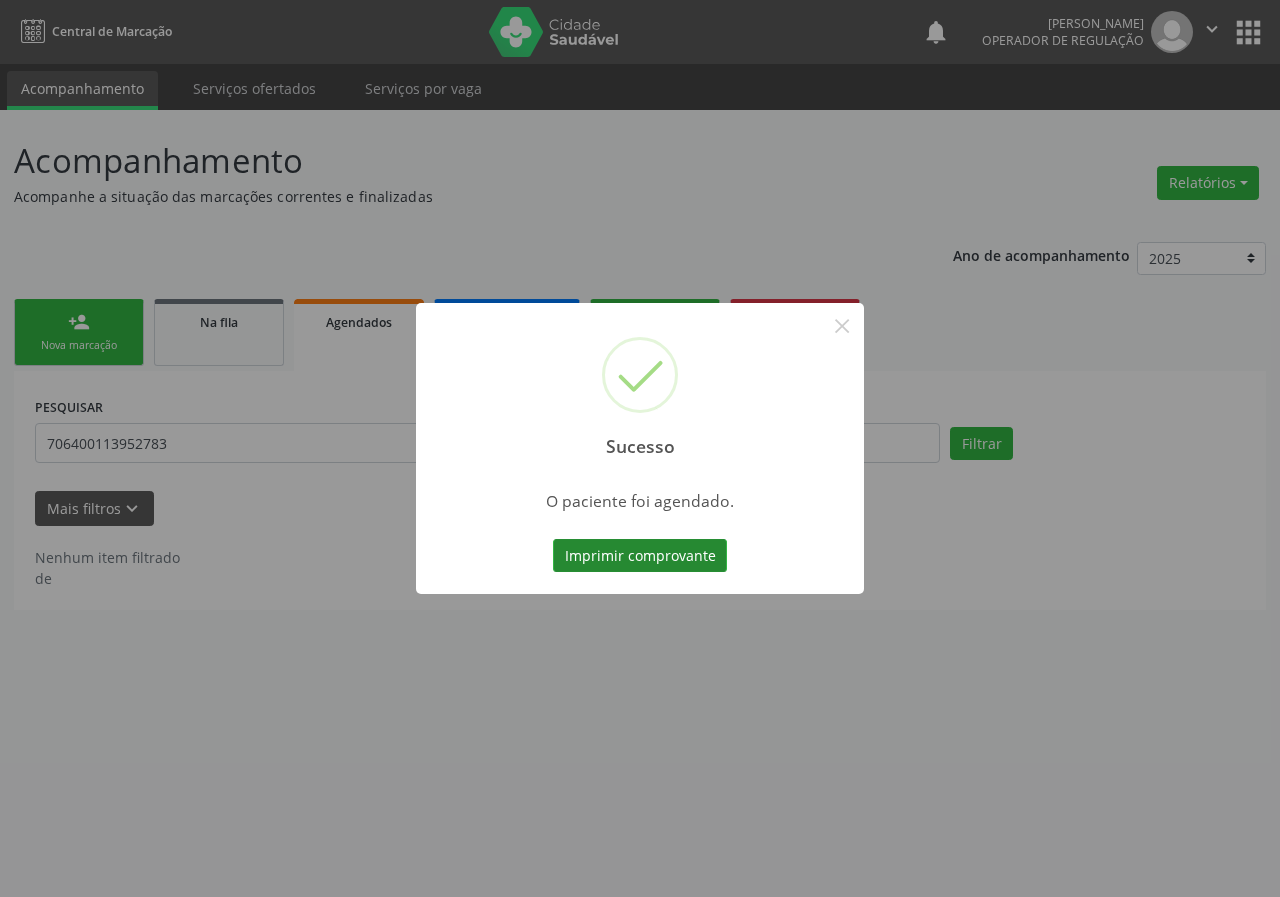click on "Imprimir comprovante" at bounding box center (640, 556) 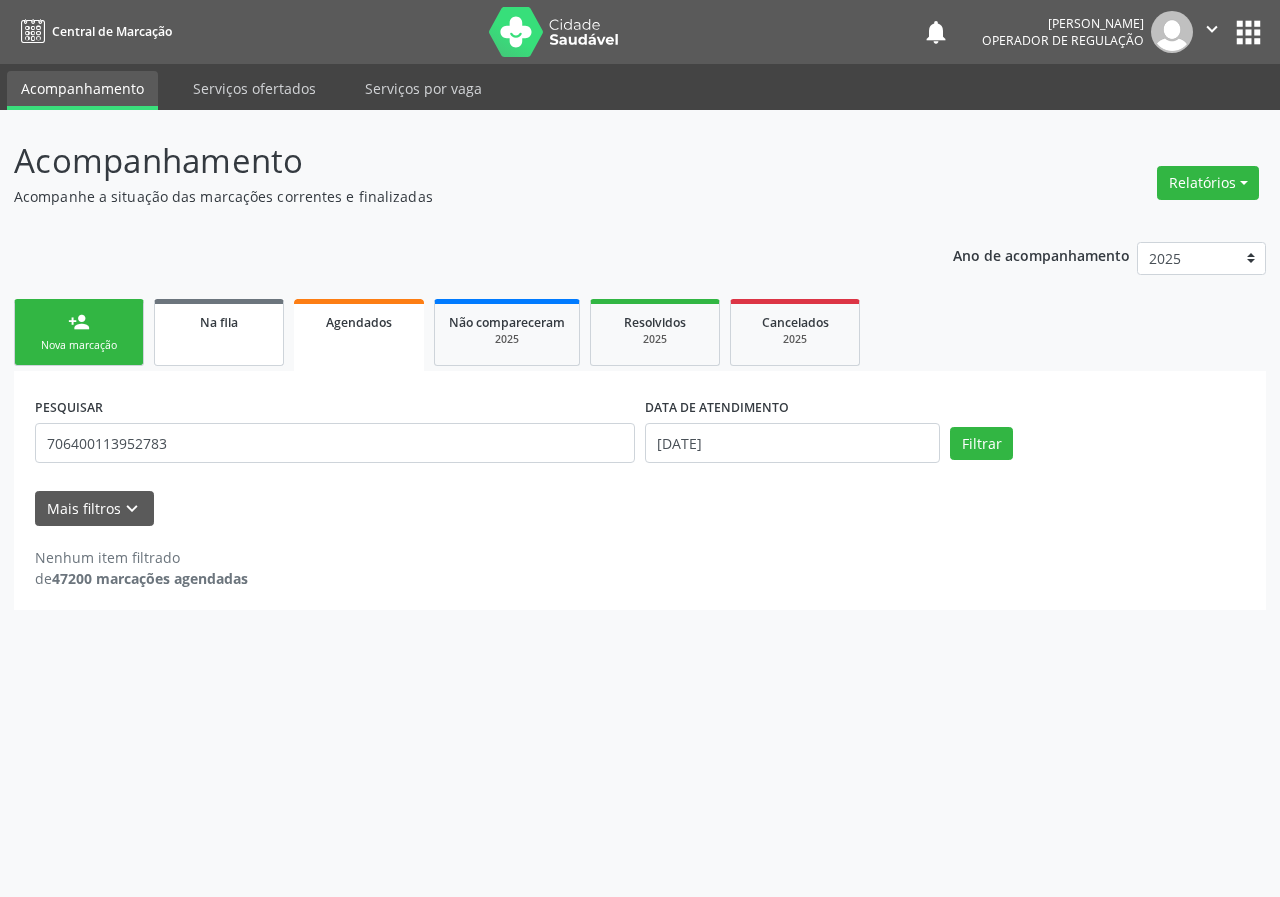 click on "Na fila" at bounding box center (219, 332) 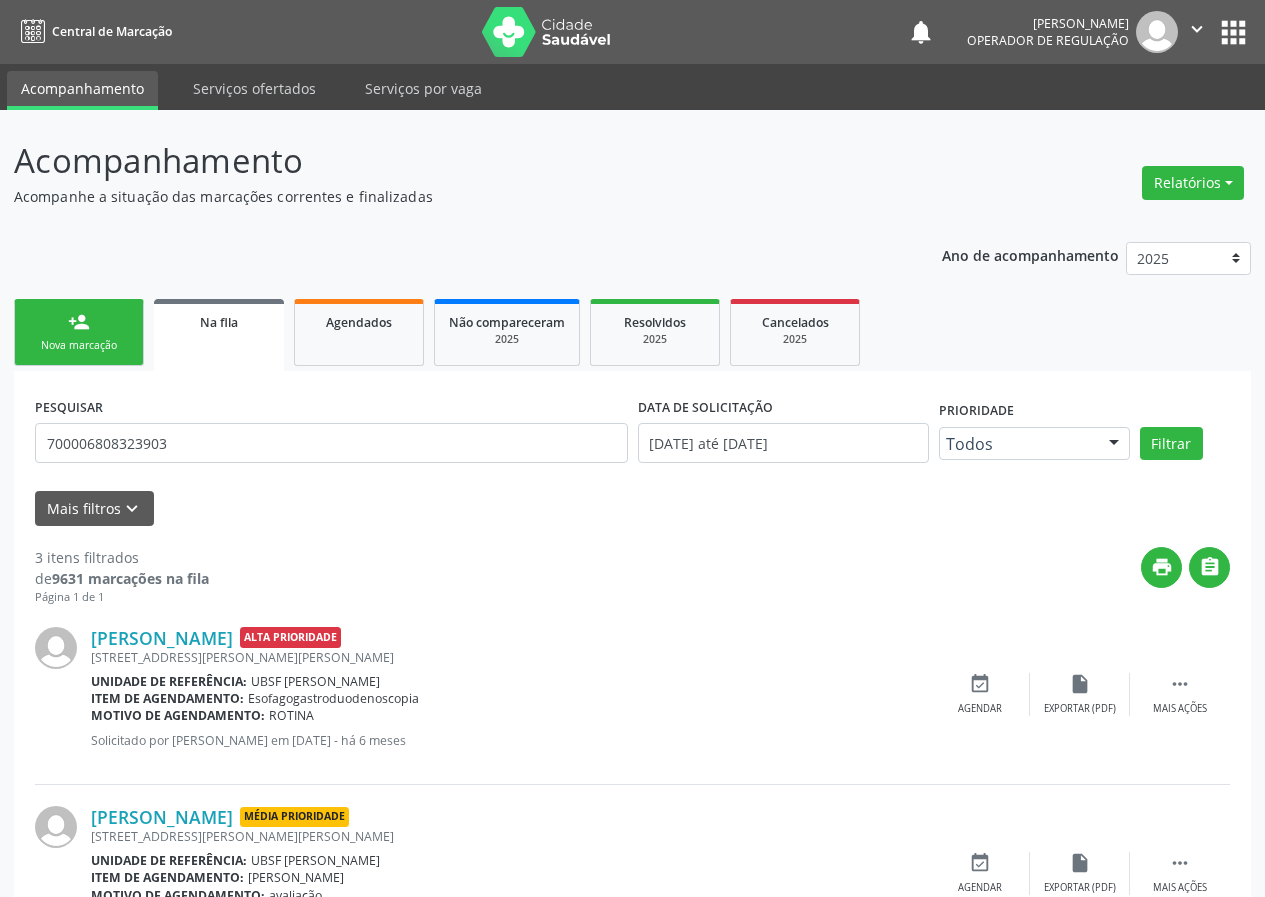 scroll, scrollTop: 0, scrollLeft: 0, axis: both 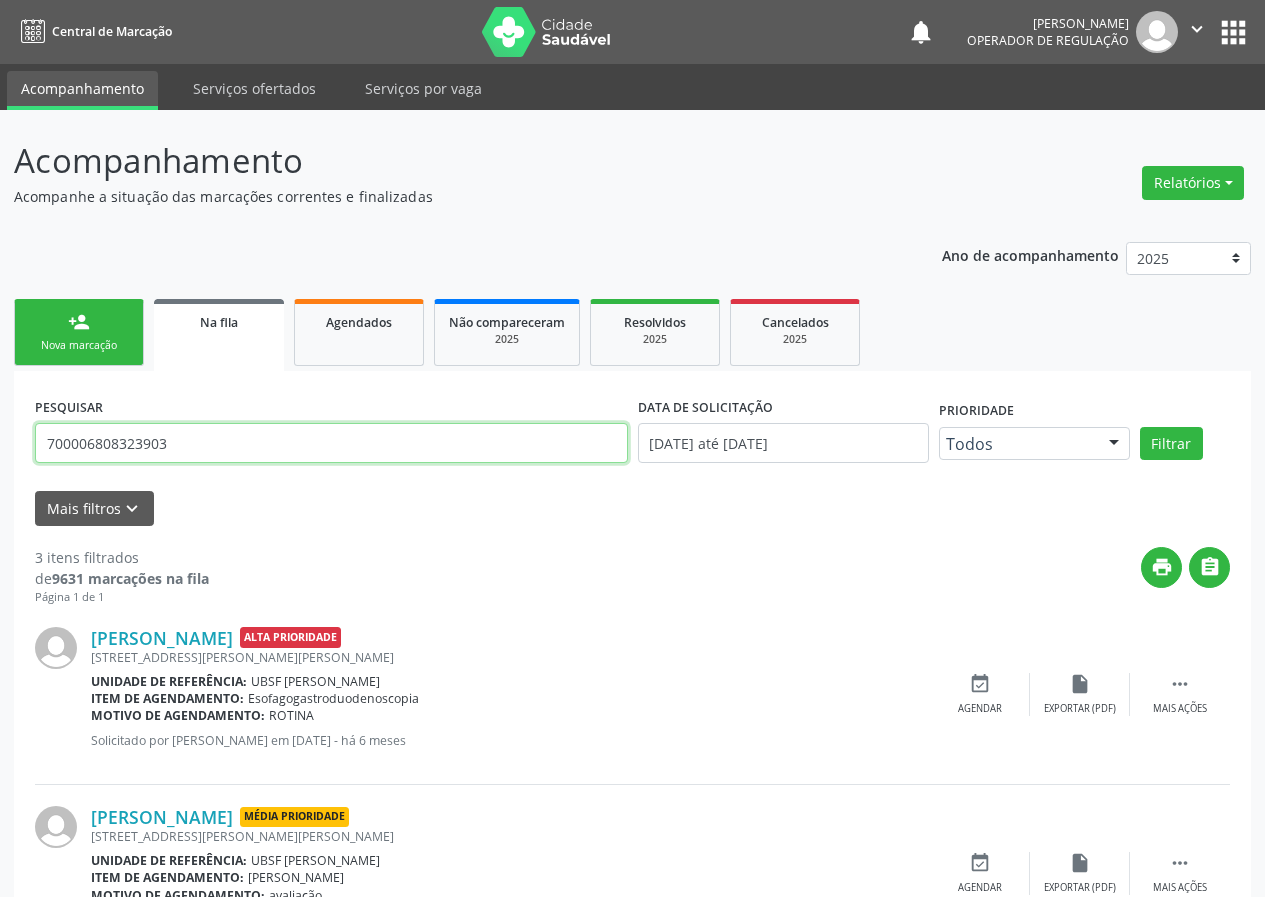 click on "700006808323903" at bounding box center [331, 443] 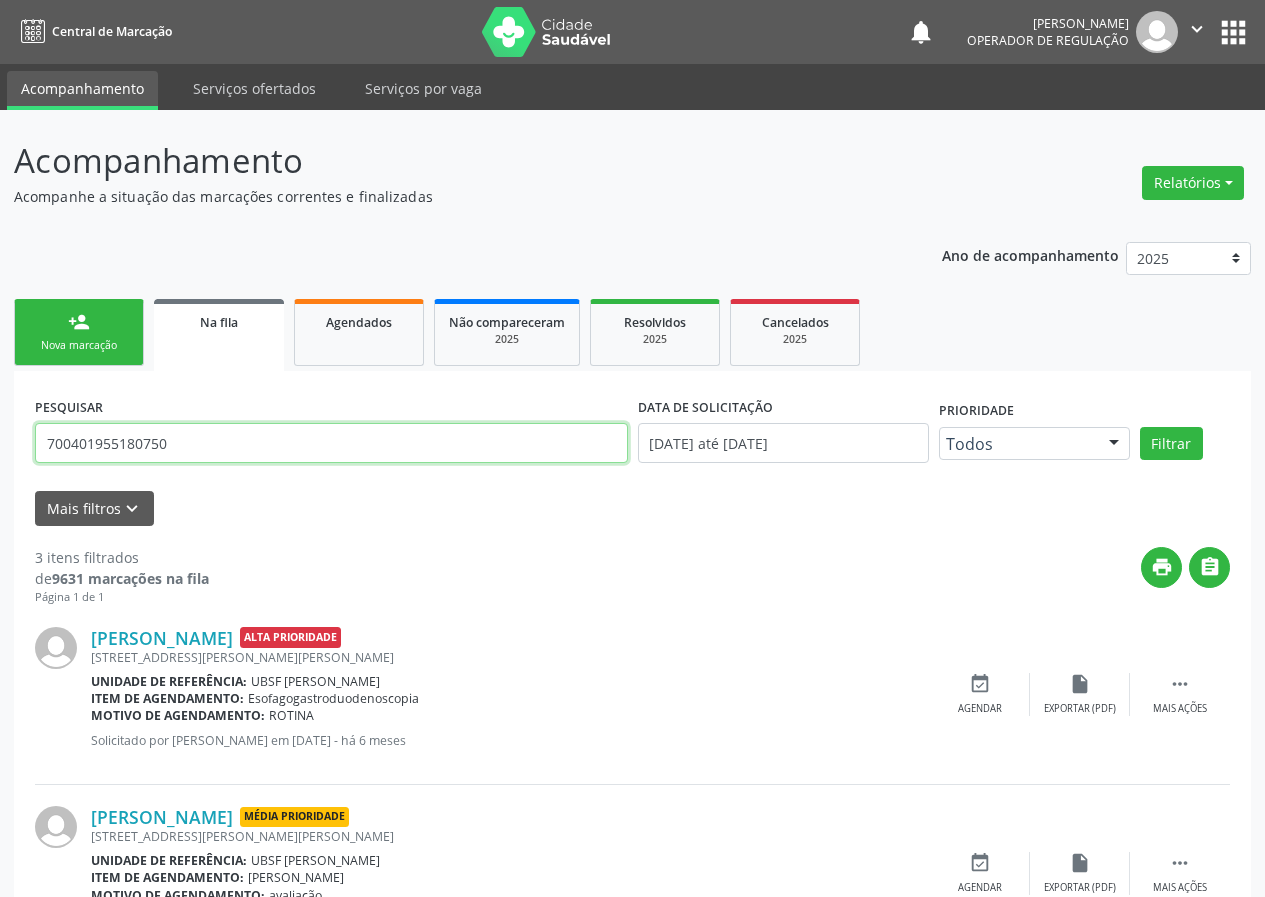 type on "700401955180750" 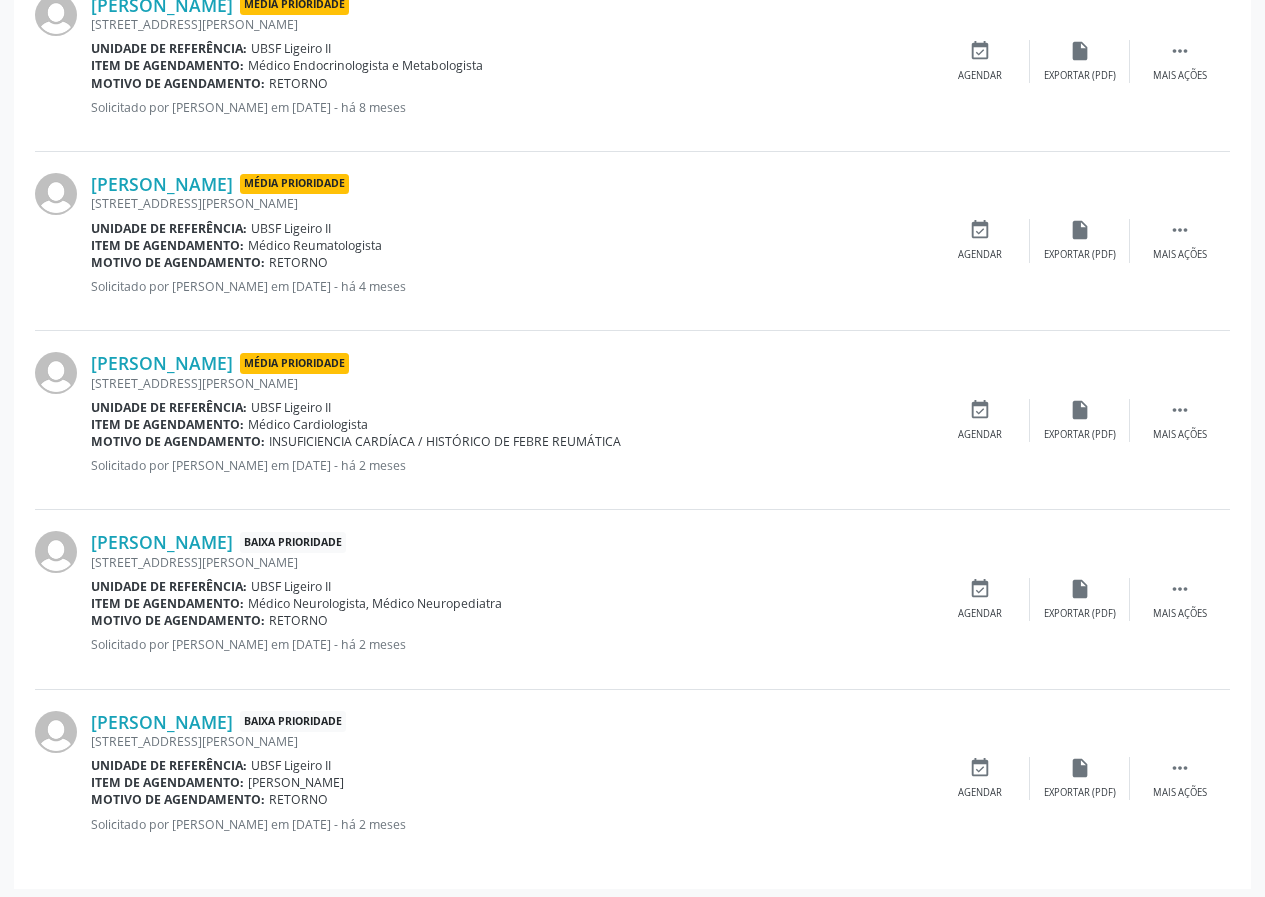 scroll, scrollTop: 818, scrollLeft: 0, axis: vertical 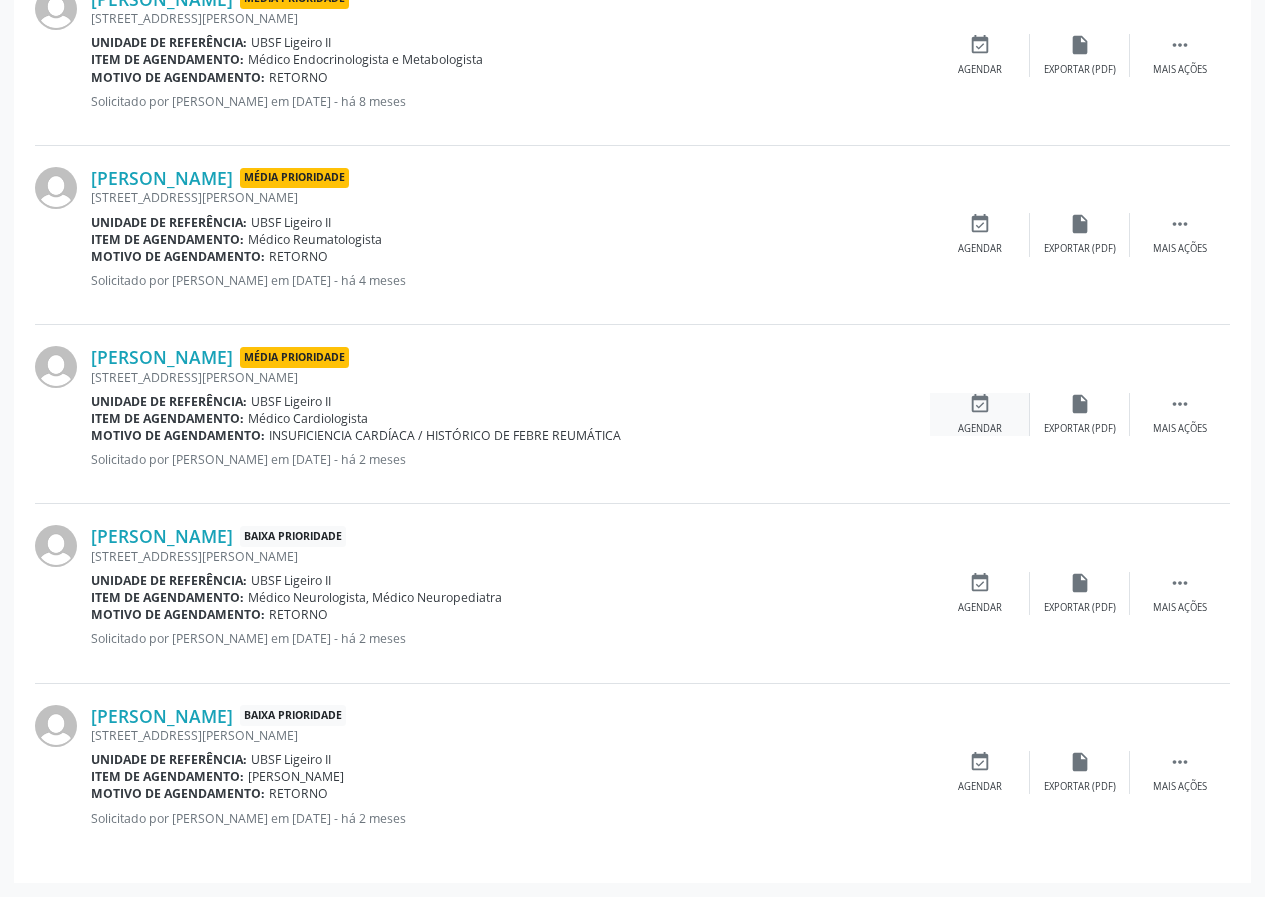 click on "event_available
Agendar" at bounding box center [980, 414] 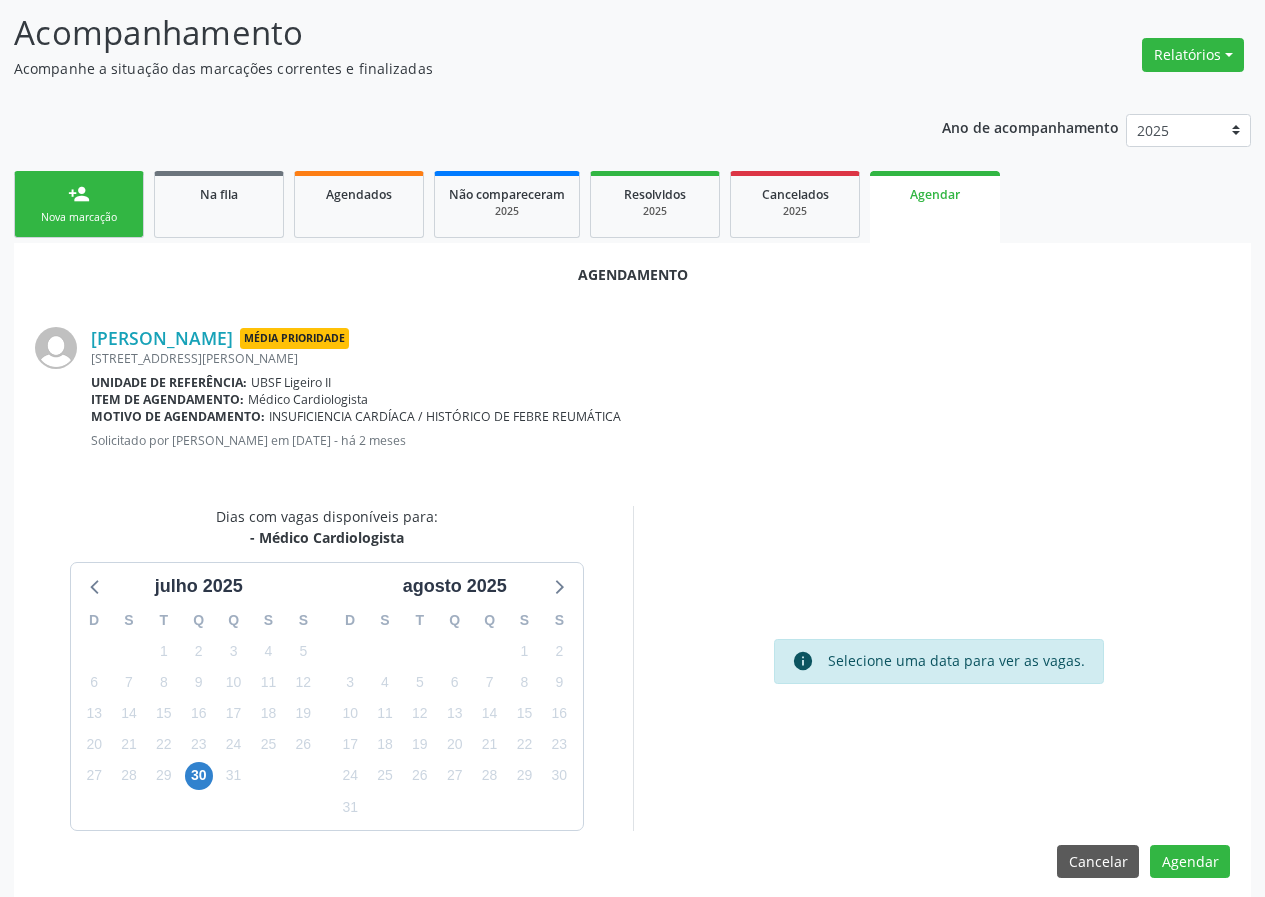 scroll, scrollTop: 144, scrollLeft: 0, axis: vertical 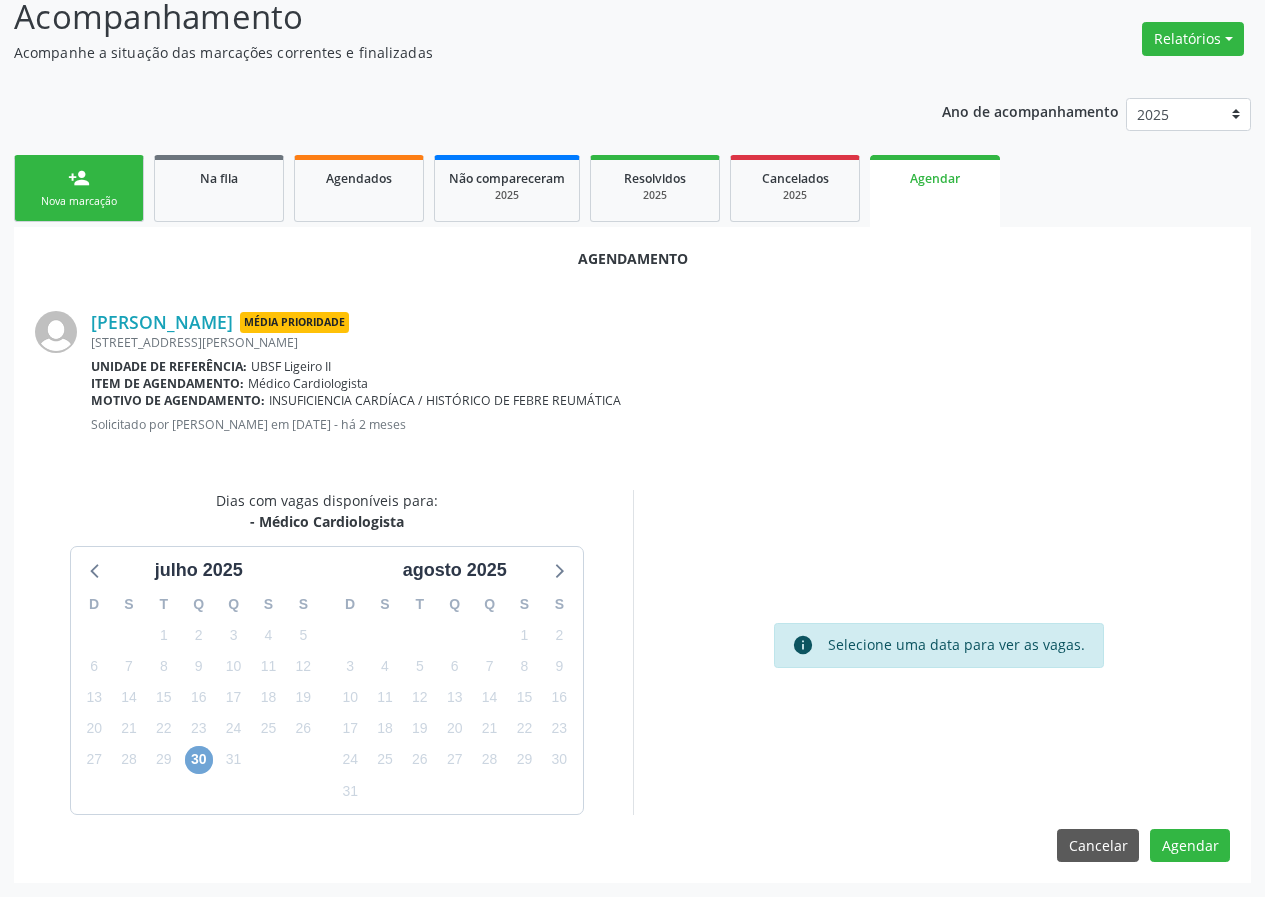 click on "30" at bounding box center (199, 760) 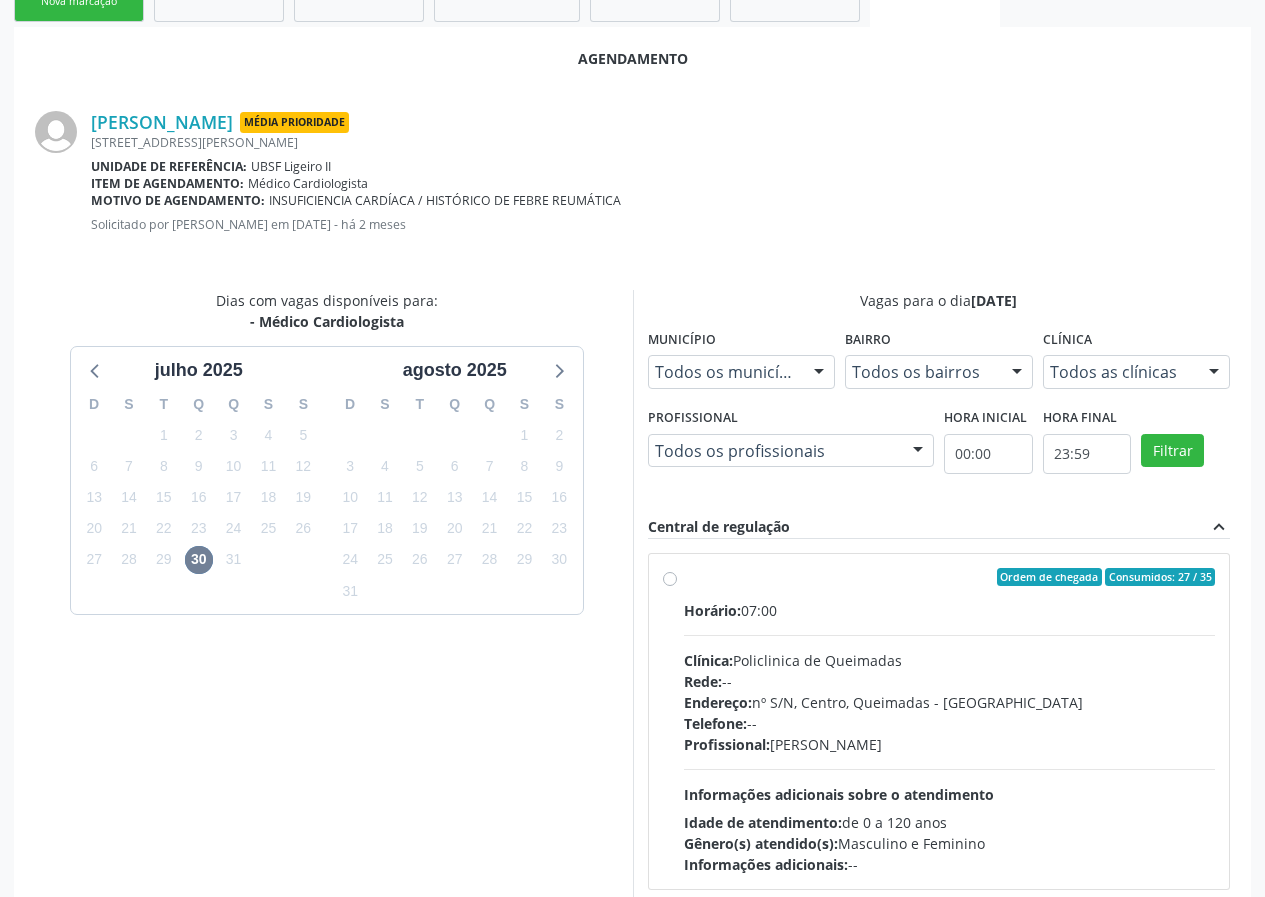 click on "Rede:" at bounding box center [703, 681] 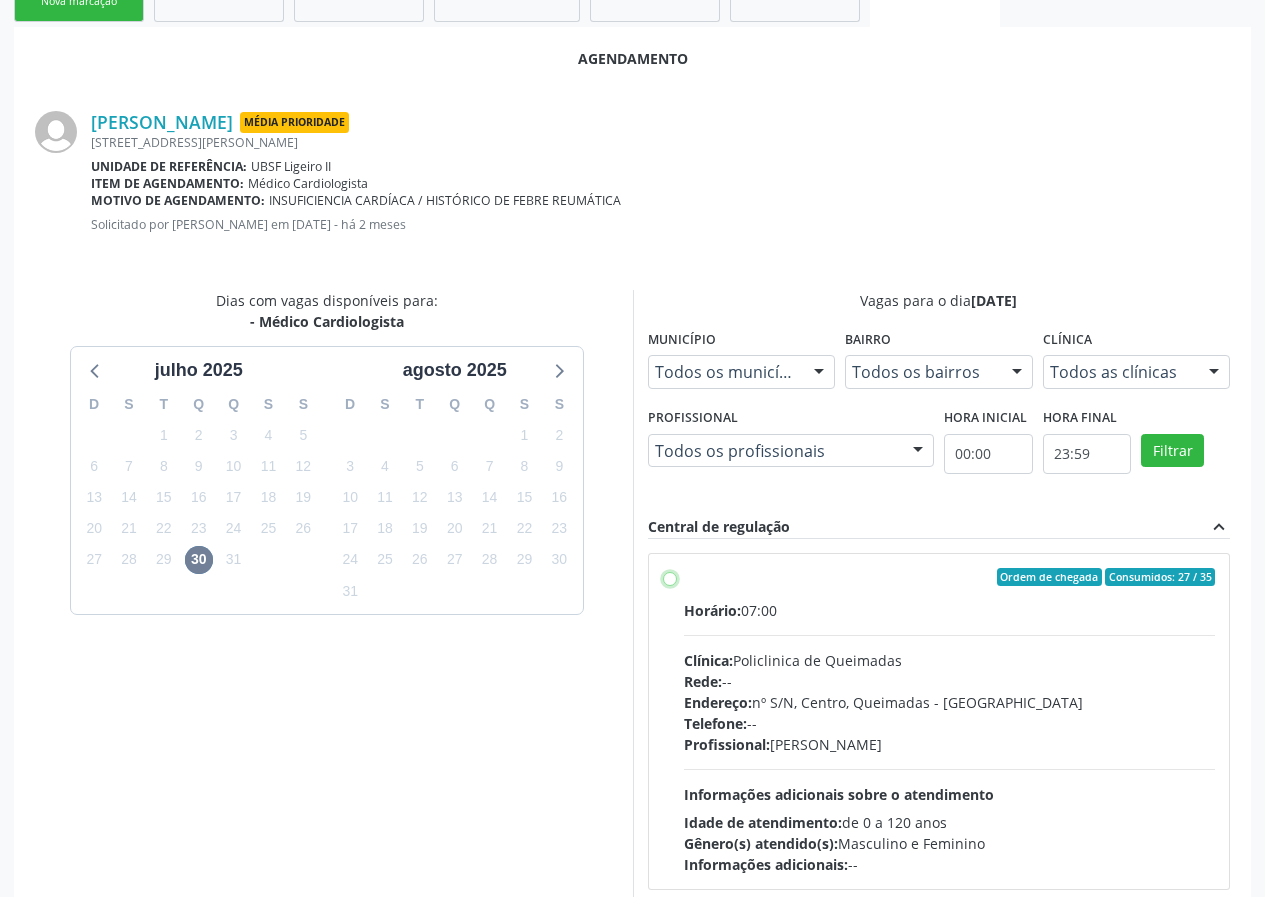 click on "Ordem de chegada
Consumidos: 27 / 35
Horário:   07:00
Clínica:  Policlinica de Queimadas
Rede:
--
Endereço:   nº S/N, Centro, Queimadas - PB
Telefone:   --
Profissional:
Jose Pedrosa Bezerra Nobre Junior
Informações adicionais sobre o atendimento
Idade de atendimento:
de 0 a 120 anos
Gênero(s) atendido(s):
Masculino e Feminino
Informações adicionais:
--" at bounding box center [670, 577] 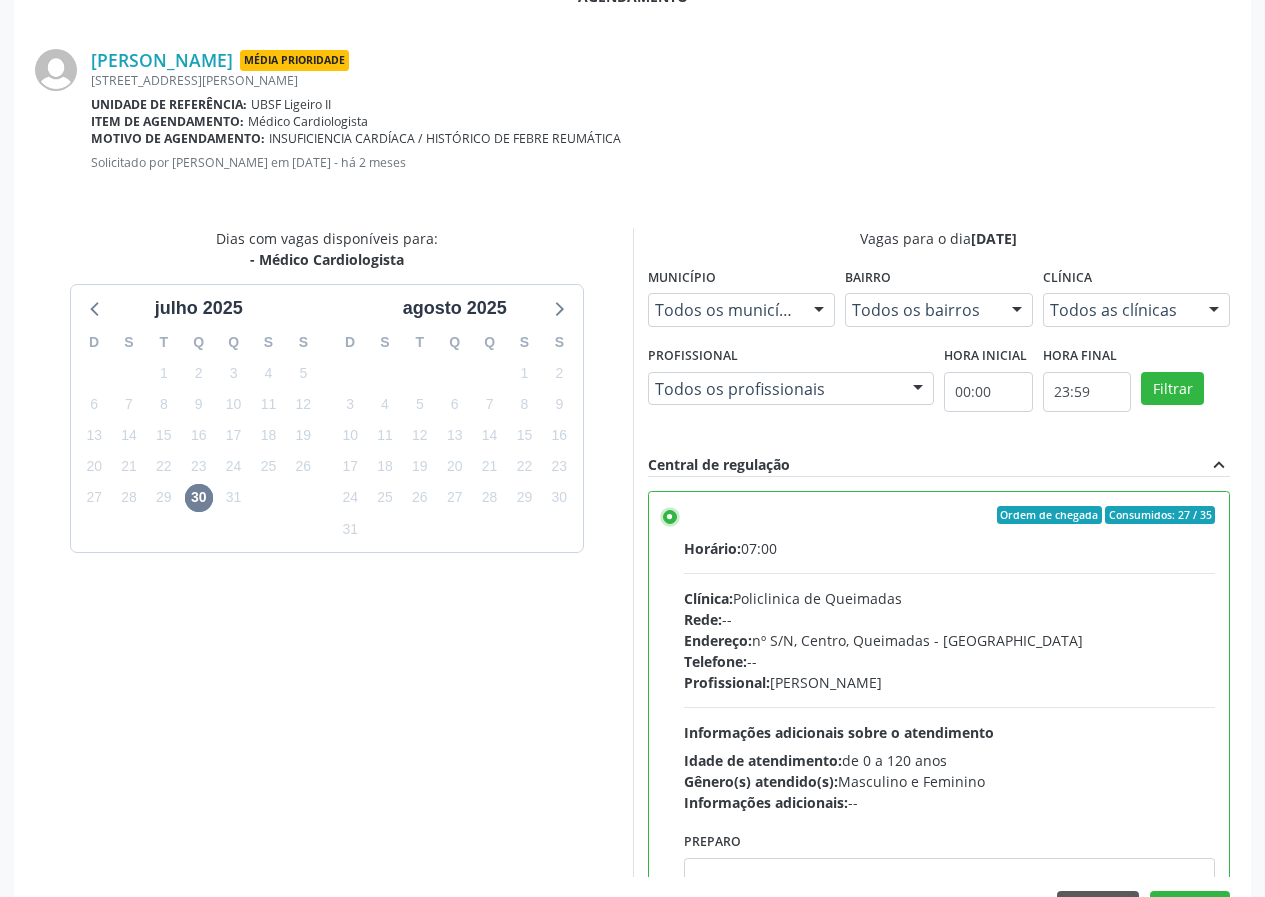 scroll, scrollTop: 469, scrollLeft: 0, axis: vertical 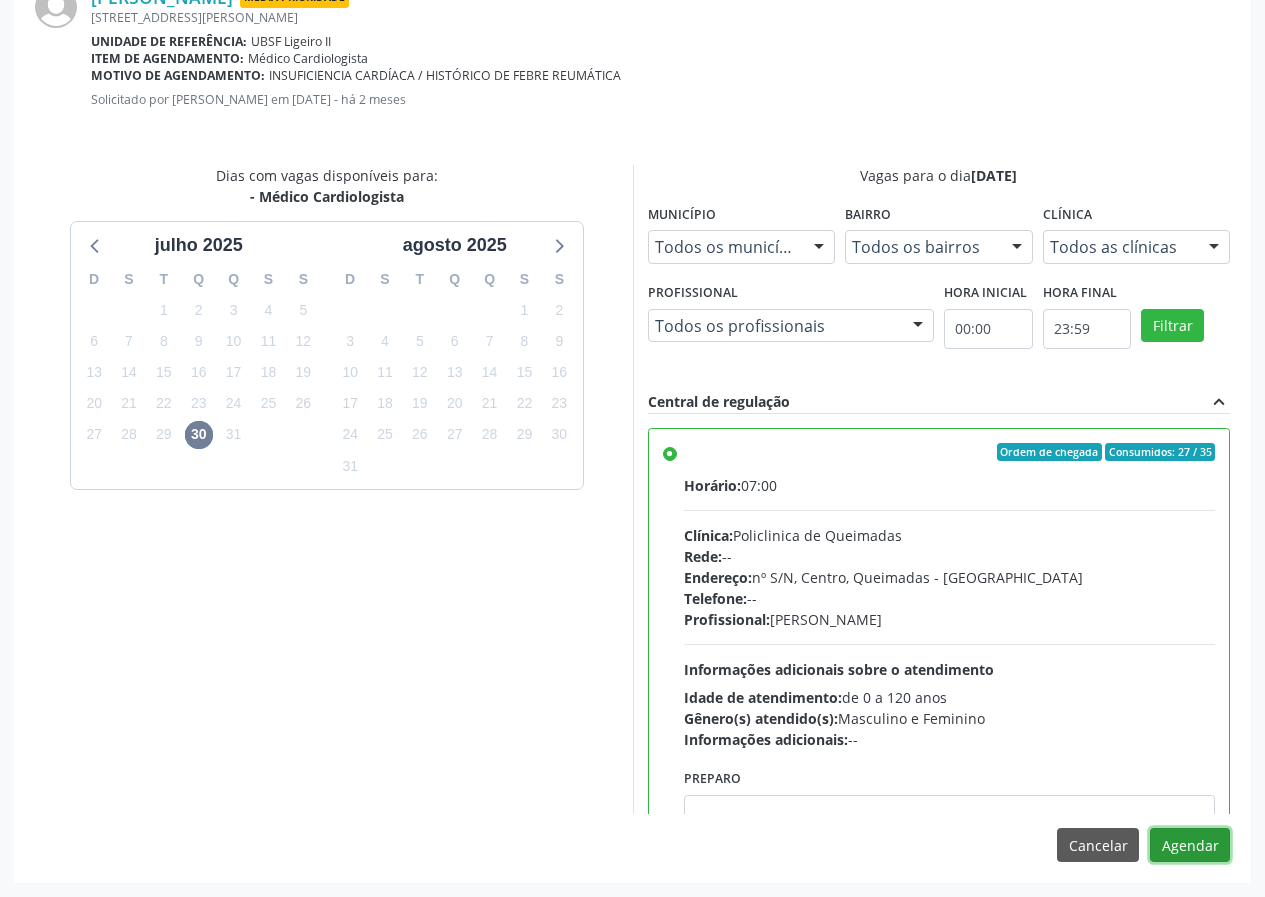 click on "Agendar" at bounding box center (1190, 845) 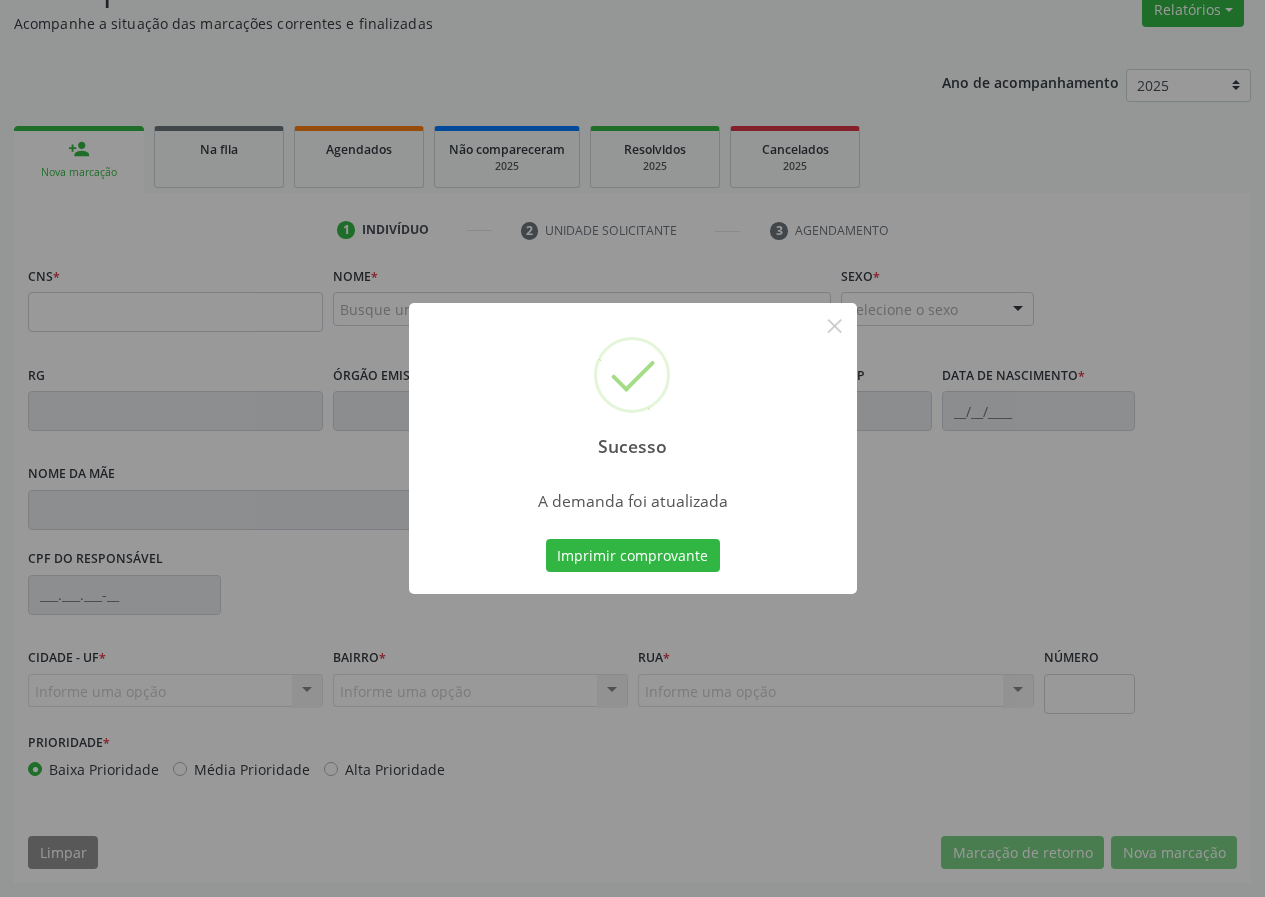 scroll, scrollTop: 173, scrollLeft: 0, axis: vertical 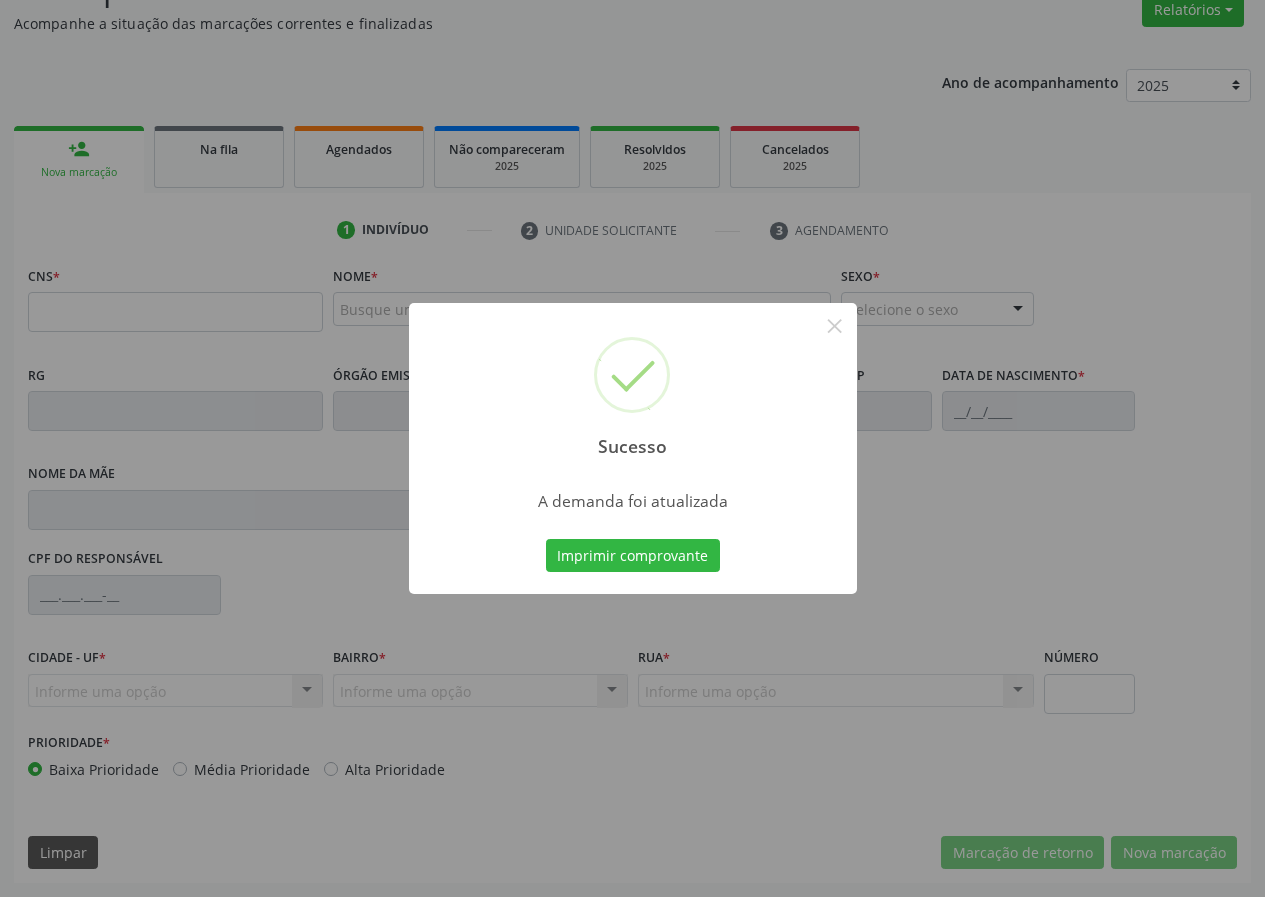 type 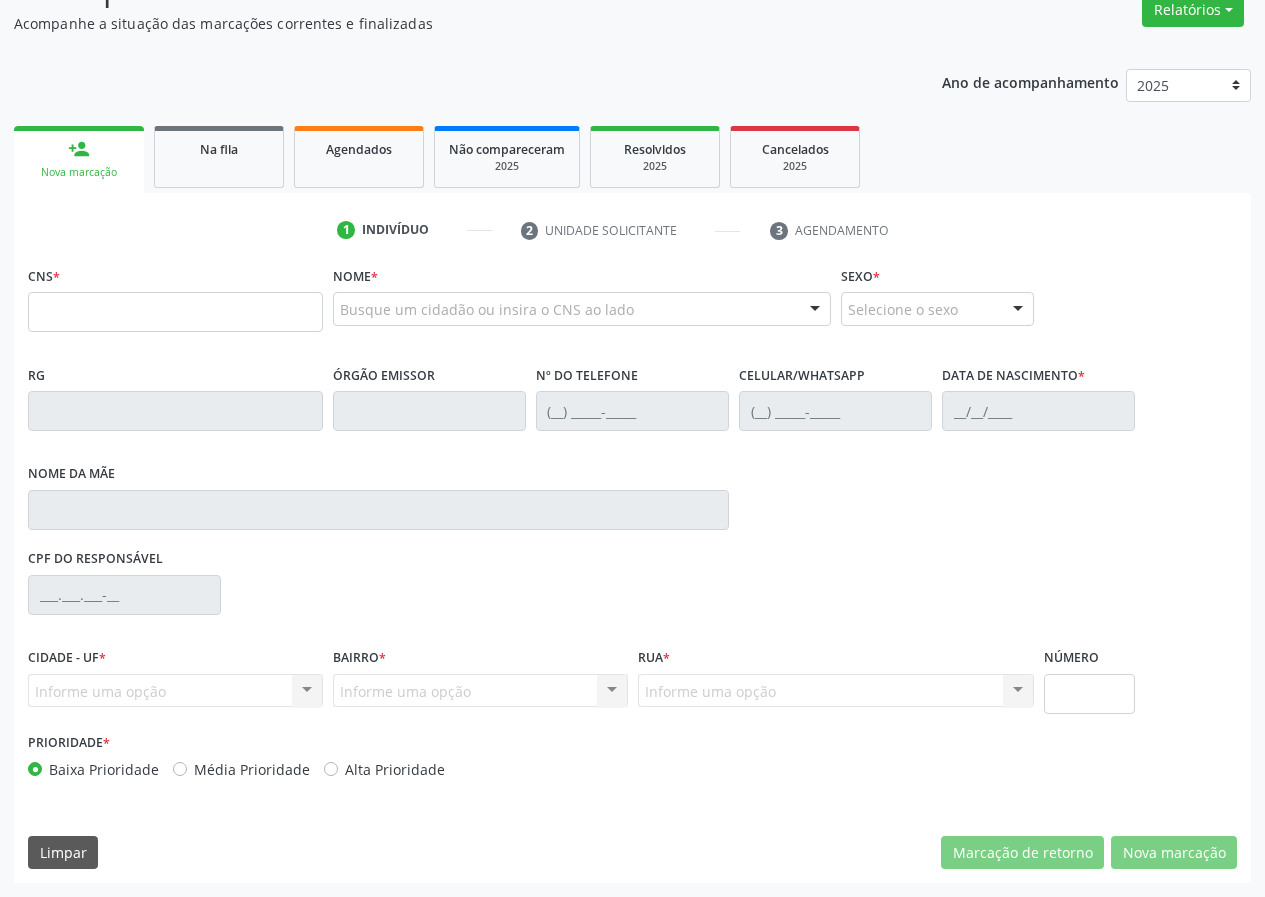 click on "person_add
Nova marcação
Na fila   Agendados   Não compareceram
2025
Resolvidos
2025
Cancelados
2025" at bounding box center [632, 157] 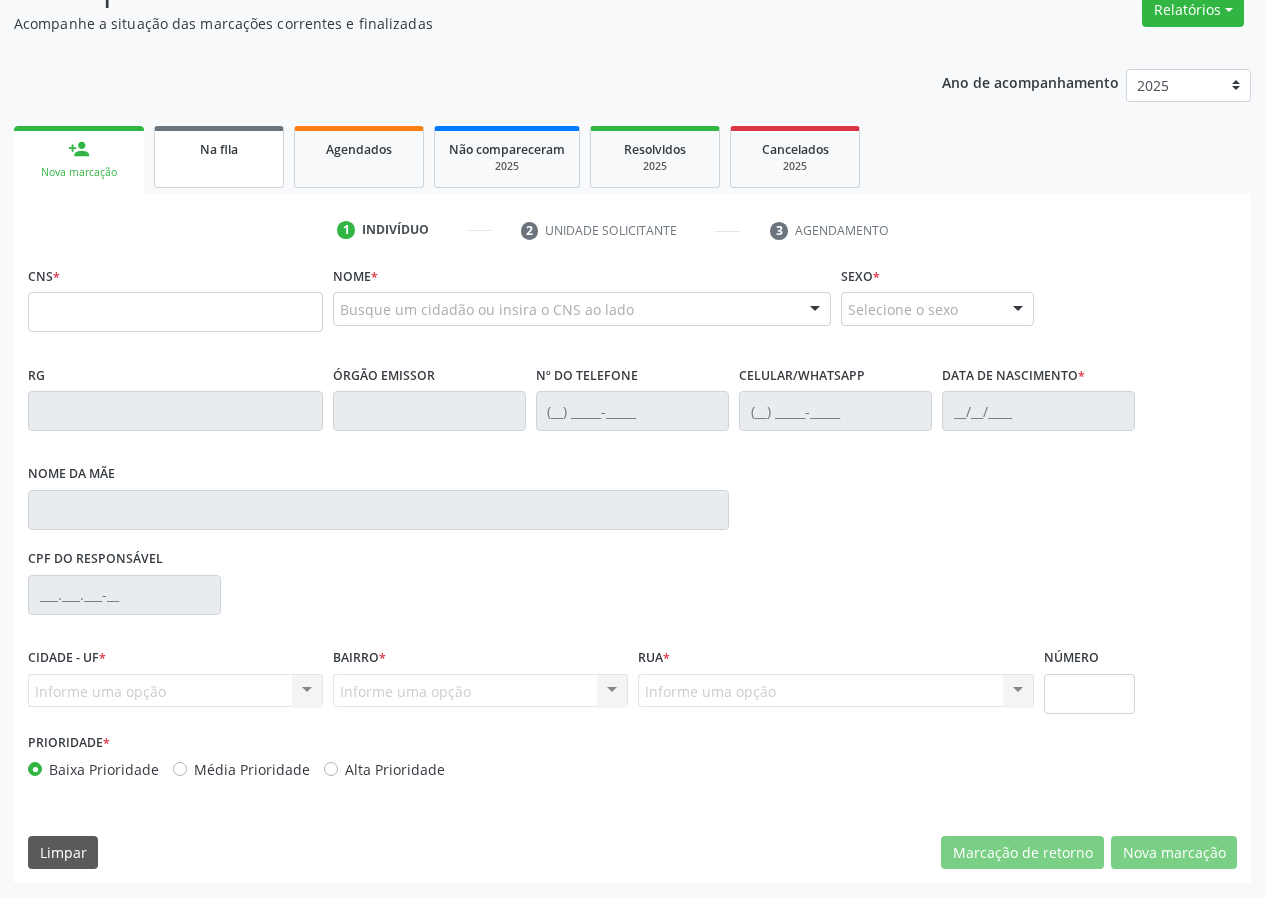 click on "Na fila" at bounding box center (219, 148) 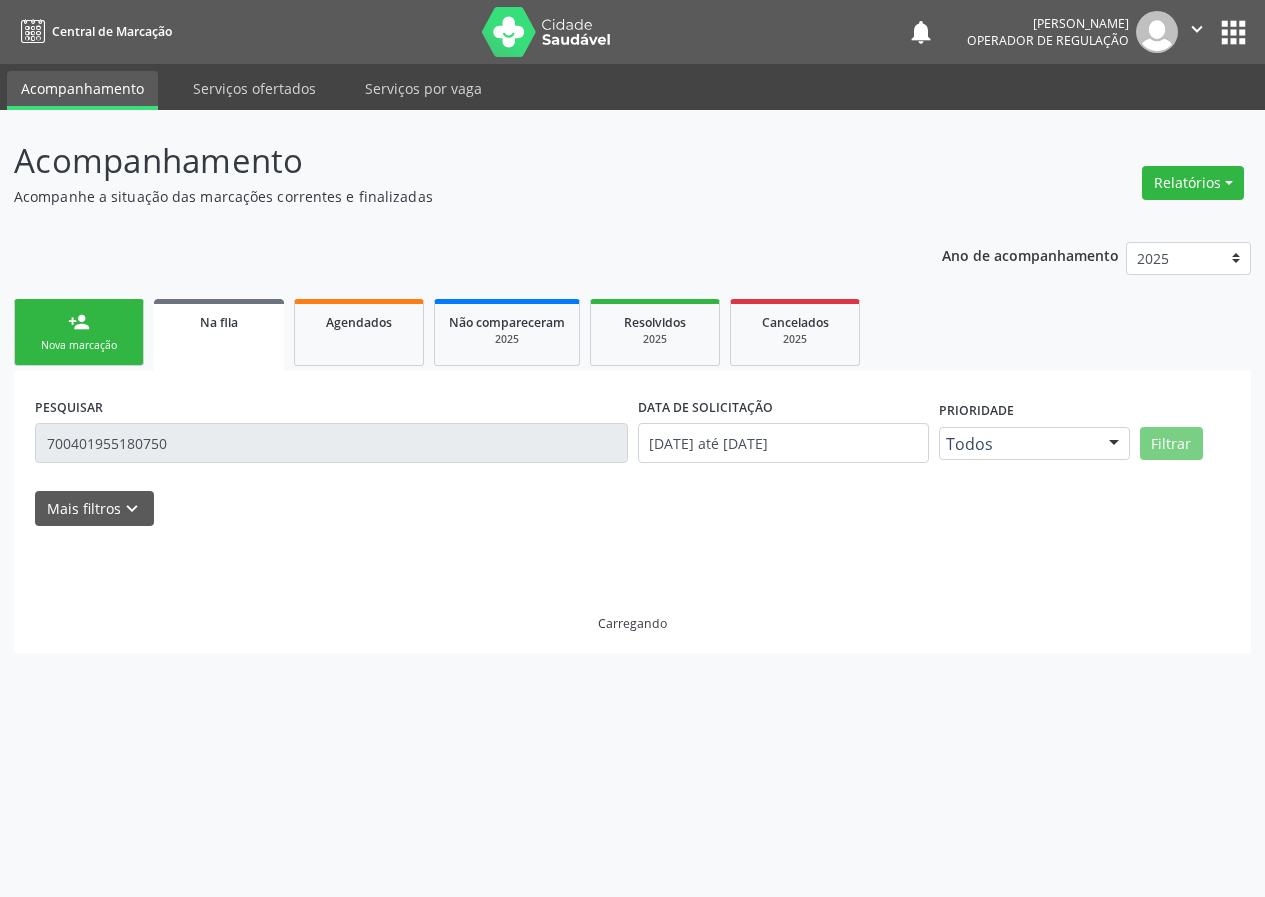 scroll, scrollTop: 0, scrollLeft: 0, axis: both 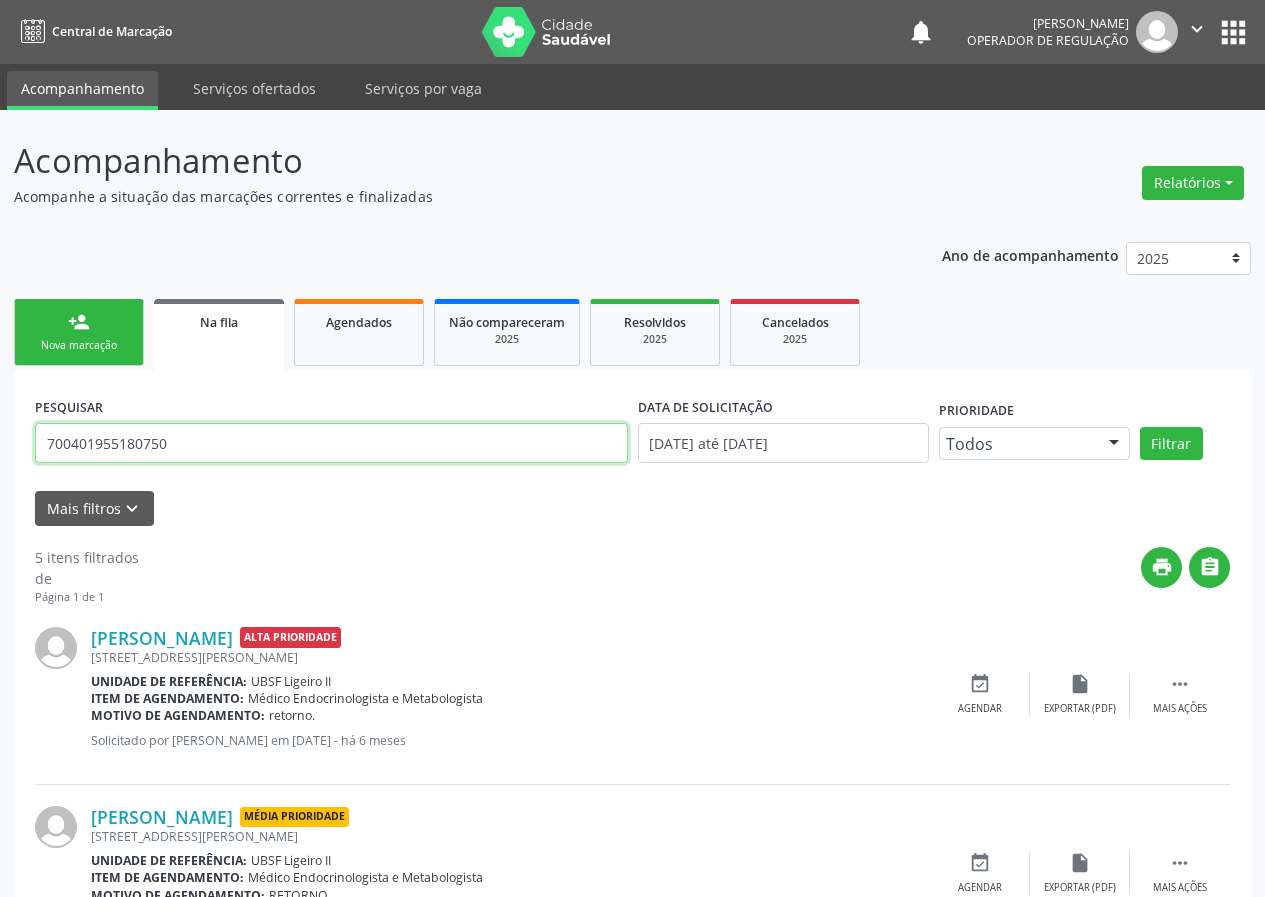 click on "700401955180750" at bounding box center [331, 443] 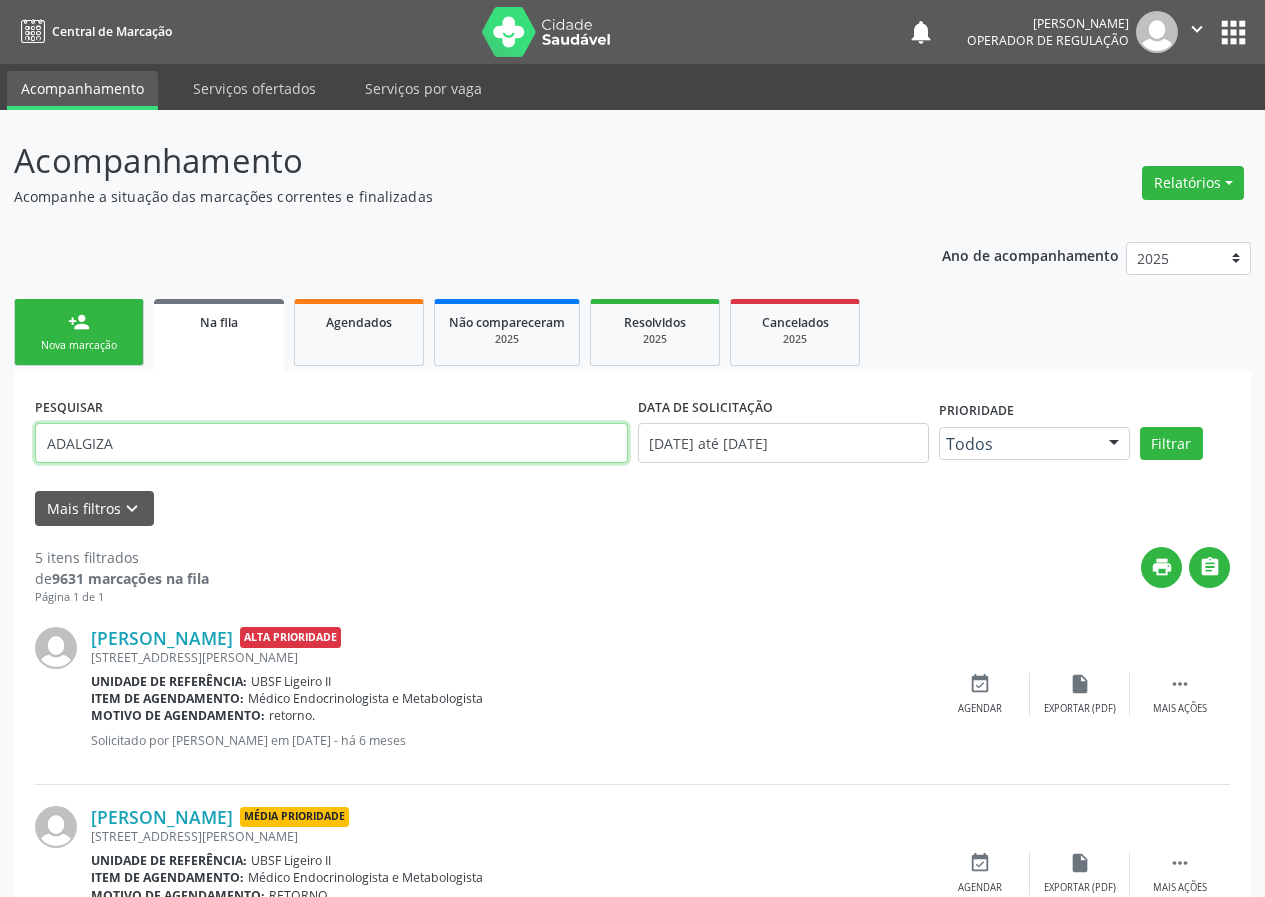 click on "Filtrar" at bounding box center (1171, 444) 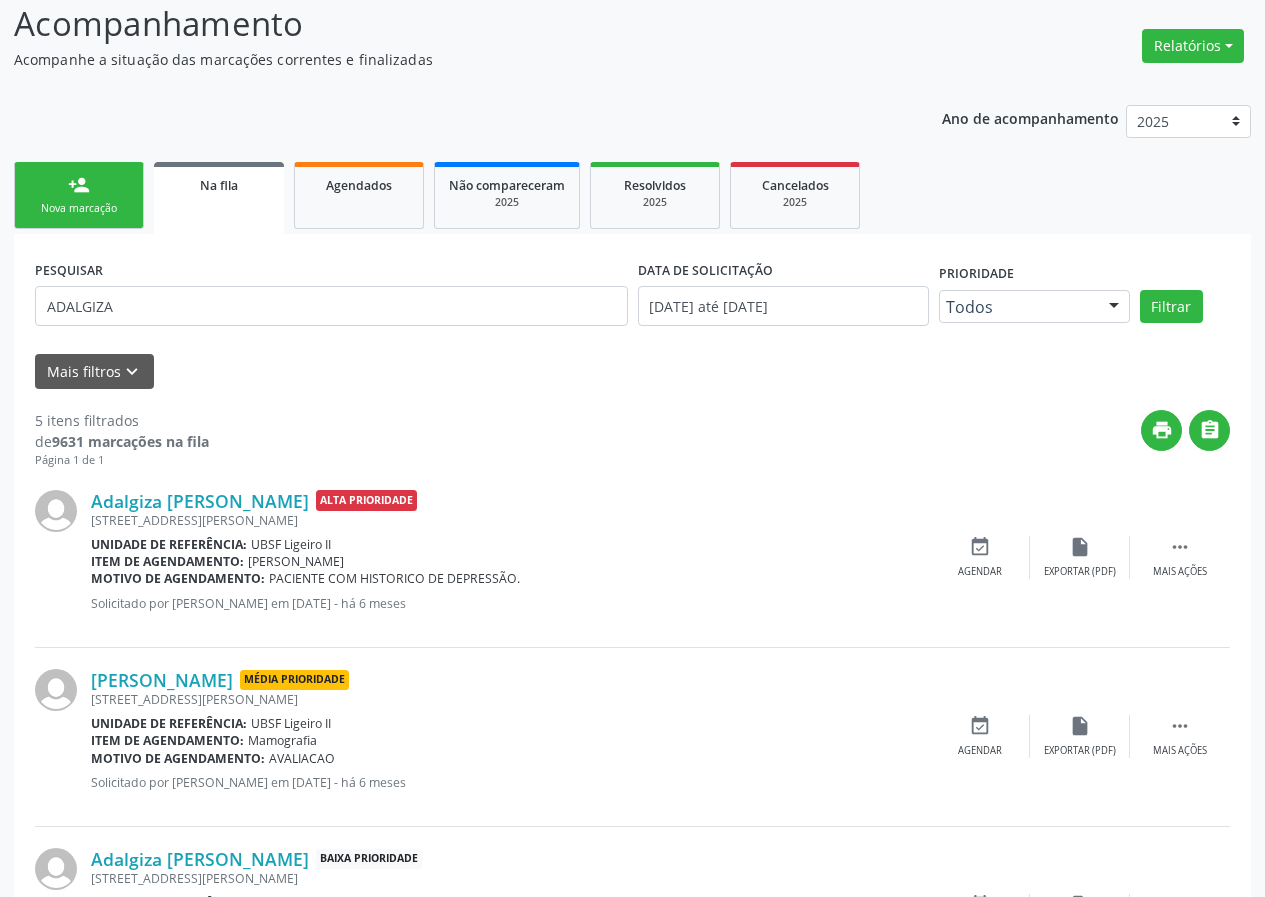 scroll, scrollTop: 300, scrollLeft: 0, axis: vertical 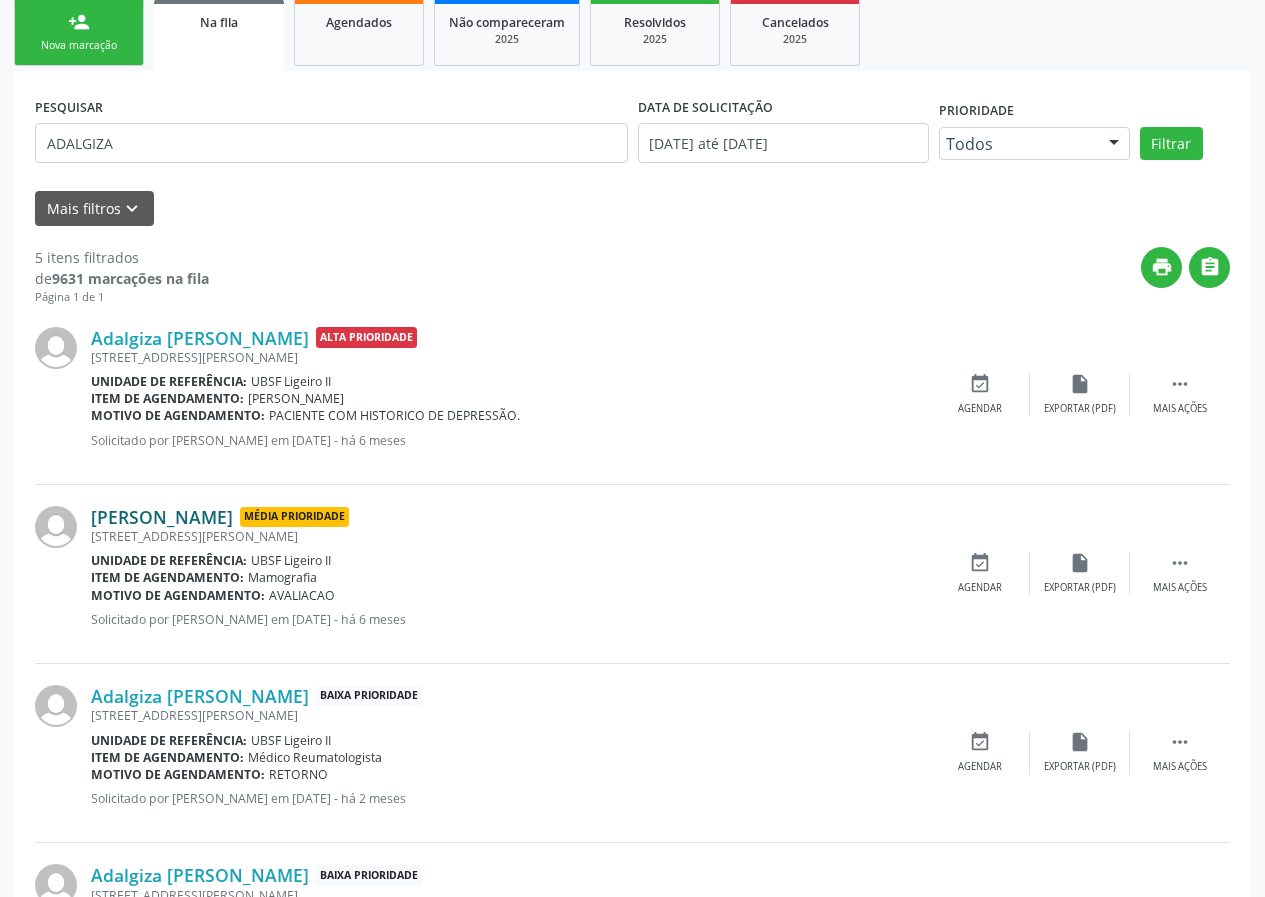 drag, startPoint x: 86, startPoint y: 513, endPoint x: 282, endPoint y: 511, distance: 196.01021 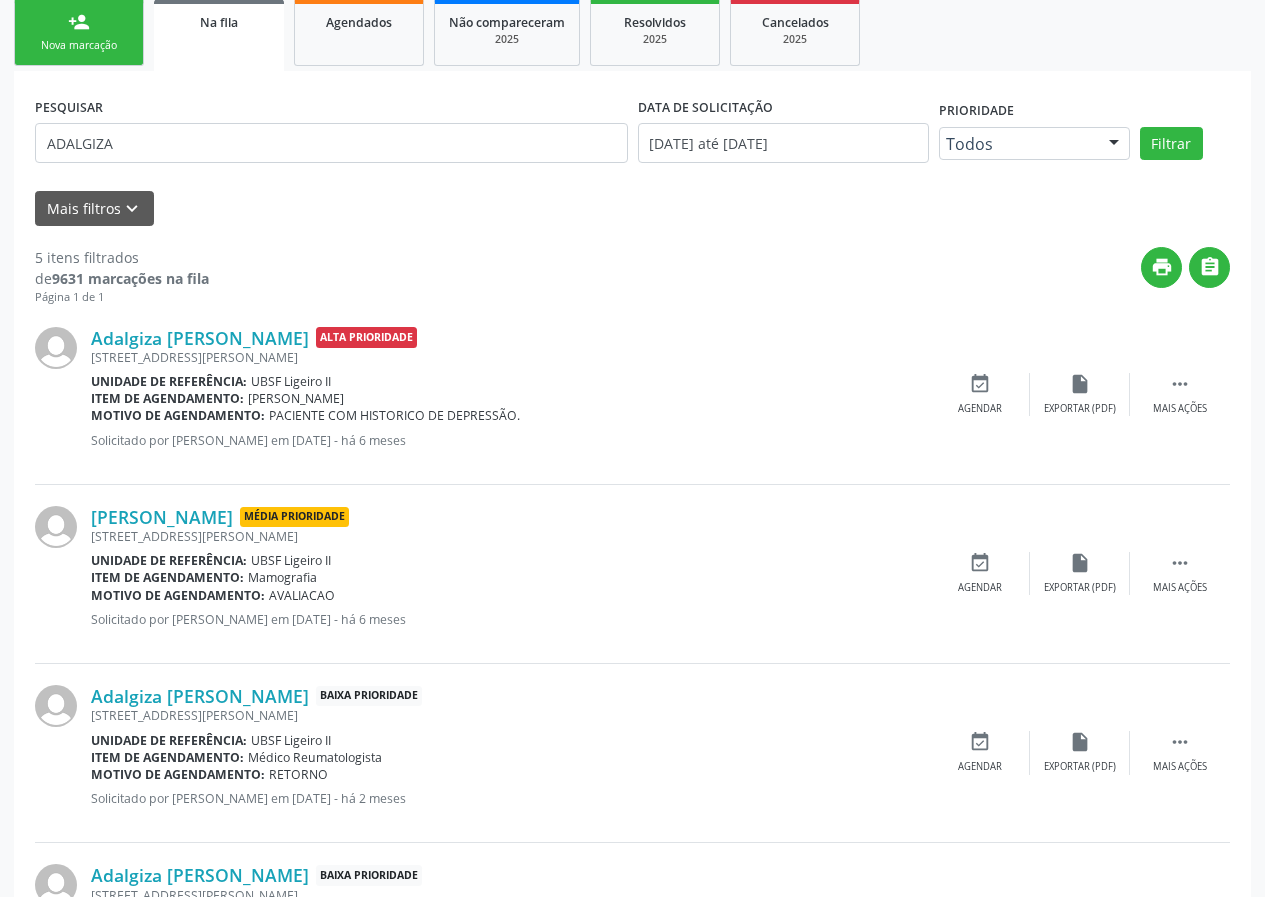 copy on "Adalgiza Maria da Silva" 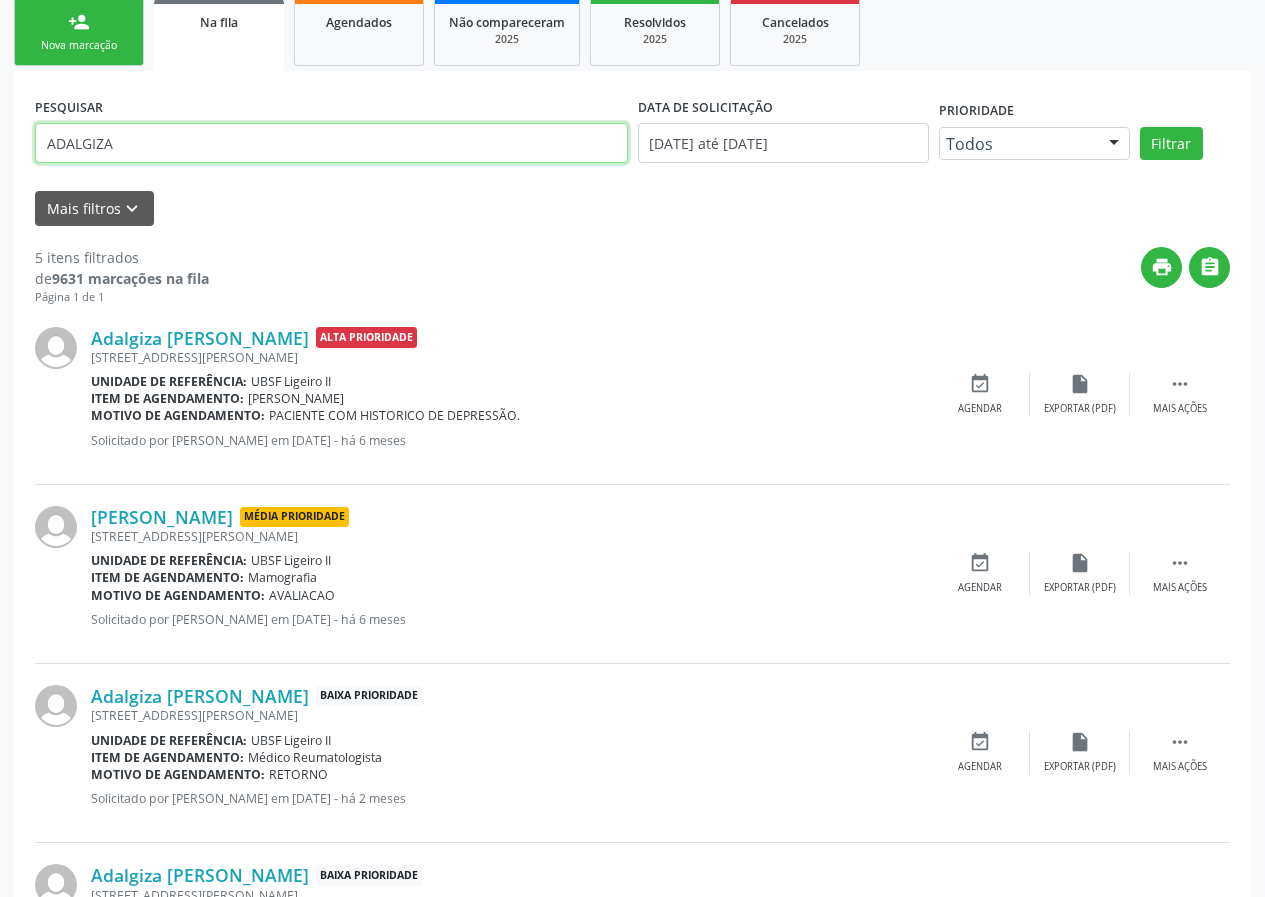 click on "ADALGIZA" at bounding box center [331, 143] 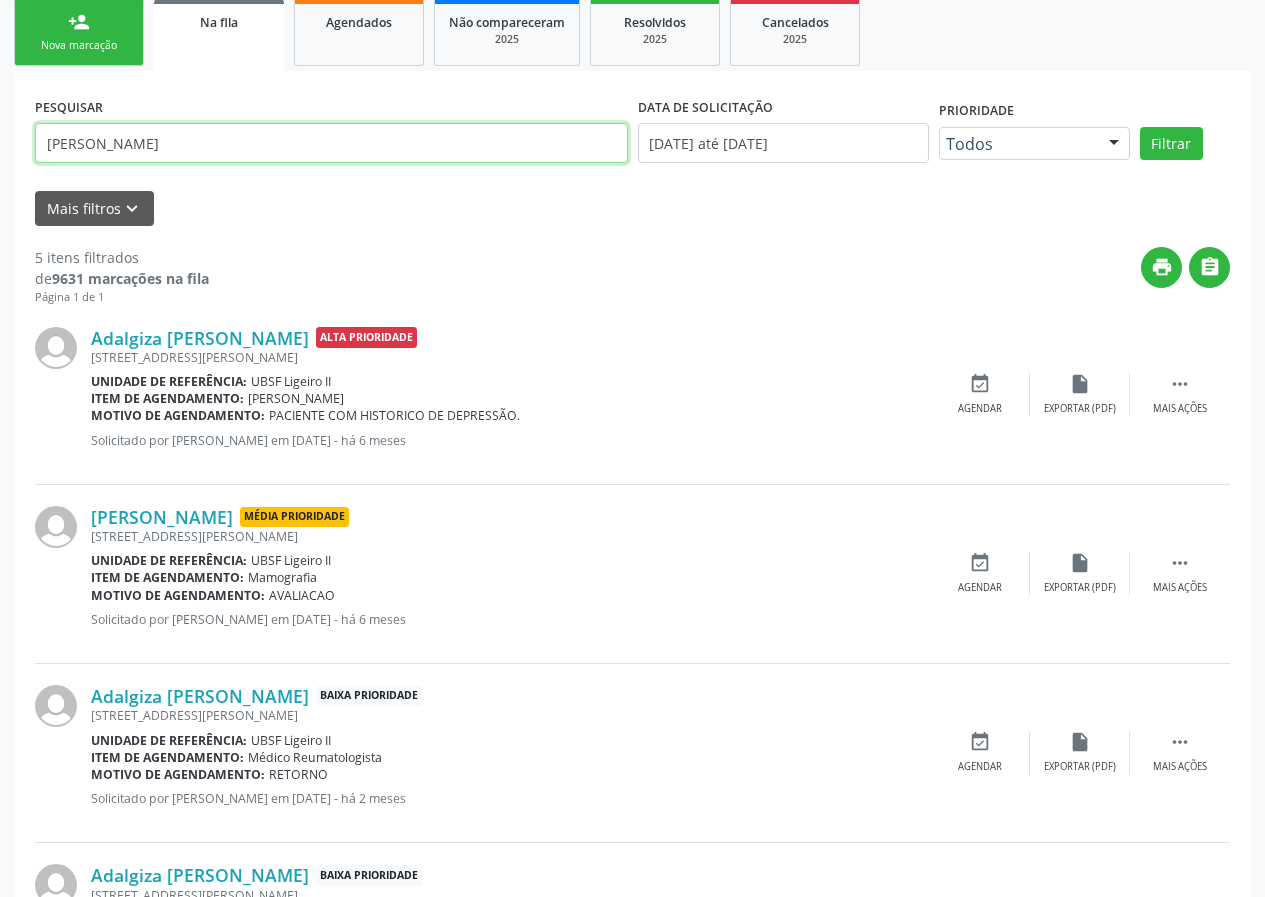 type on "Adalgiza Maria da Silva" 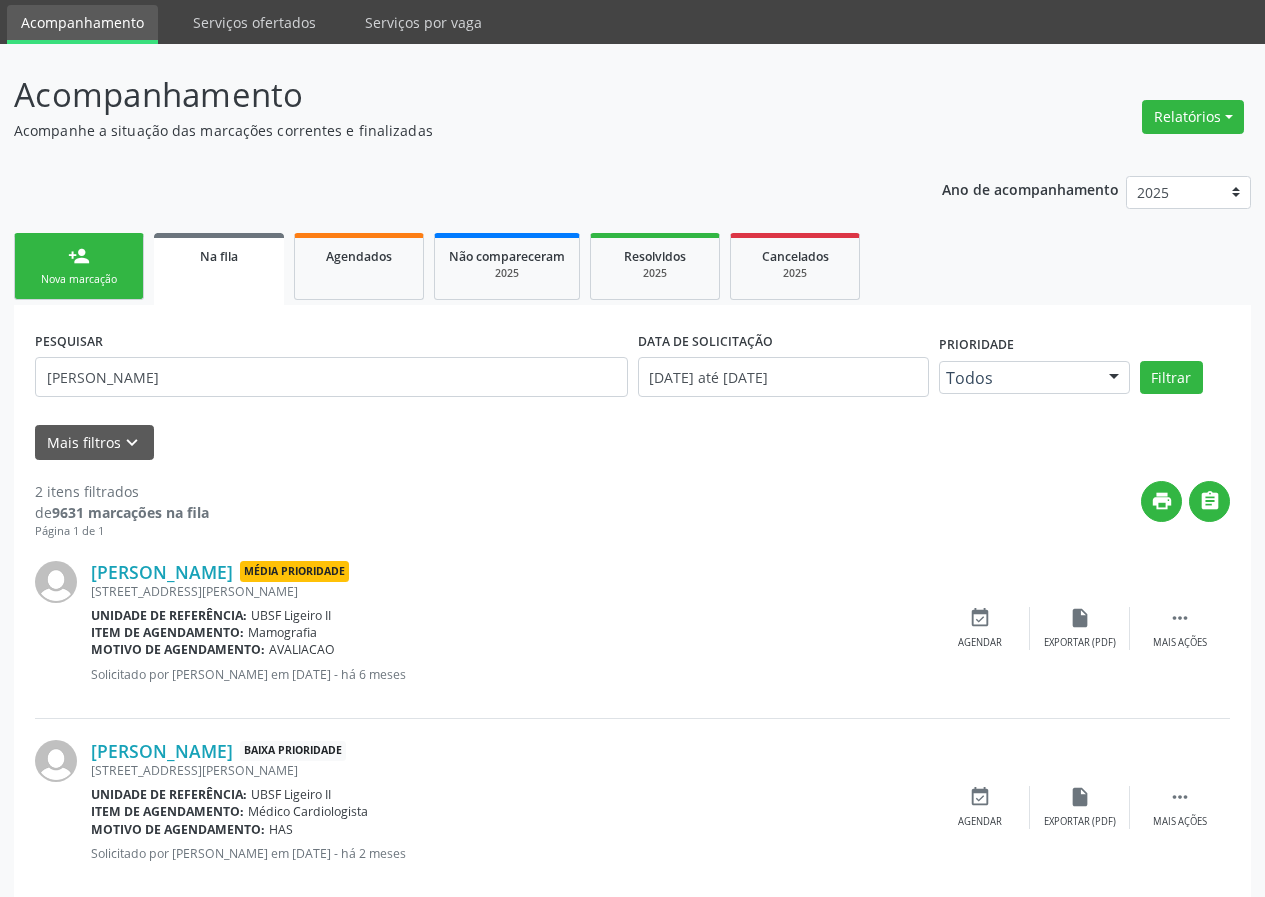 scroll, scrollTop: 101, scrollLeft: 0, axis: vertical 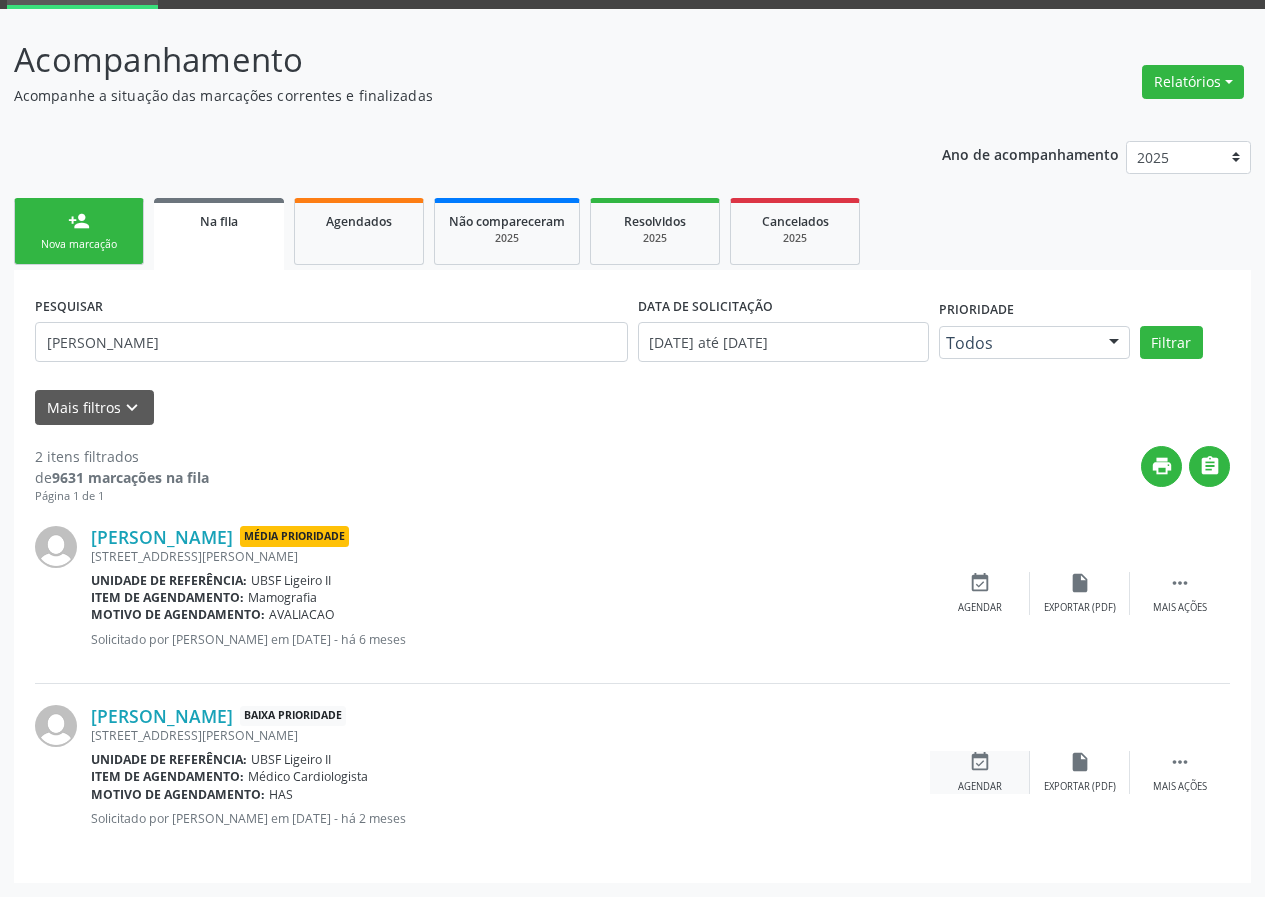 click on "event_available
Agendar" at bounding box center (980, 772) 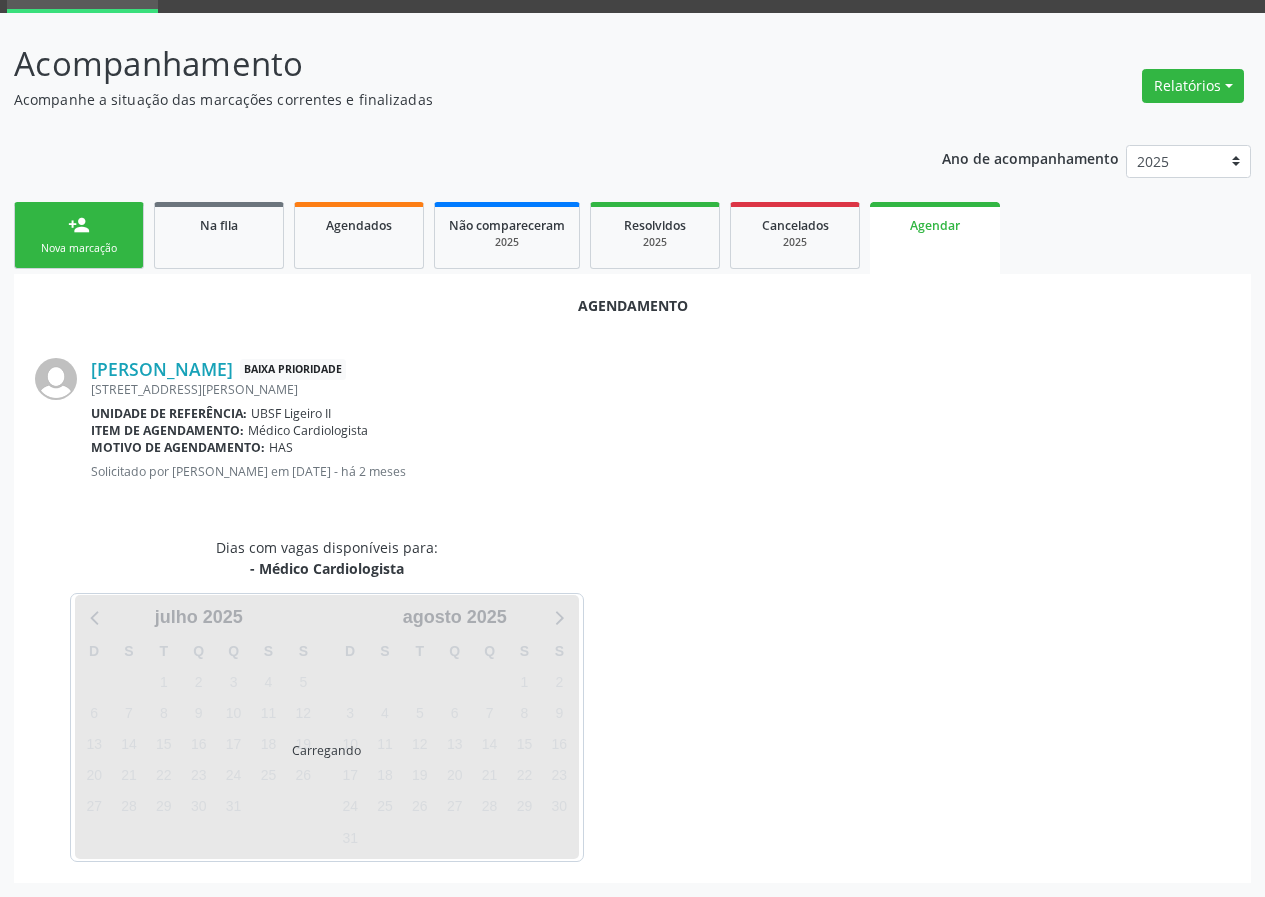 scroll, scrollTop: 101, scrollLeft: 0, axis: vertical 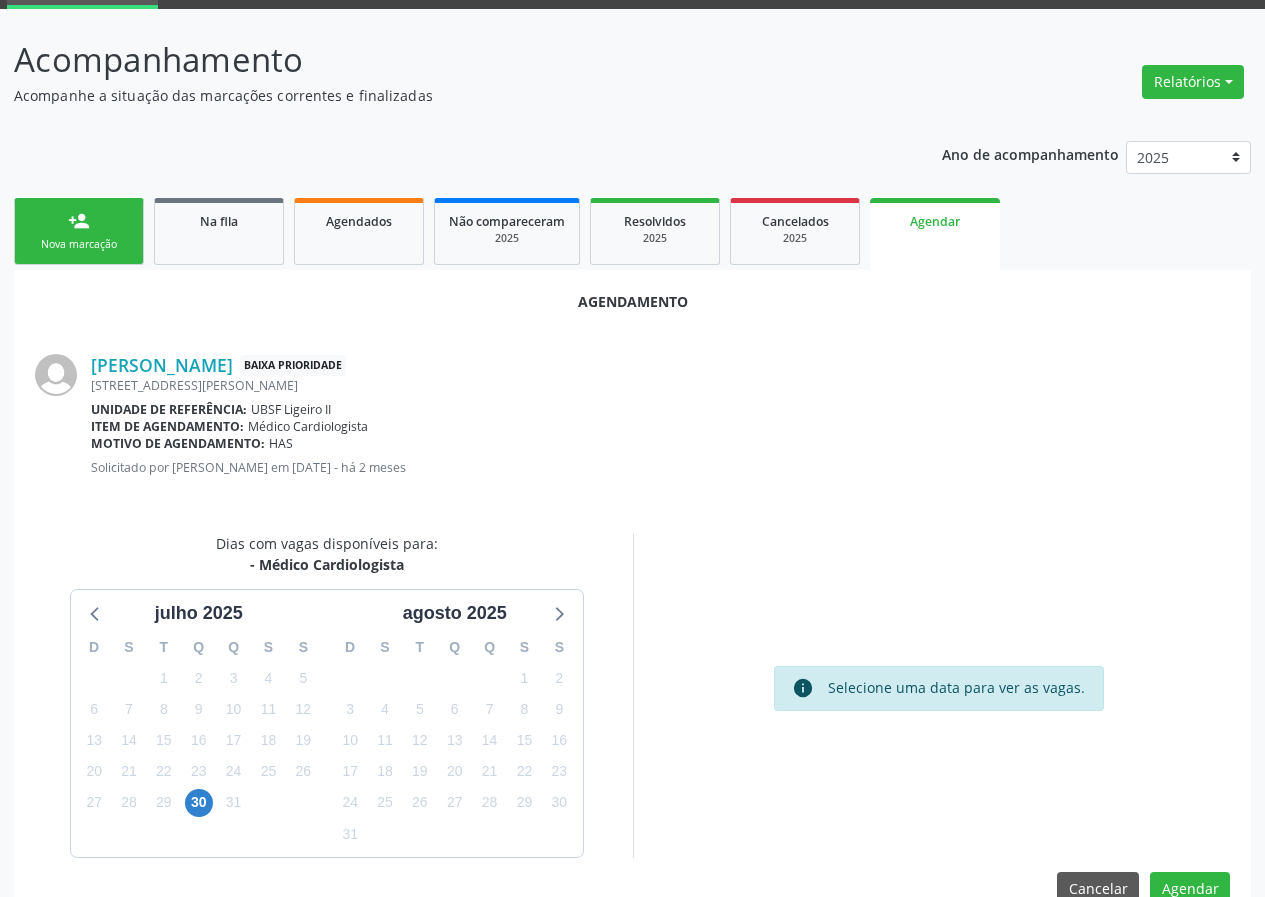 click on "30" at bounding box center (199, 802) 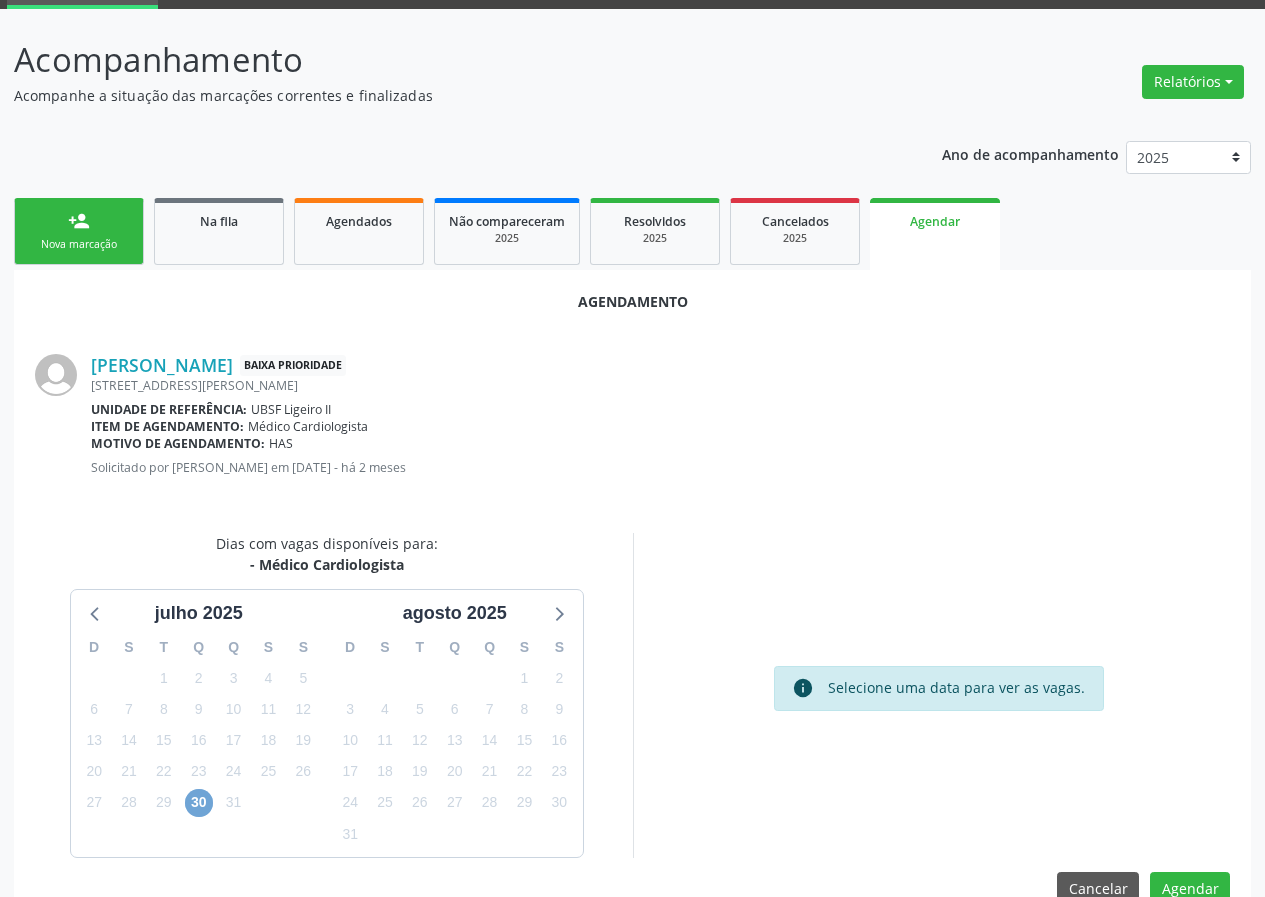 click on "30" at bounding box center [199, 803] 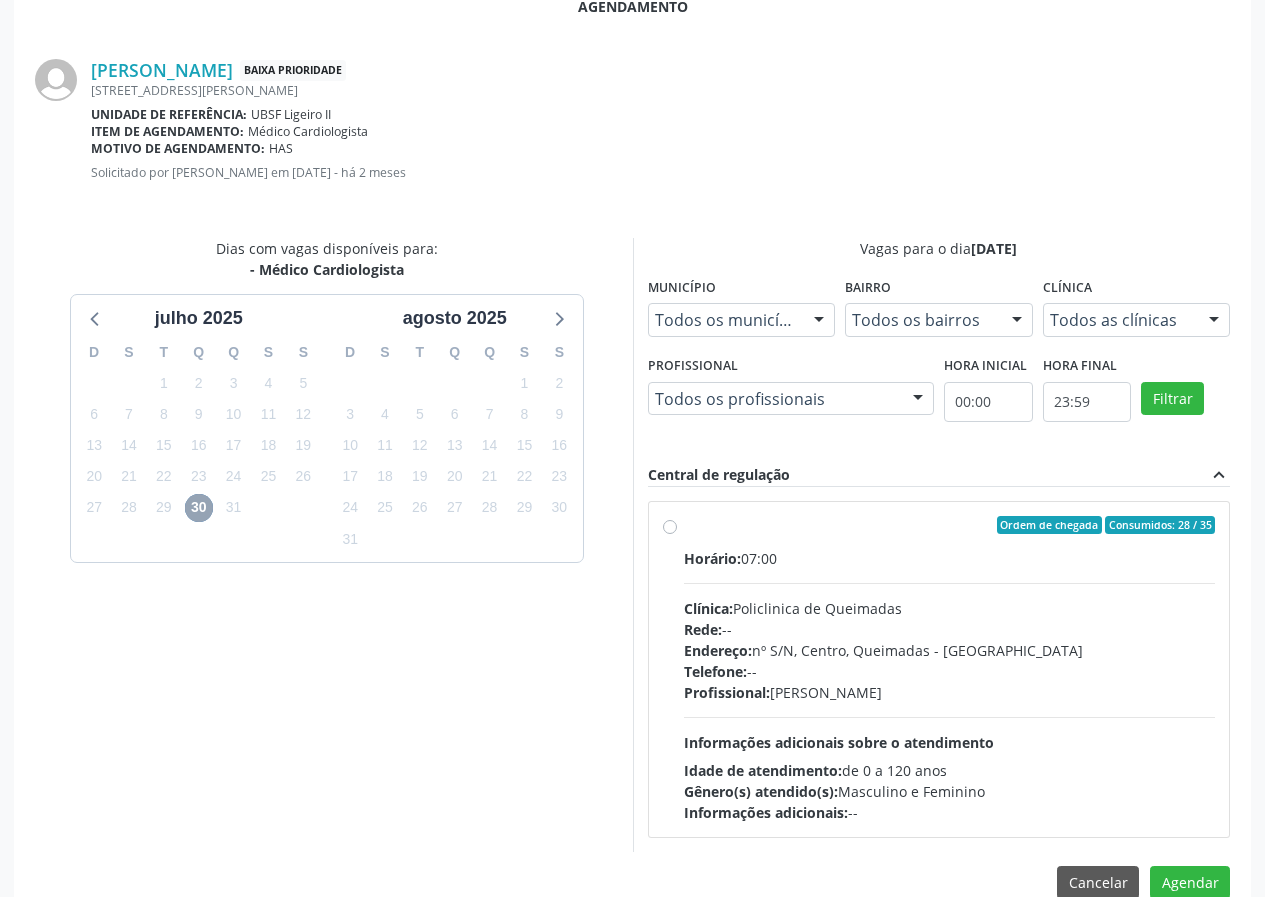 scroll, scrollTop: 433, scrollLeft: 0, axis: vertical 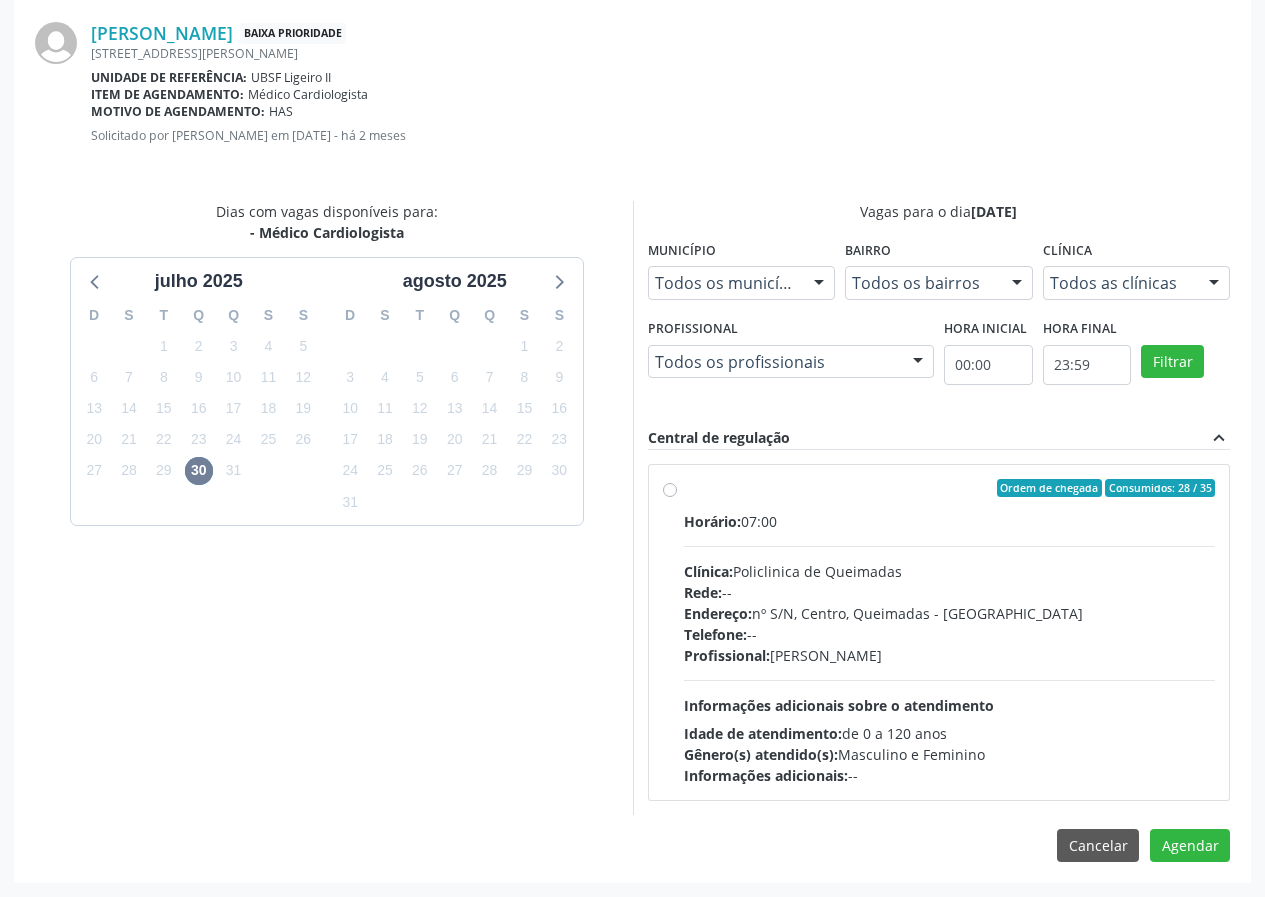 click on "Telefone:" at bounding box center (715, 634) 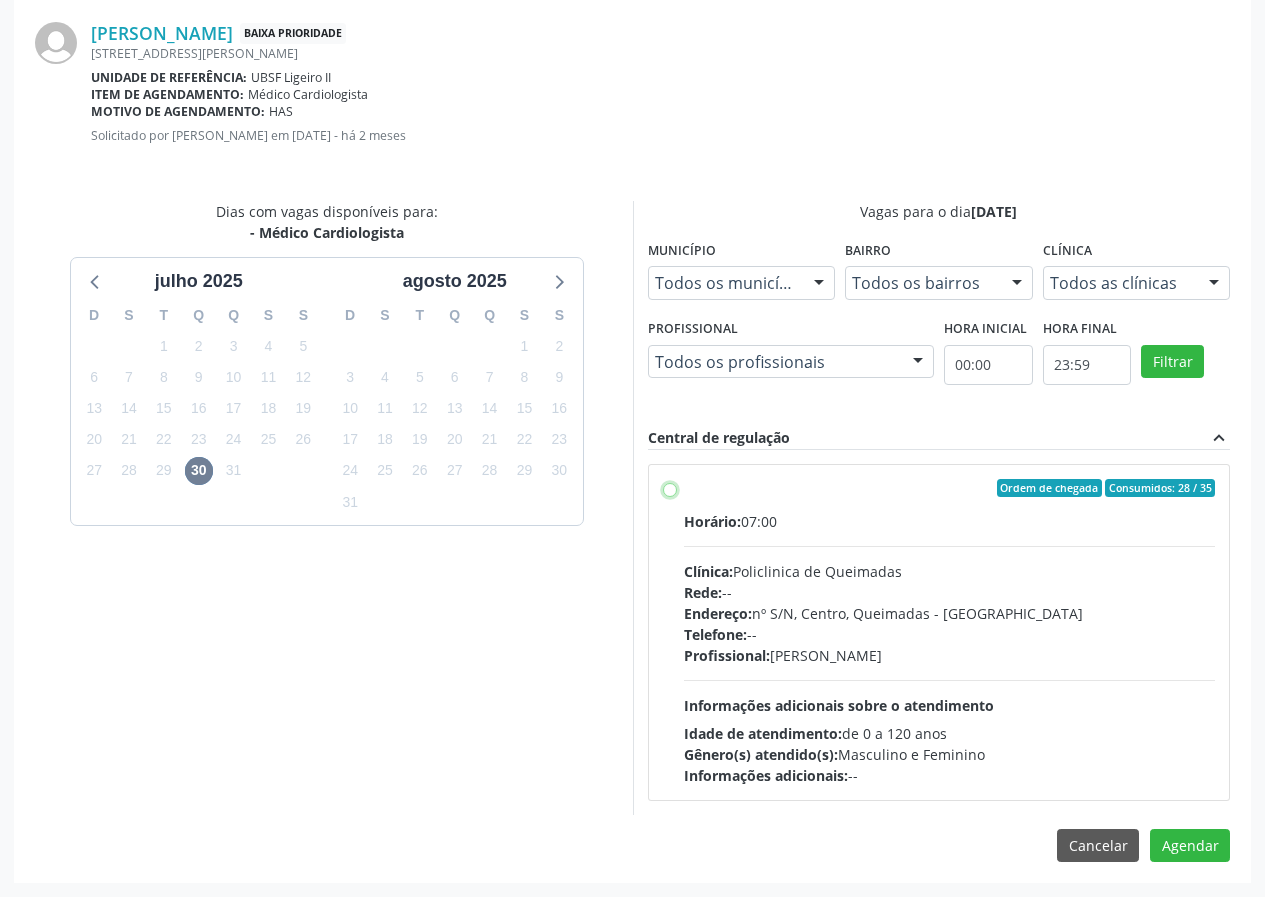 radio on "true" 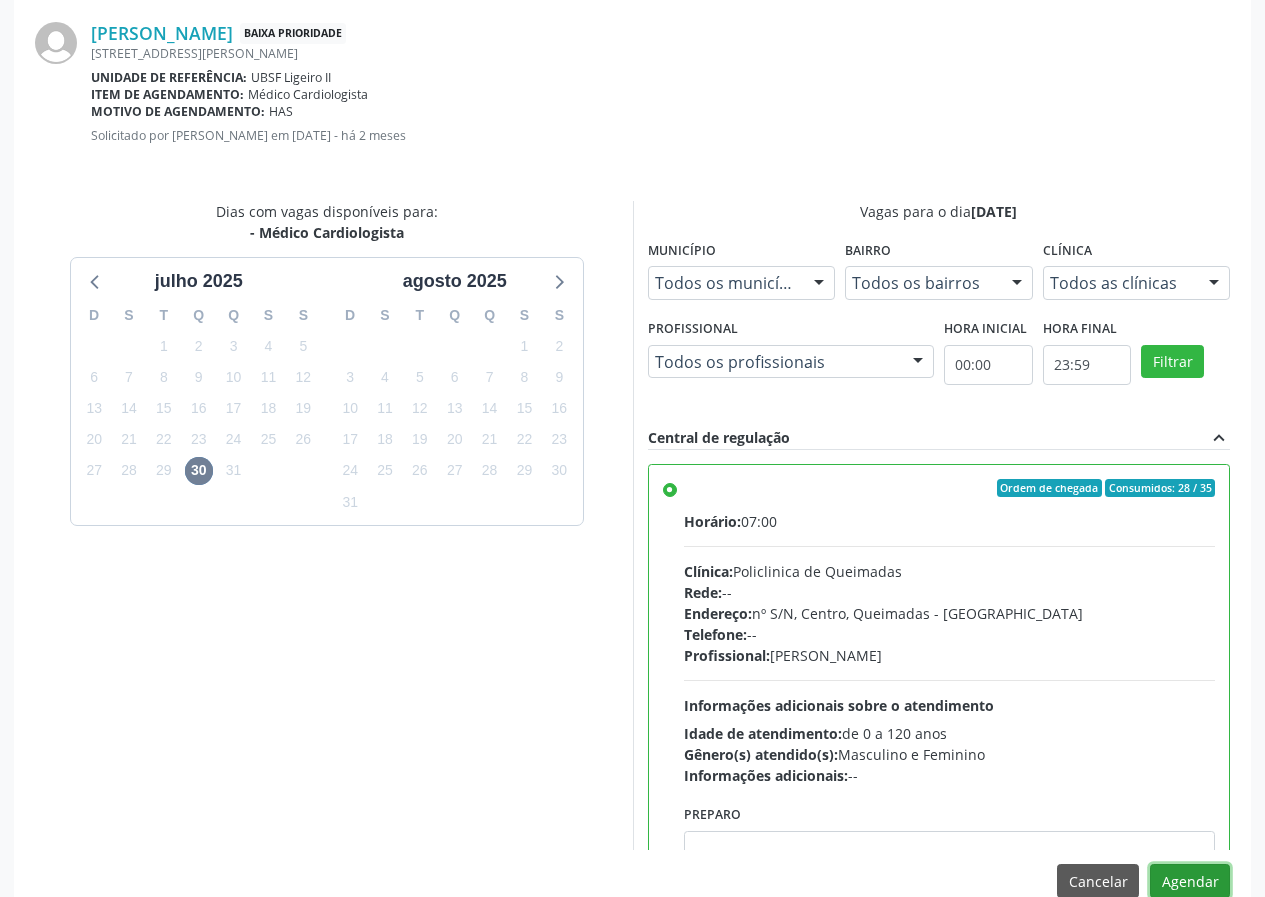 click on "Agendar" at bounding box center [1190, 881] 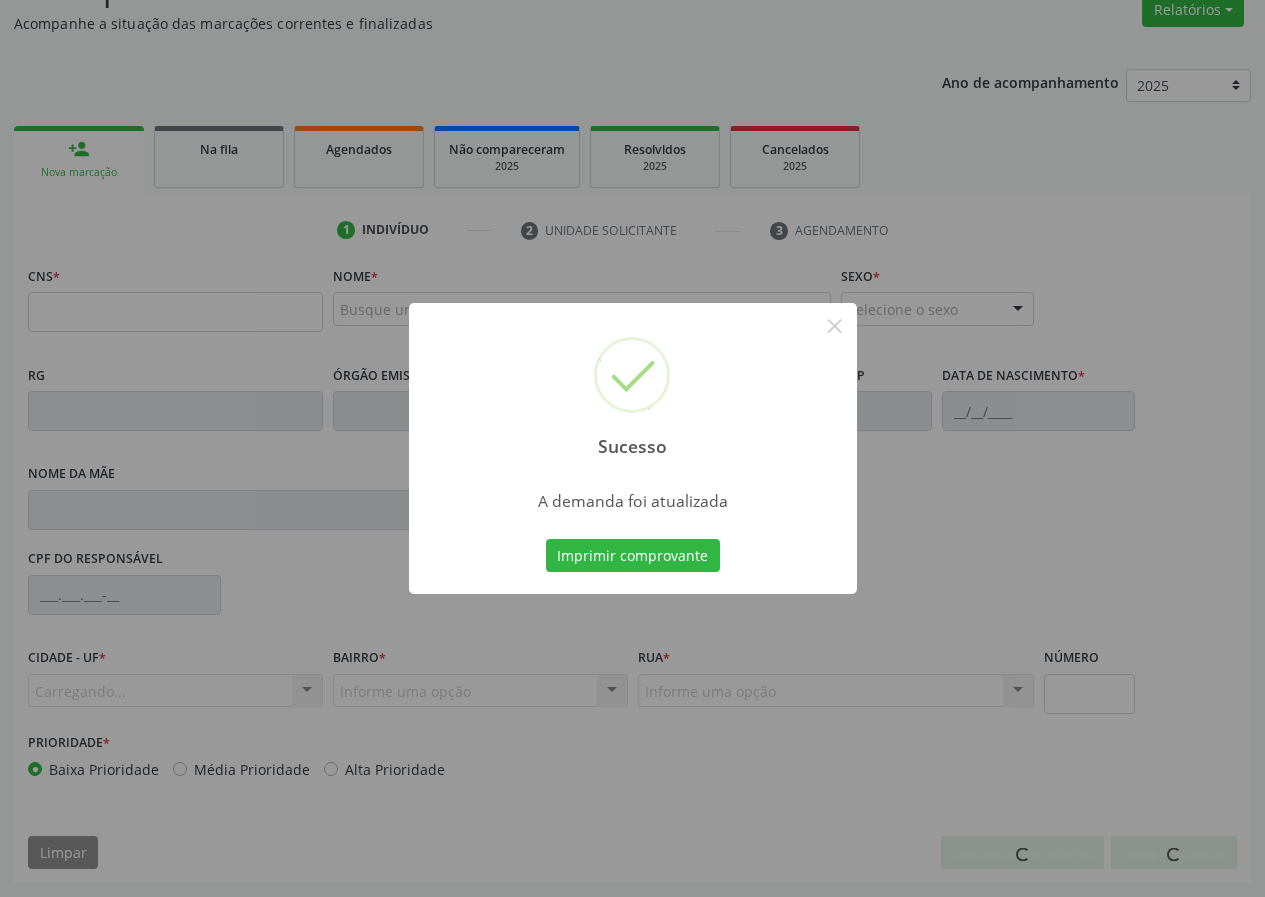 scroll, scrollTop: 173, scrollLeft: 0, axis: vertical 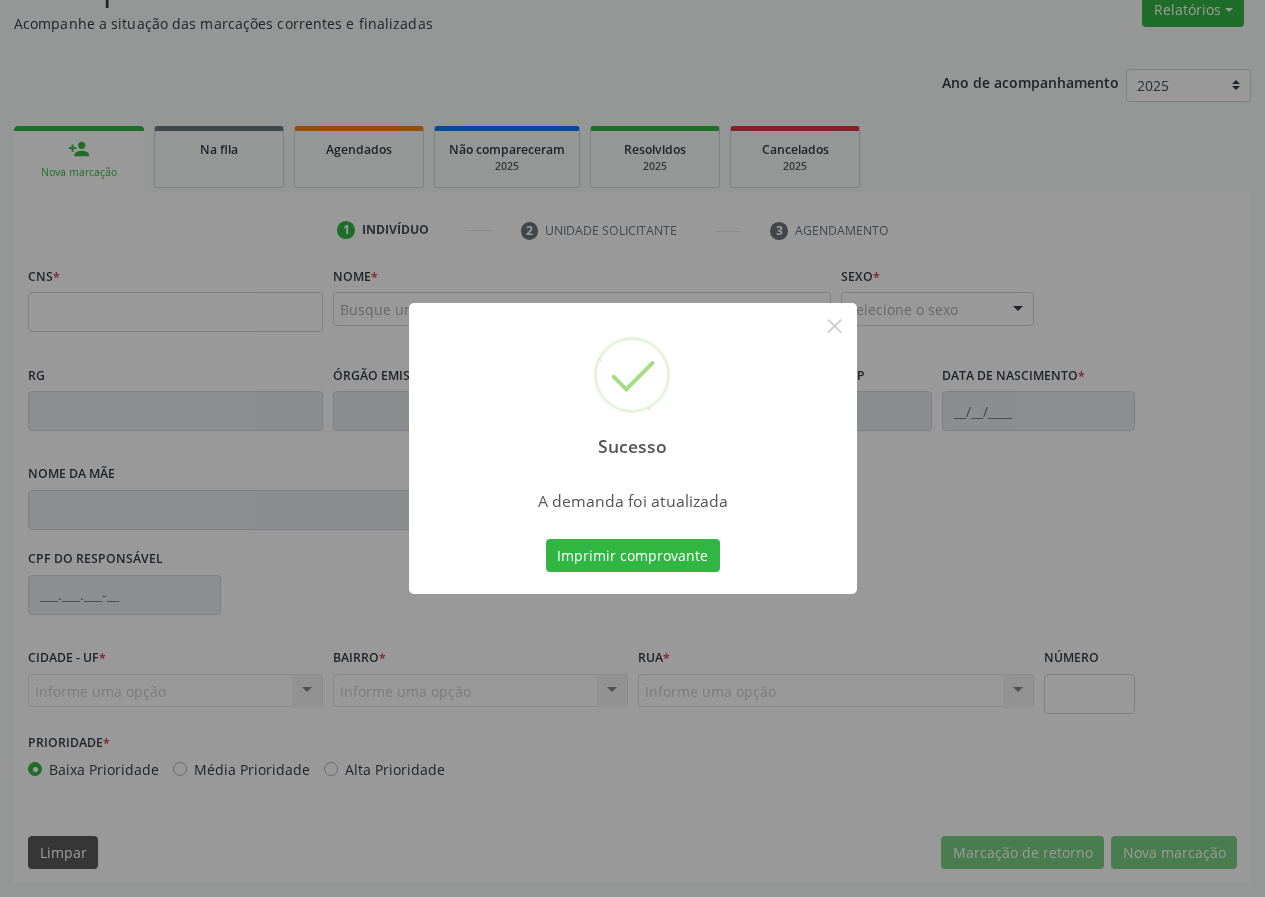 type 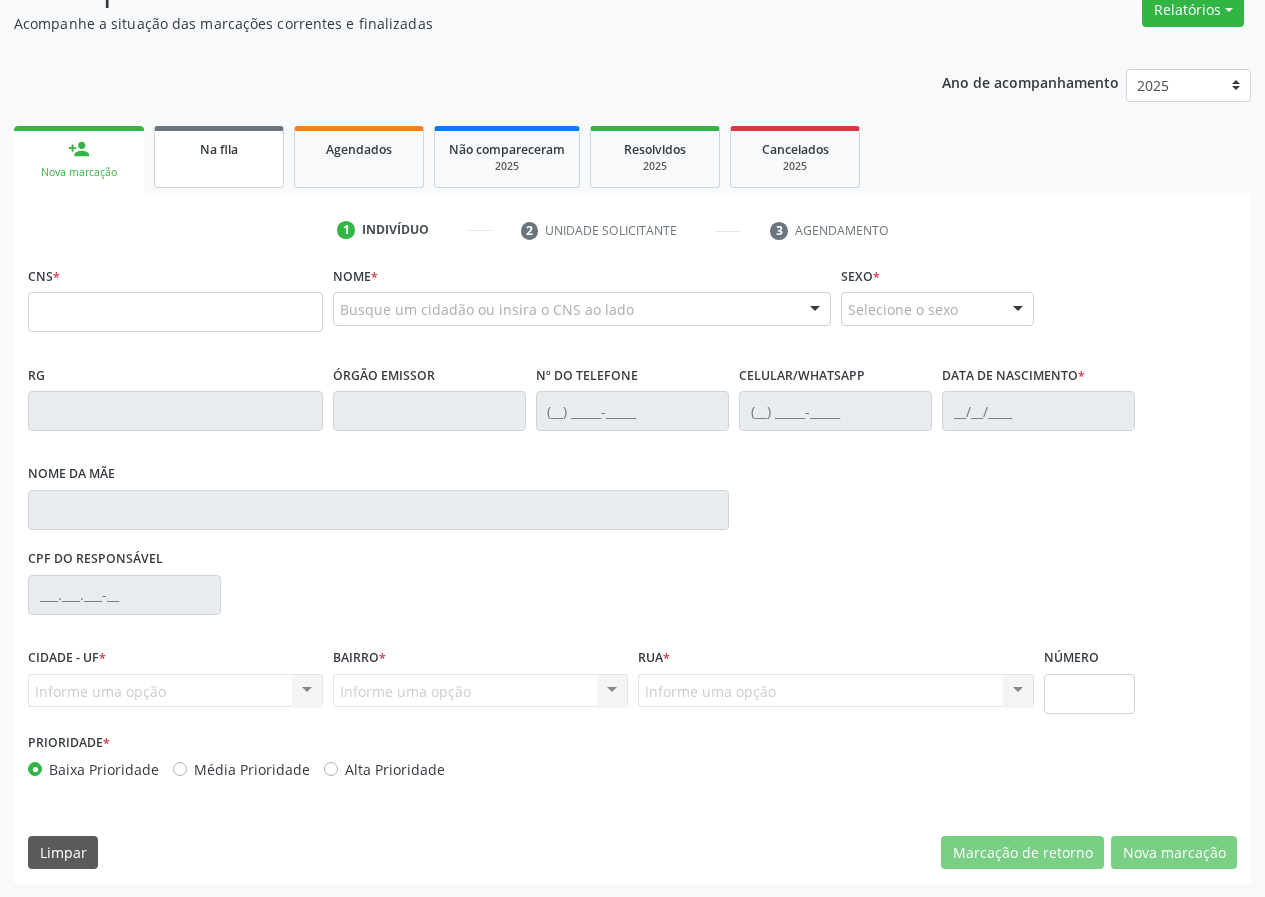 click on "Na fila" at bounding box center (219, 157) 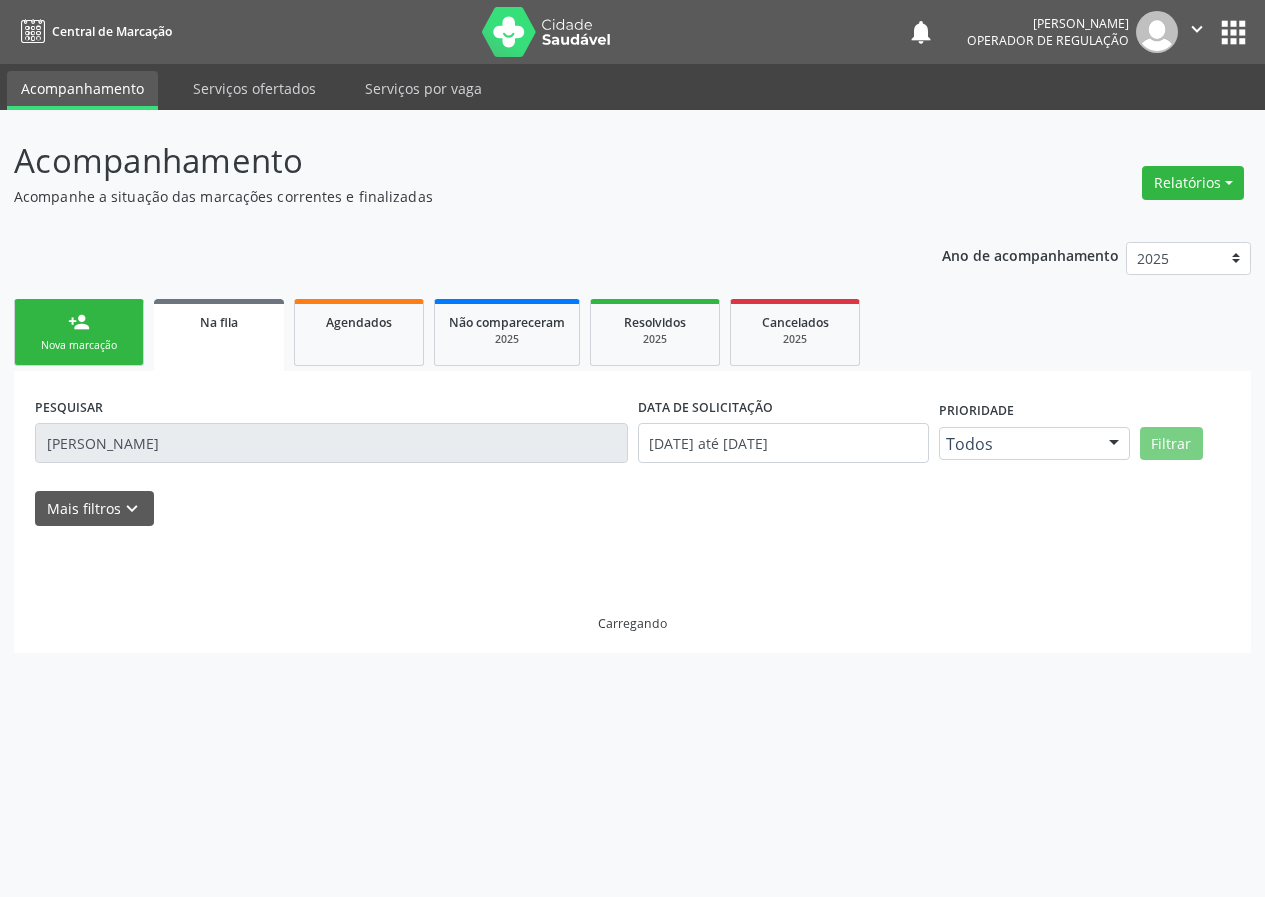 scroll, scrollTop: 0, scrollLeft: 0, axis: both 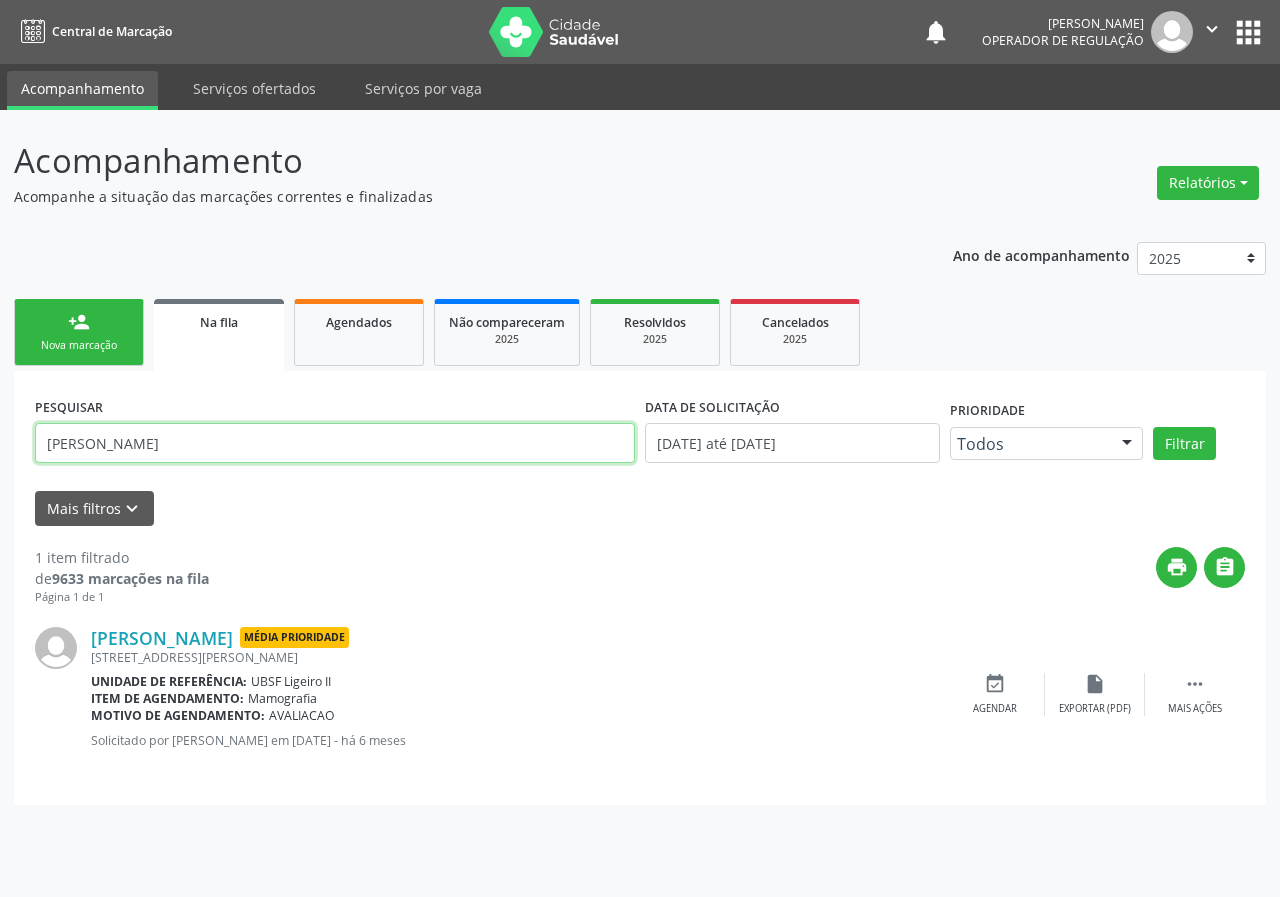 click on "Adalgiza Maria da Silva" at bounding box center [335, 443] 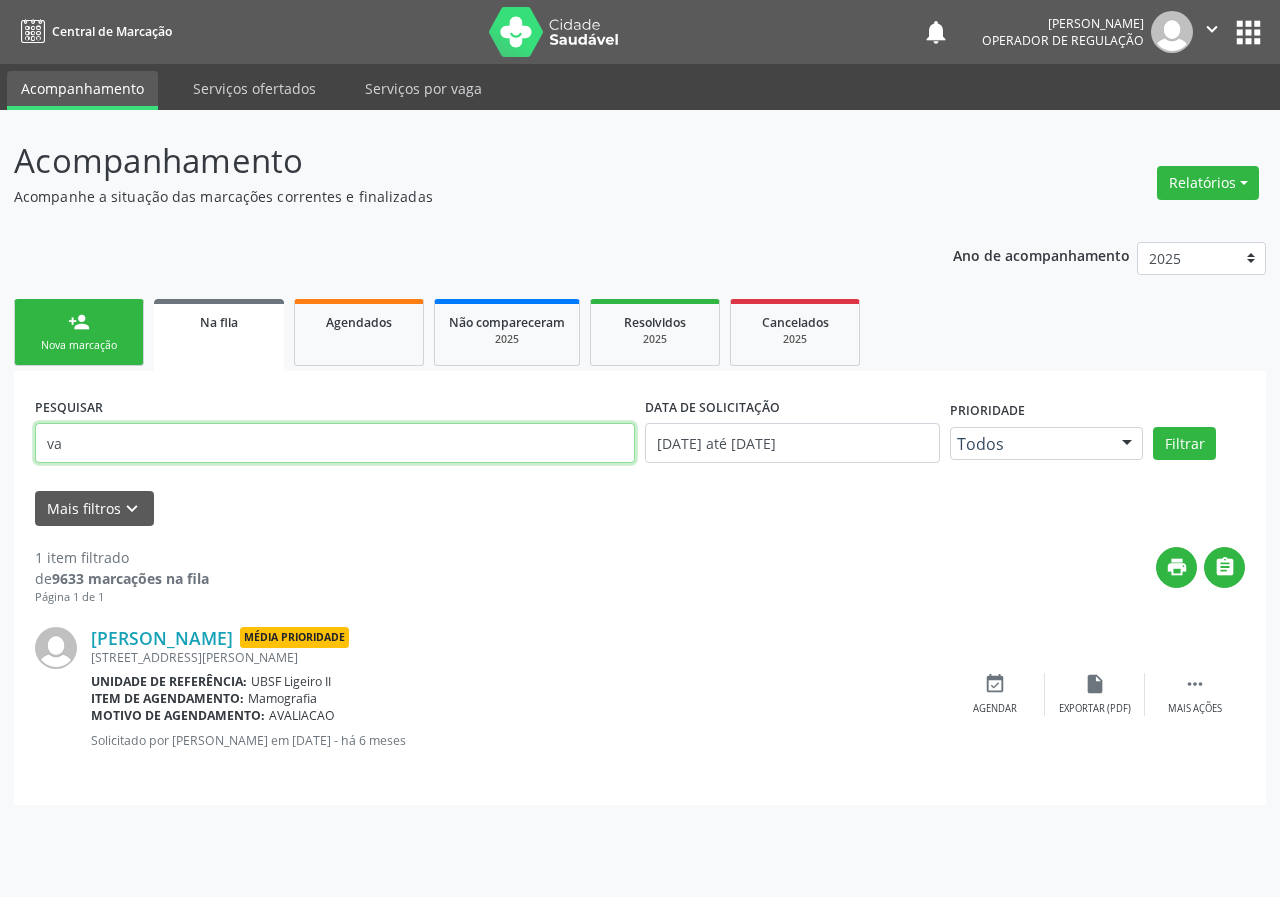 type on "a" 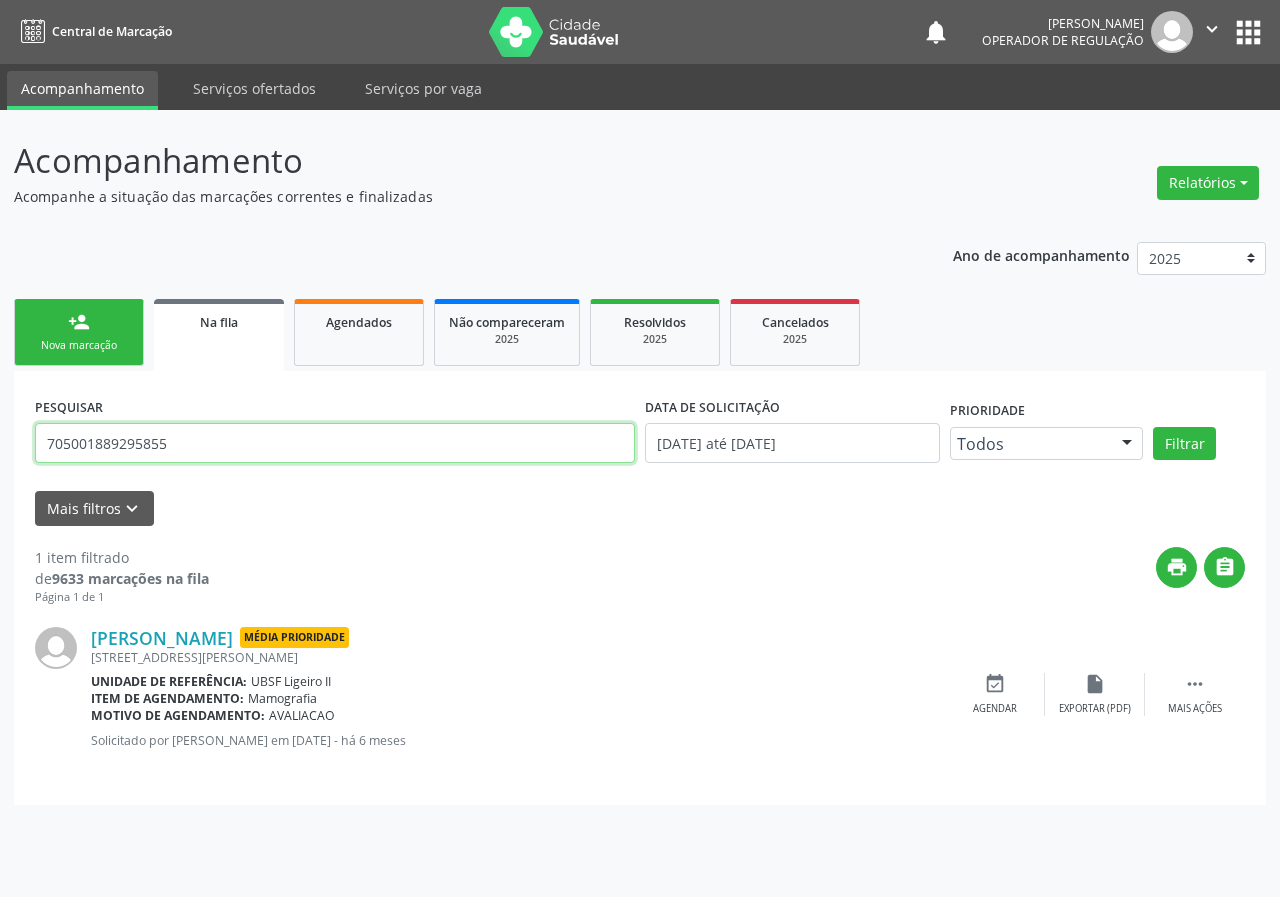 type on "705001889295855" 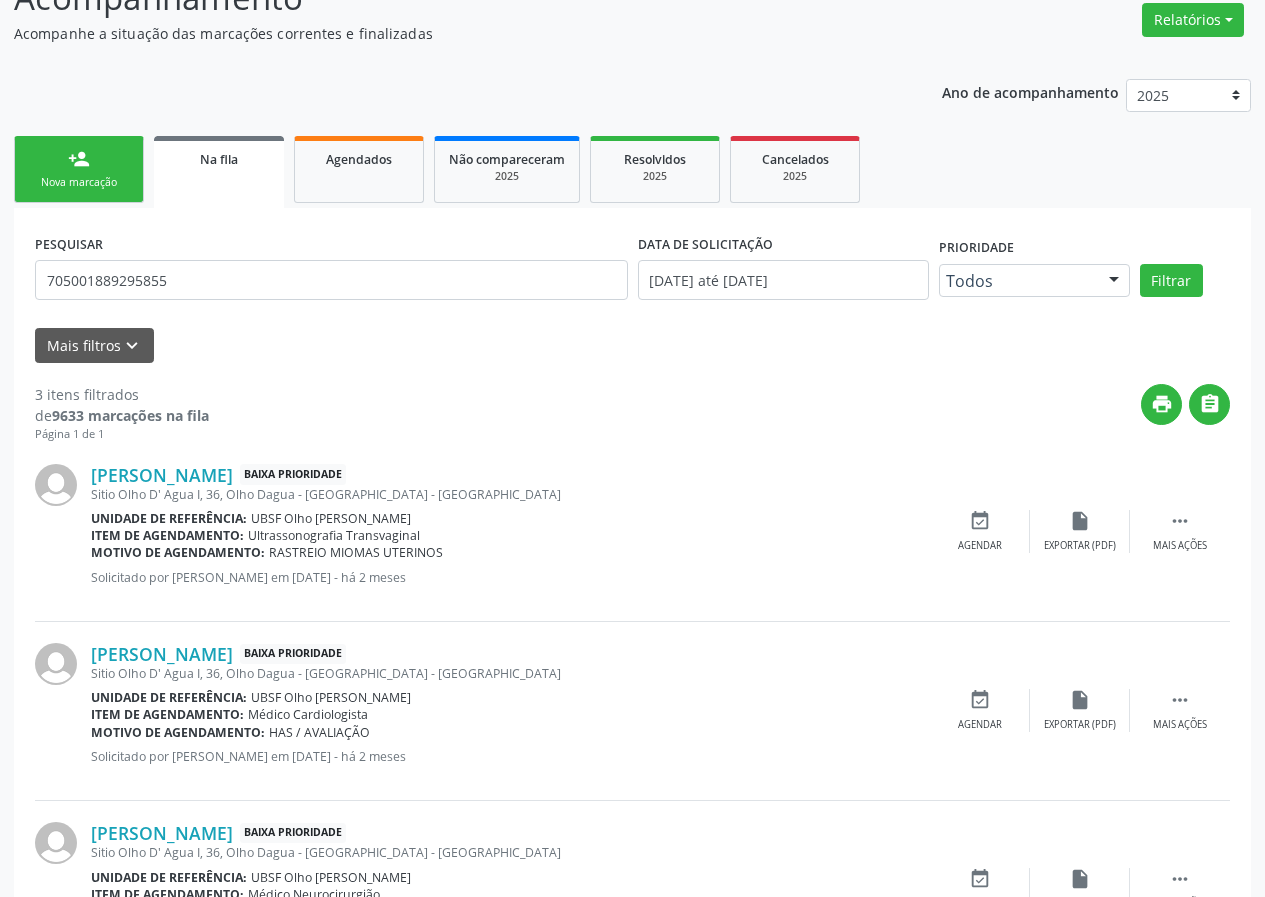 scroll, scrollTop: 280, scrollLeft: 0, axis: vertical 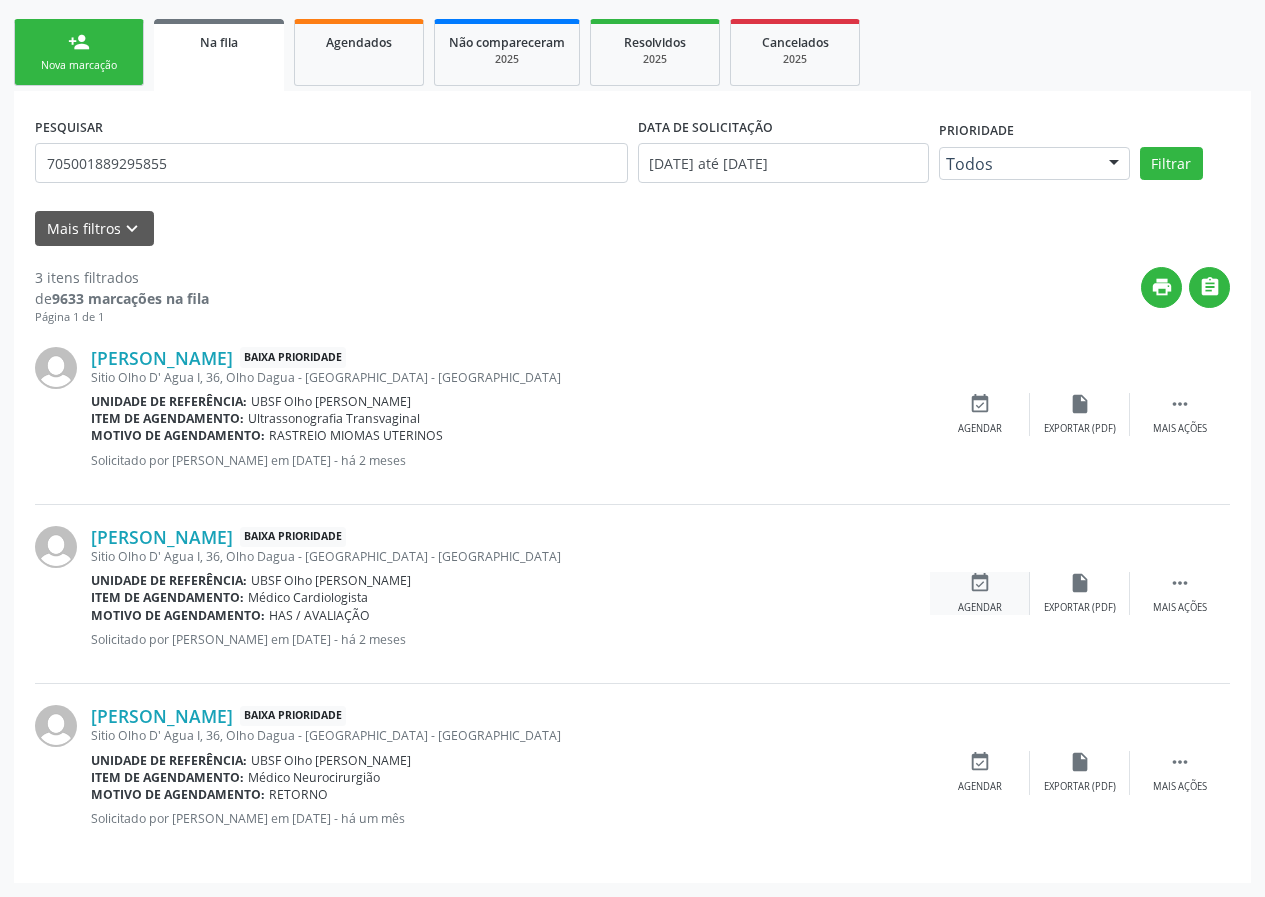 click on "event_available
Agendar" at bounding box center (980, 593) 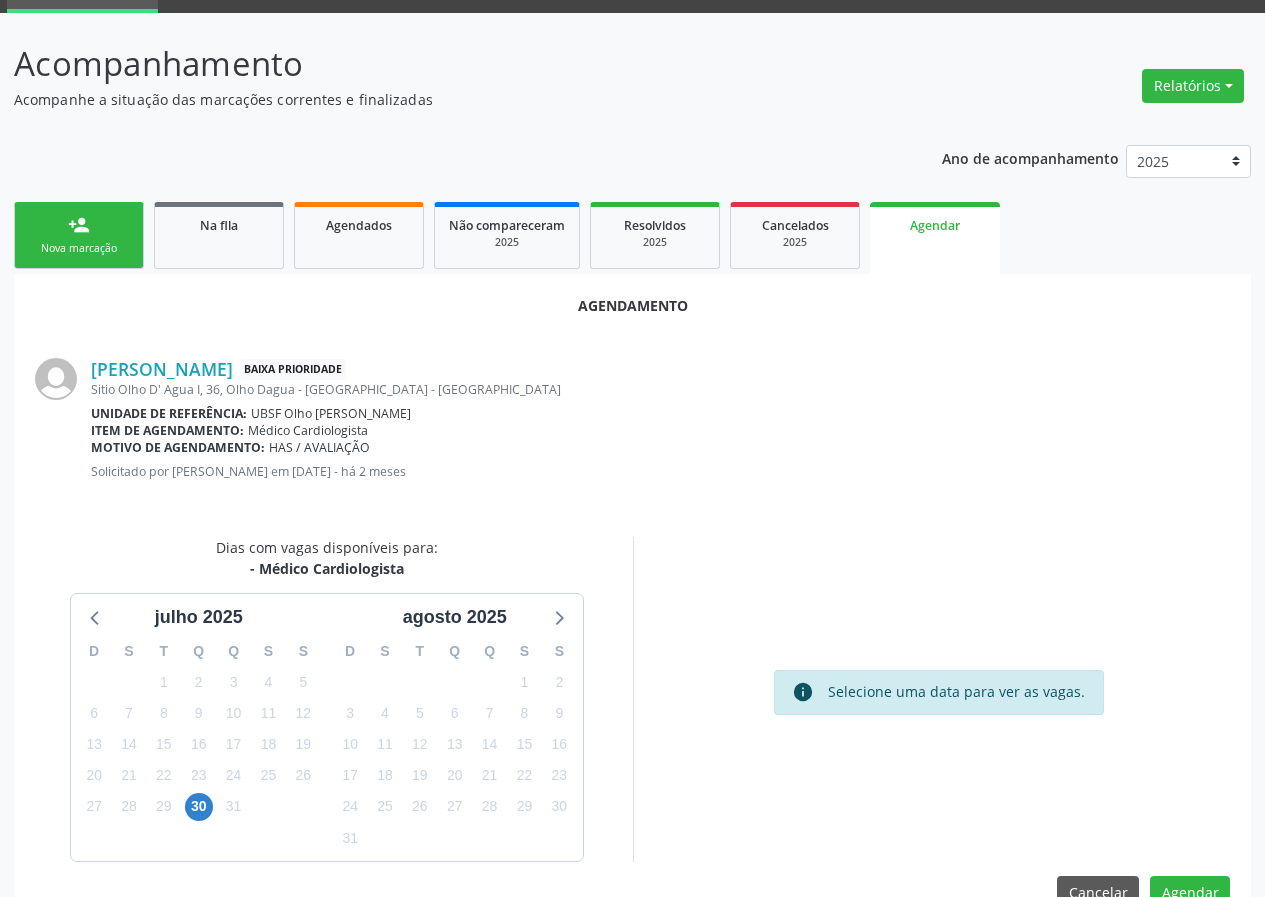 scroll, scrollTop: 144, scrollLeft: 0, axis: vertical 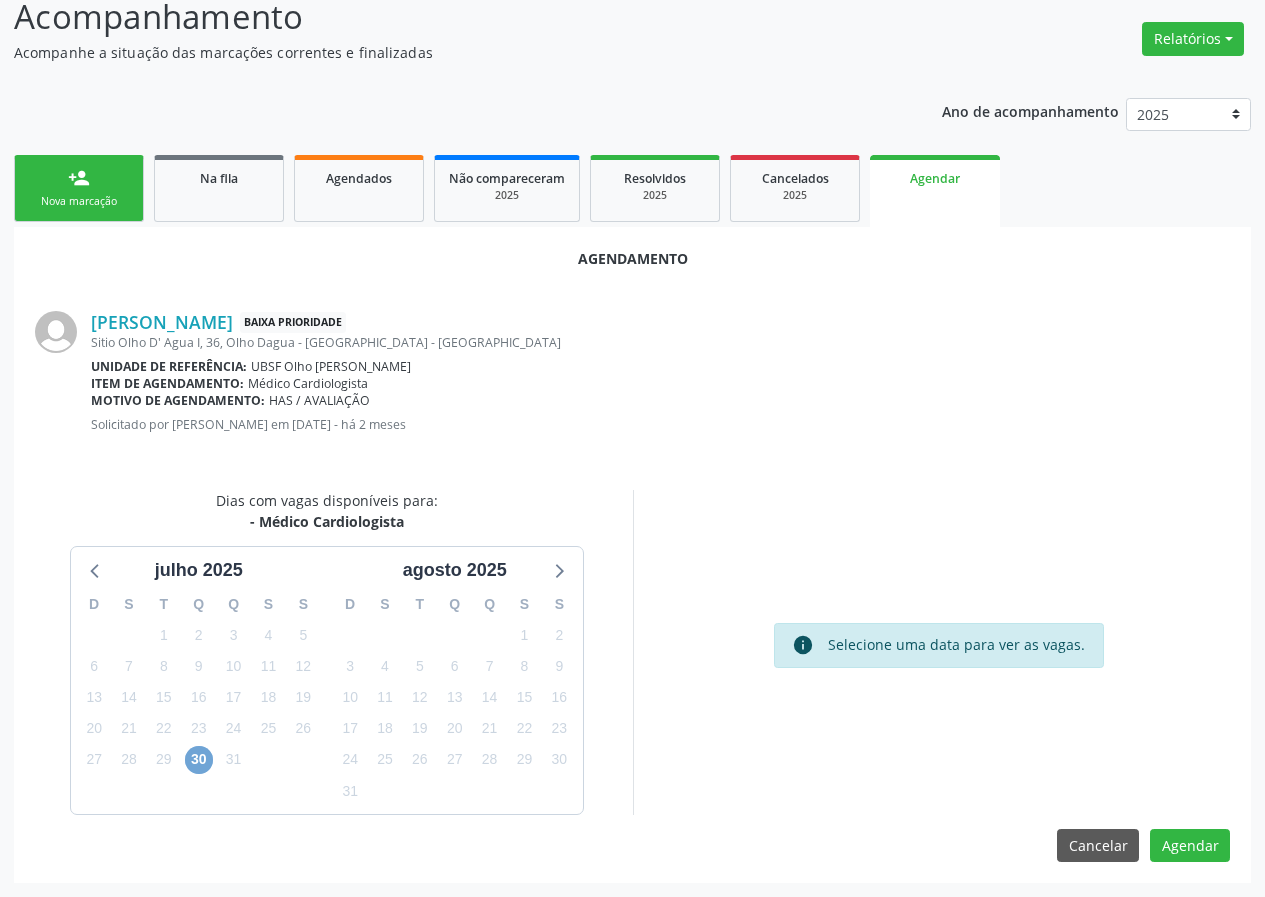 click on "30" at bounding box center [199, 760] 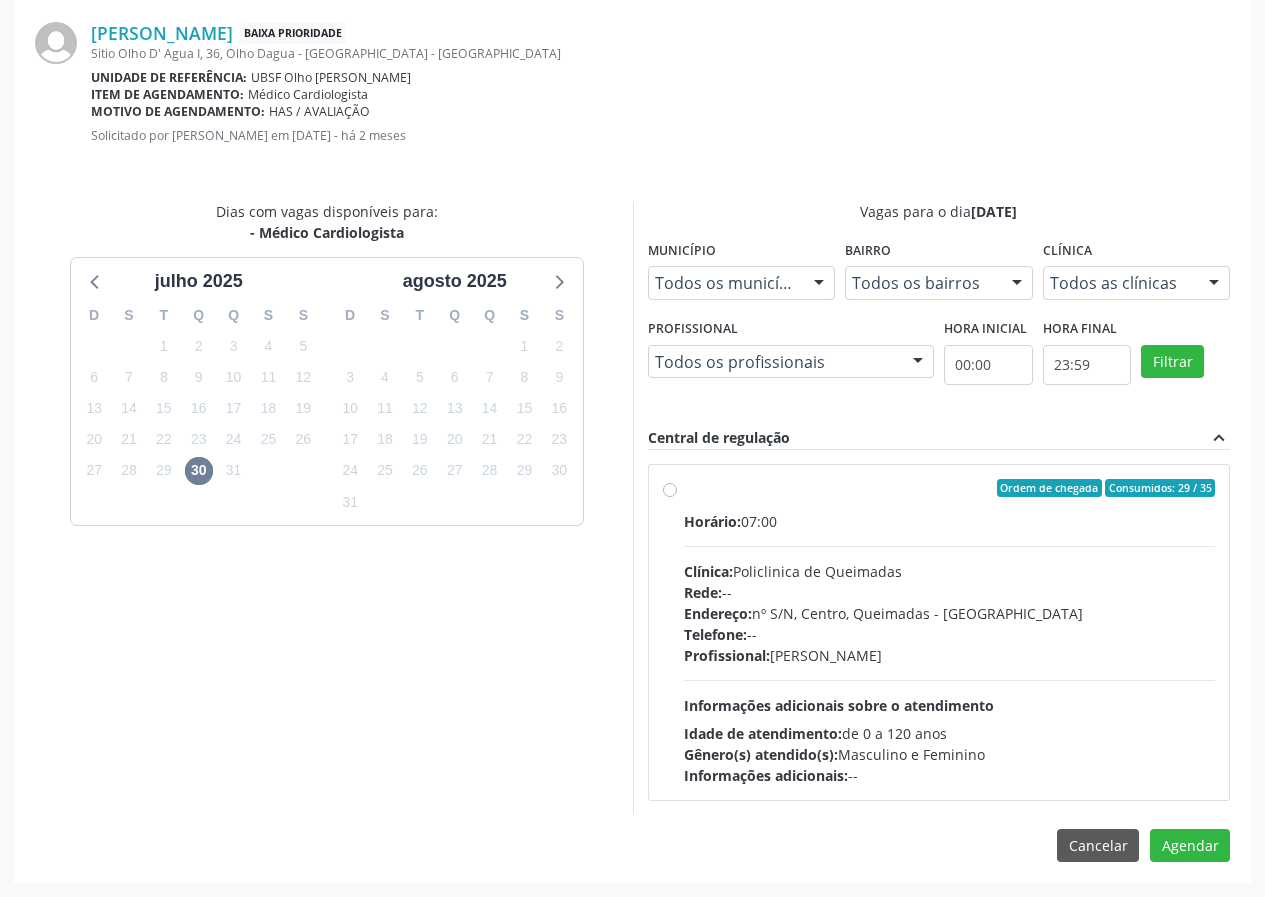 click on "Endereço:   nº S/N, Centro, Queimadas - [GEOGRAPHIC_DATA]" at bounding box center (950, 613) 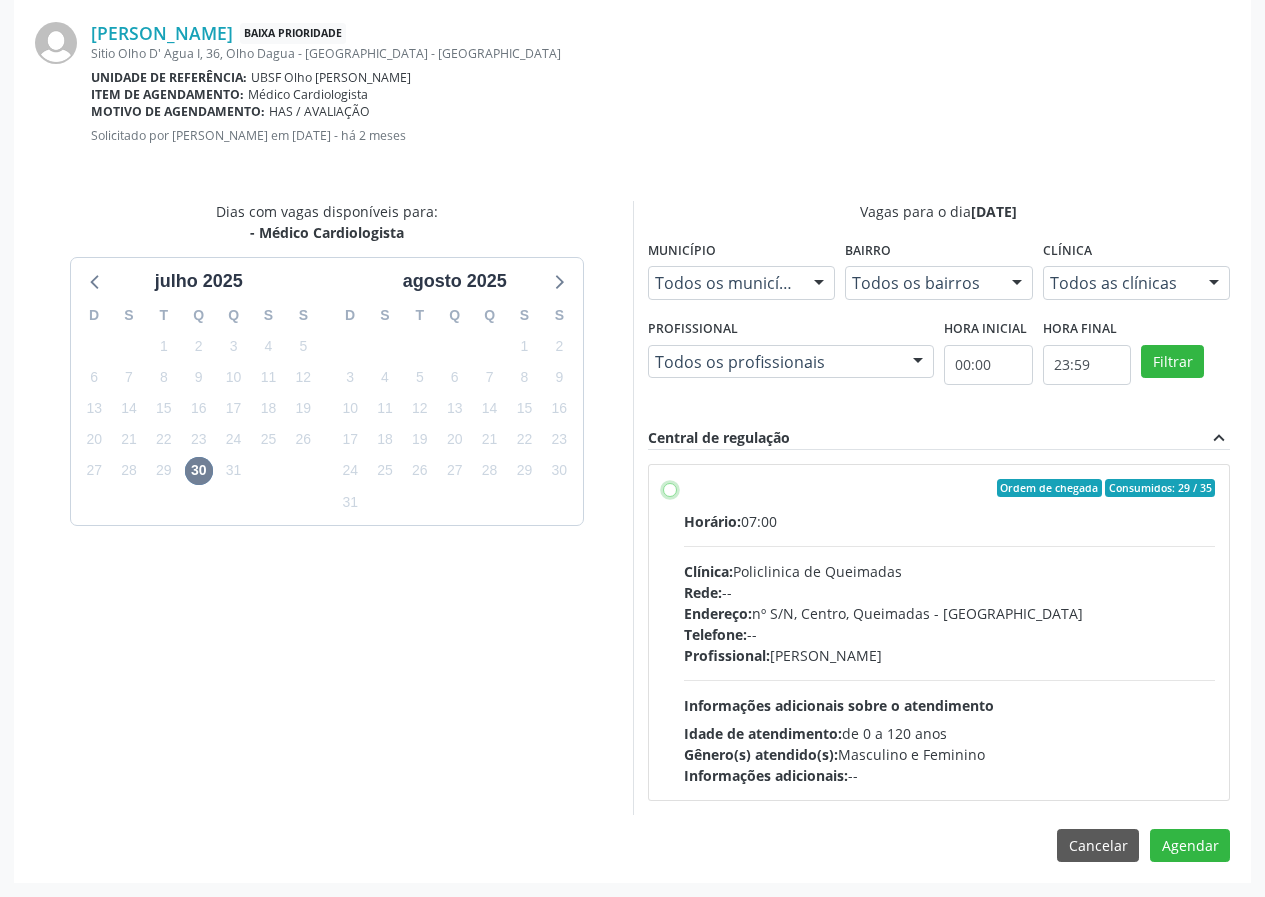 radio on "true" 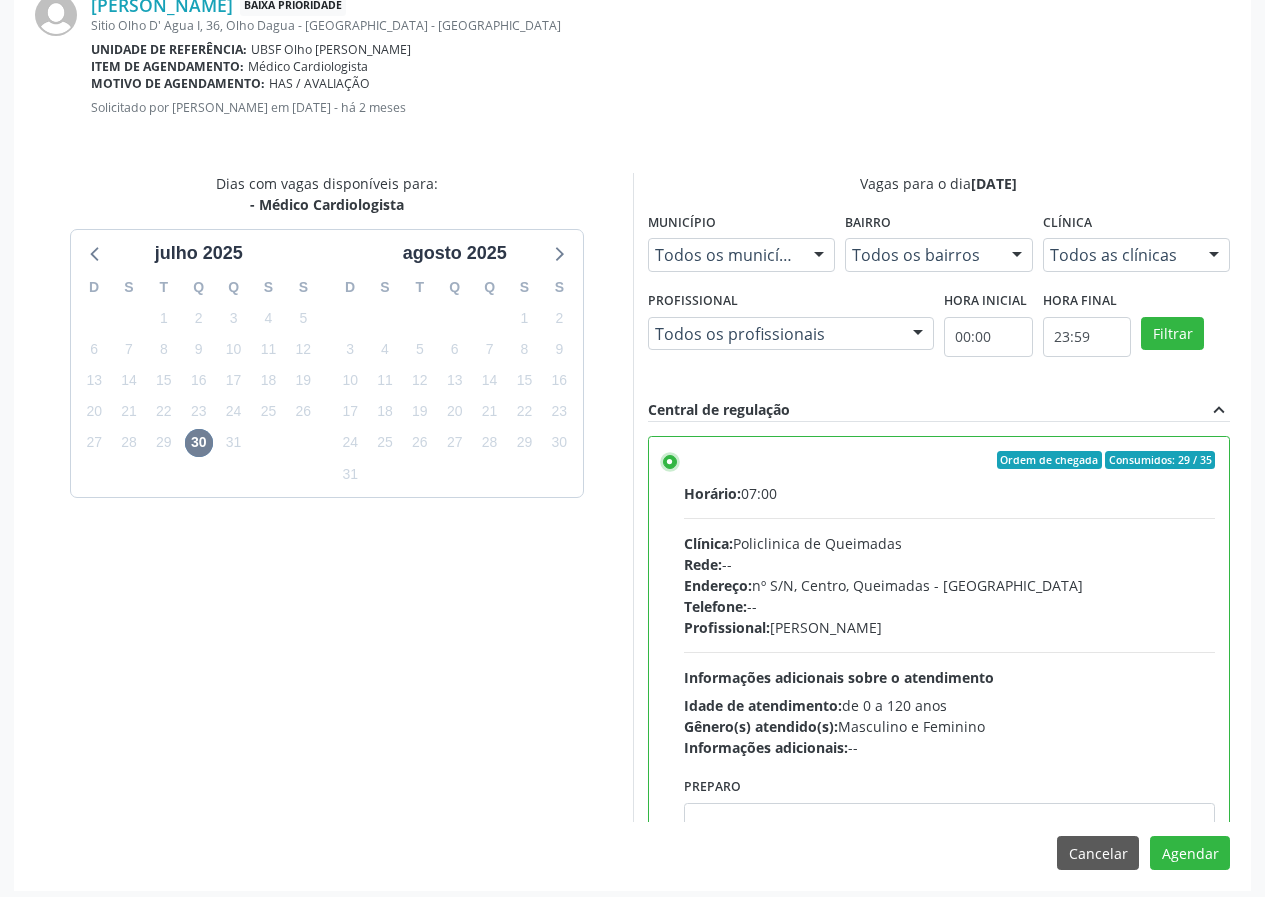 scroll, scrollTop: 469, scrollLeft: 0, axis: vertical 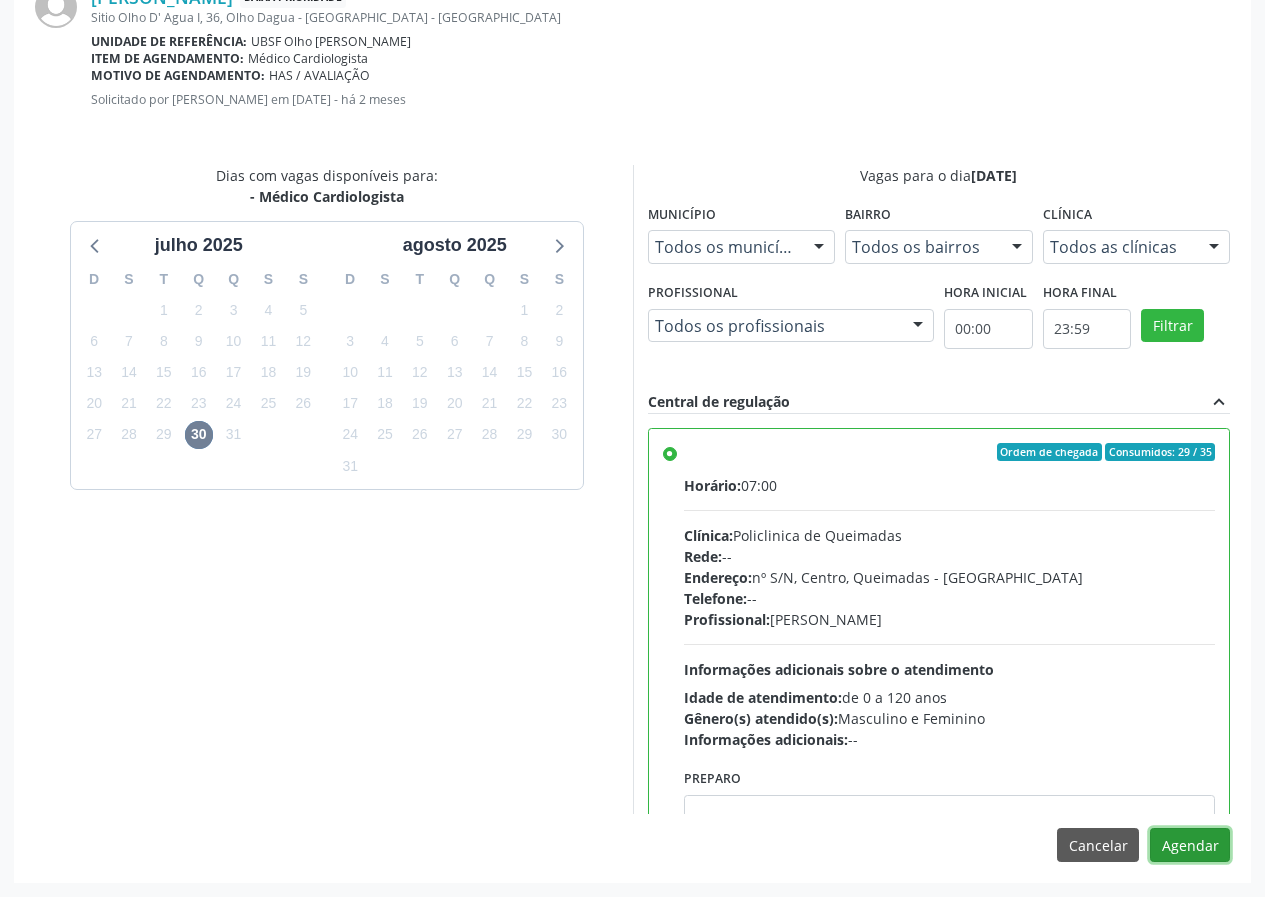 click on "Agendar" at bounding box center (1190, 845) 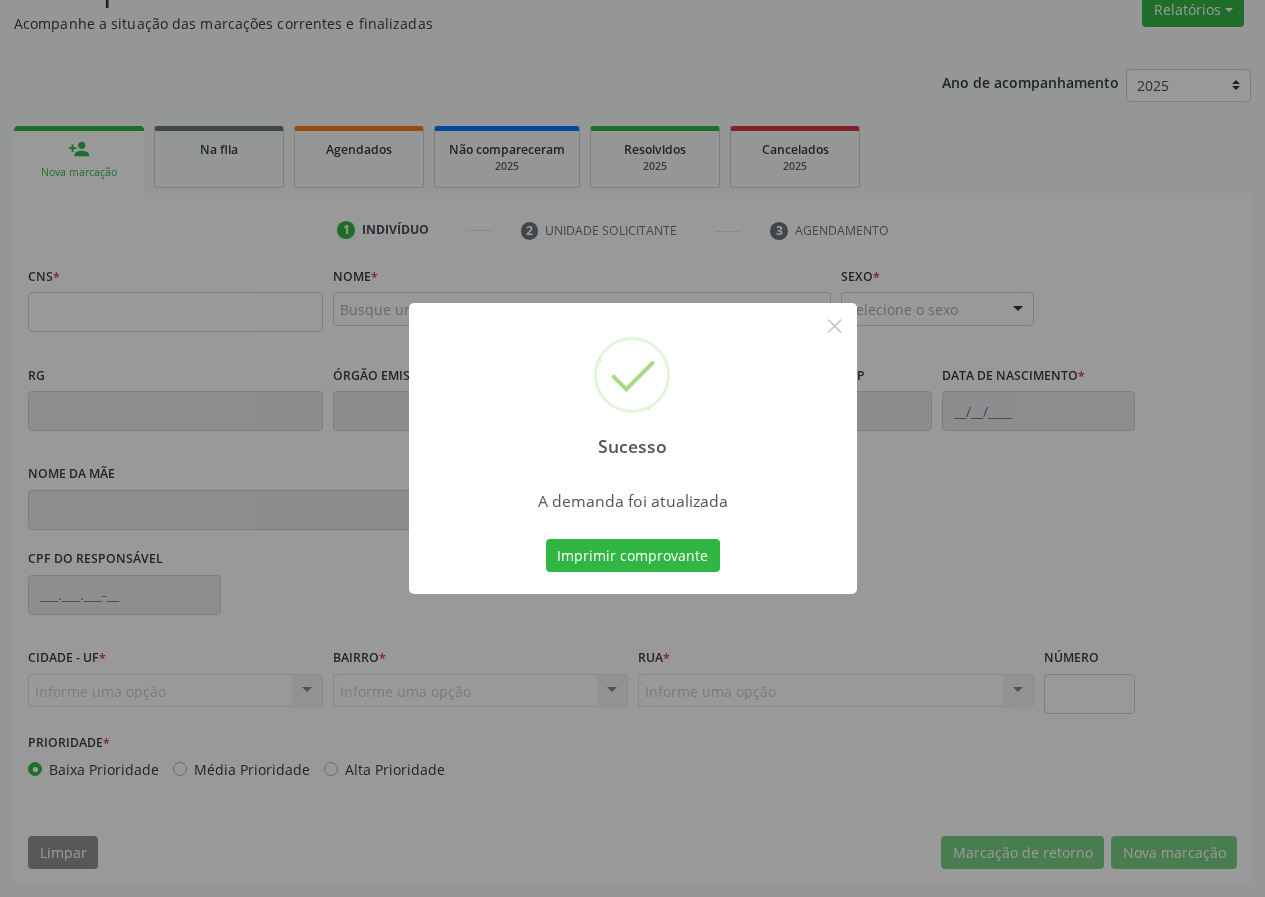 scroll, scrollTop: 173, scrollLeft: 0, axis: vertical 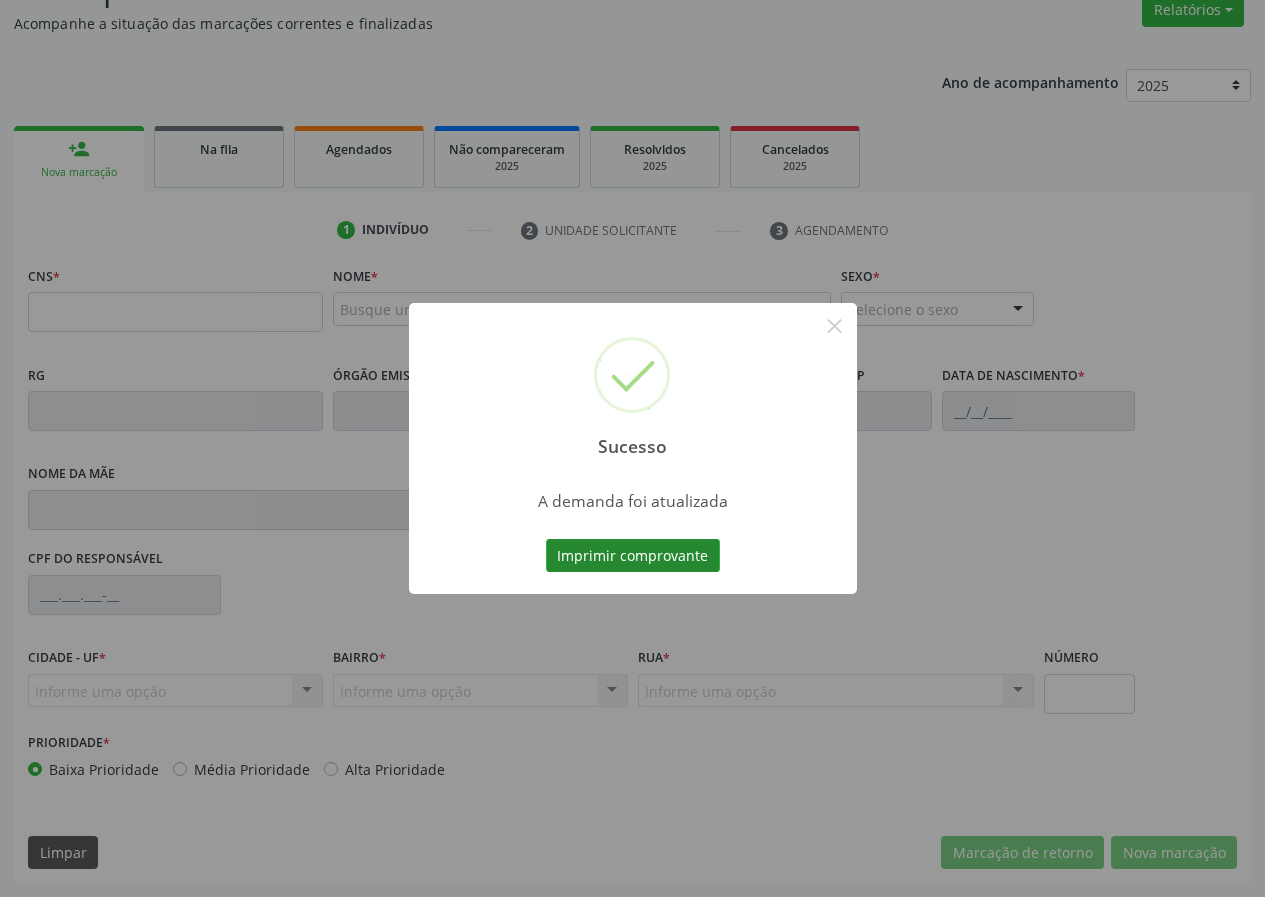 type 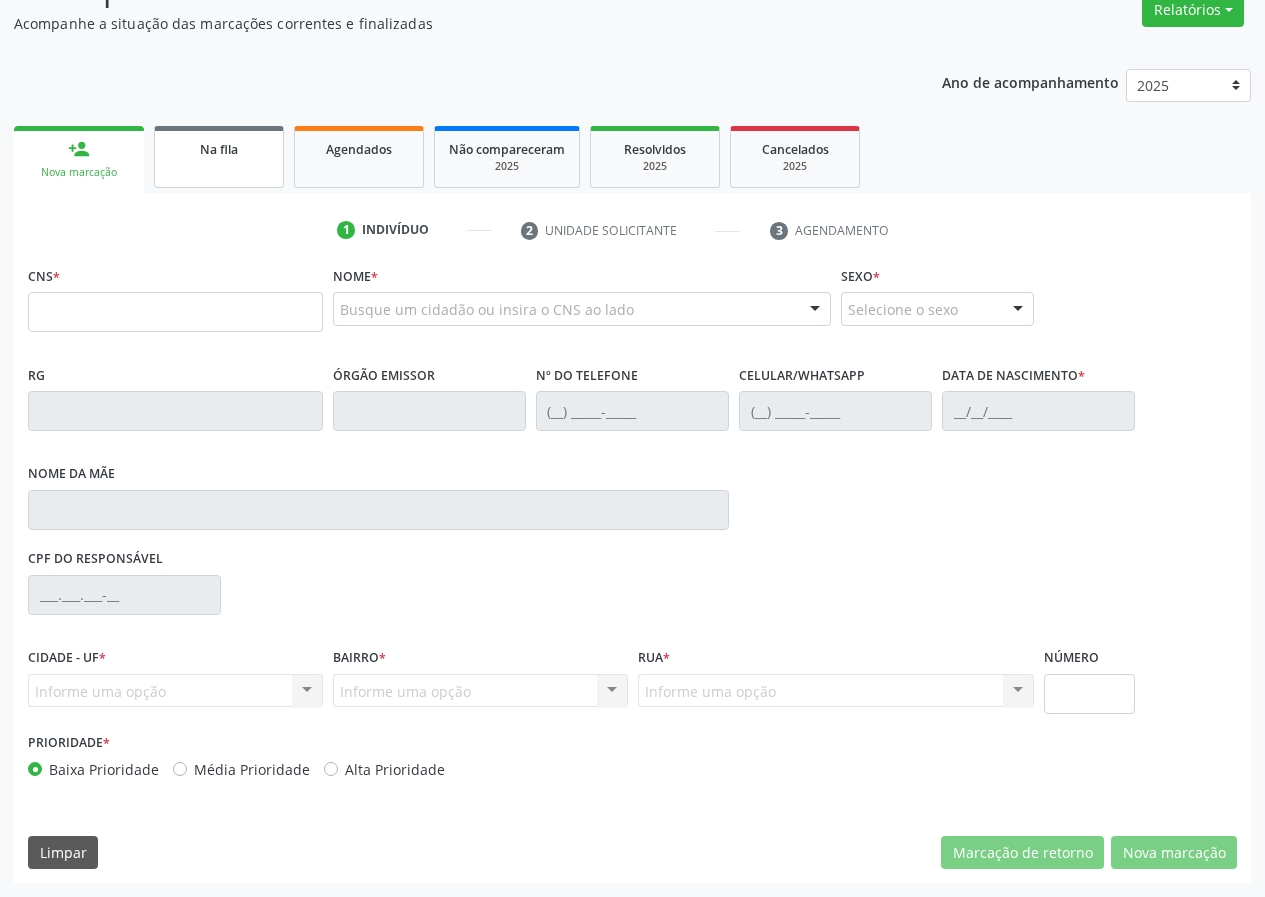 click on "Na fila" at bounding box center [219, 157] 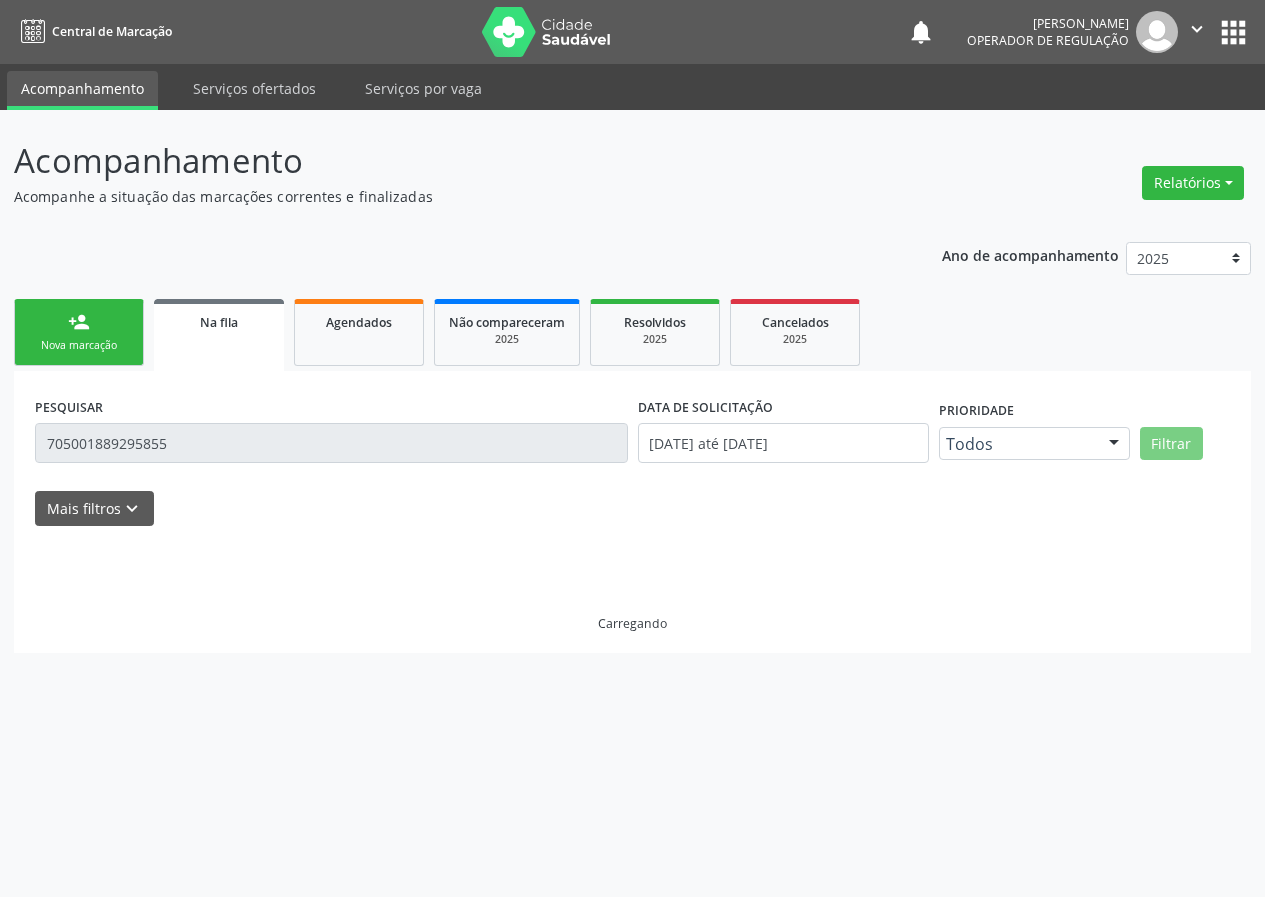scroll, scrollTop: 0, scrollLeft: 0, axis: both 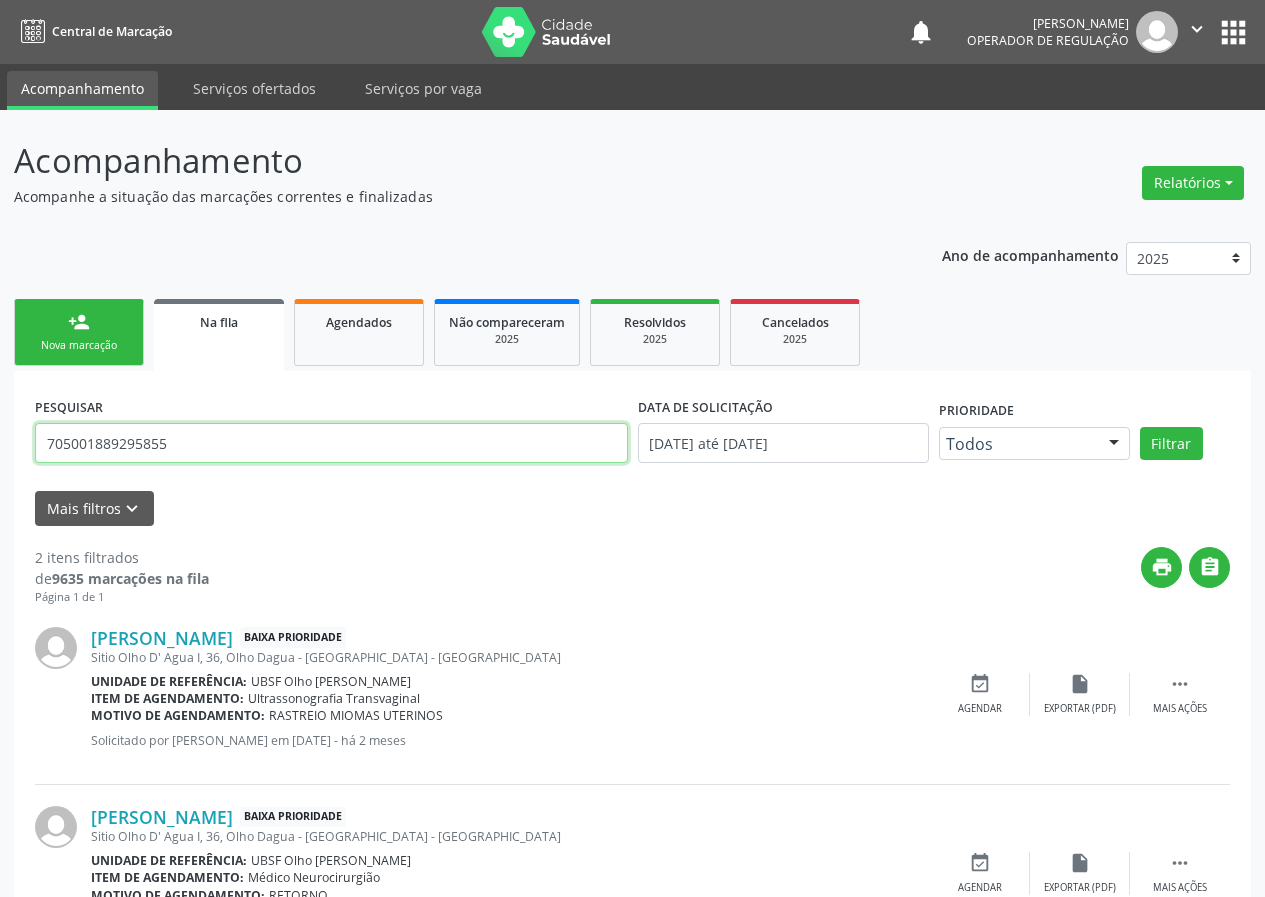 click on "705001889295855" at bounding box center (331, 443) 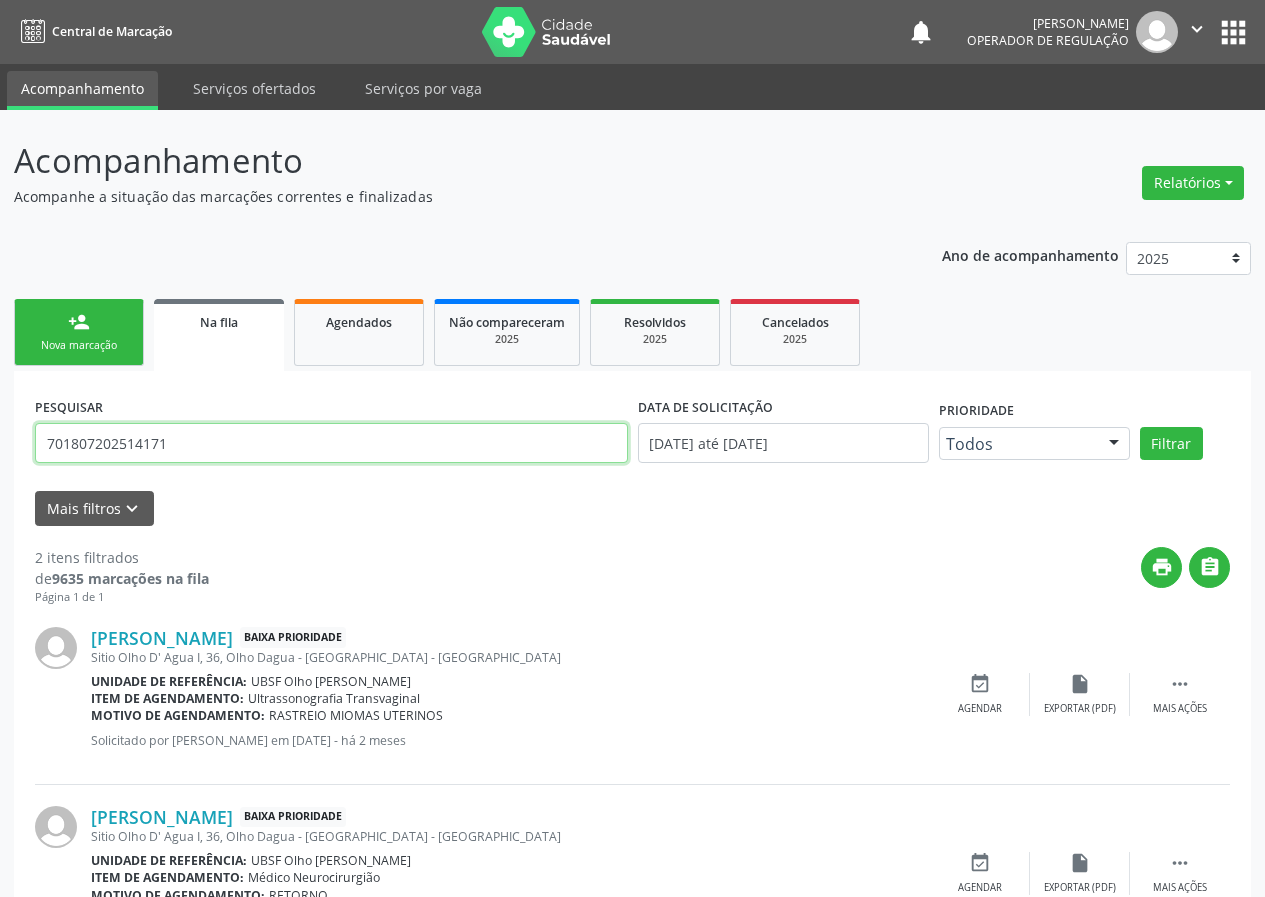 type on "701807202514171" 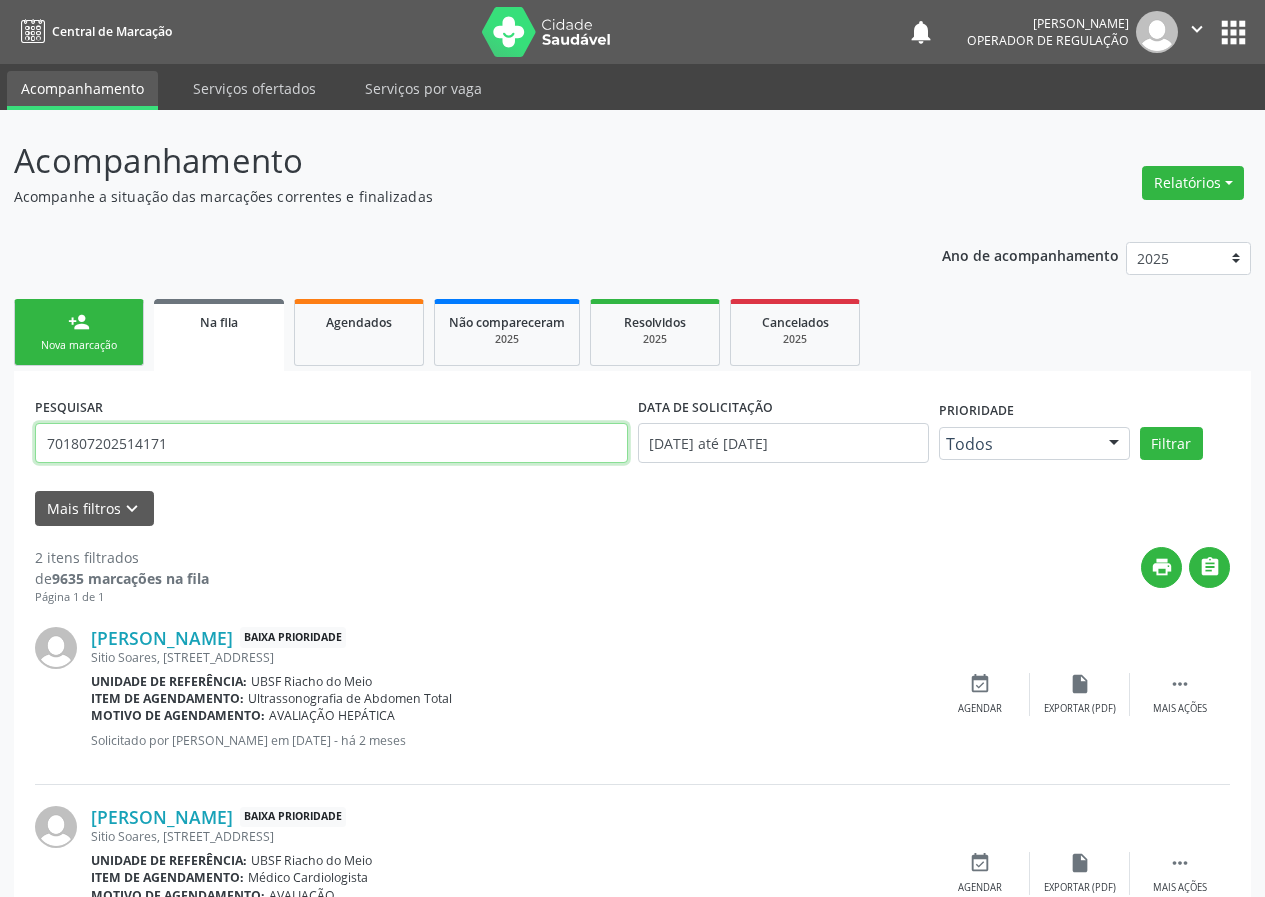 click on "701807202514171" at bounding box center [331, 443] 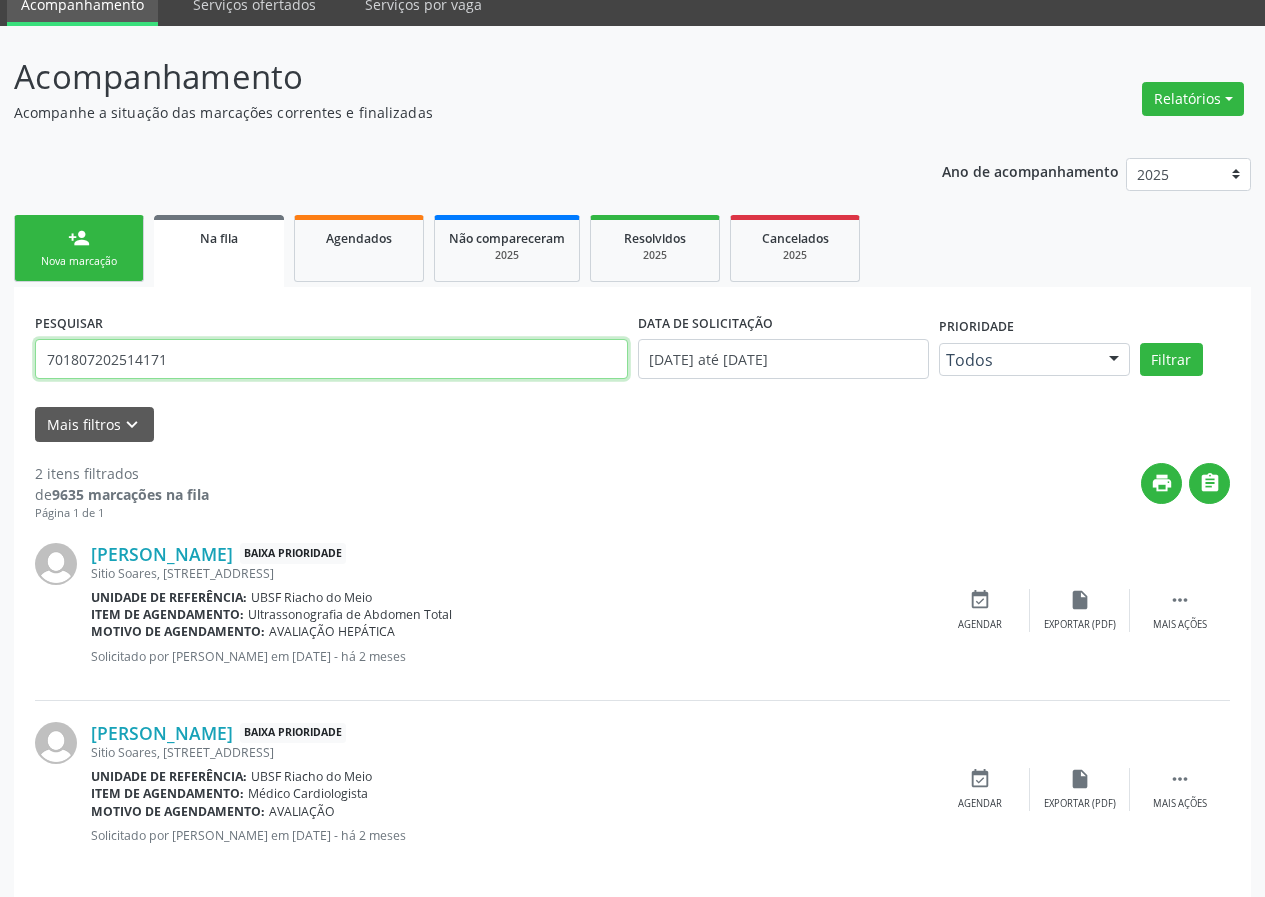 scroll, scrollTop: 101, scrollLeft: 0, axis: vertical 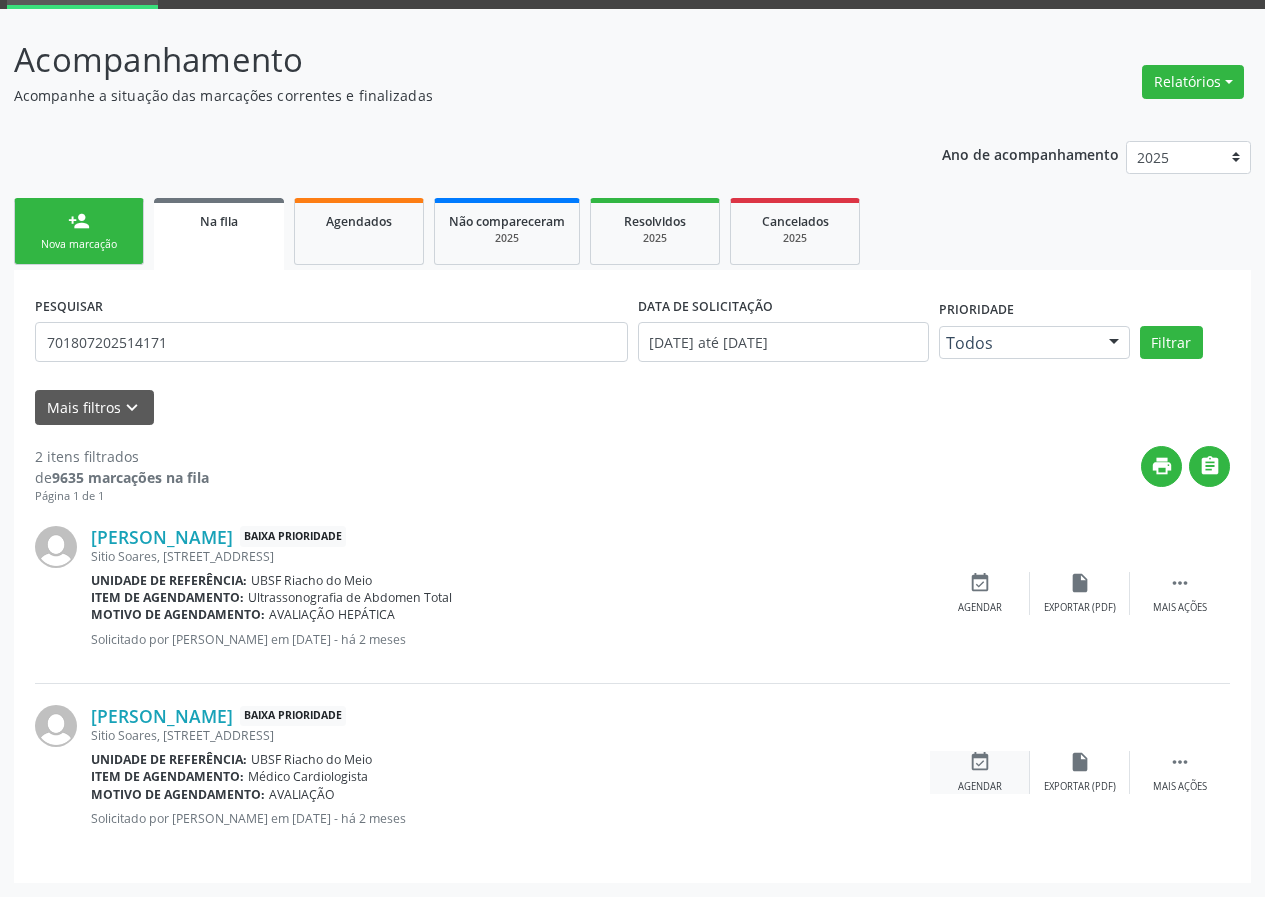 click on "event_available
Agendar" at bounding box center [980, 772] 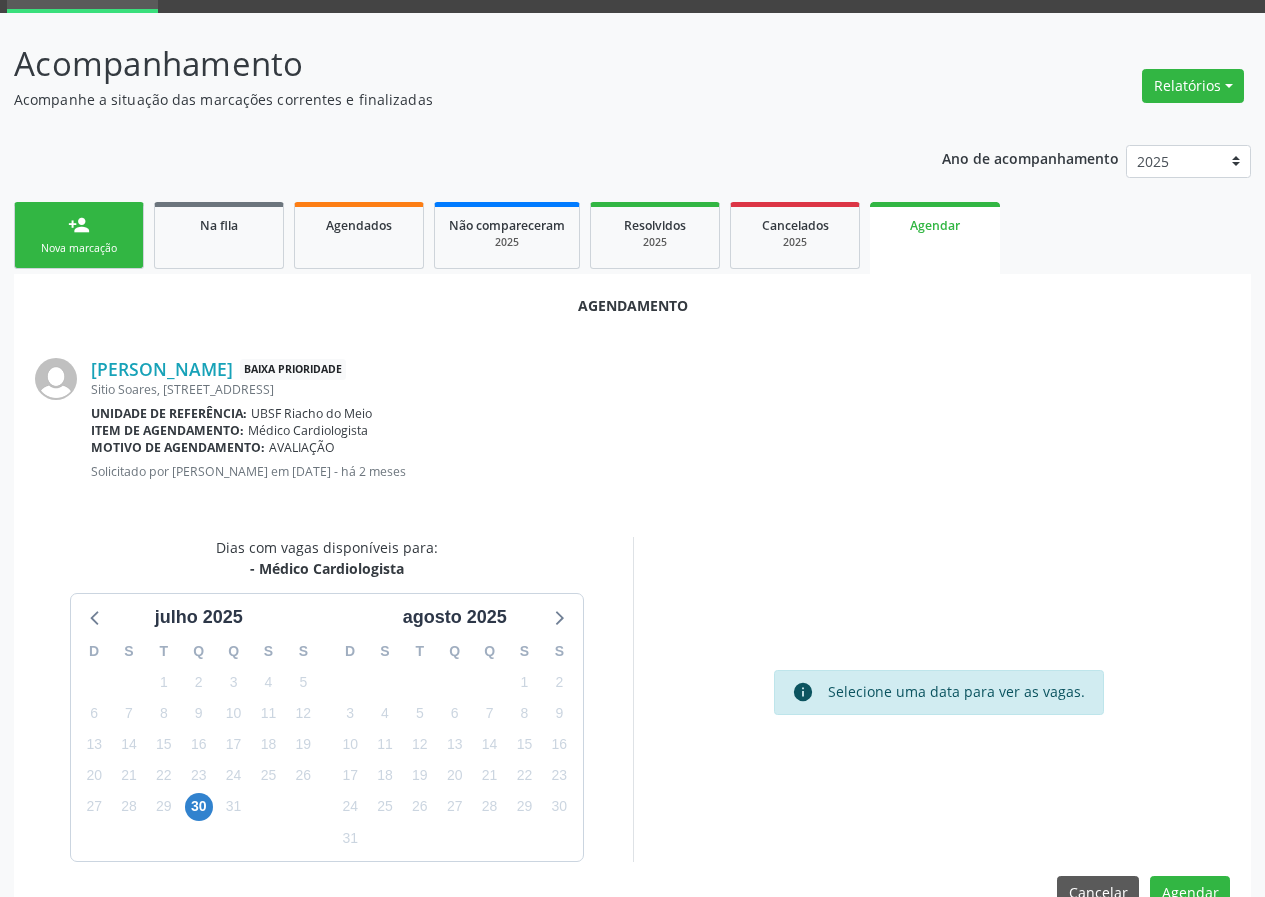 scroll, scrollTop: 101, scrollLeft: 0, axis: vertical 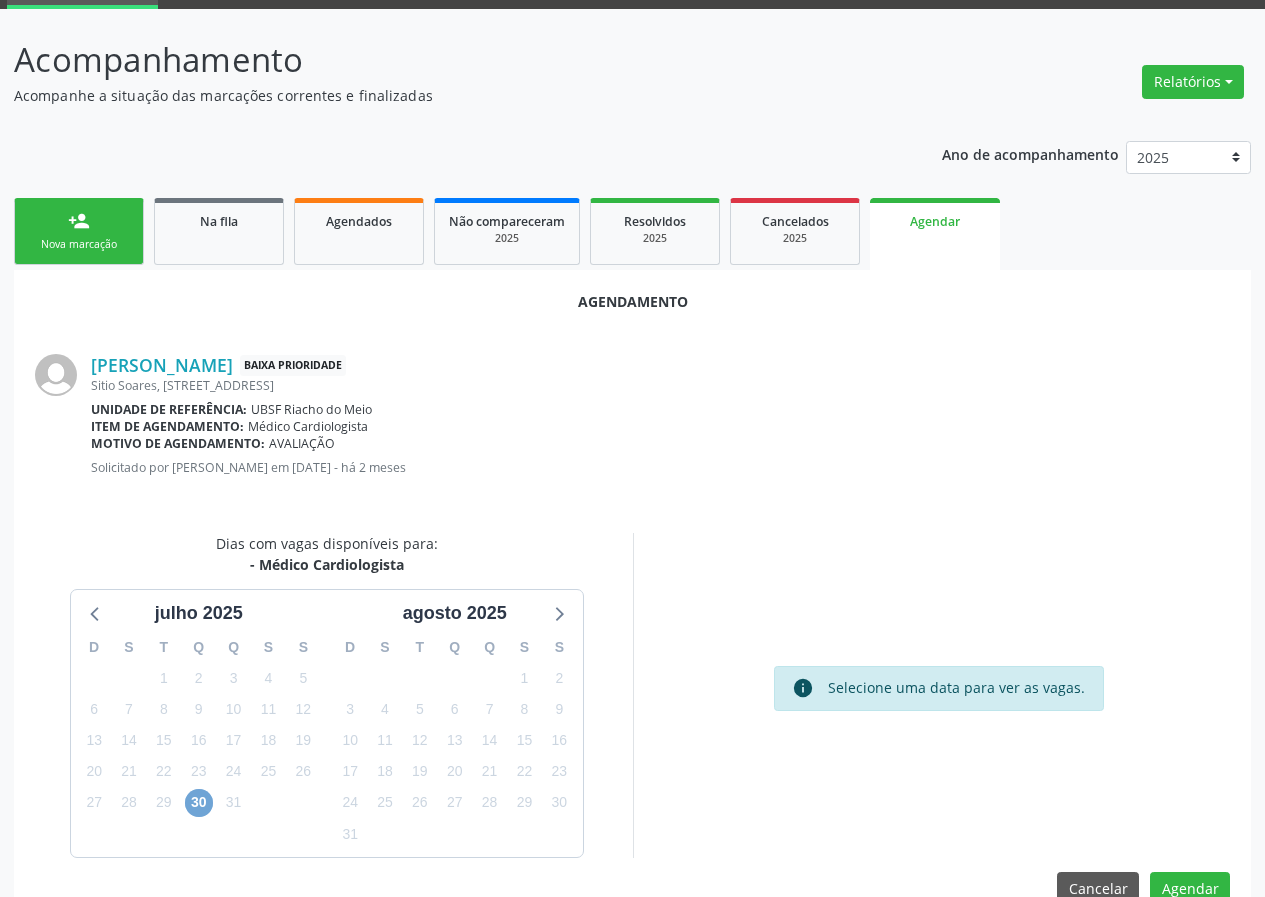 click on "30" at bounding box center [199, 803] 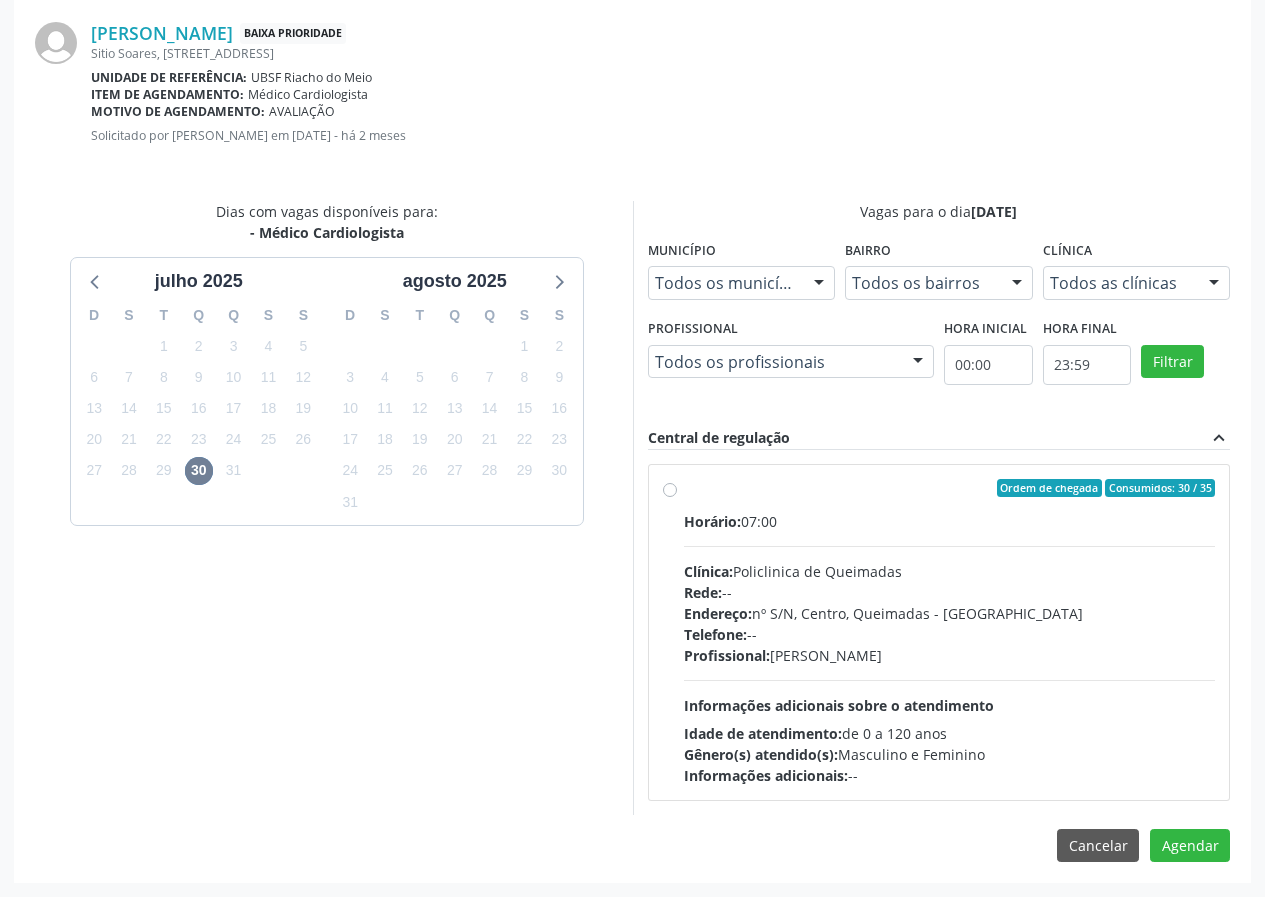click on "Endereço:   nº S/N, Centro, Queimadas - [GEOGRAPHIC_DATA]" at bounding box center [950, 613] 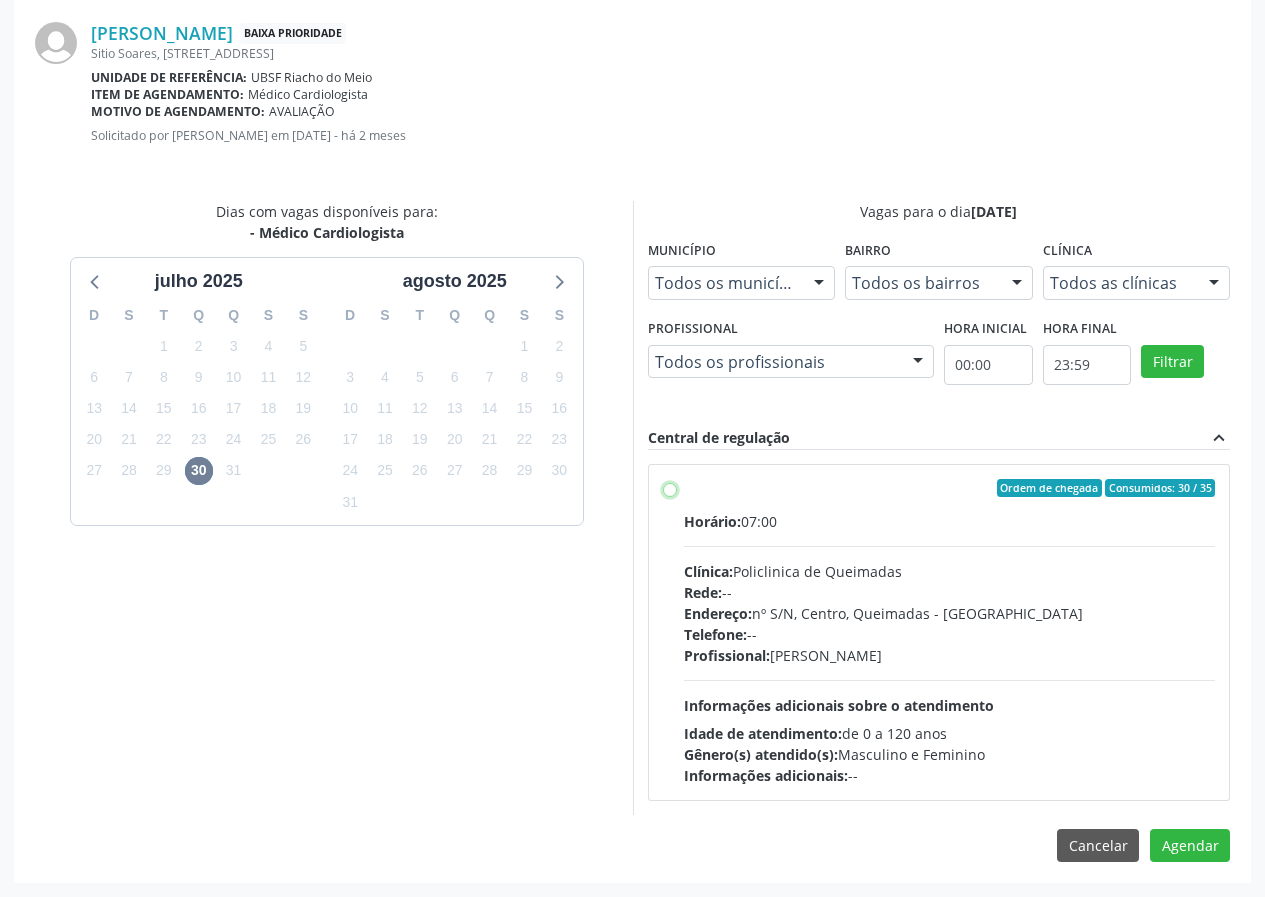 click on "Ordem de chegada
Consumidos: 30 / 35
Horário:   07:00
Clínica:  Policlinica de Queimadas
Rede:
--
Endereço:   nº S/N, Centro, Queimadas - PB
Telefone:   --
Profissional:
Jose Pedrosa Bezerra Nobre Junior
Informações adicionais sobre o atendimento
Idade de atendimento:
de 0 a 120 anos
Gênero(s) atendido(s):
Masculino e Feminino
Informações adicionais:
--" at bounding box center [670, 488] 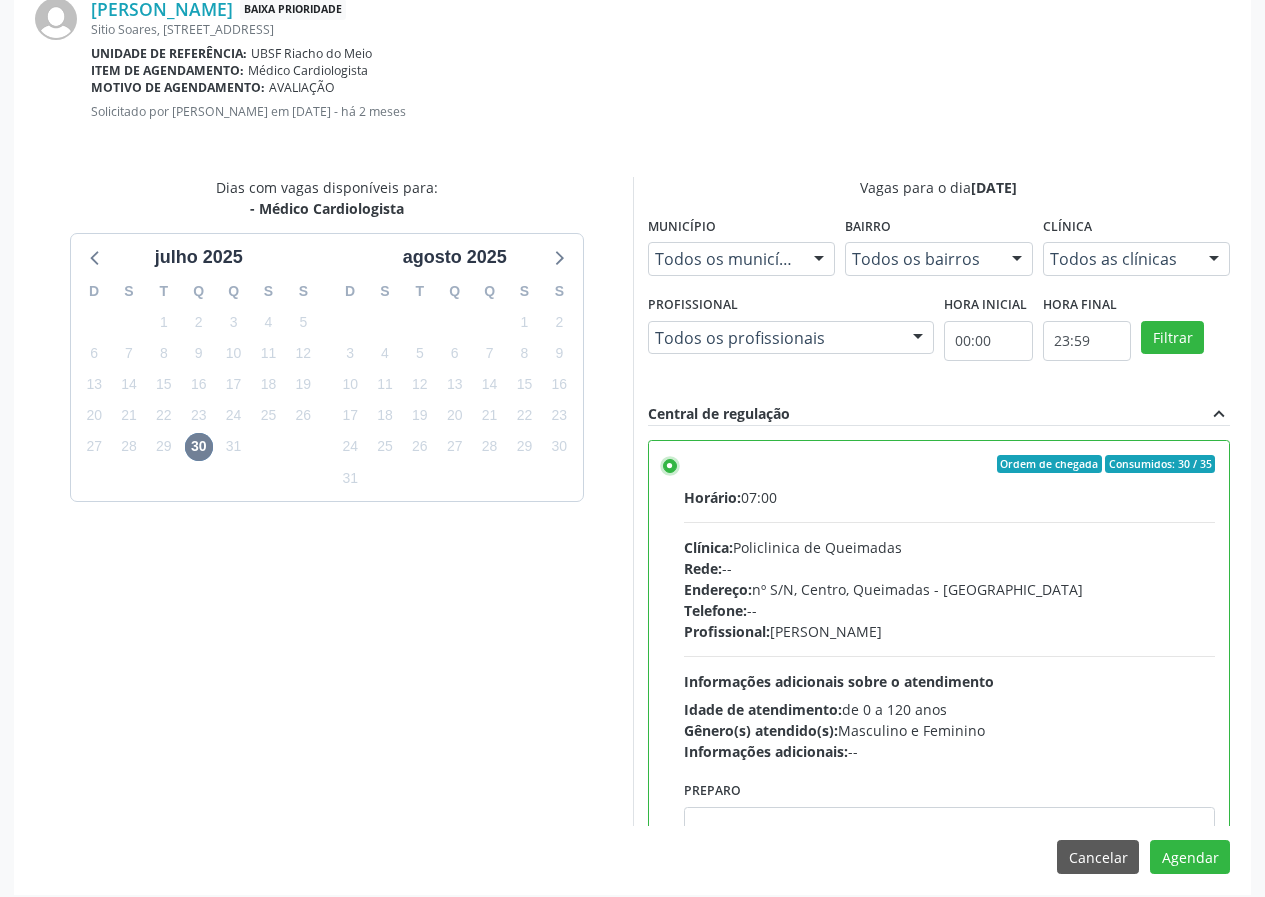 scroll, scrollTop: 469, scrollLeft: 0, axis: vertical 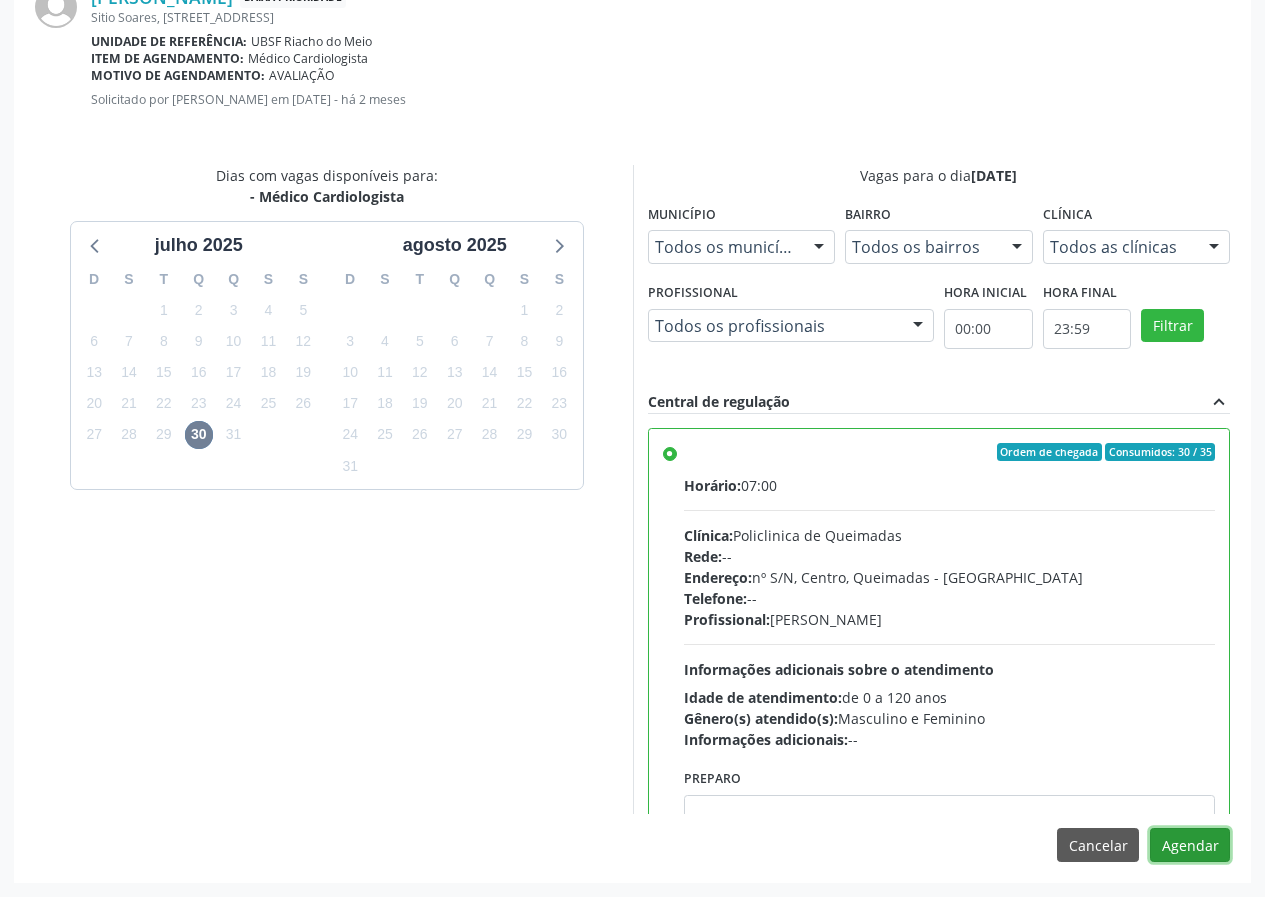 click on "Agendar" at bounding box center (1190, 845) 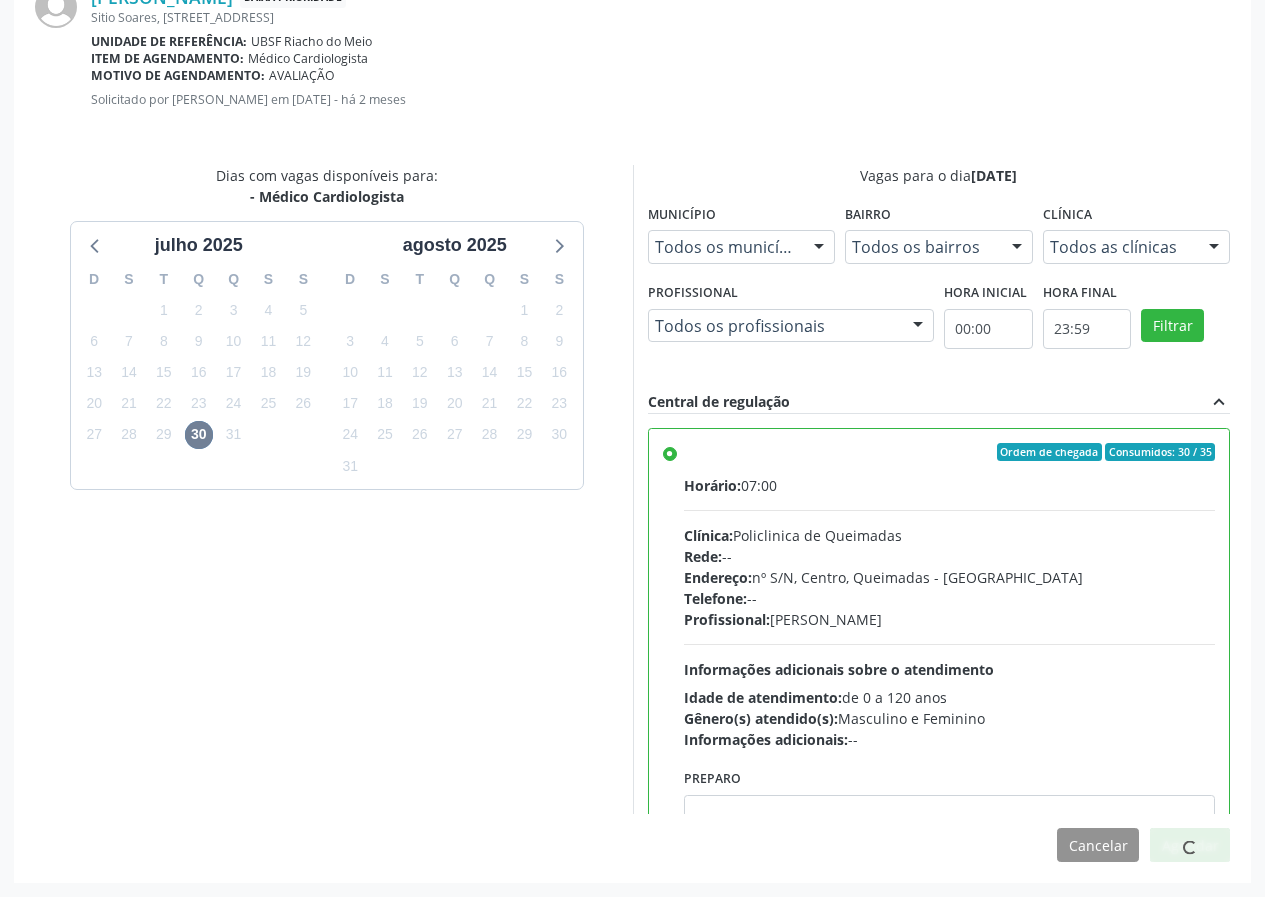 scroll, scrollTop: 173, scrollLeft: 0, axis: vertical 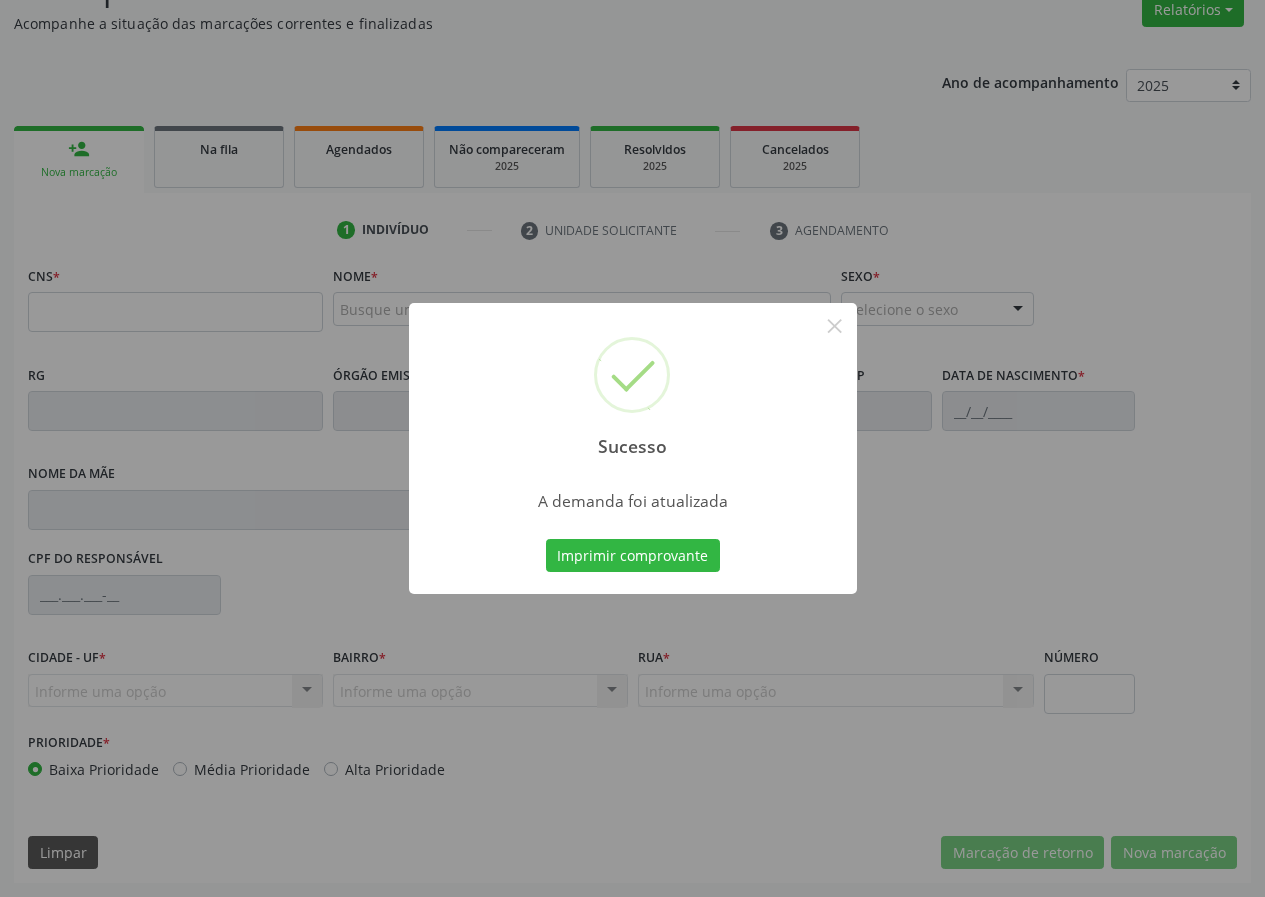 type 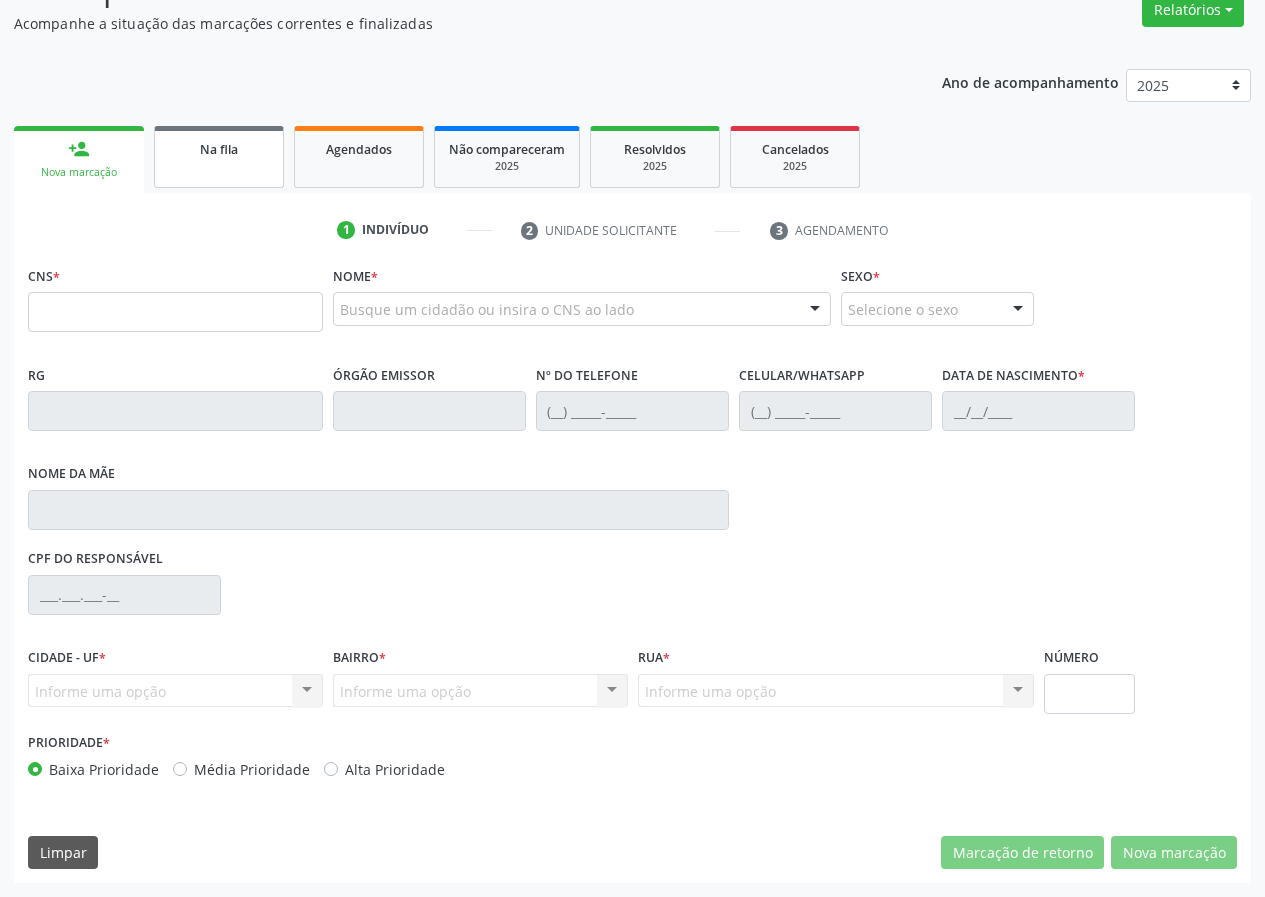 click on "Na fila" at bounding box center (219, 157) 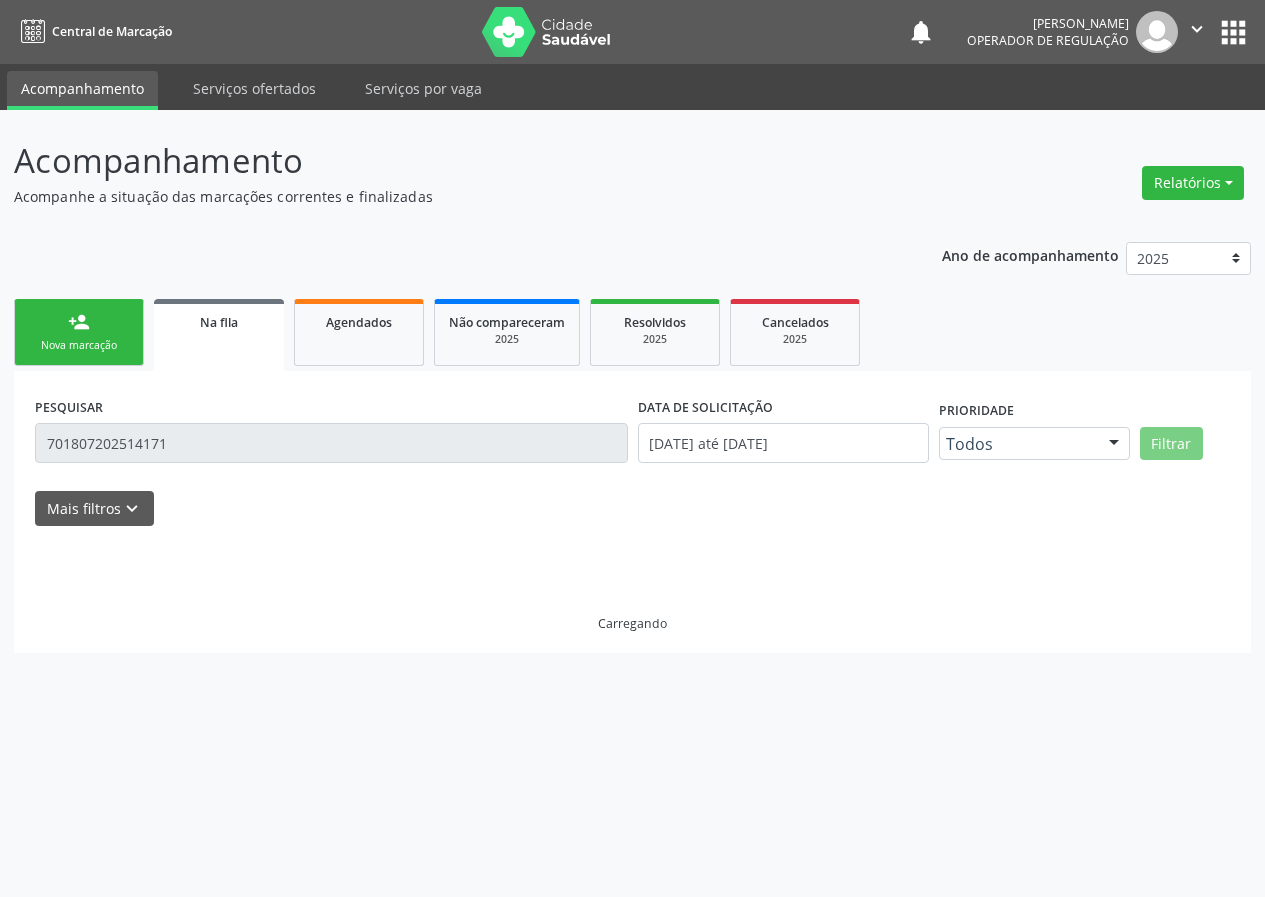 scroll, scrollTop: 0, scrollLeft: 0, axis: both 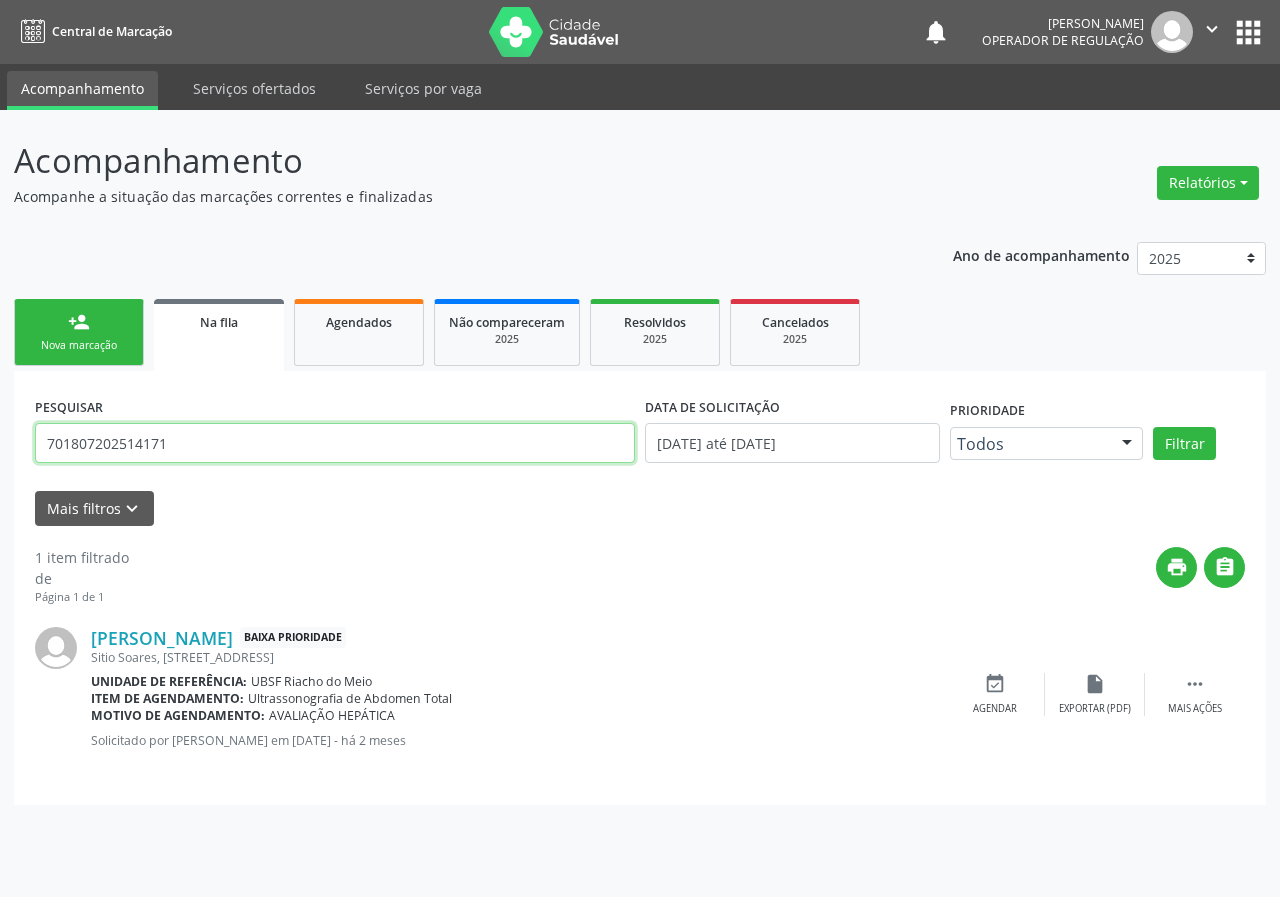 click on "701807202514171" at bounding box center [335, 443] 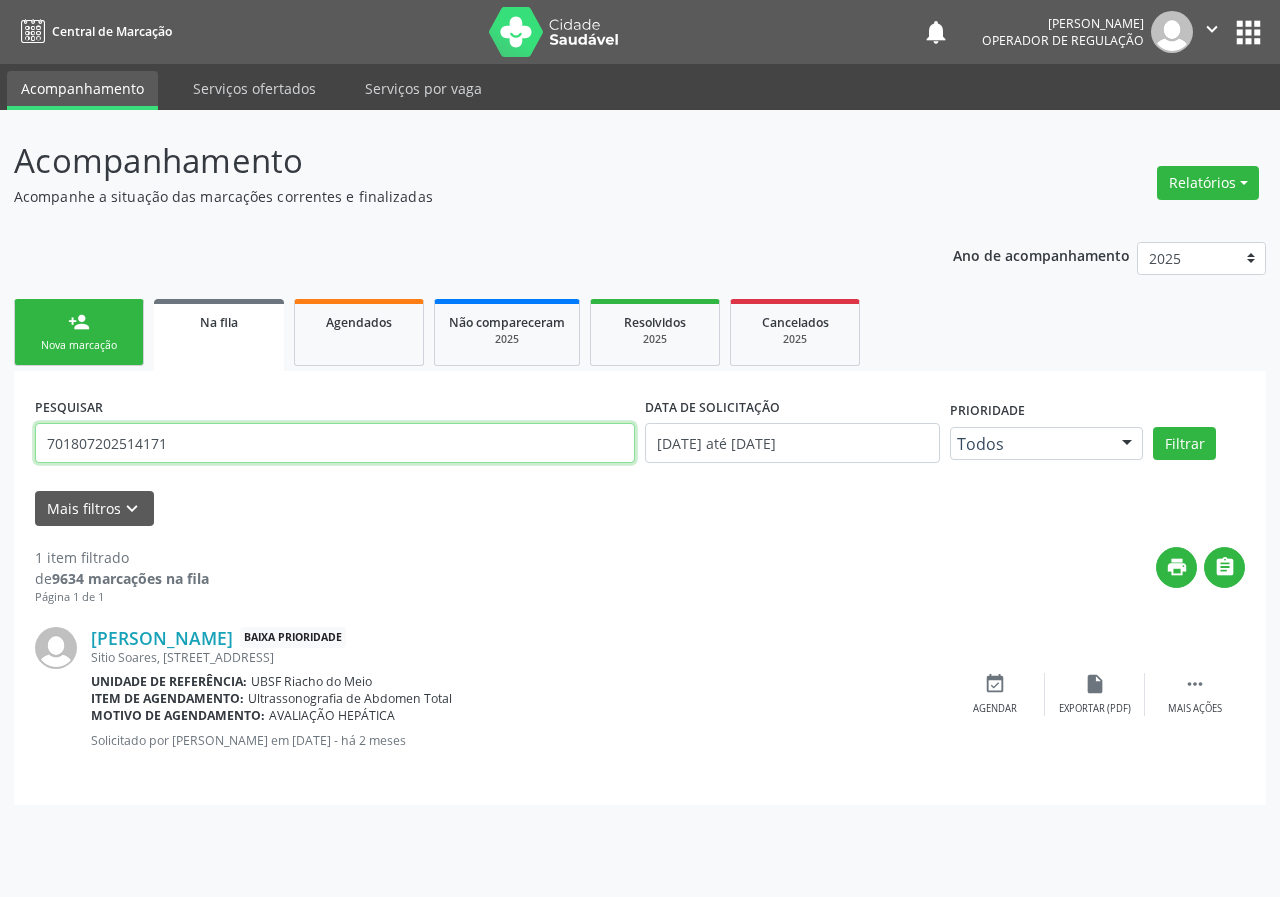 click on "701807202514171" at bounding box center (335, 443) 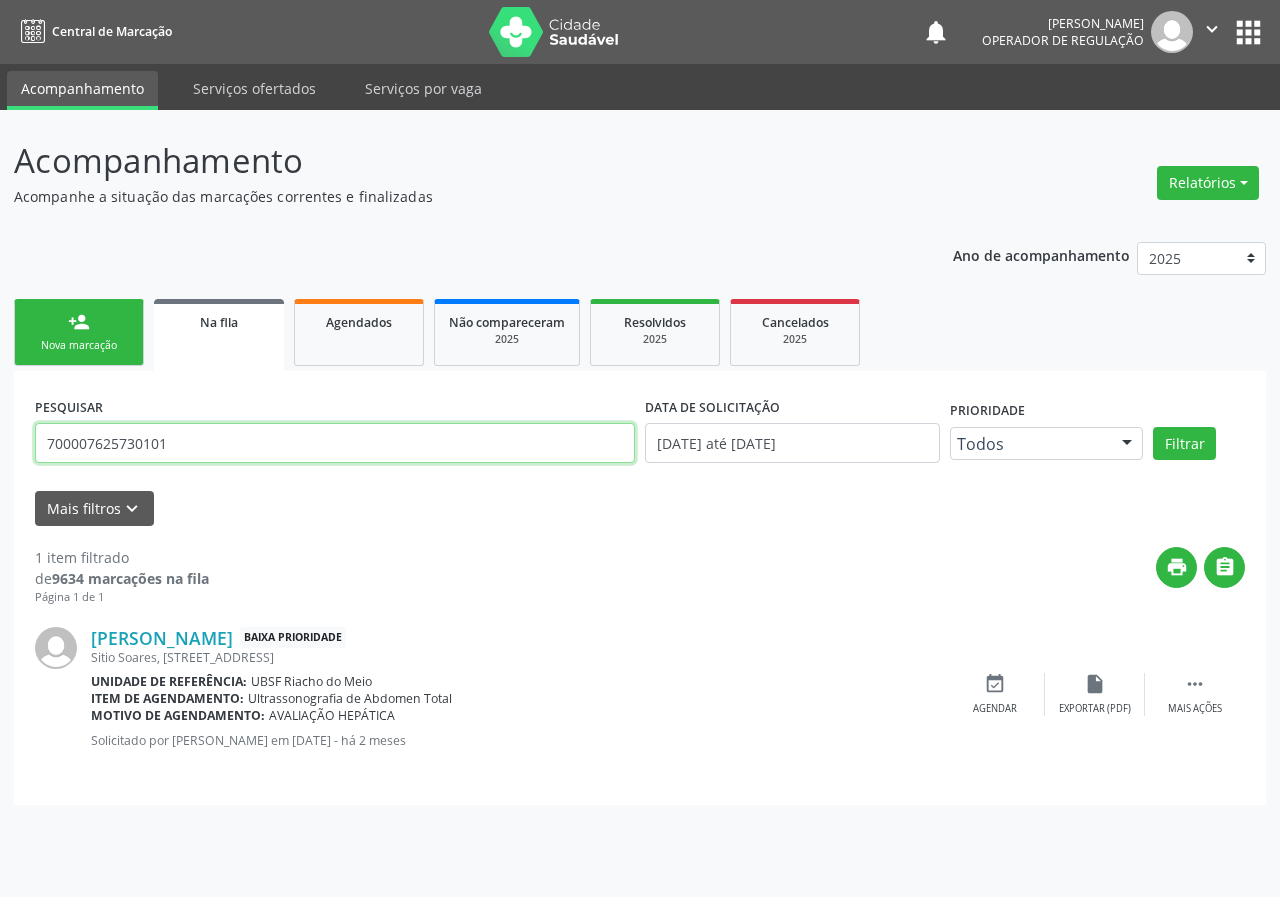type on "700007625730101" 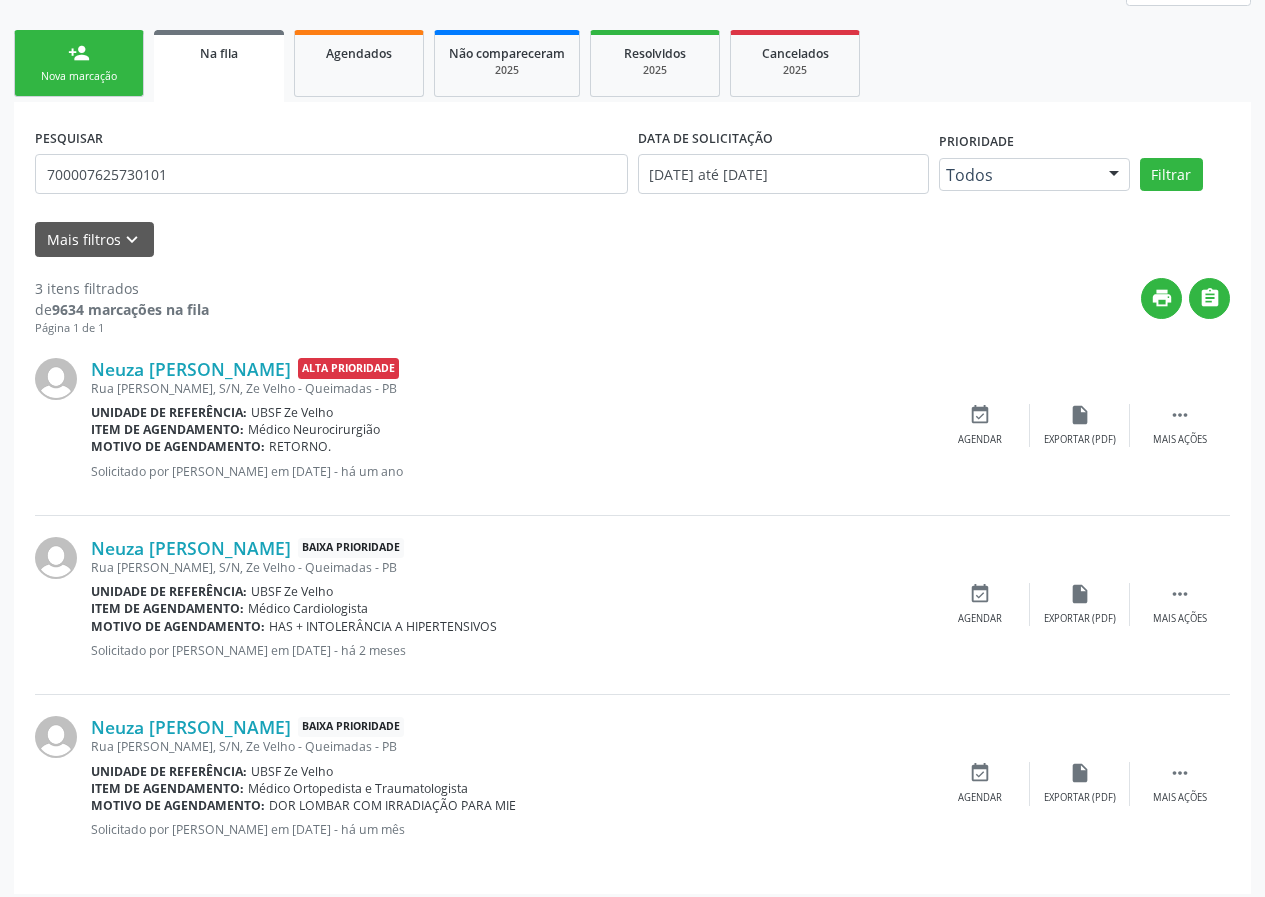 scroll, scrollTop: 280, scrollLeft: 0, axis: vertical 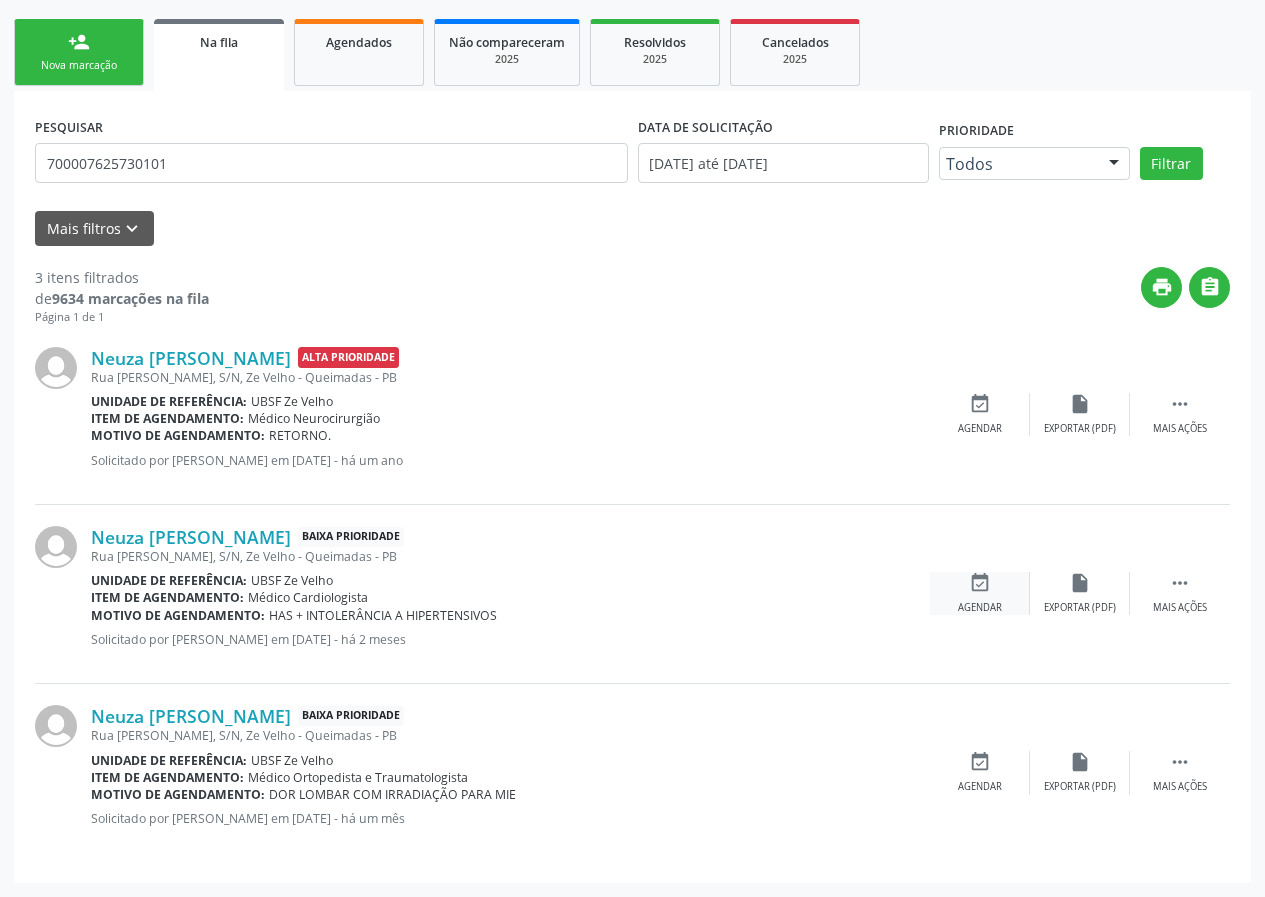 click on "event_available" at bounding box center [980, 583] 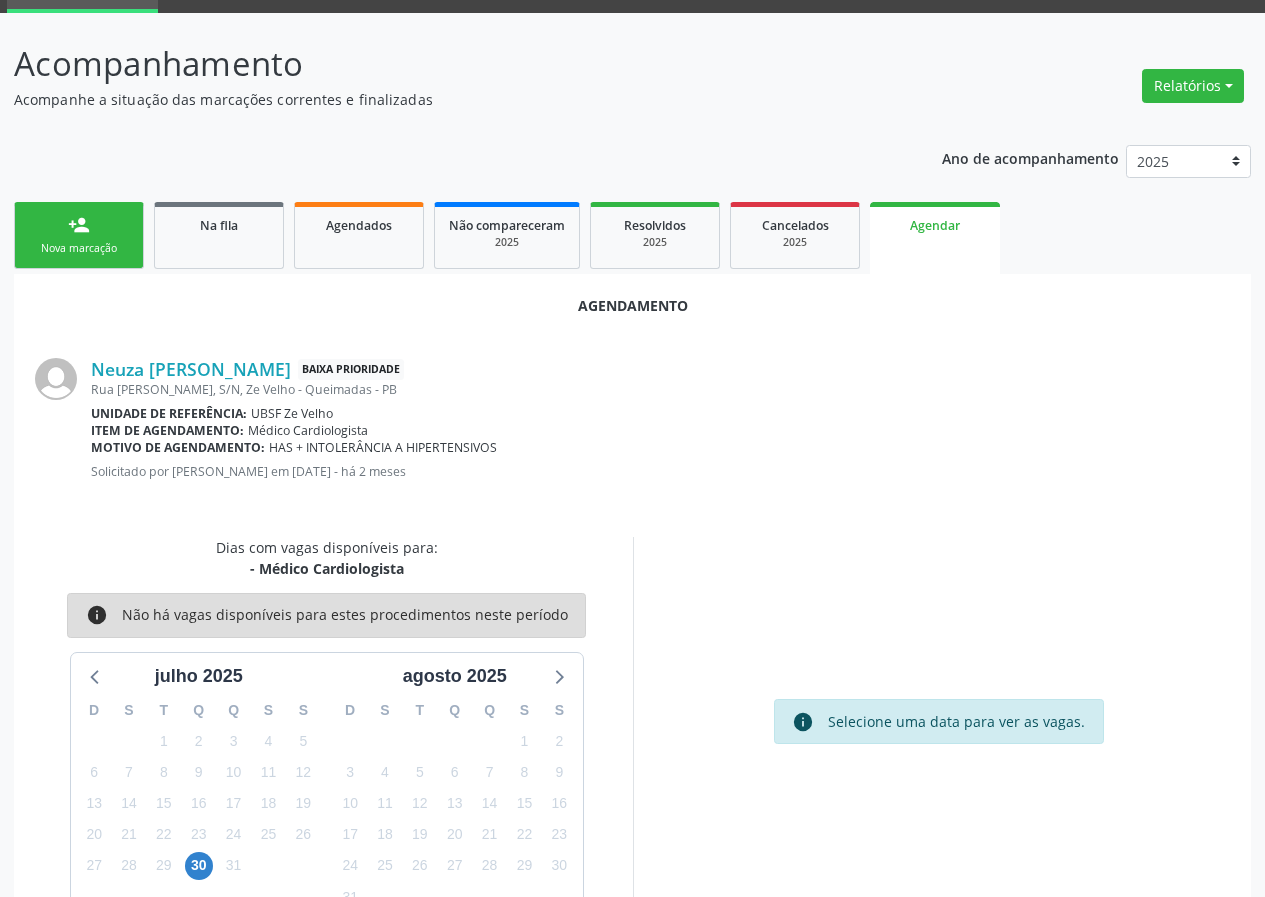 scroll, scrollTop: 144, scrollLeft: 0, axis: vertical 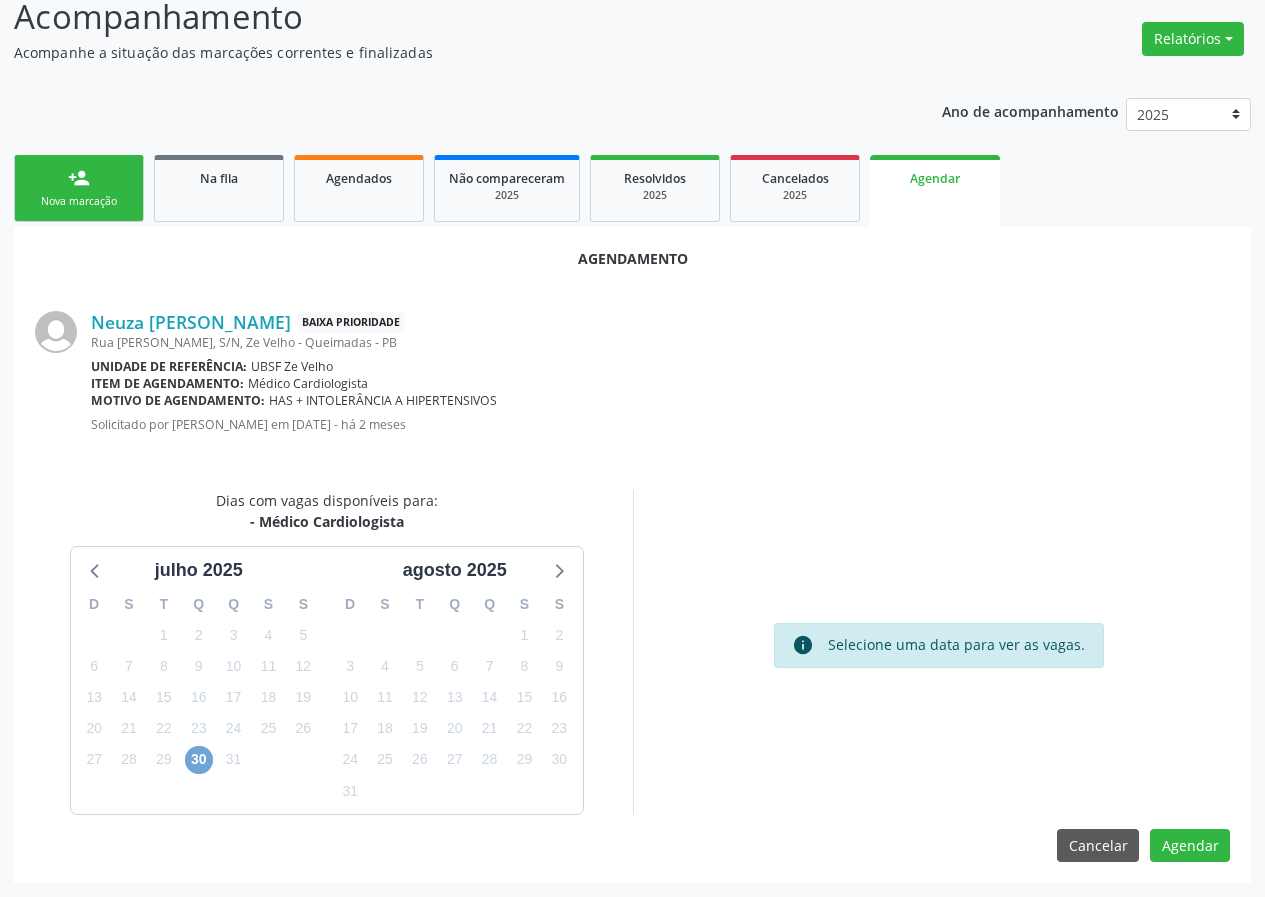 click on "30" at bounding box center [199, 760] 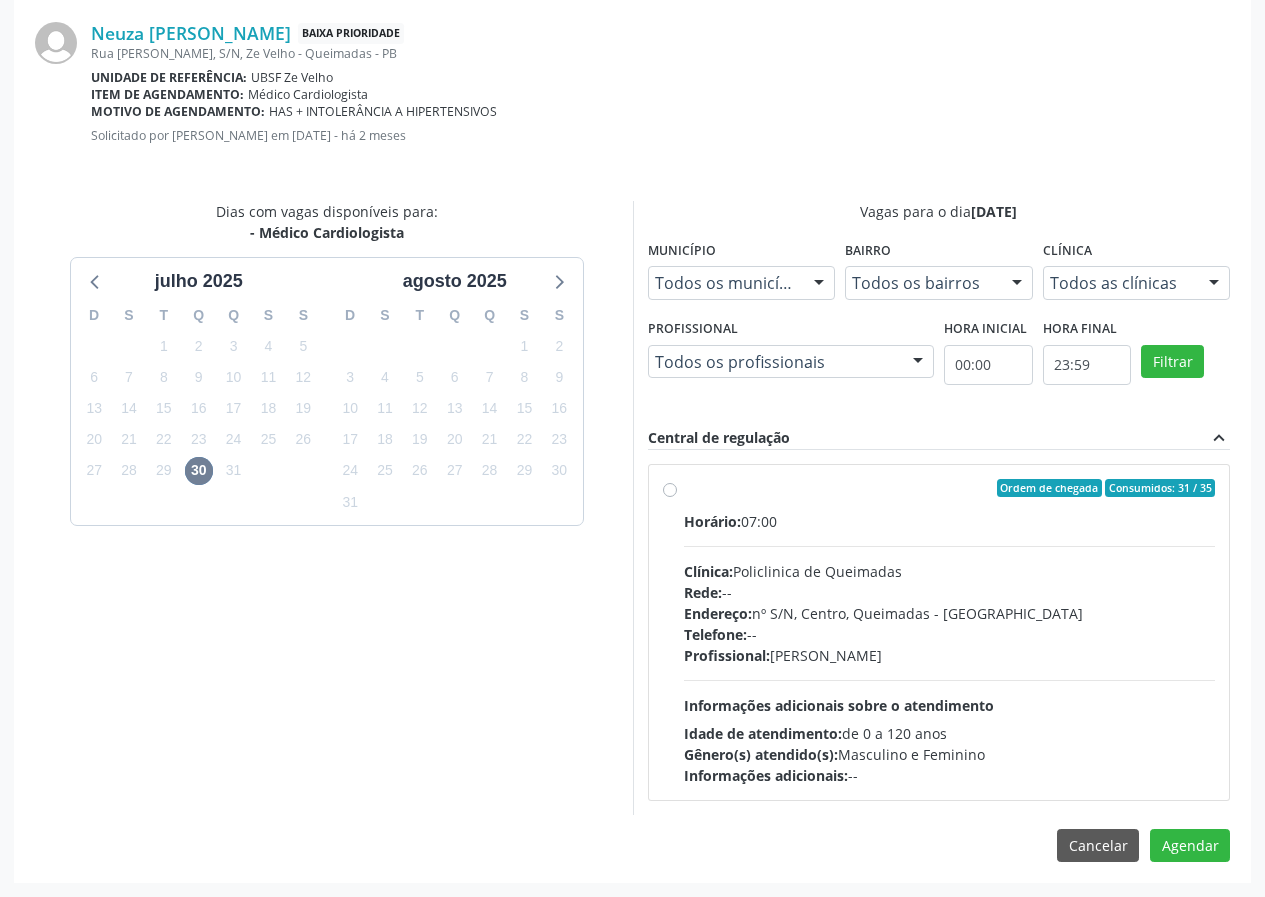 click on "Telefone:   --" at bounding box center [950, 634] 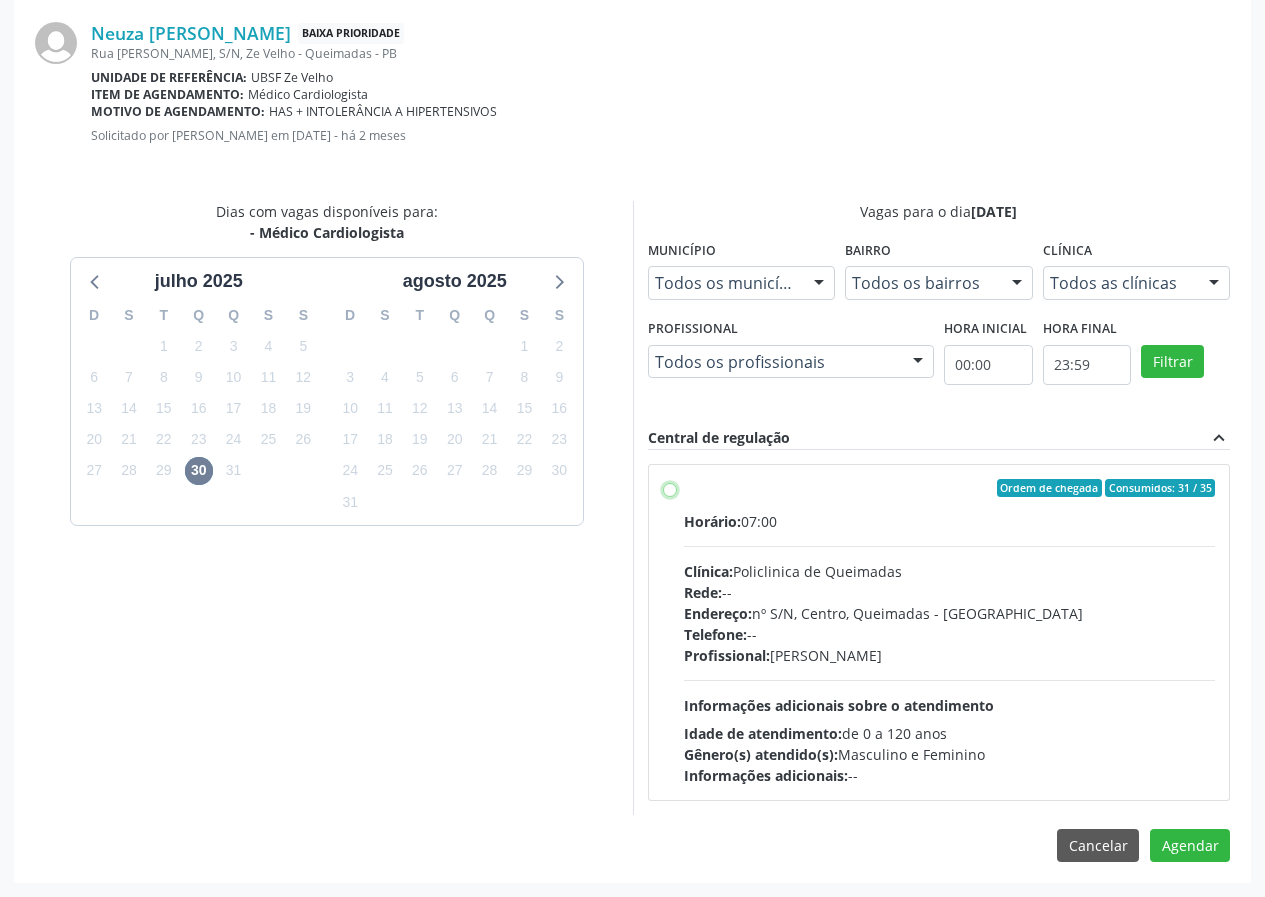 click on "Ordem de chegada
Consumidos: 31 / 35
Horário:   07:00
Clínica:  Policlinica de Queimadas
Rede:
--
Endereço:   nº S/N, Centro, Queimadas - PB
Telefone:   --
Profissional:
Jose Pedrosa Bezerra Nobre Junior
Informações adicionais sobre o atendimento
Idade de atendimento:
de 0 a 120 anos
Gênero(s) atendido(s):
Masculino e Feminino
Informações adicionais:
--" at bounding box center [670, 488] 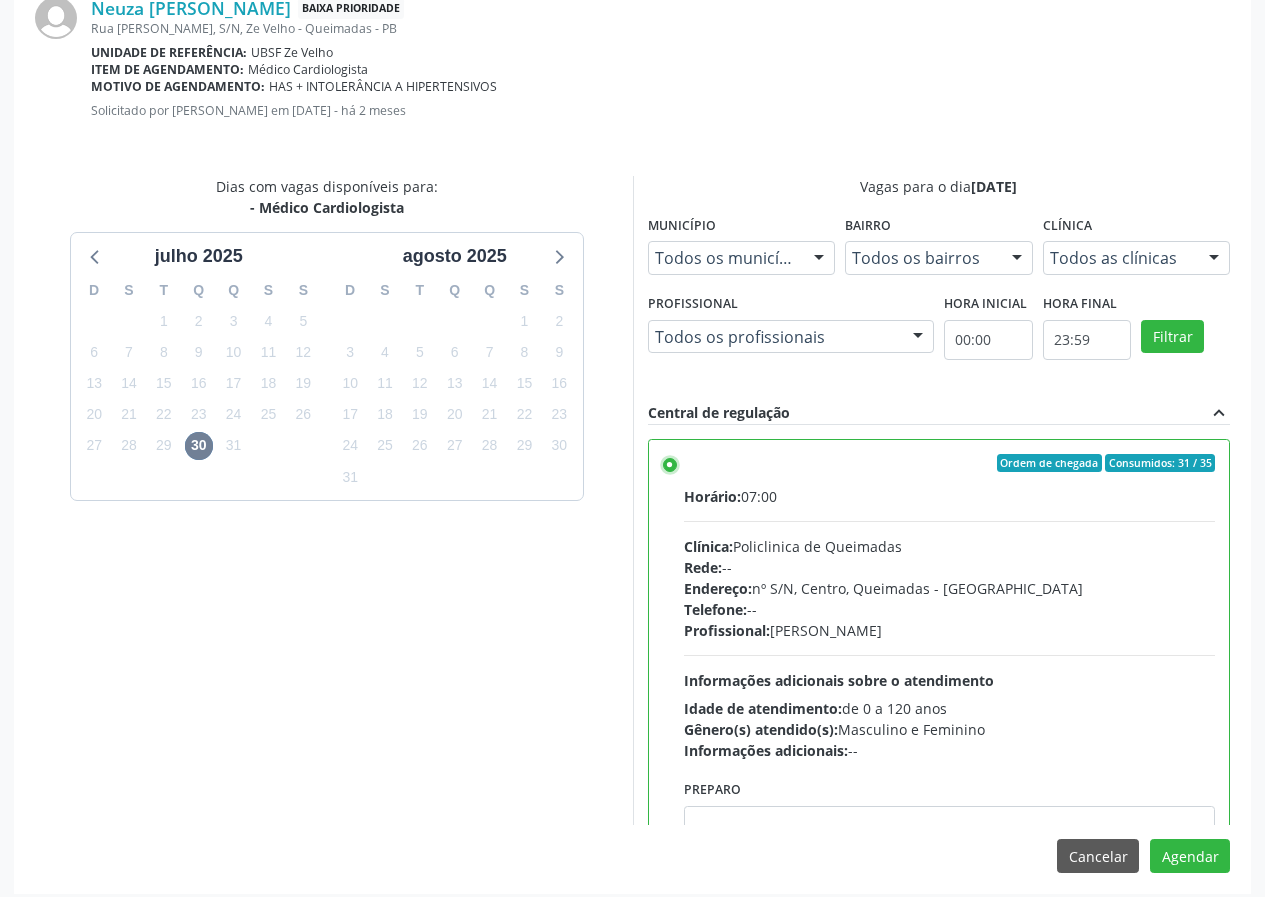 scroll, scrollTop: 469, scrollLeft: 0, axis: vertical 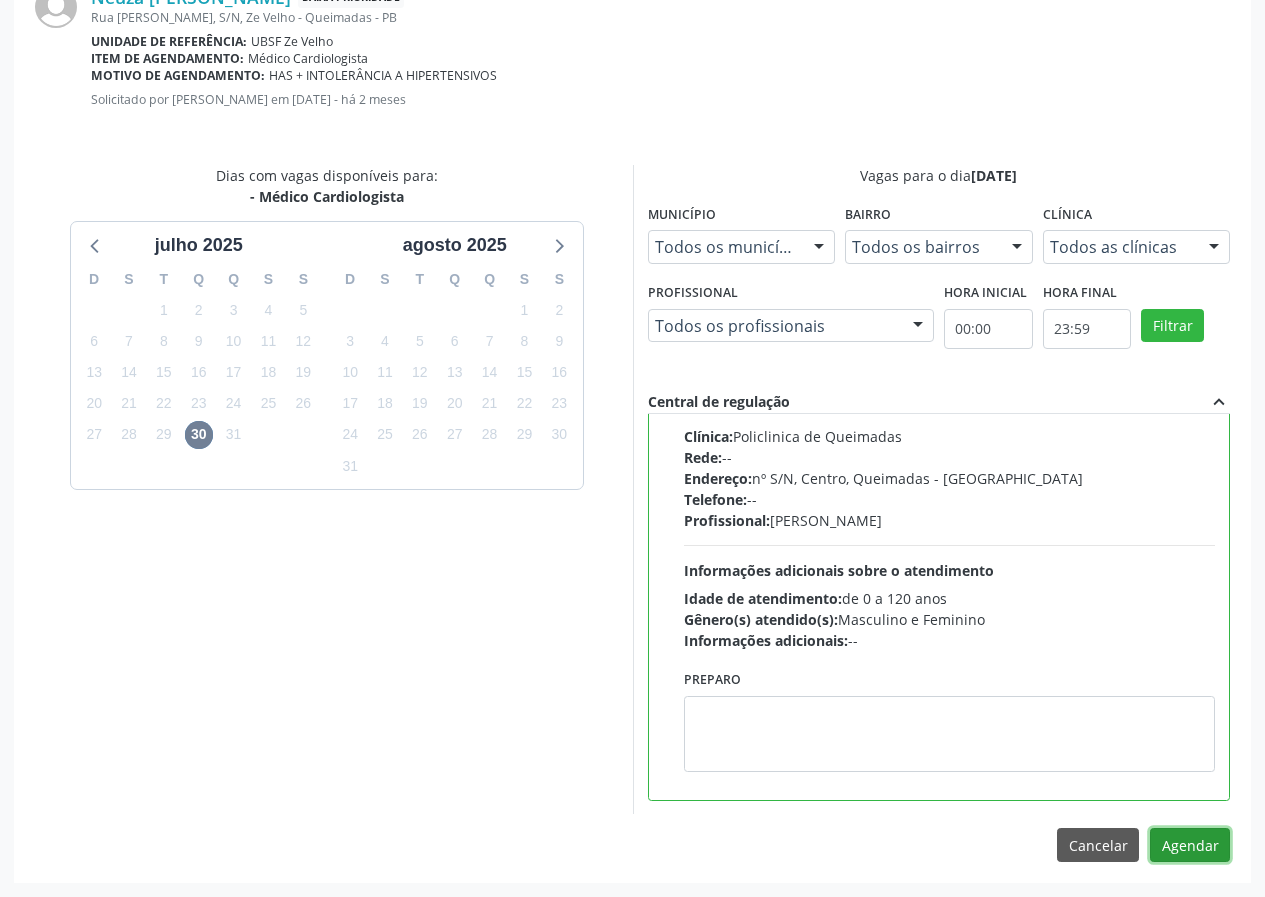 click on "Agendar" at bounding box center [1190, 845] 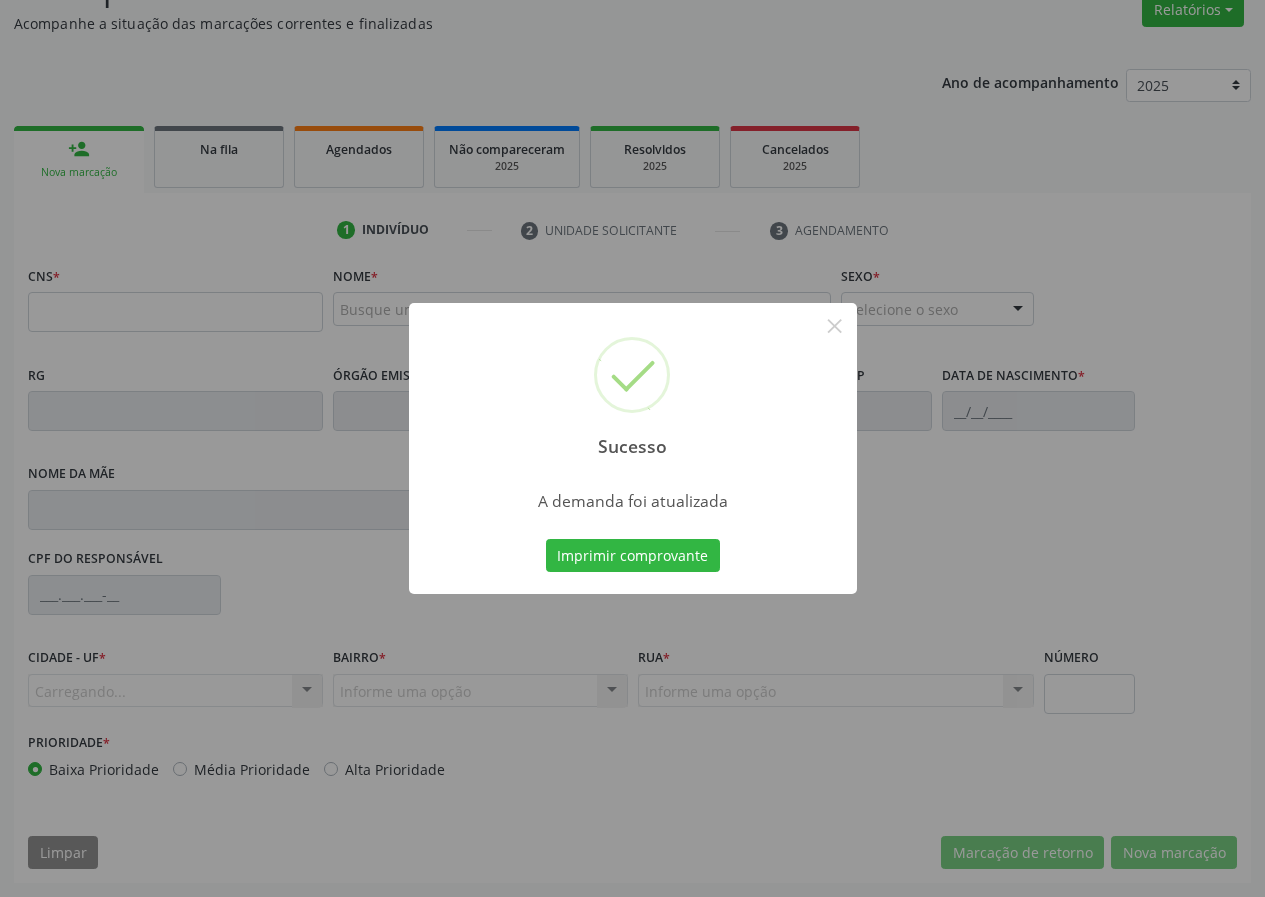 scroll, scrollTop: 173, scrollLeft: 0, axis: vertical 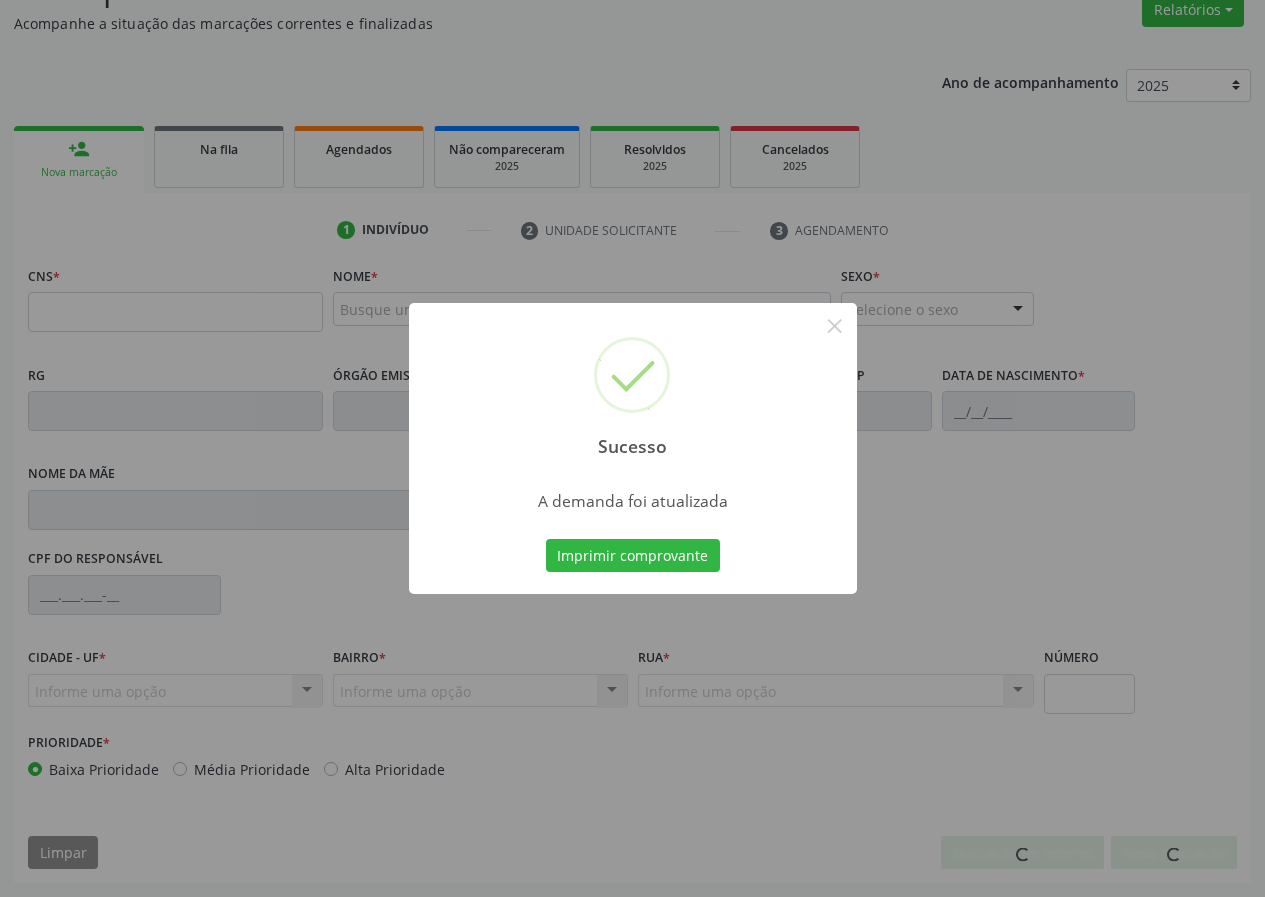 type 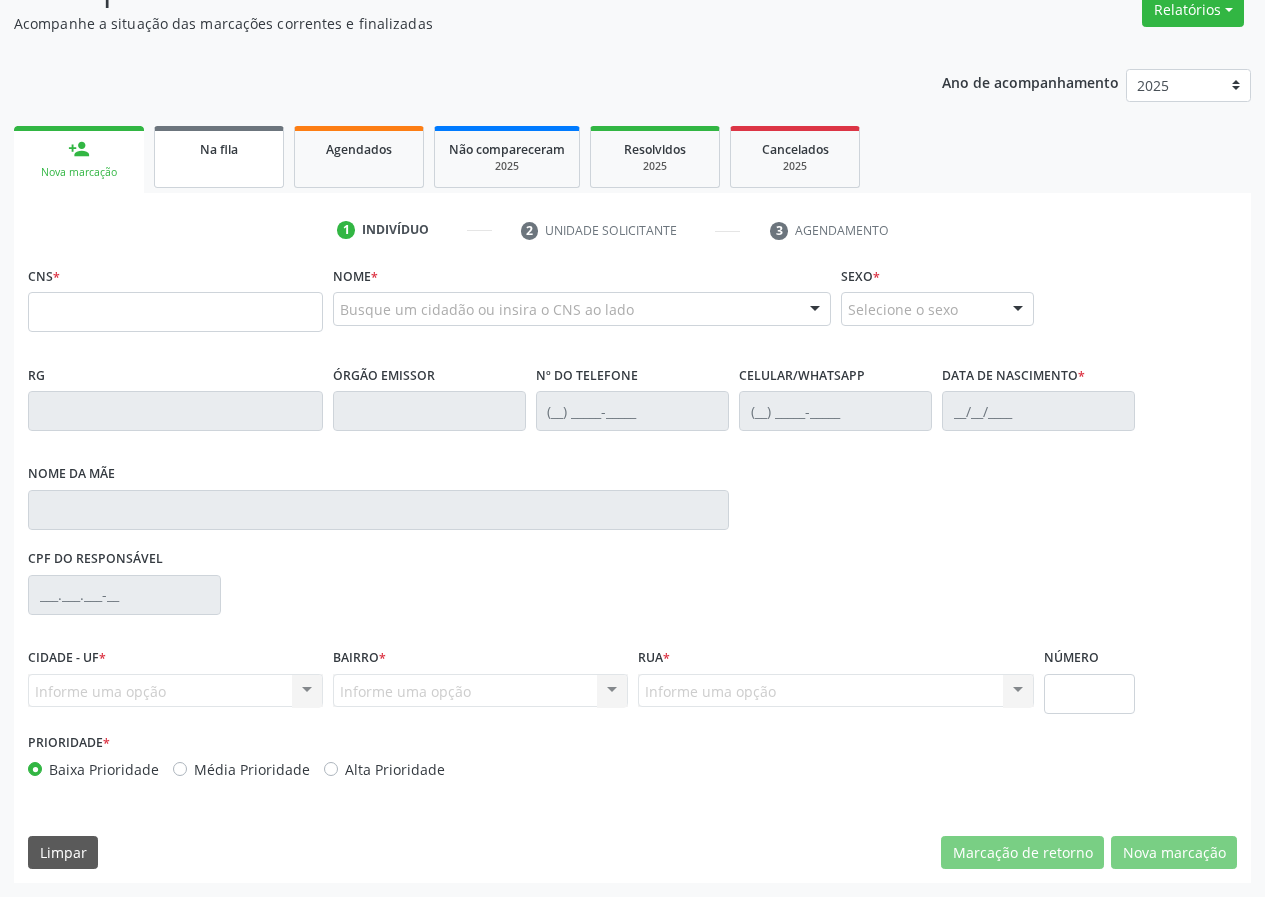 click on "Na fila" at bounding box center [219, 157] 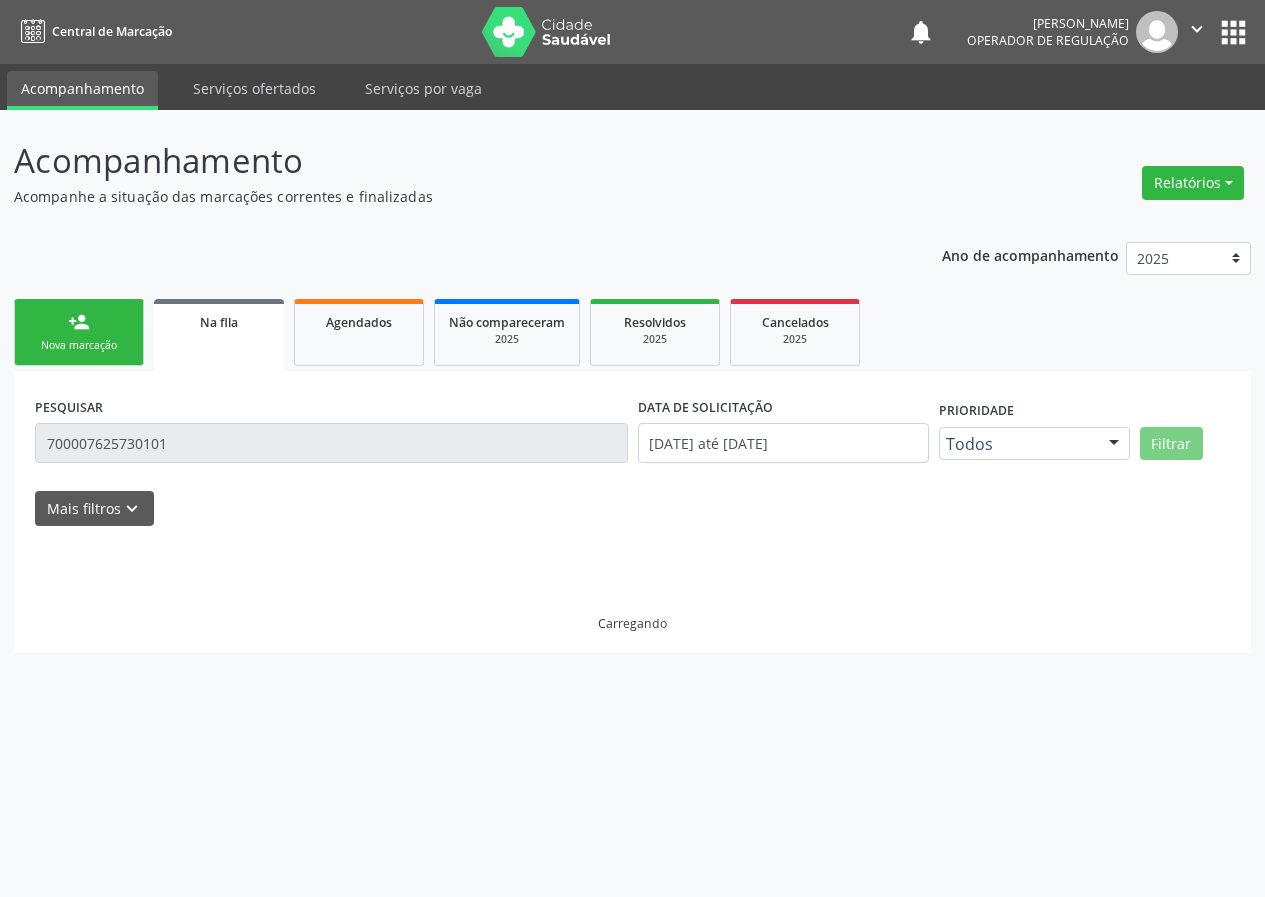 scroll, scrollTop: 0, scrollLeft: 0, axis: both 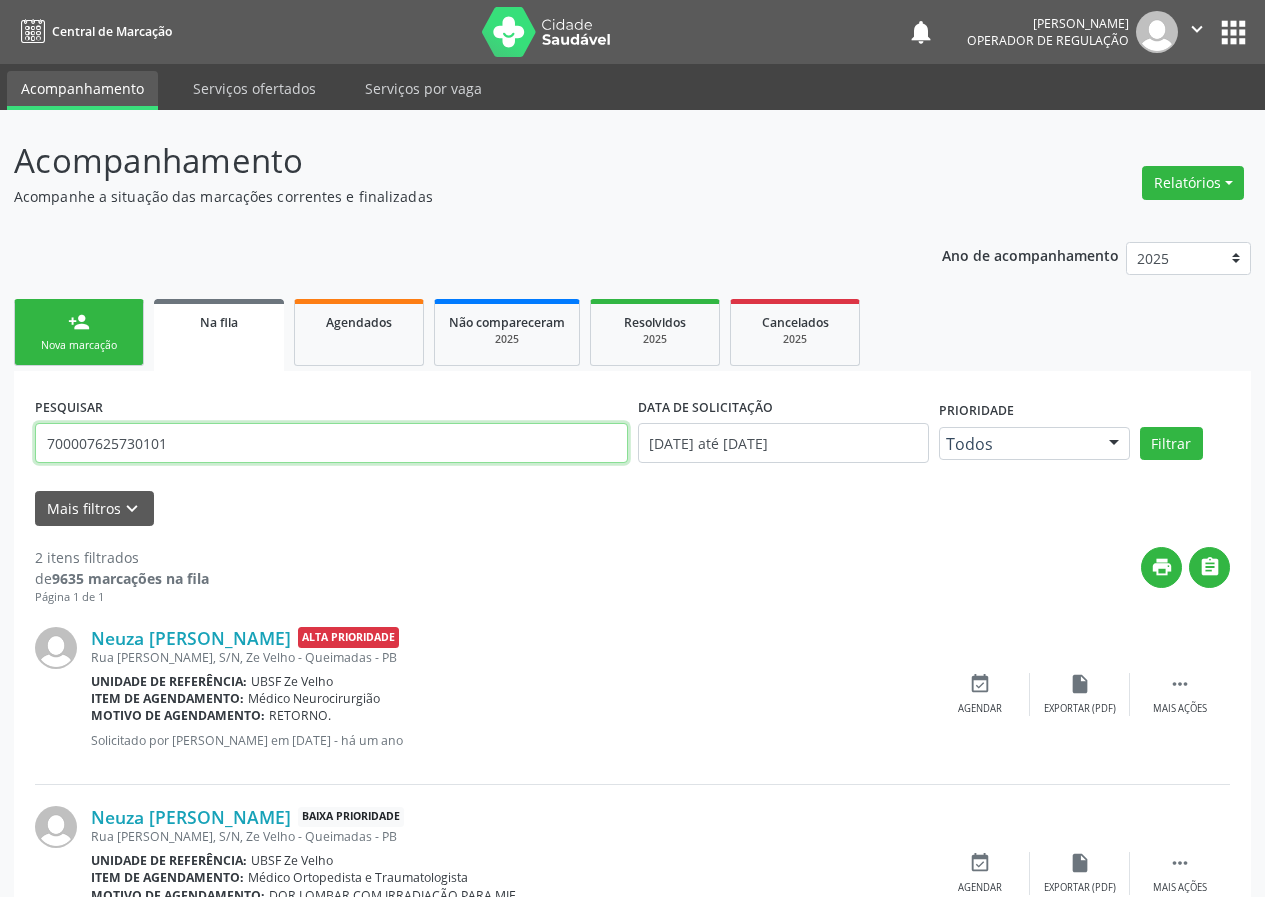 click on "700007625730101" at bounding box center (331, 443) 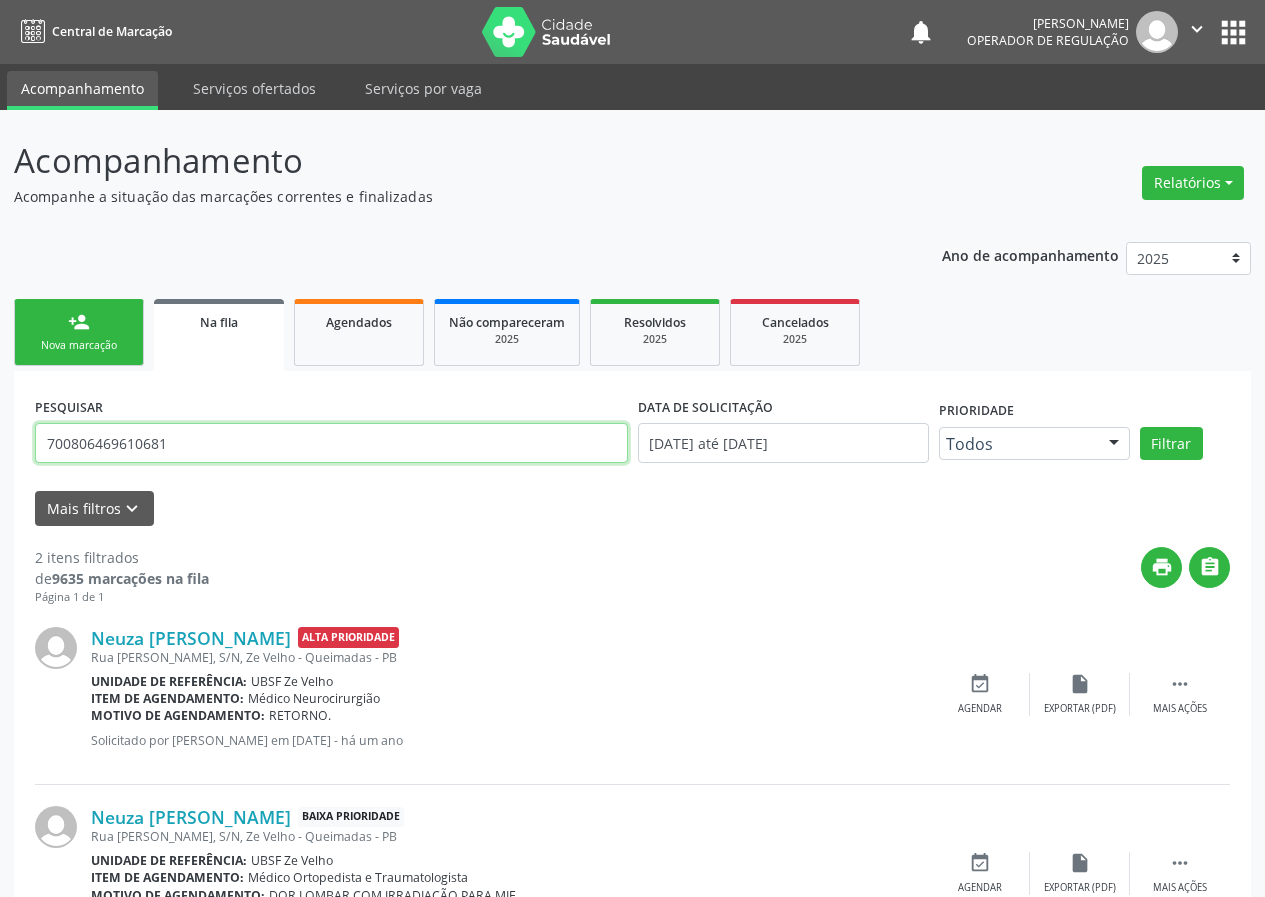 type on "700806469610681" 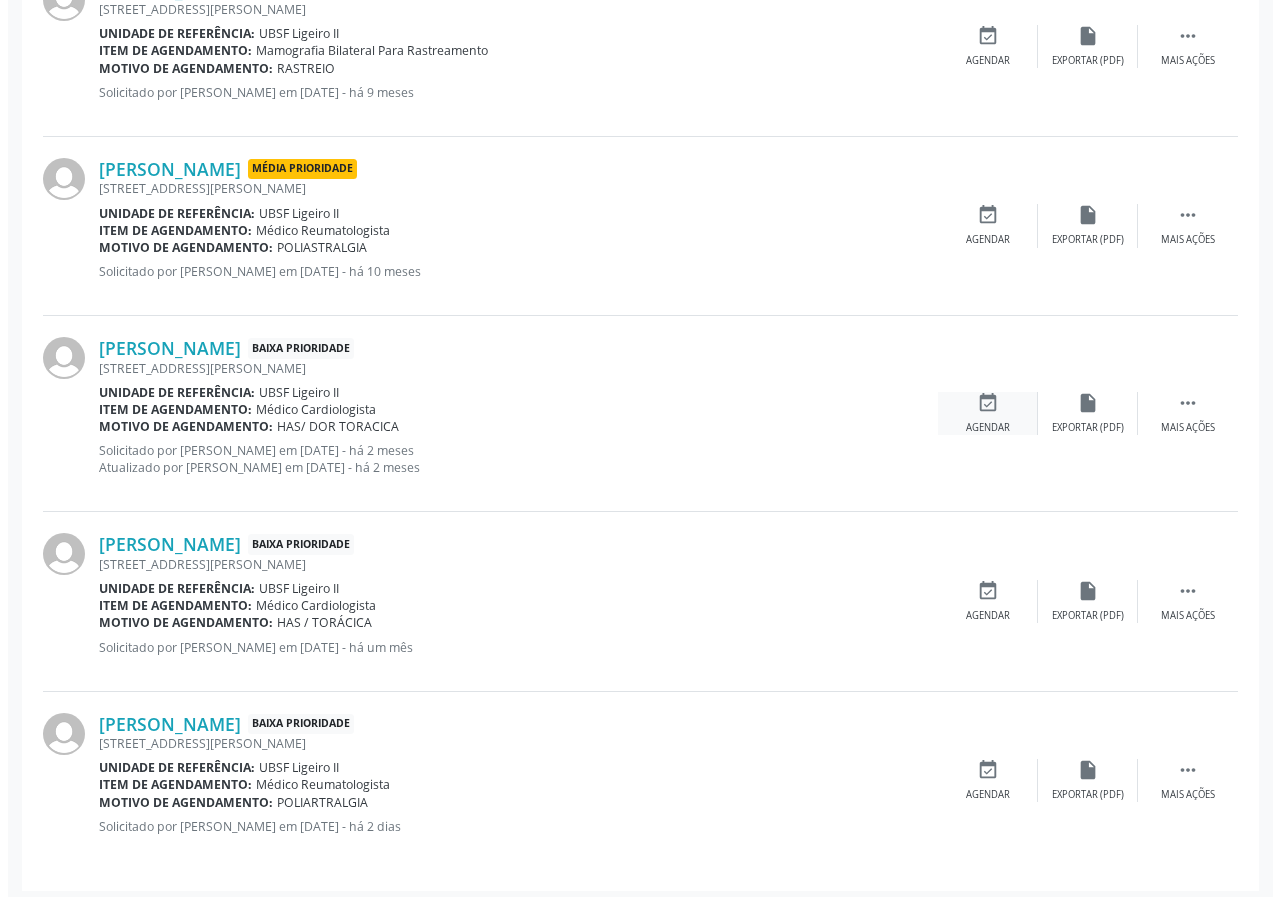 scroll, scrollTop: 835, scrollLeft: 0, axis: vertical 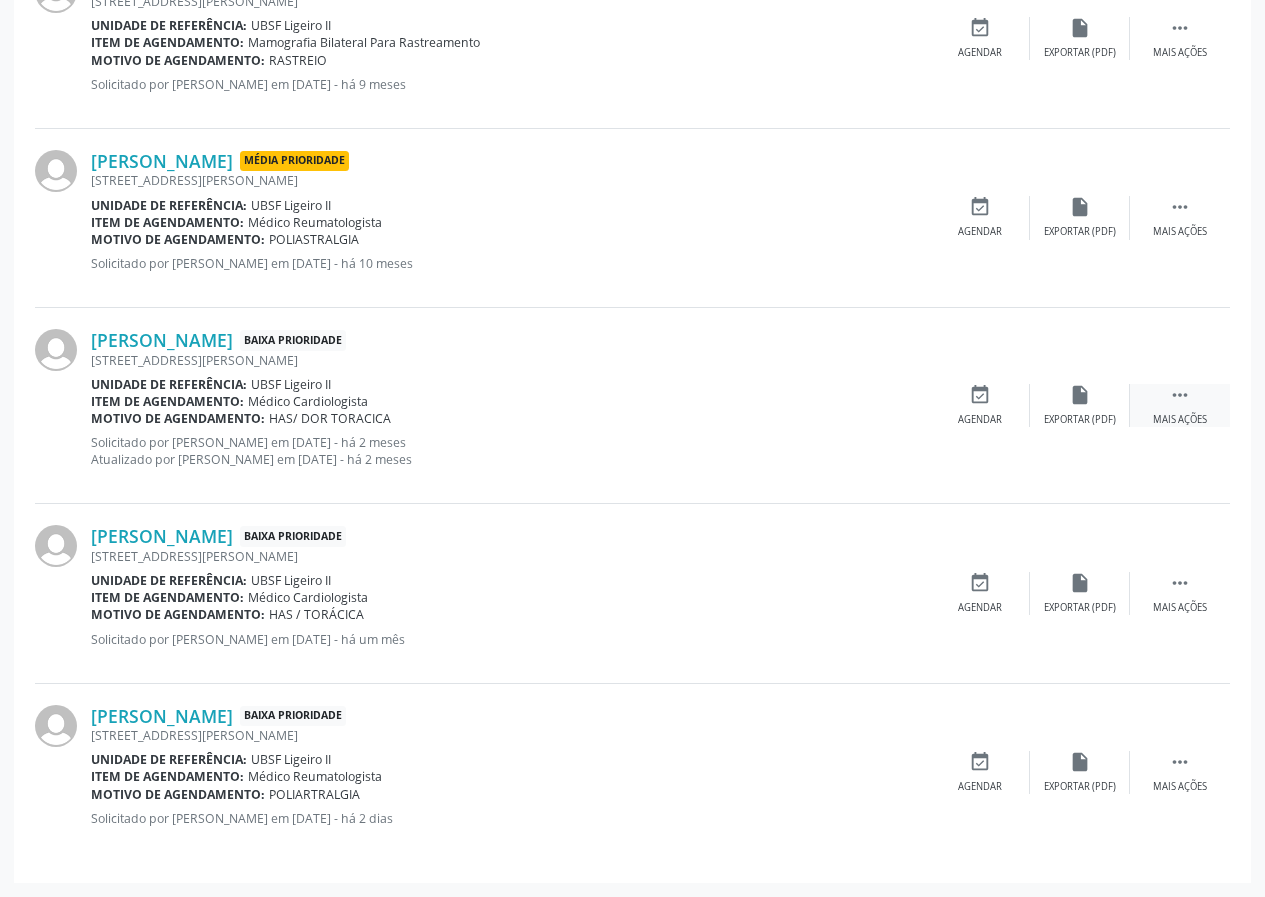 click on "
Mais ações" at bounding box center [1180, 405] 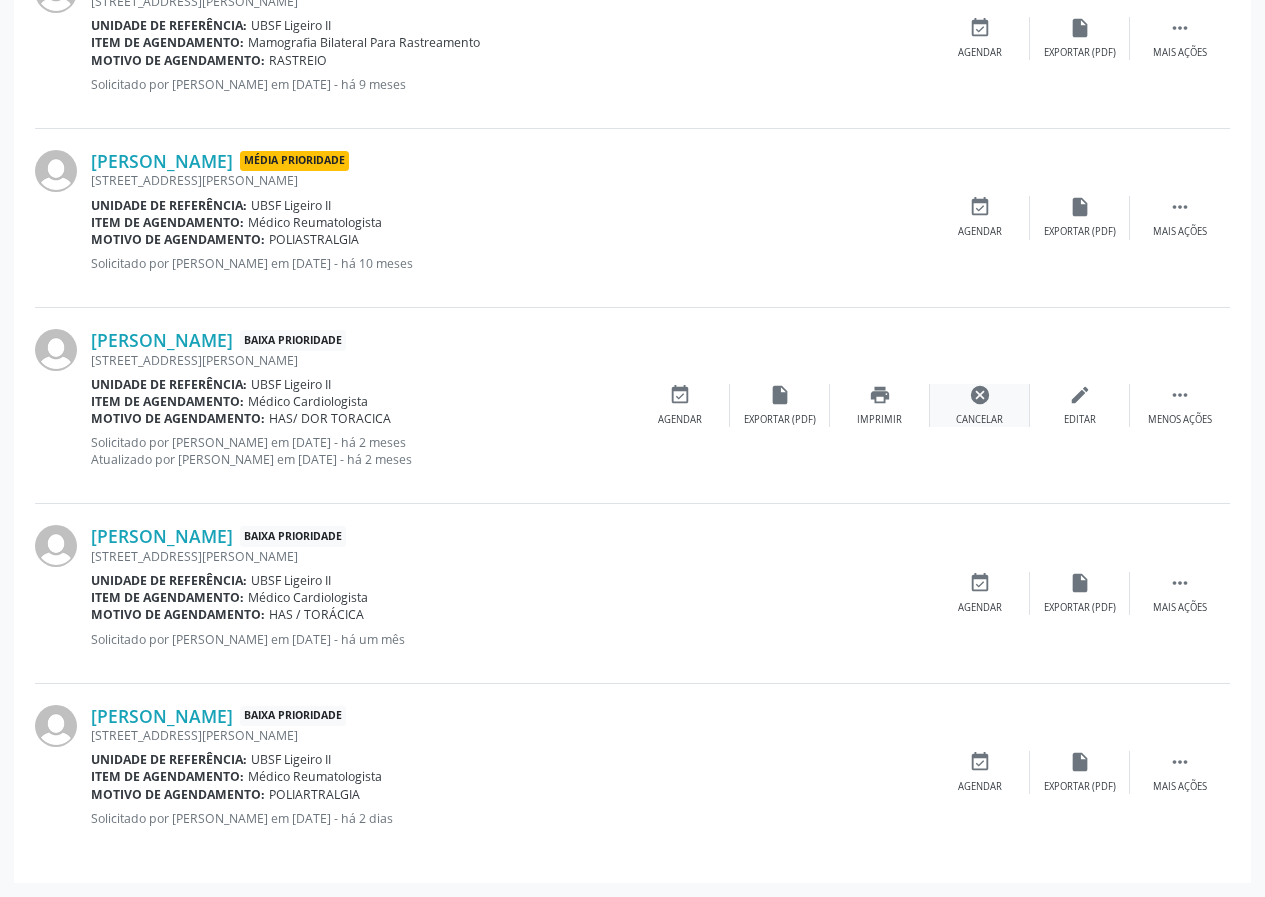 click on "cancel
Cancelar" at bounding box center [980, 405] 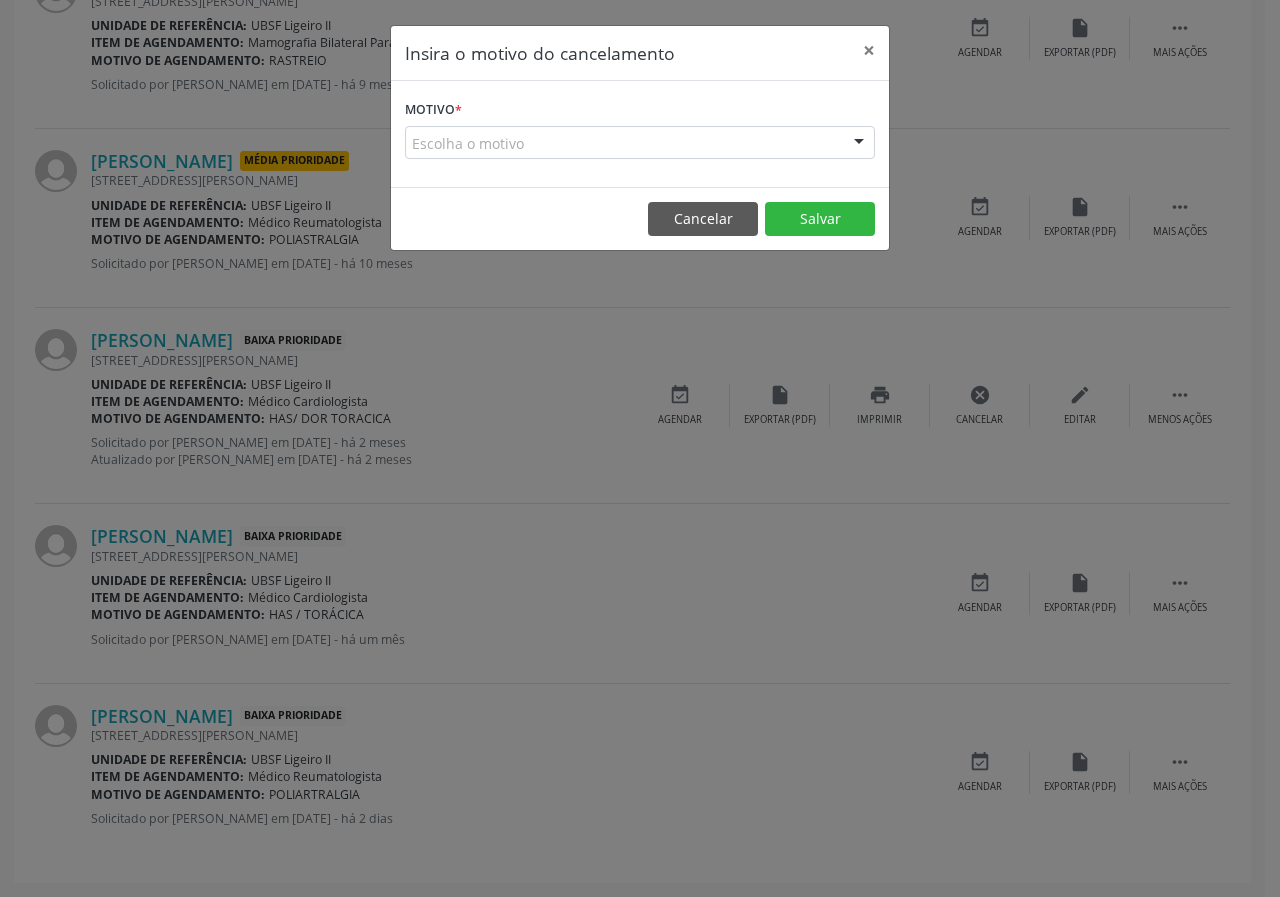 click on "Motivo
*
Escolha o motivo
Outro   Médico - Participação em eventos (ex: congresso)   Médico - Motivos pessoais   Médico - Reuniões extraordinárias   Médico - Atestado do profissional   Paciente - Não aceitou dia e horário do agendamento   Paciente - Atingiu o limite de marcações   Paciente - Não poderá comparecer à consulta   Paciente - Não aceitou médico ou especialidade   Médico - Sem vaga disponível
Nenhum resultado encontrado para: "   "
Não há nenhuma opção para ser exibida." at bounding box center (640, 127) 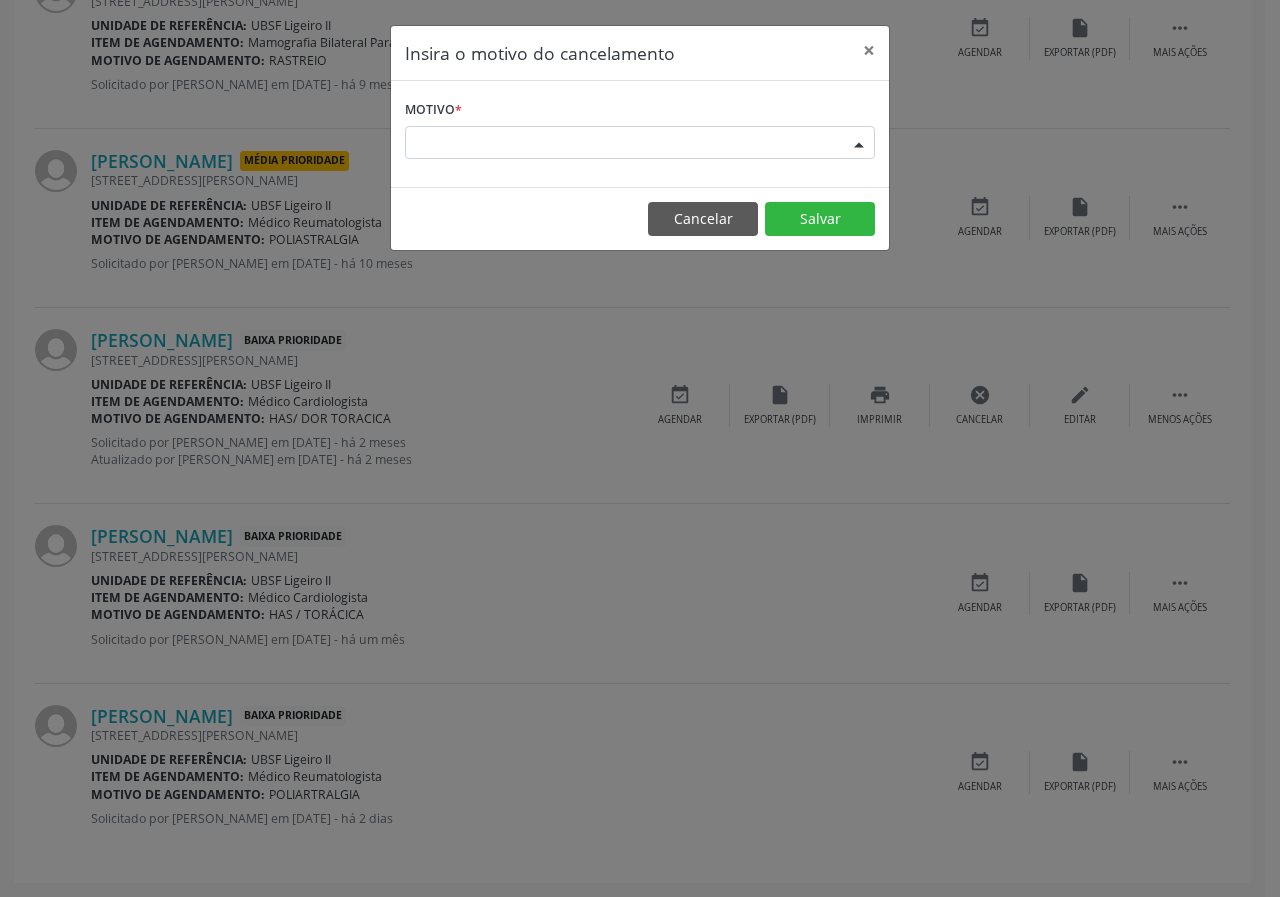 click on "Escolha o motivo" at bounding box center [640, 143] 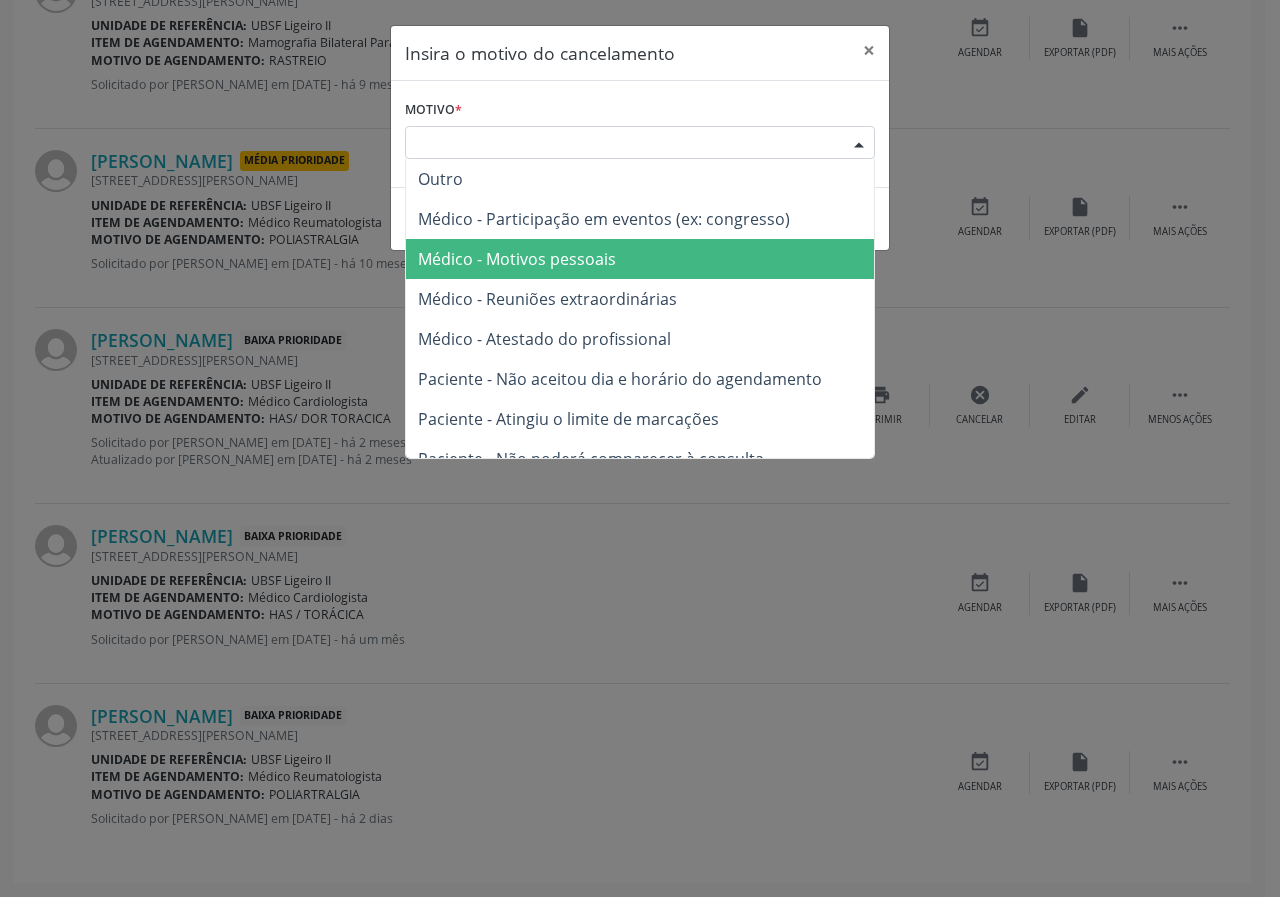 click on "Médico - Motivos pessoais" at bounding box center [640, 259] 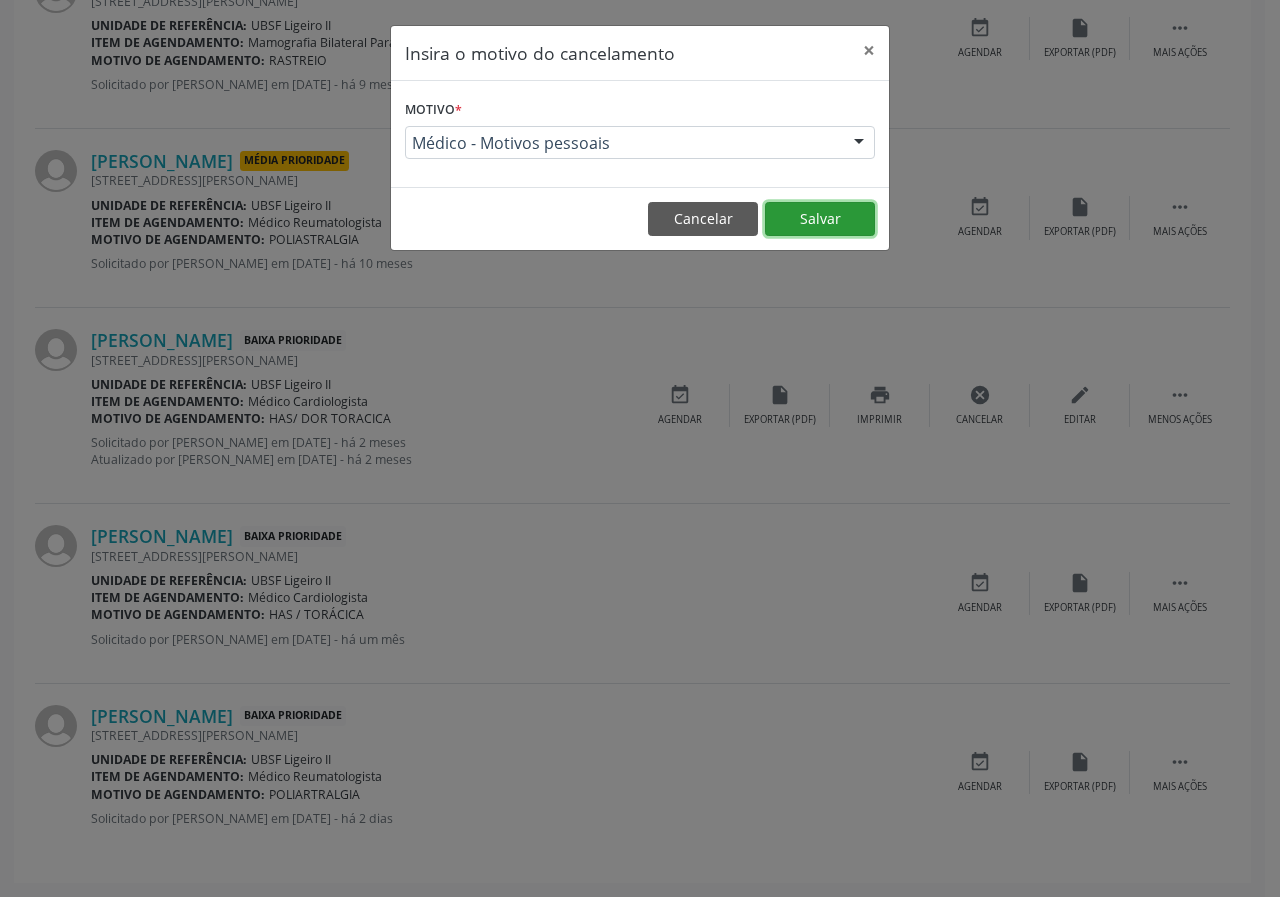 click on "Salvar" at bounding box center (820, 219) 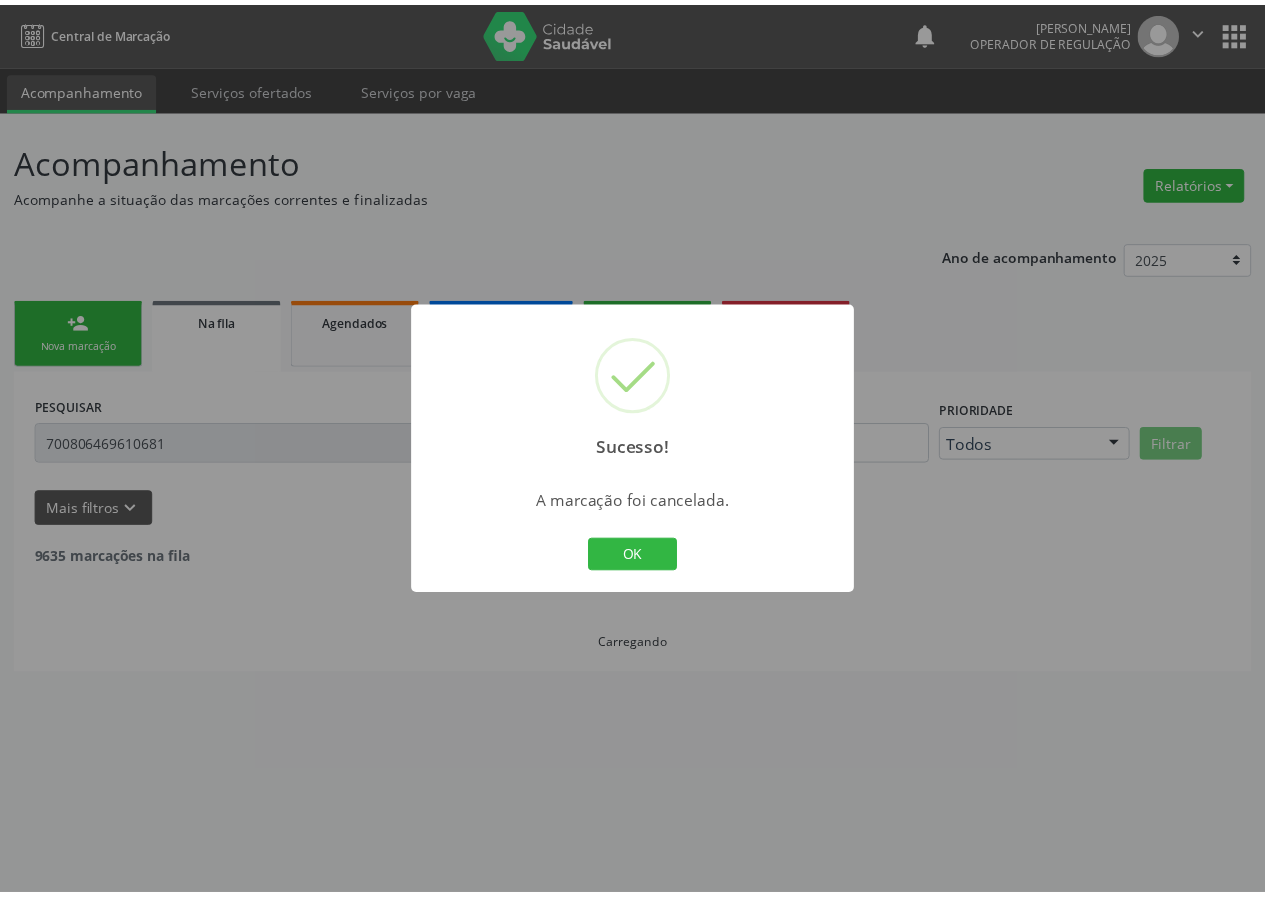 scroll, scrollTop: 0, scrollLeft: 0, axis: both 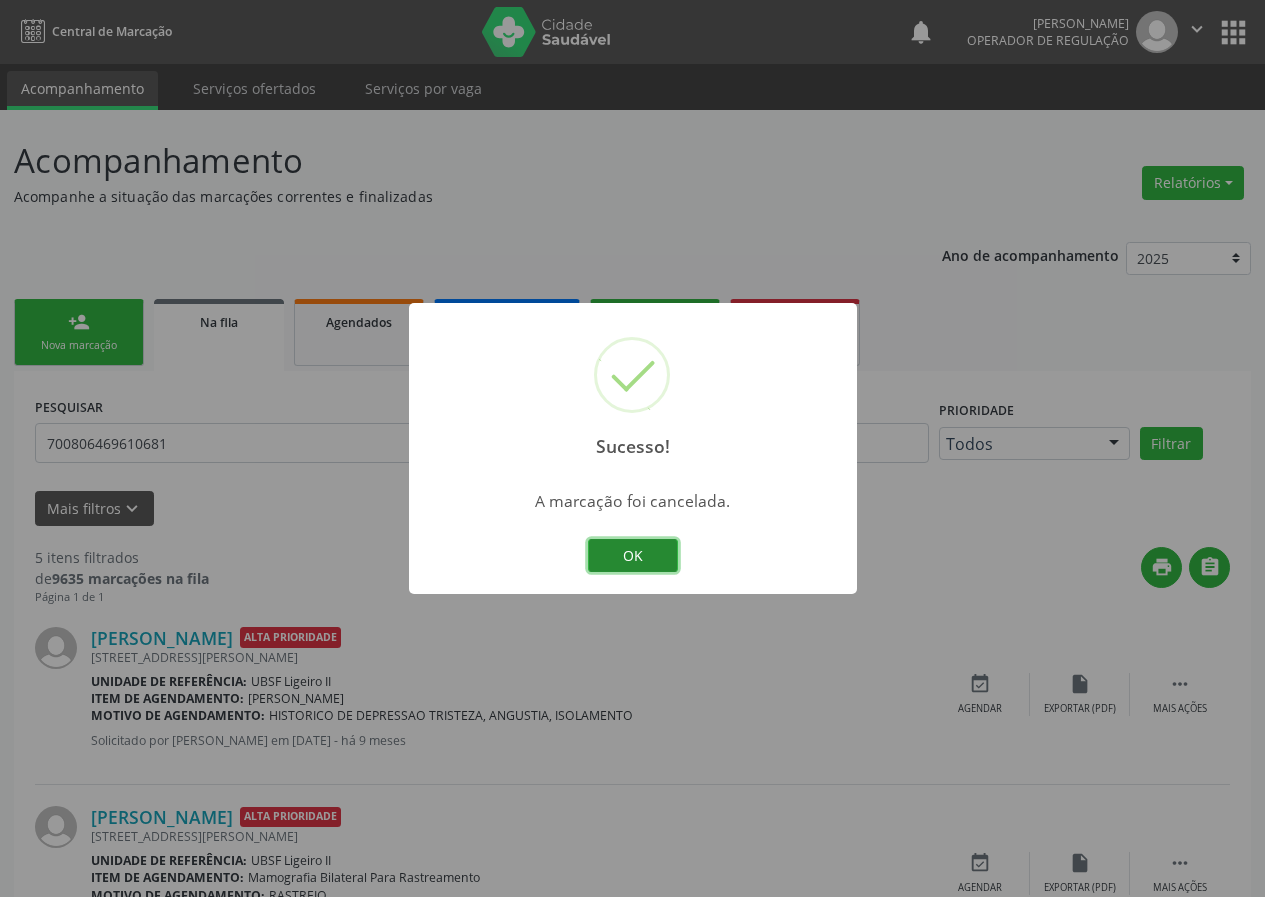 click on "OK" at bounding box center (633, 556) 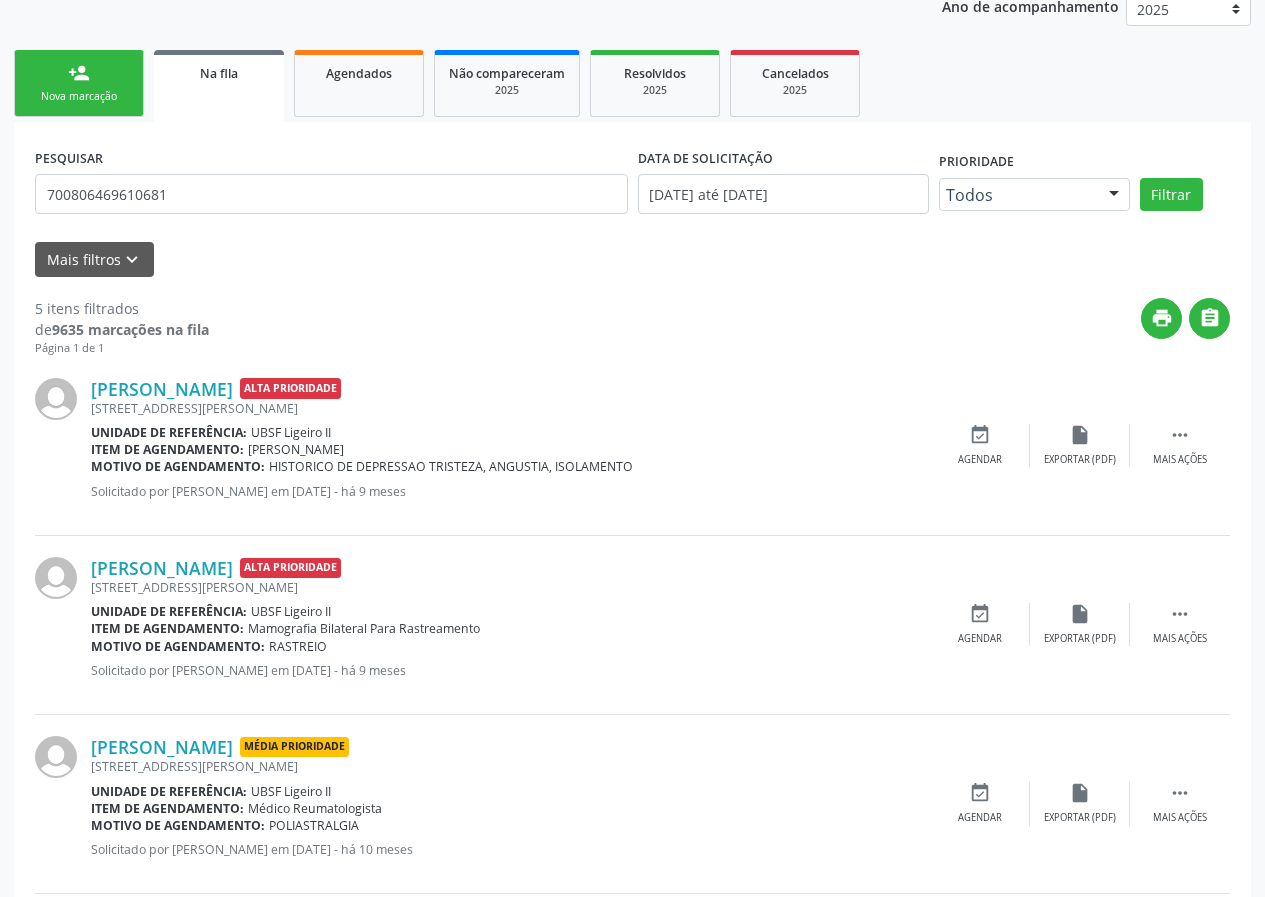 scroll, scrollTop: 639, scrollLeft: 0, axis: vertical 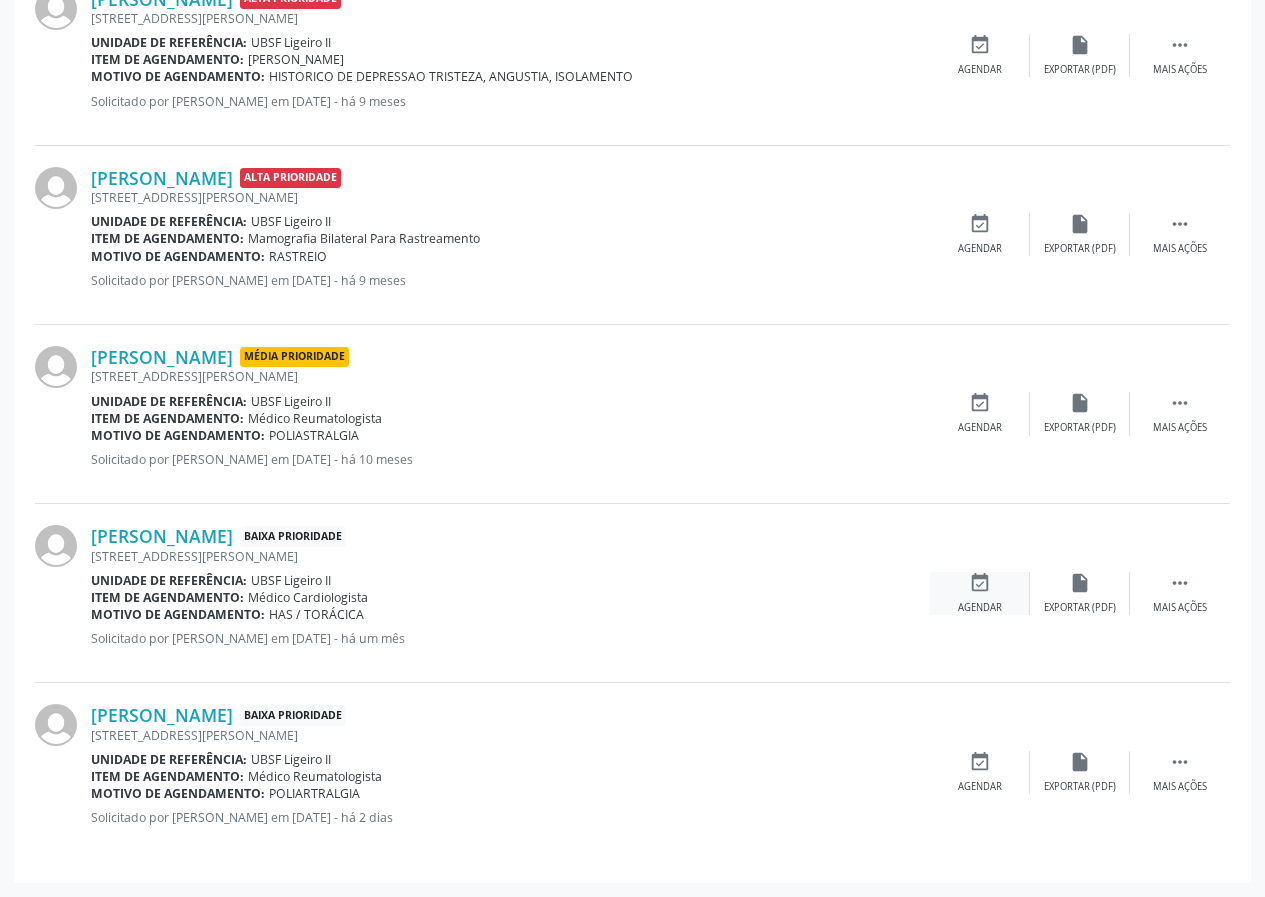 click on "event_available" at bounding box center (980, 583) 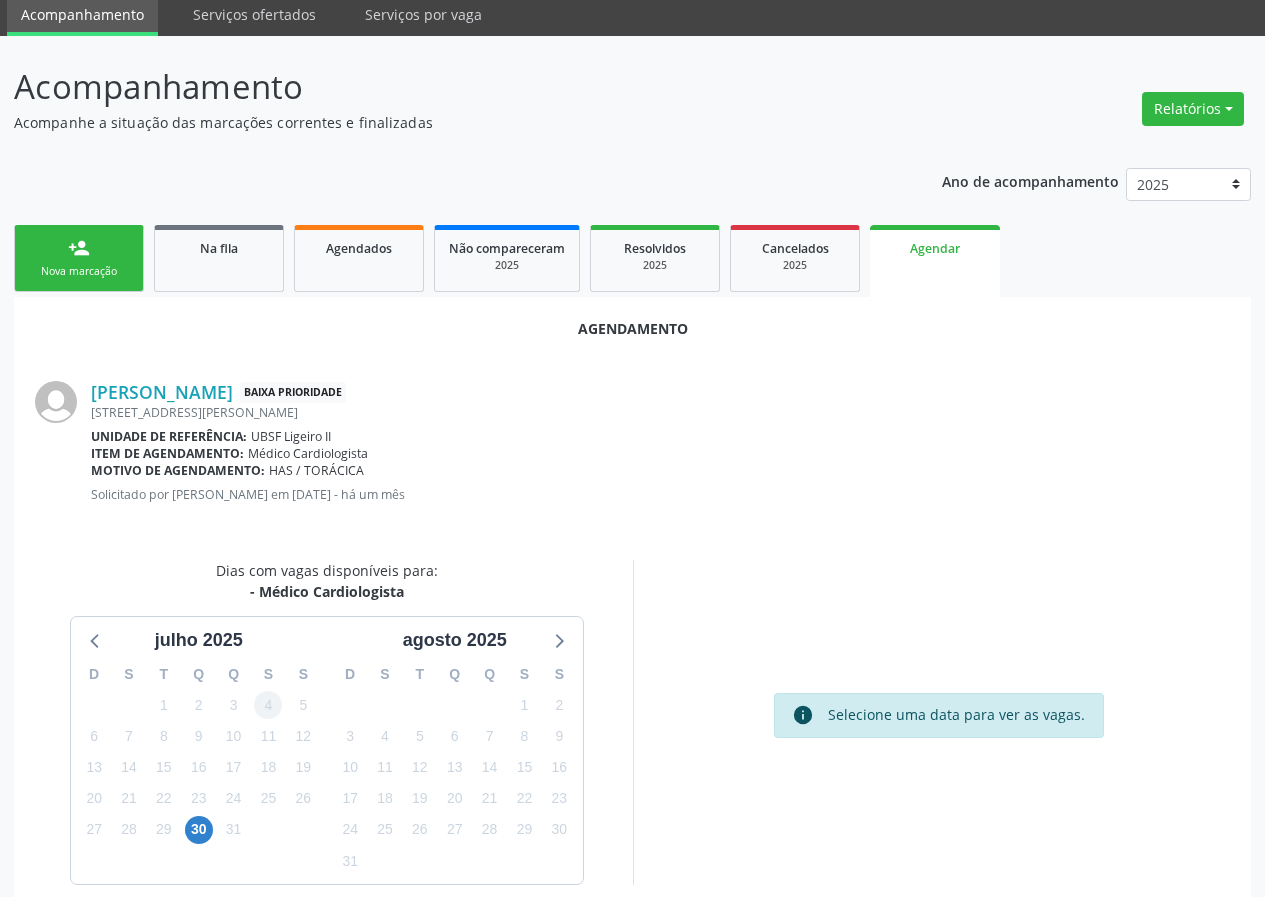 scroll, scrollTop: 144, scrollLeft: 0, axis: vertical 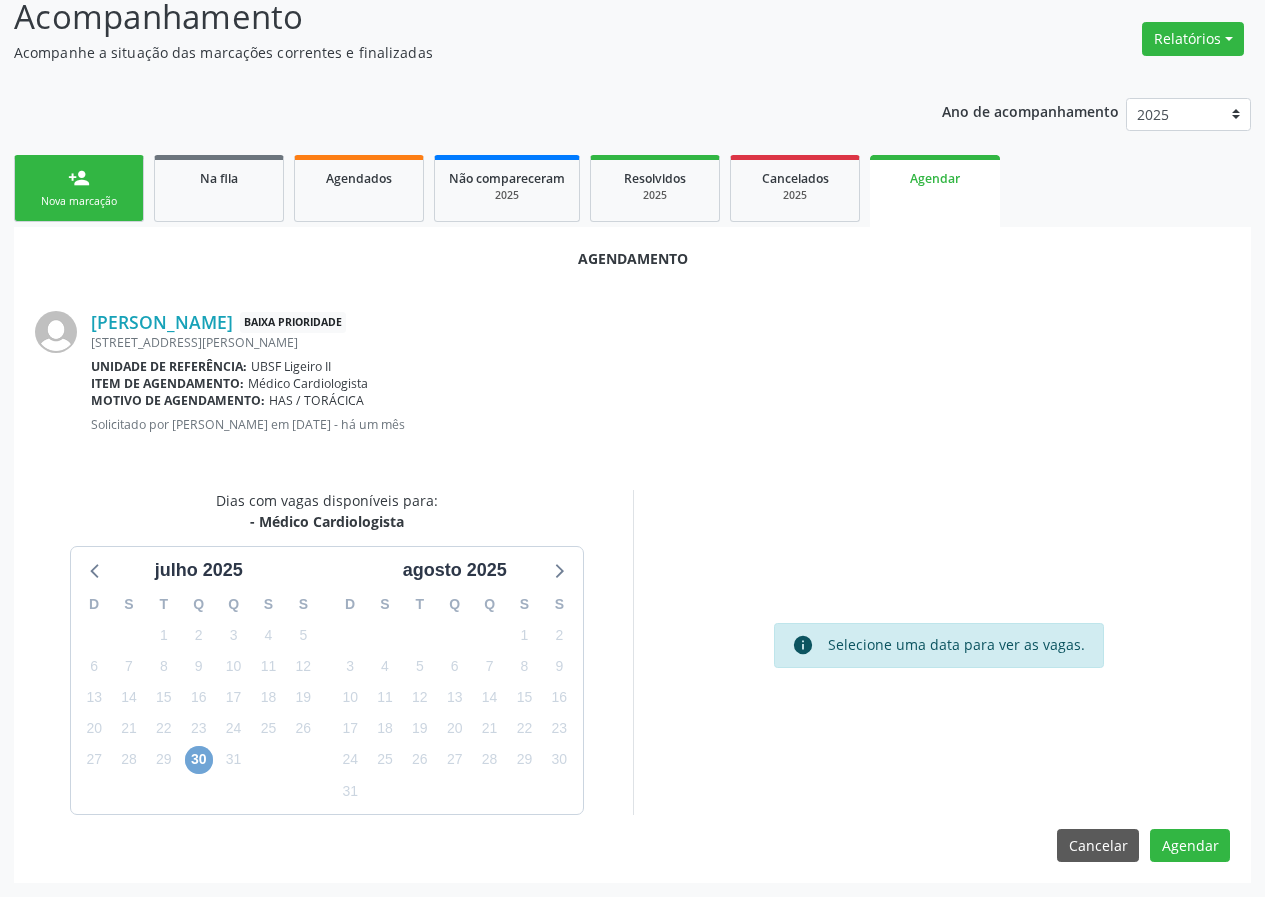 click on "30" at bounding box center [199, 760] 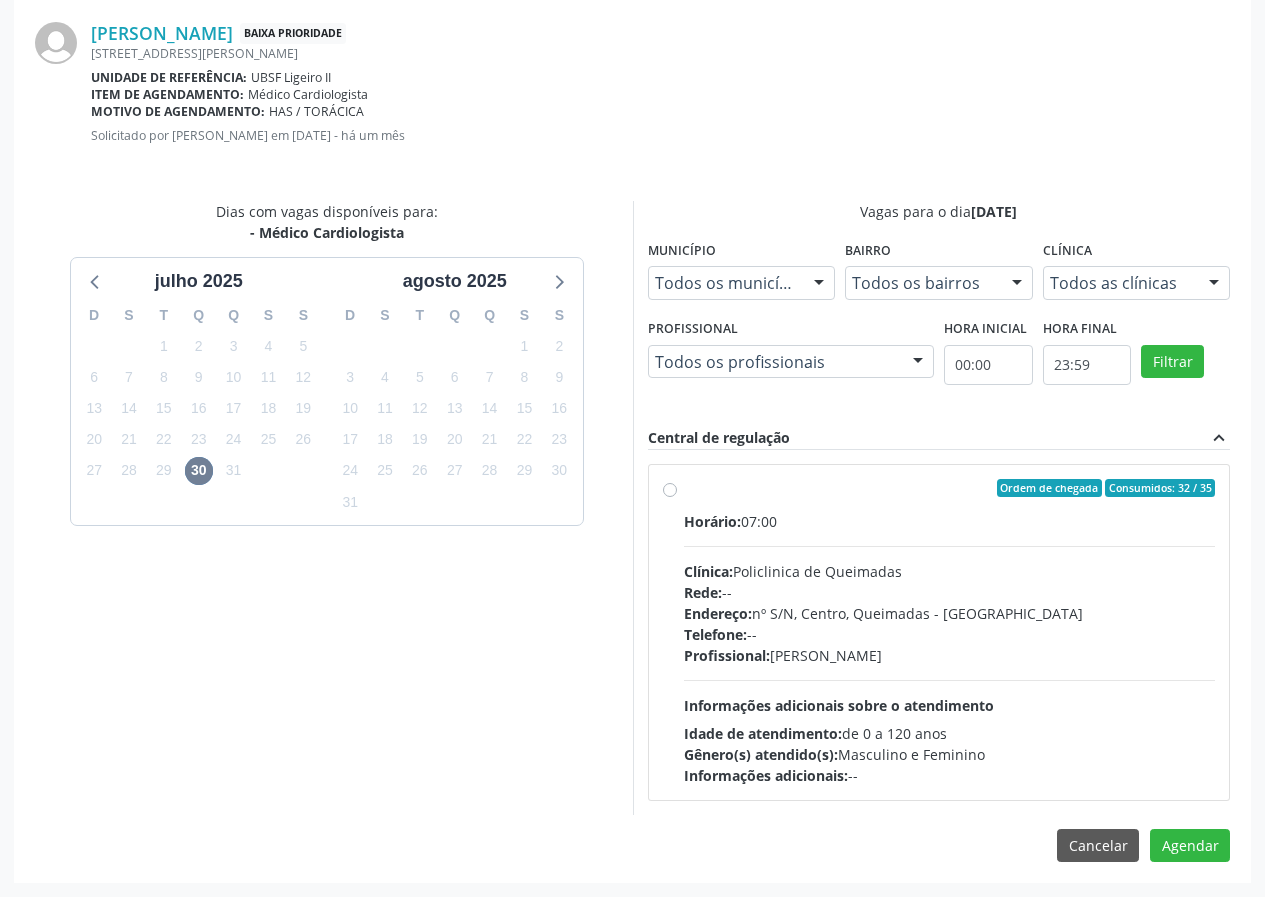 click on "Ordem de chegada
Consumidos: 32 / 35
Horário:   07:00
Clínica:  Policlinica de Queimadas
Rede:
--
Endereço:   nº S/N, Centro, Queimadas - PB
Telefone:   --
Profissional:
Jose Pedrosa Bezerra Nobre Junior
Informações adicionais sobre o atendimento
Idade de atendimento:
de 0 a 120 anos
Gênero(s) atendido(s):
Masculino e Feminino
Informações adicionais:
--" at bounding box center [939, 632] 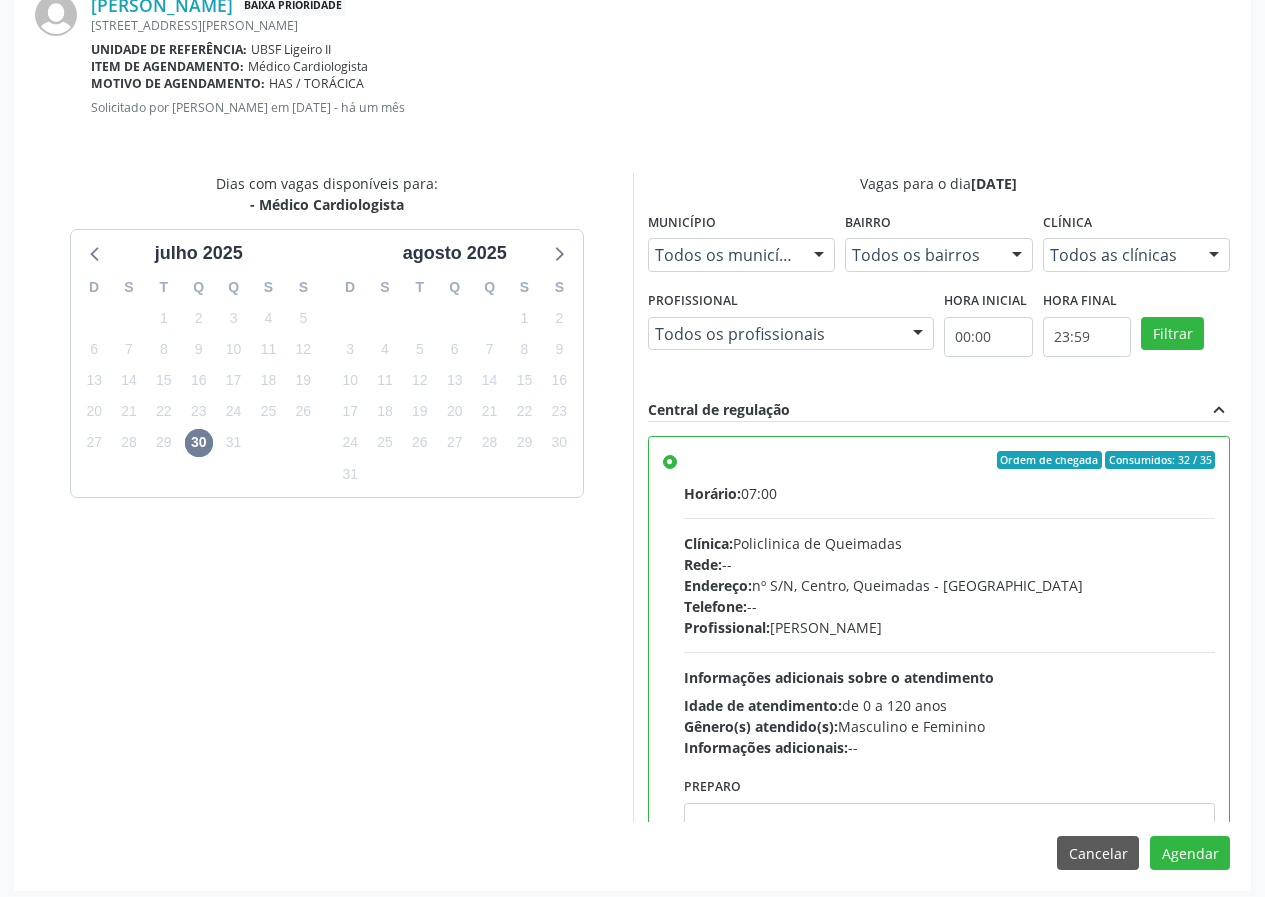 scroll, scrollTop: 469, scrollLeft: 0, axis: vertical 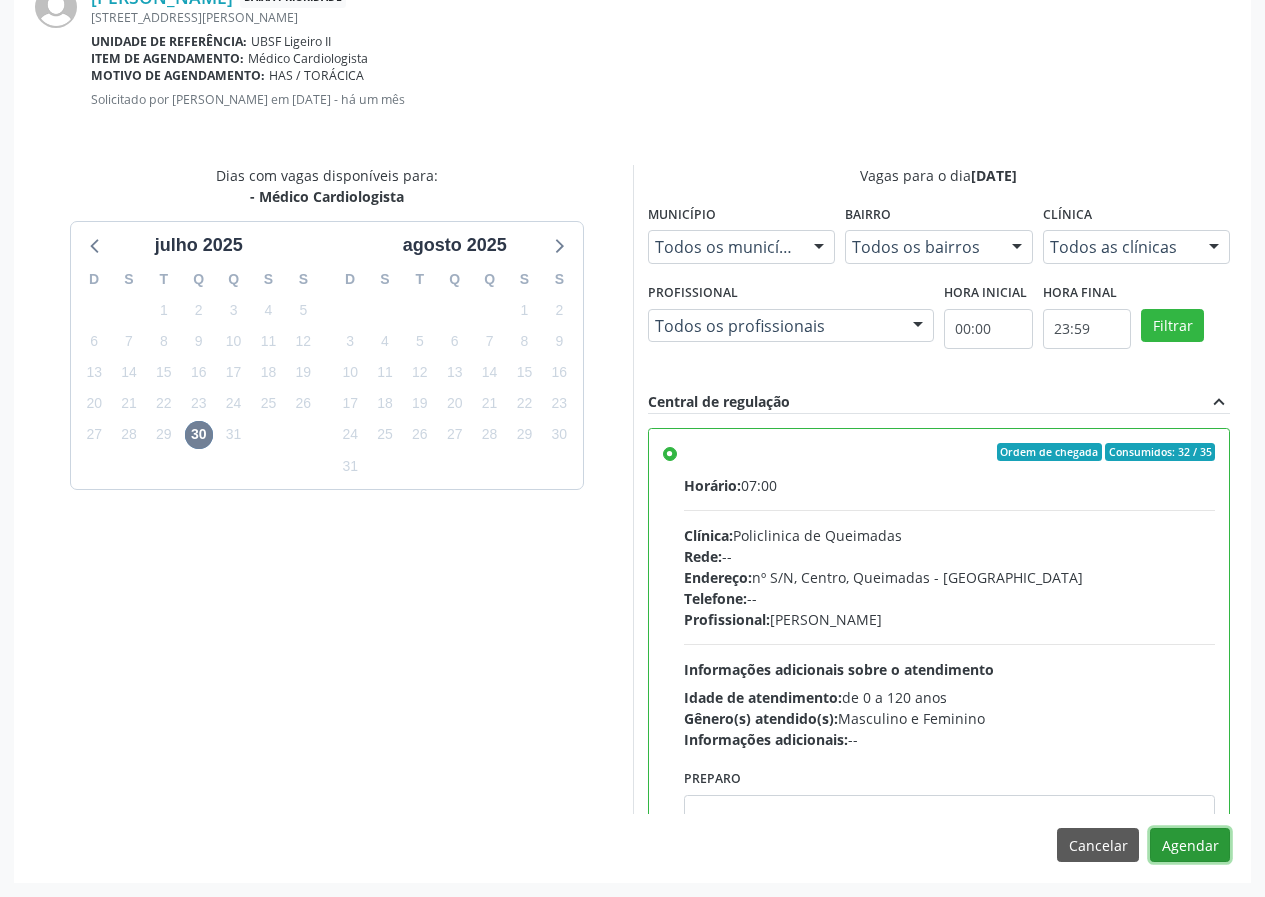 click on "Agendar" at bounding box center (1190, 845) 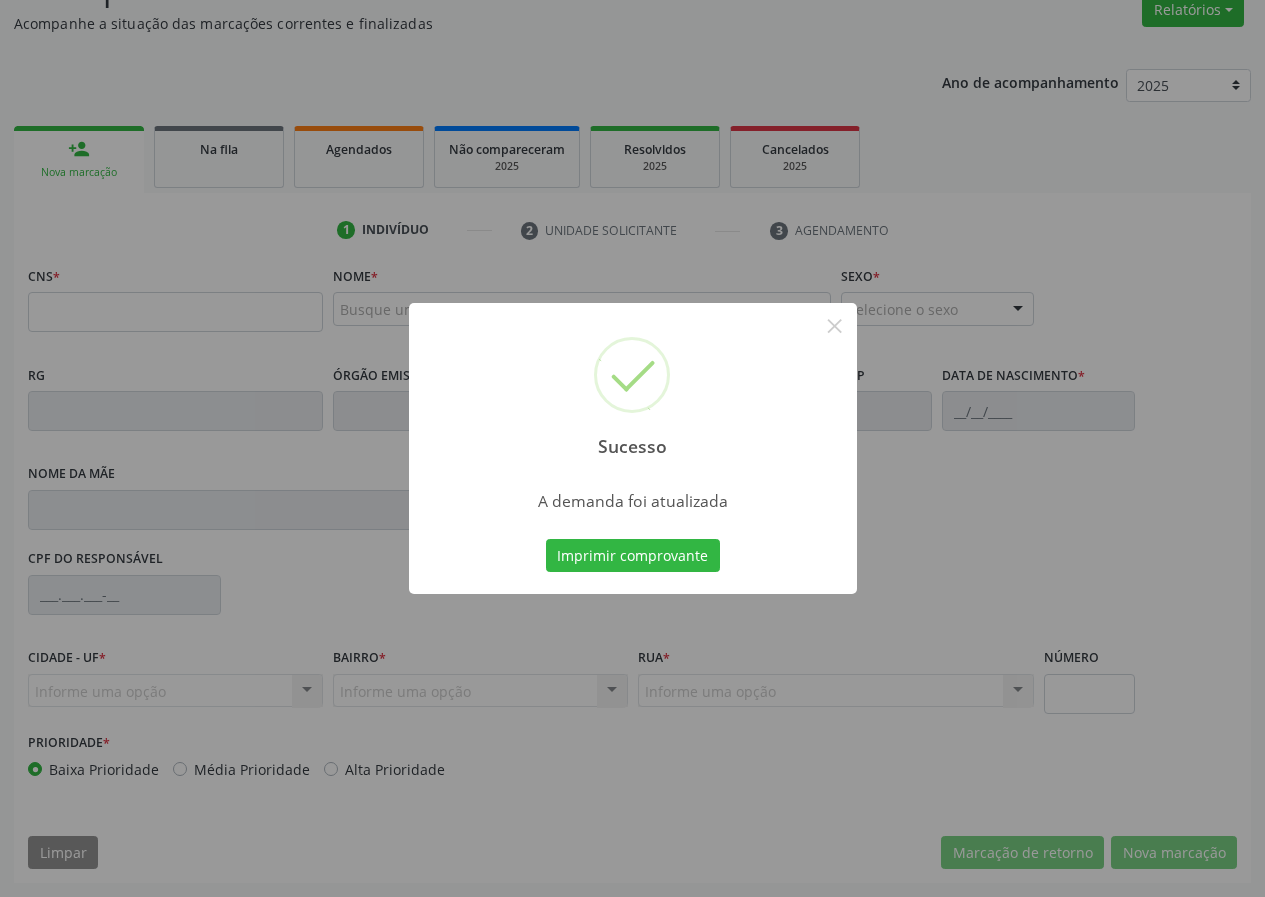scroll, scrollTop: 173, scrollLeft: 0, axis: vertical 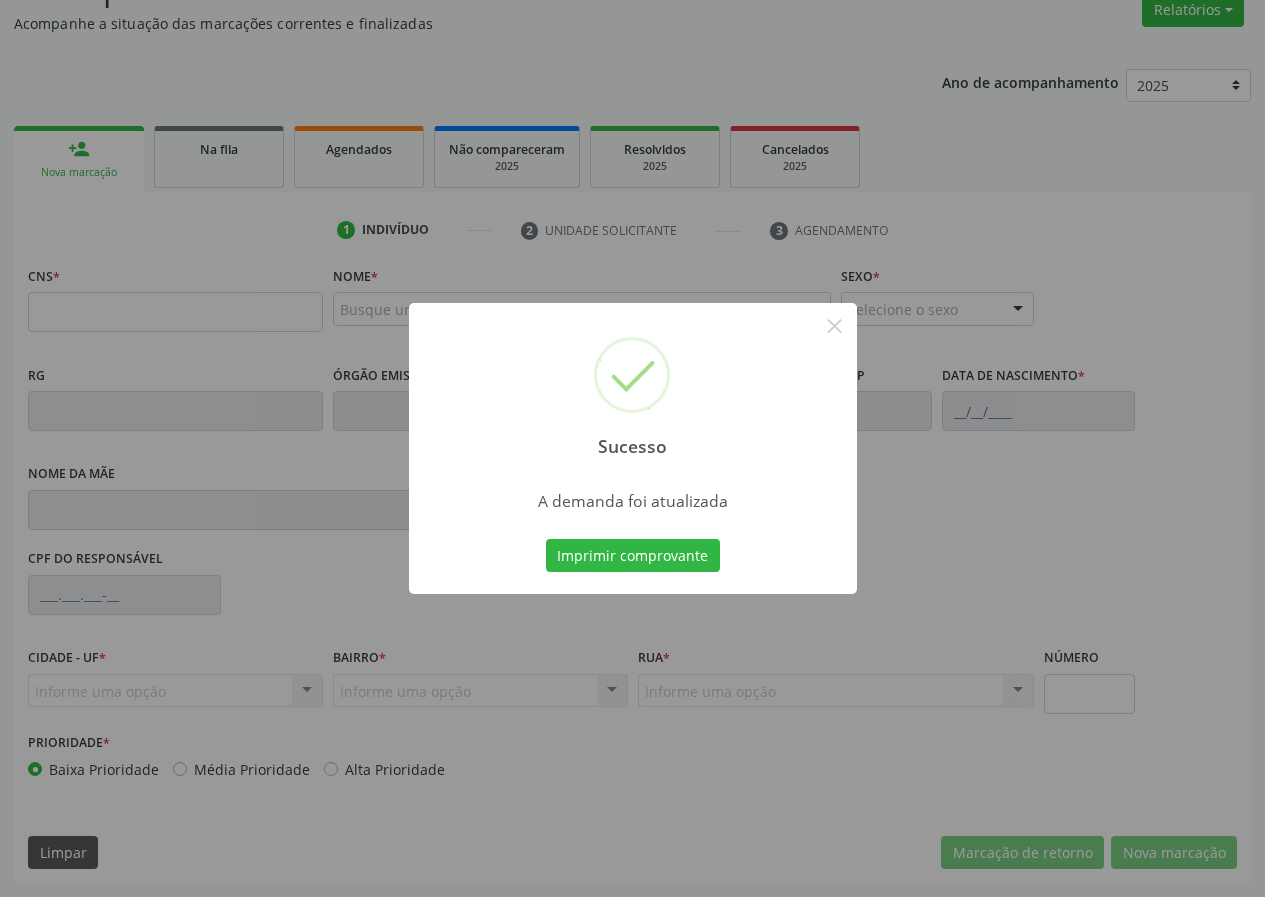 type 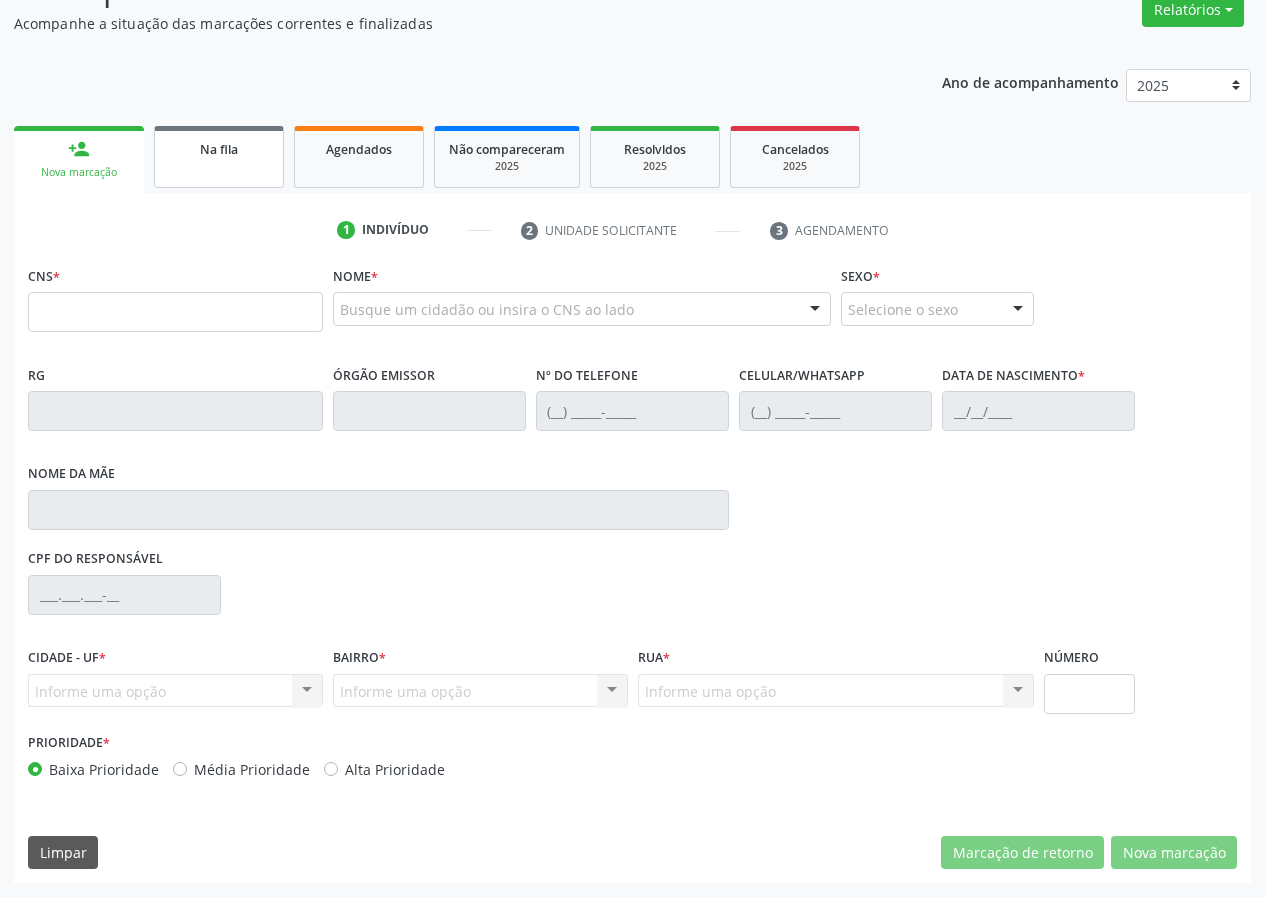 click on "Na fila" at bounding box center [219, 157] 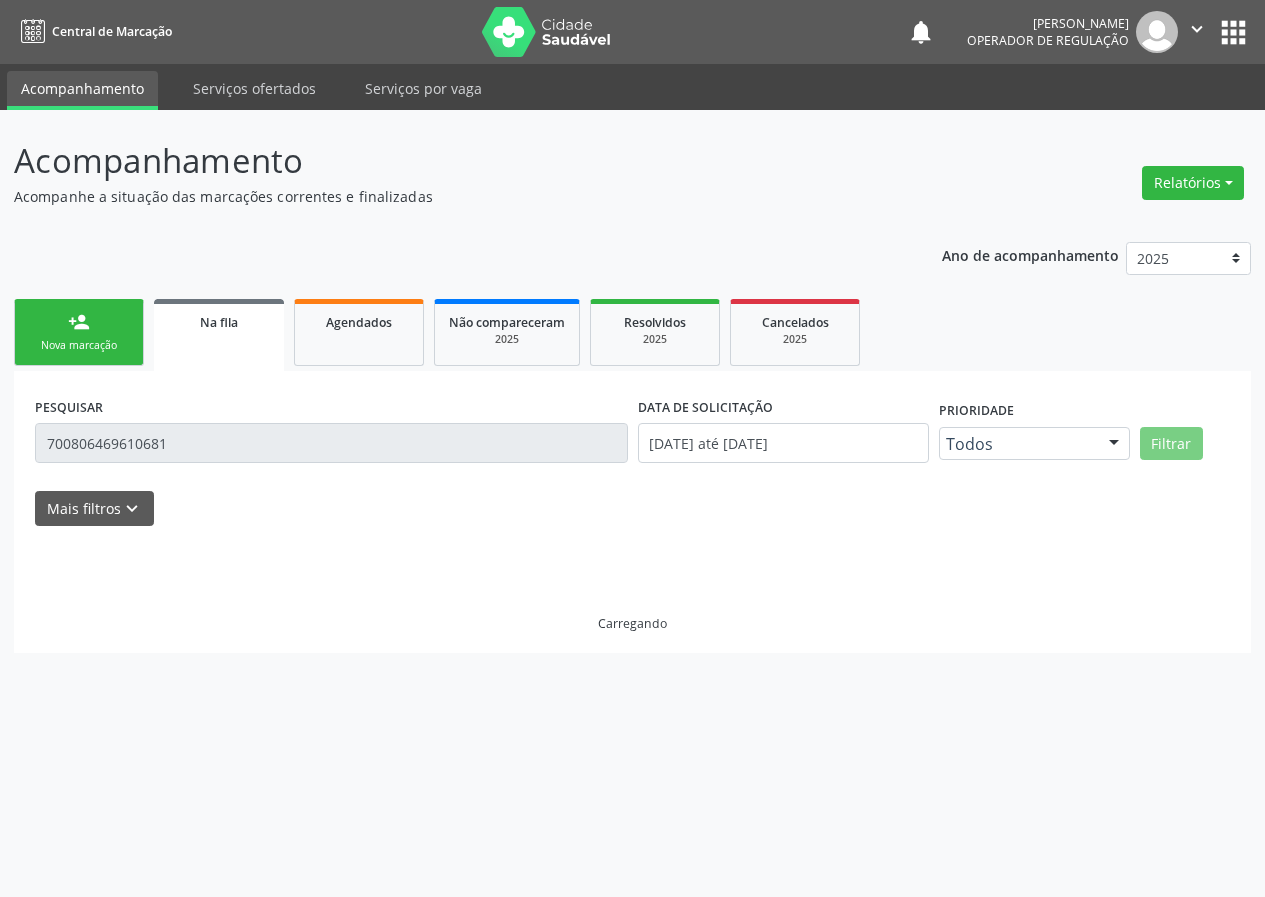 scroll, scrollTop: 0, scrollLeft: 0, axis: both 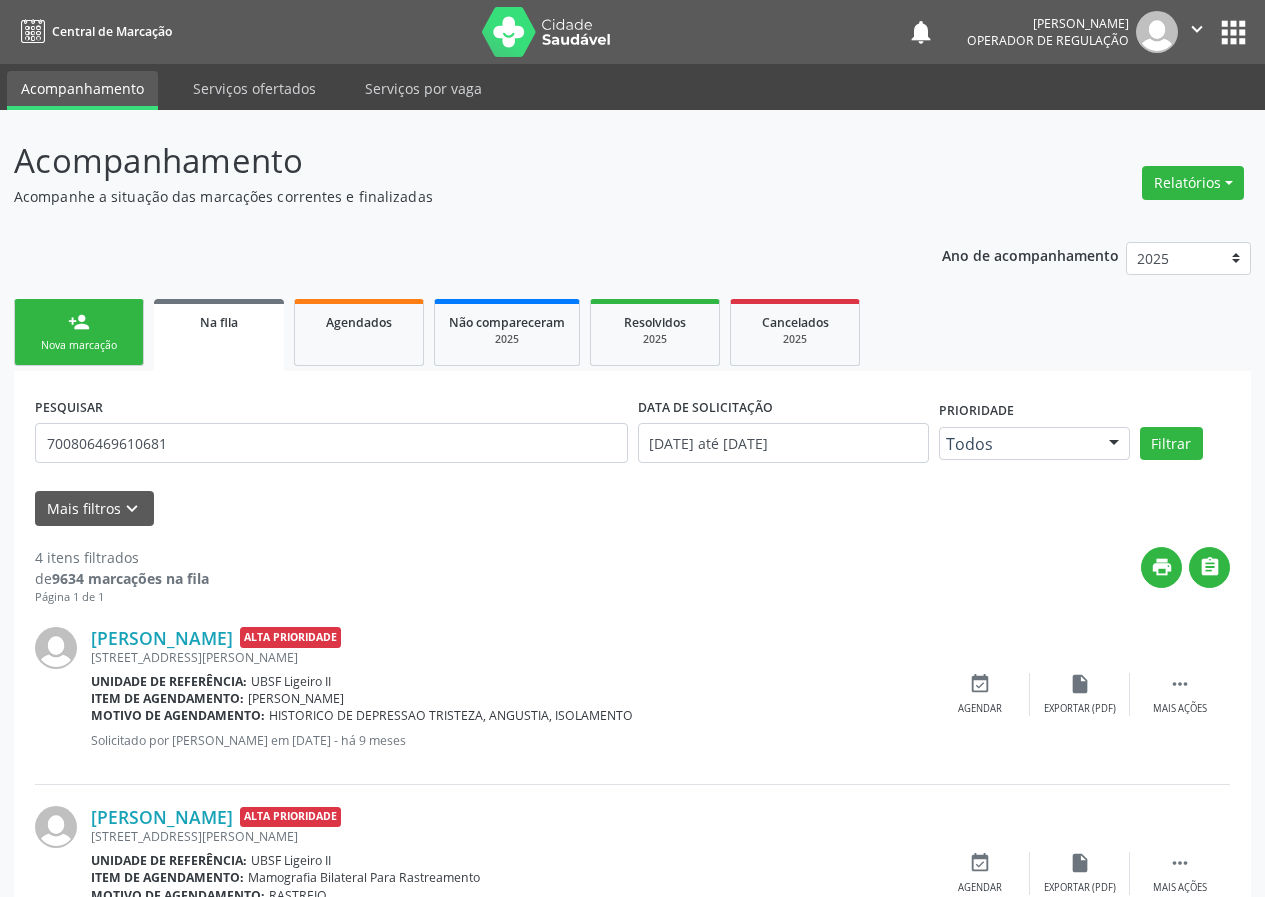 click on "PESQUISAR
700806469610681" at bounding box center (331, 434) 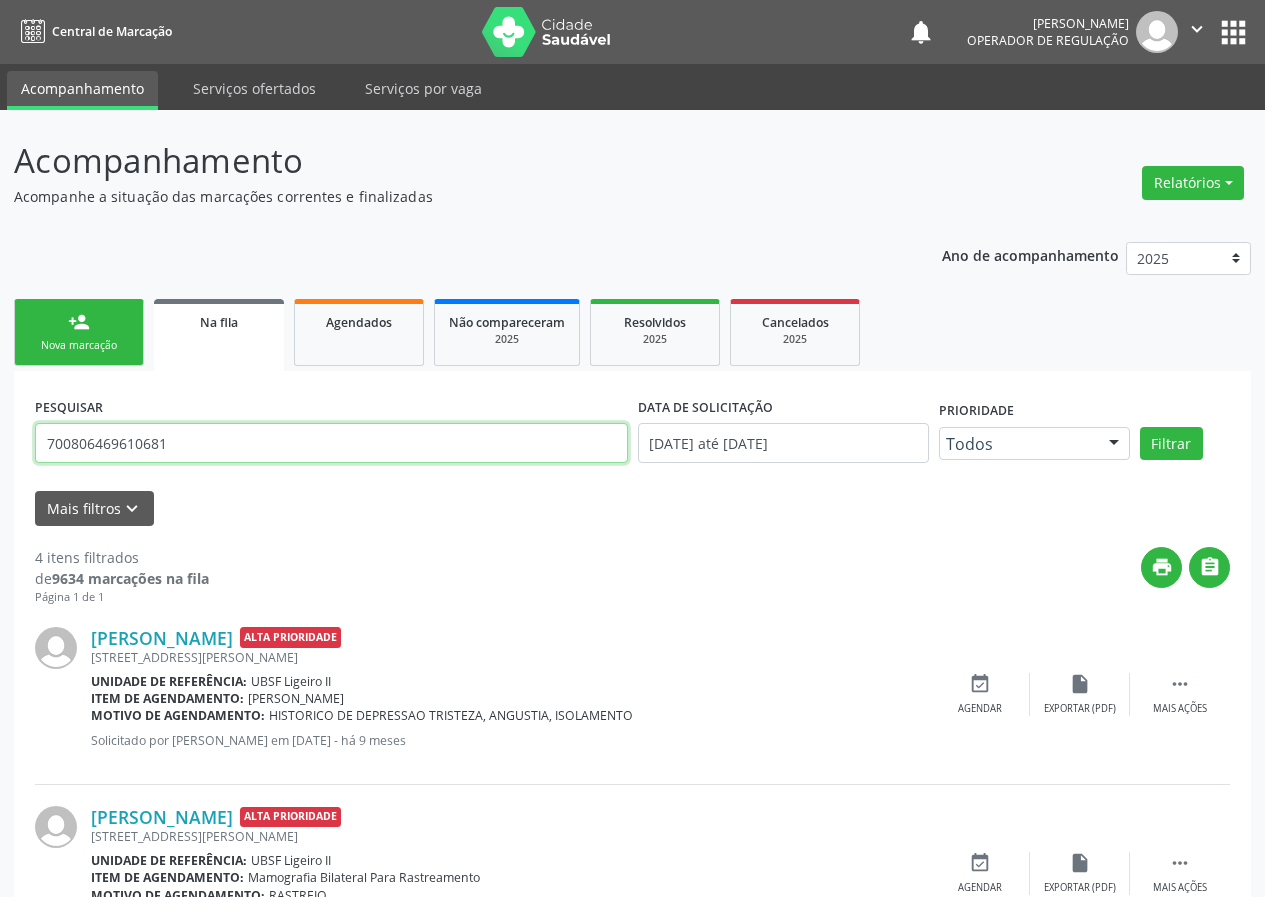 click on "700806469610681" at bounding box center (331, 443) 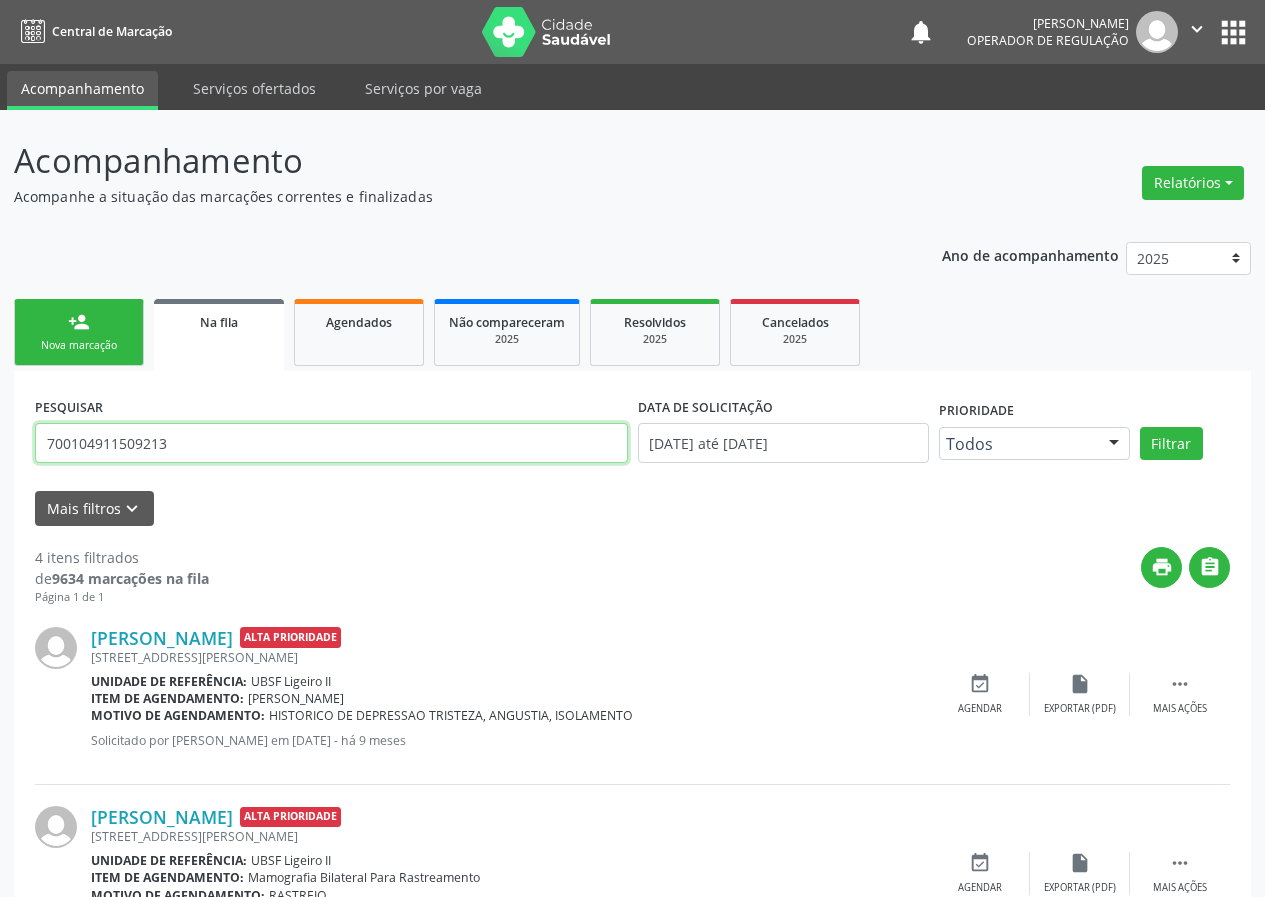 type on "700104911509213" 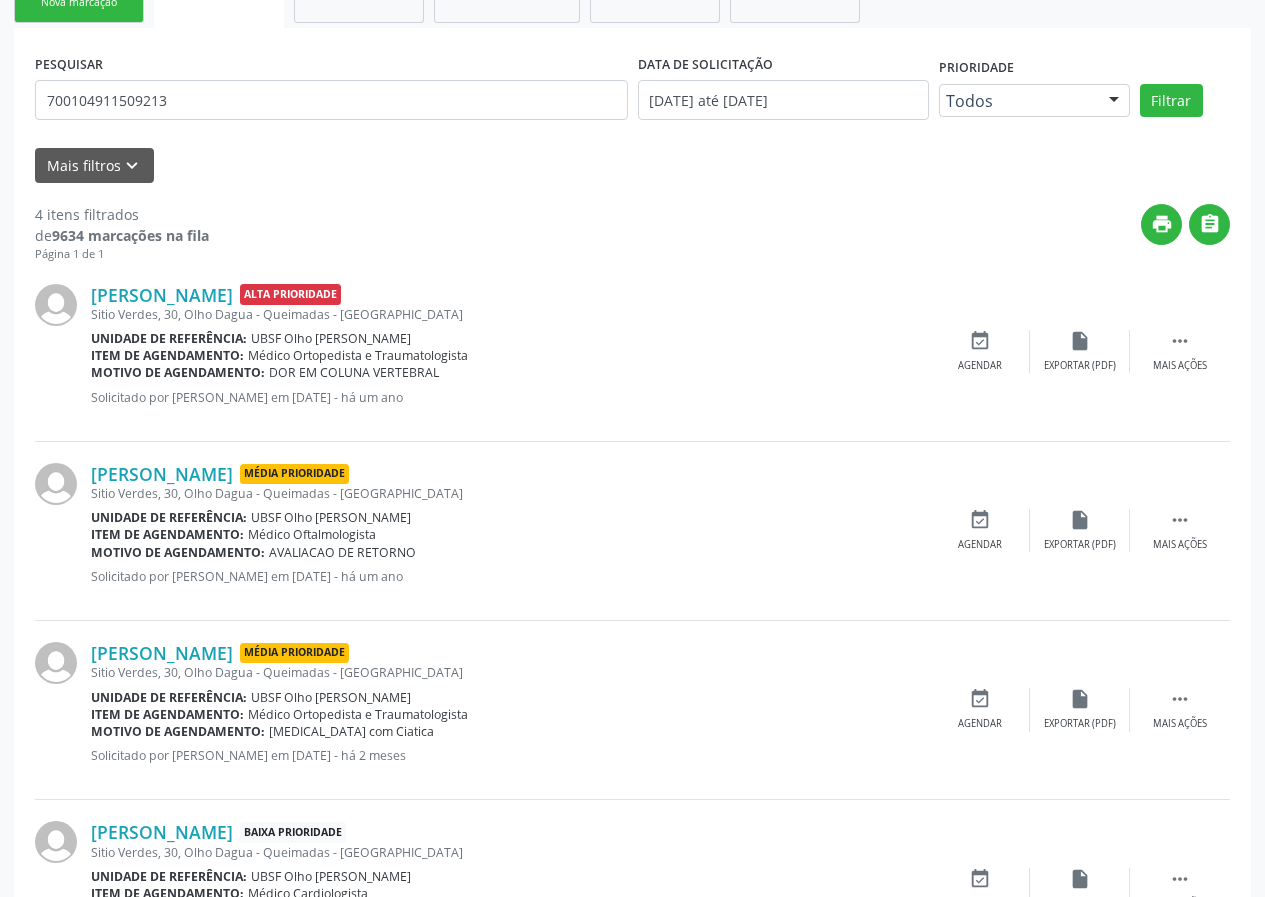 scroll, scrollTop: 459, scrollLeft: 0, axis: vertical 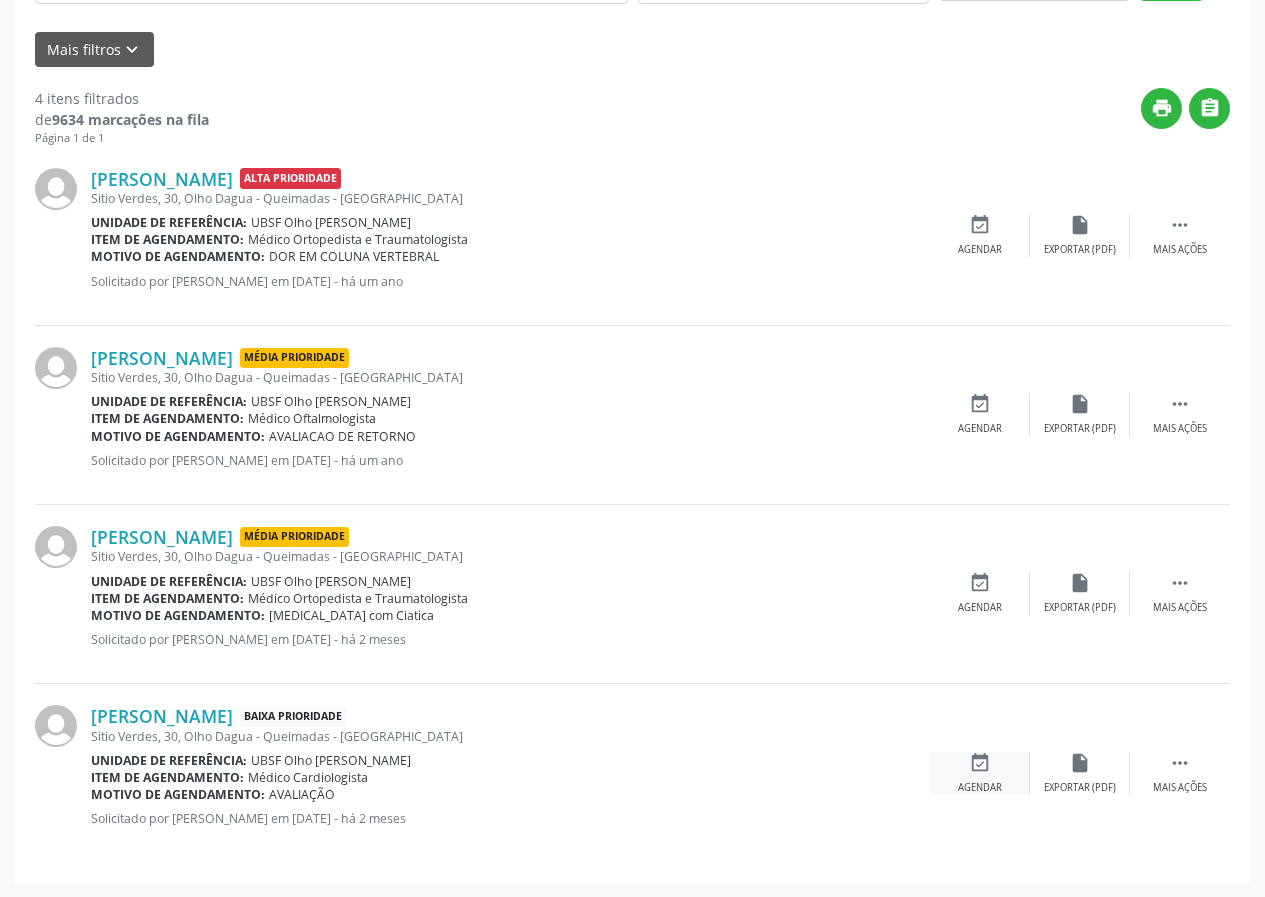 click on "Agendar" at bounding box center (980, 788) 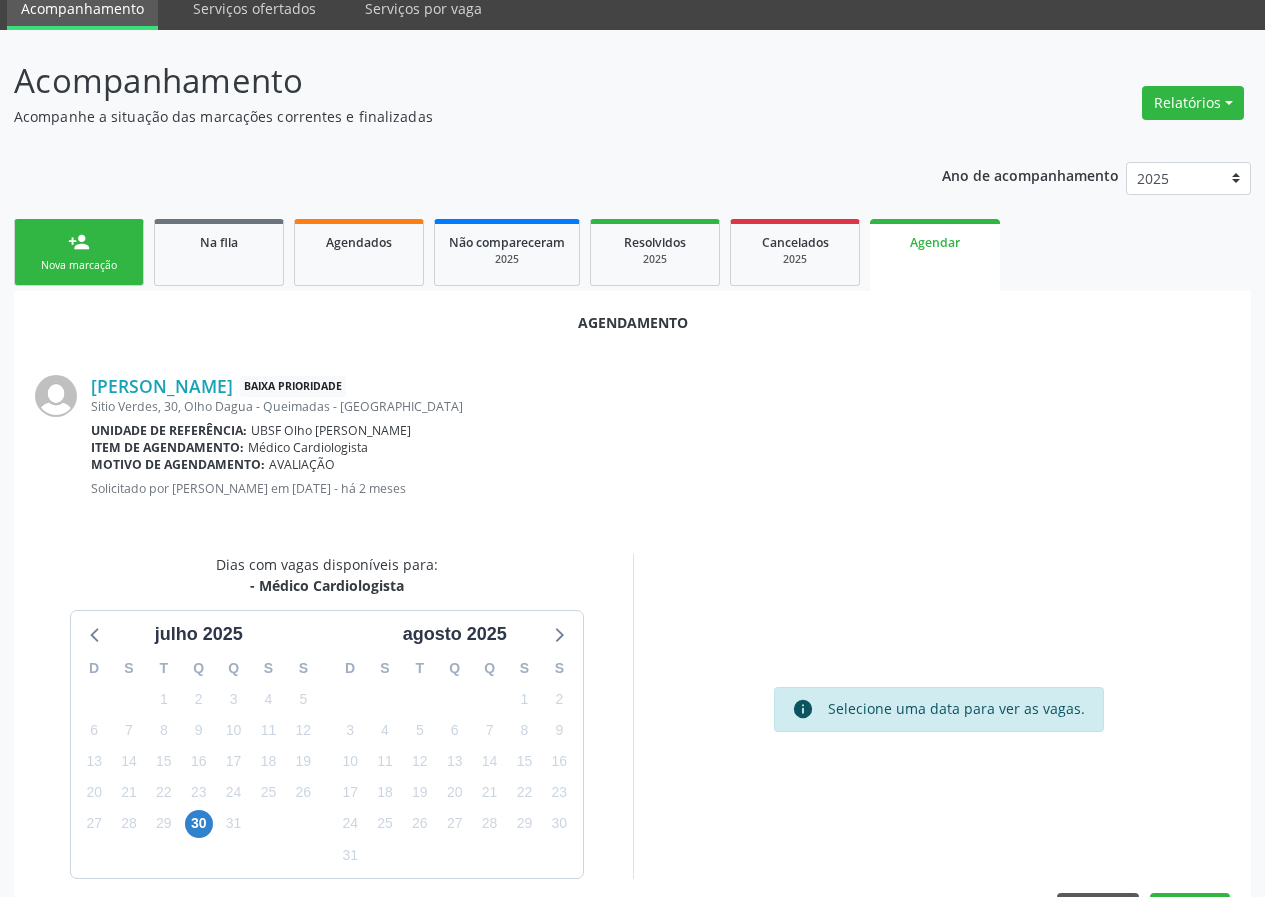 scroll, scrollTop: 144, scrollLeft: 0, axis: vertical 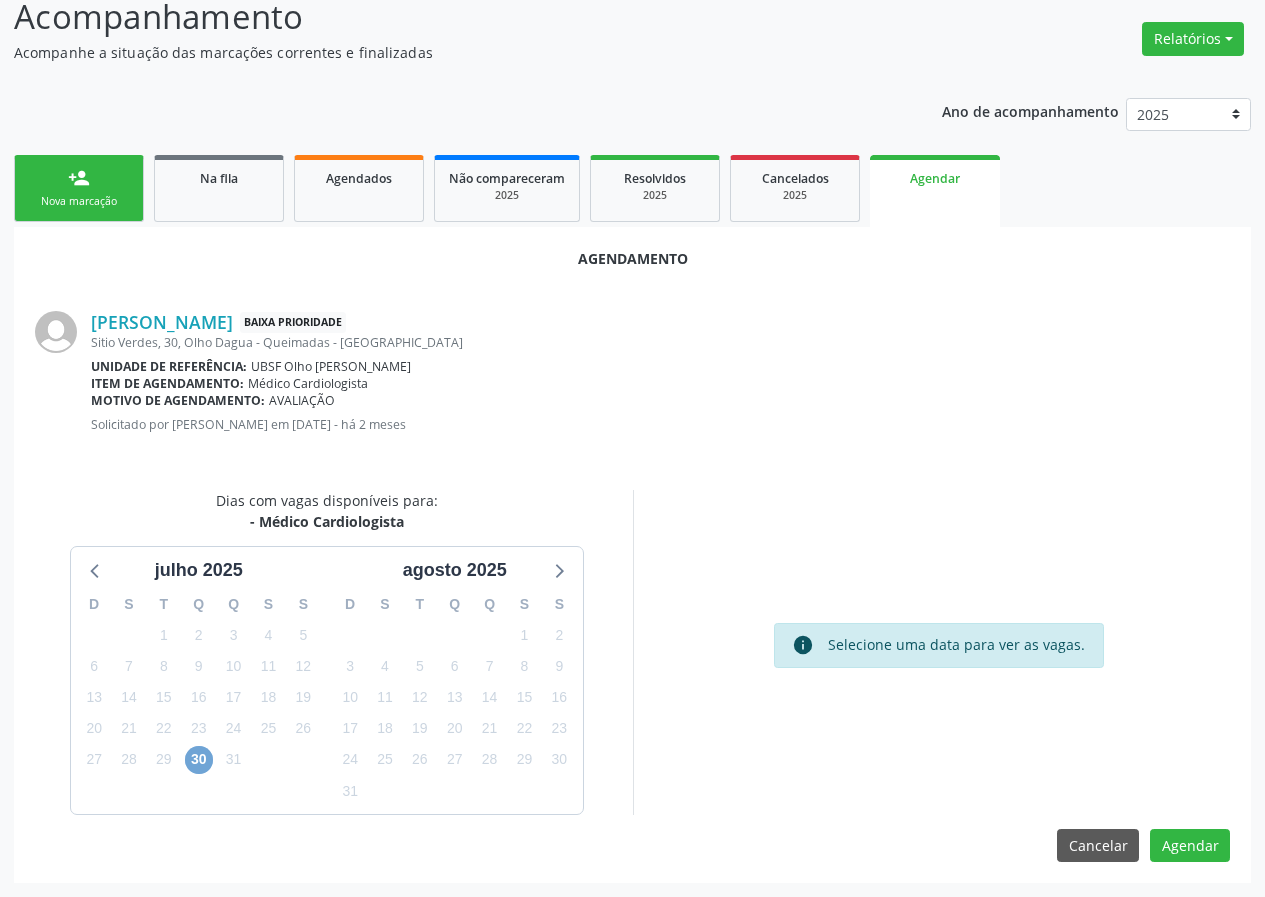 click on "30" at bounding box center [199, 760] 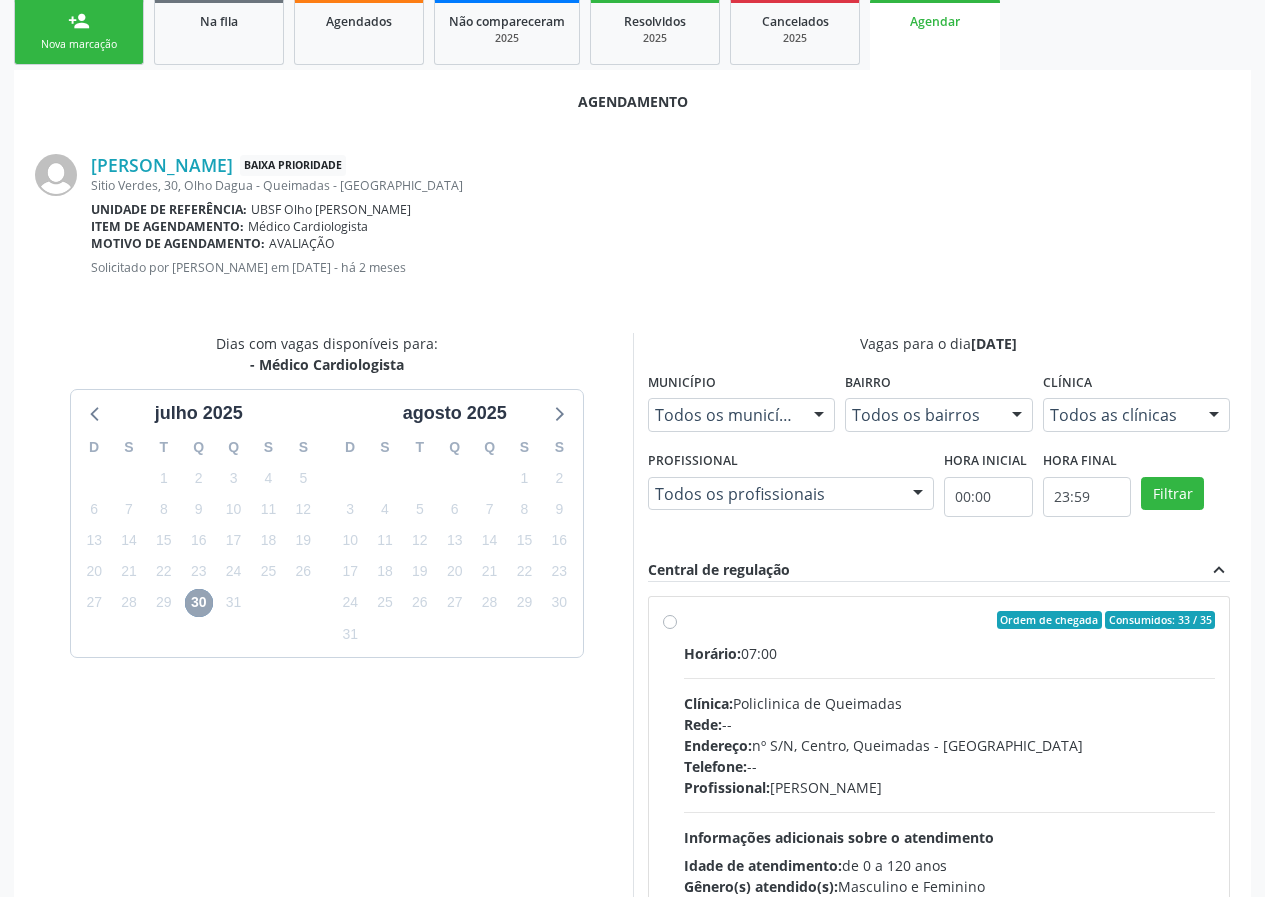 scroll, scrollTop: 433, scrollLeft: 0, axis: vertical 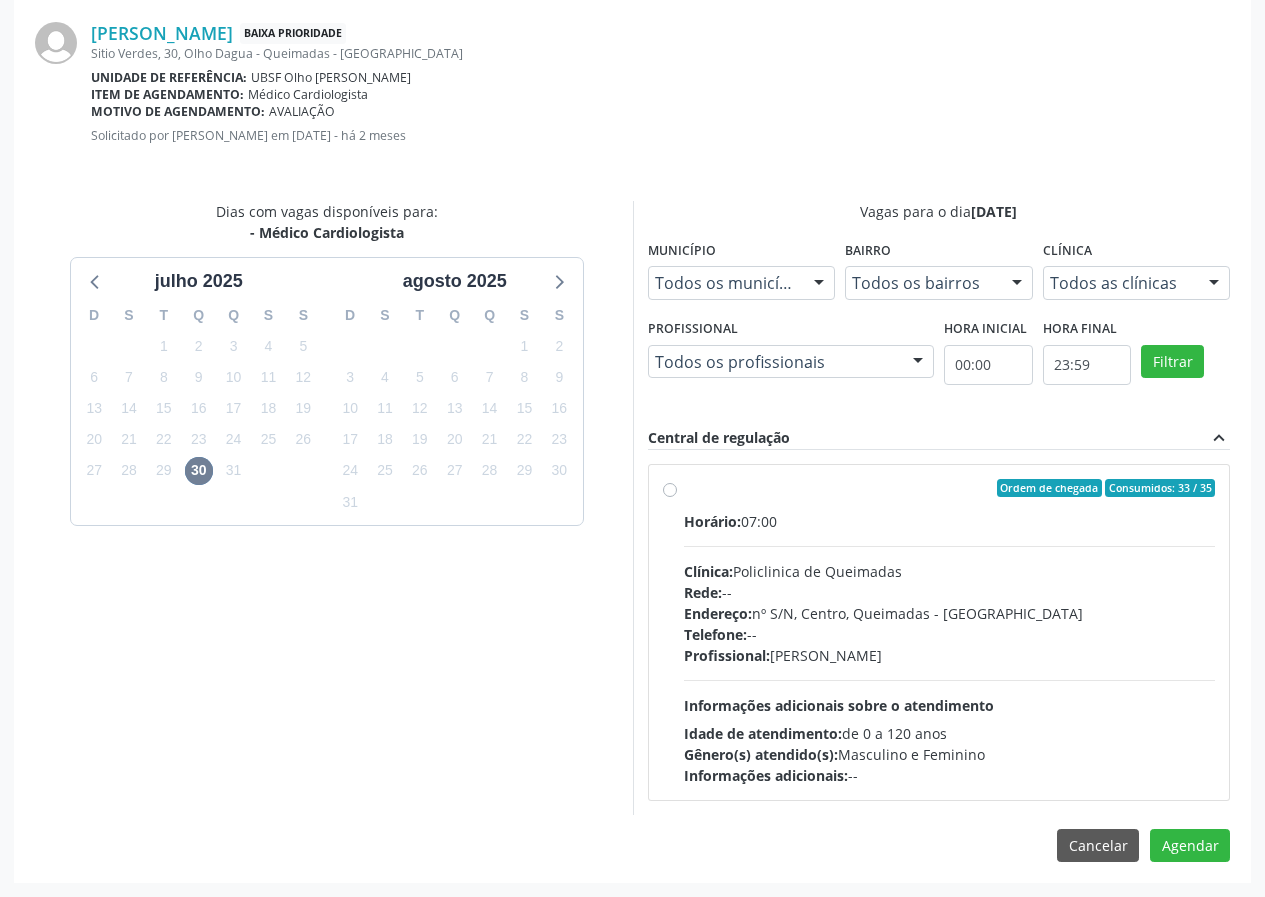 click on "Profissional:" at bounding box center (727, 655) 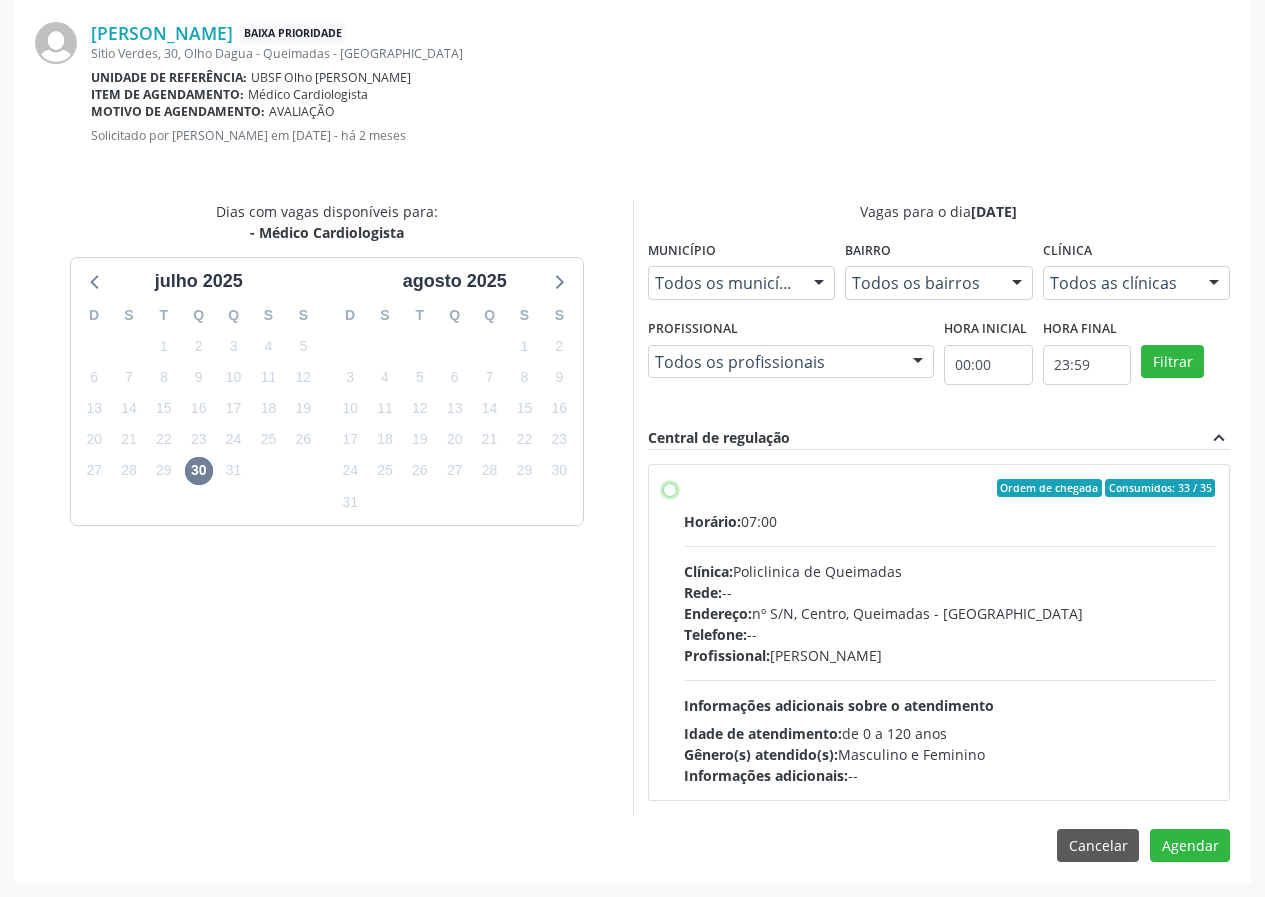 click on "Ordem de chegada
Consumidos: 33 / 35
Horário:   07:00
Clínica:  Policlinica de Queimadas
Rede:
--
Endereço:   nº S/N, Centro, Queimadas - PB
Telefone:   --
Profissional:
Jose Pedrosa Bezerra Nobre Junior
Informações adicionais sobre o atendimento
Idade de atendimento:
de 0 a 120 anos
Gênero(s) atendido(s):
Masculino e Feminino
Informações adicionais:
--" at bounding box center (670, 488) 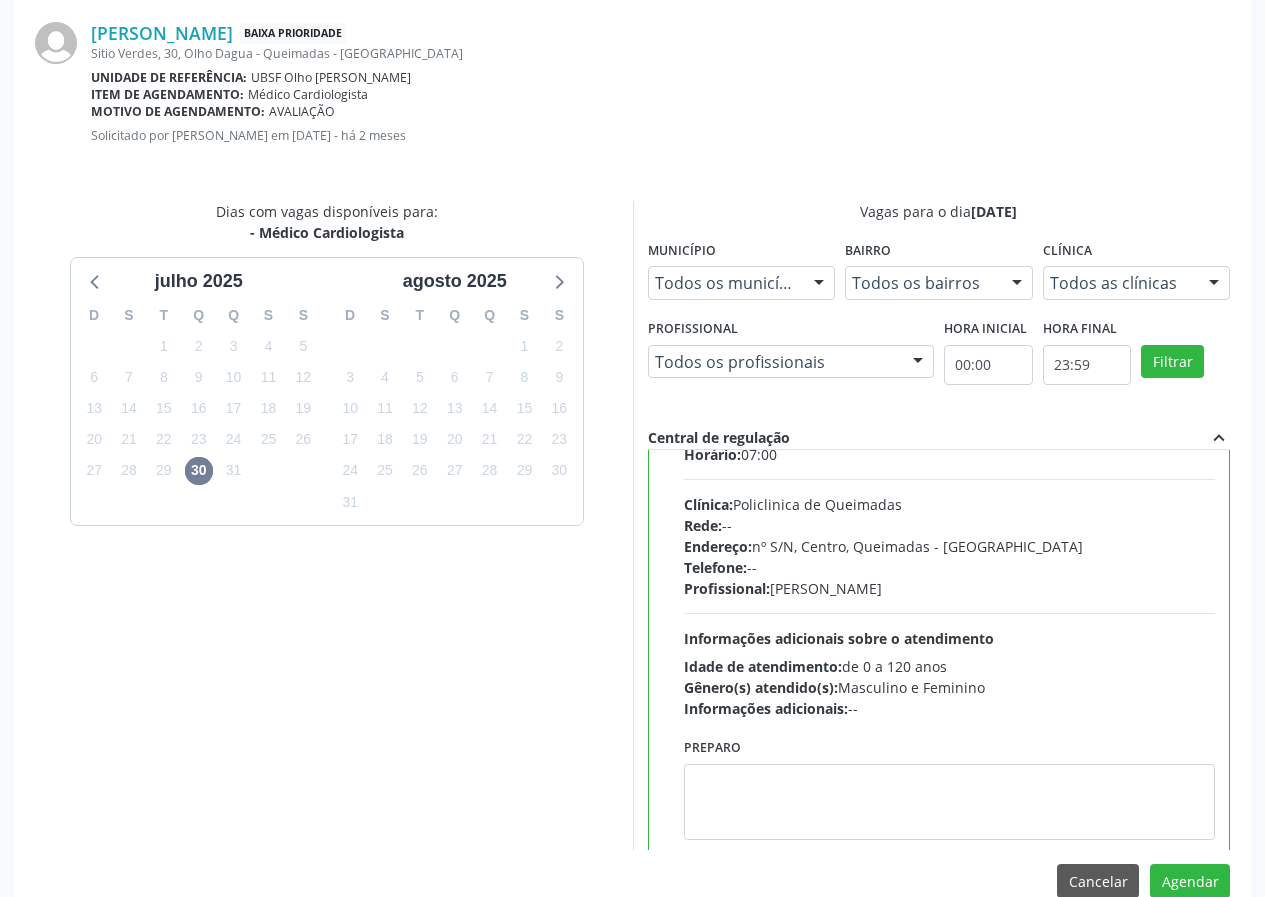 scroll, scrollTop: 99, scrollLeft: 0, axis: vertical 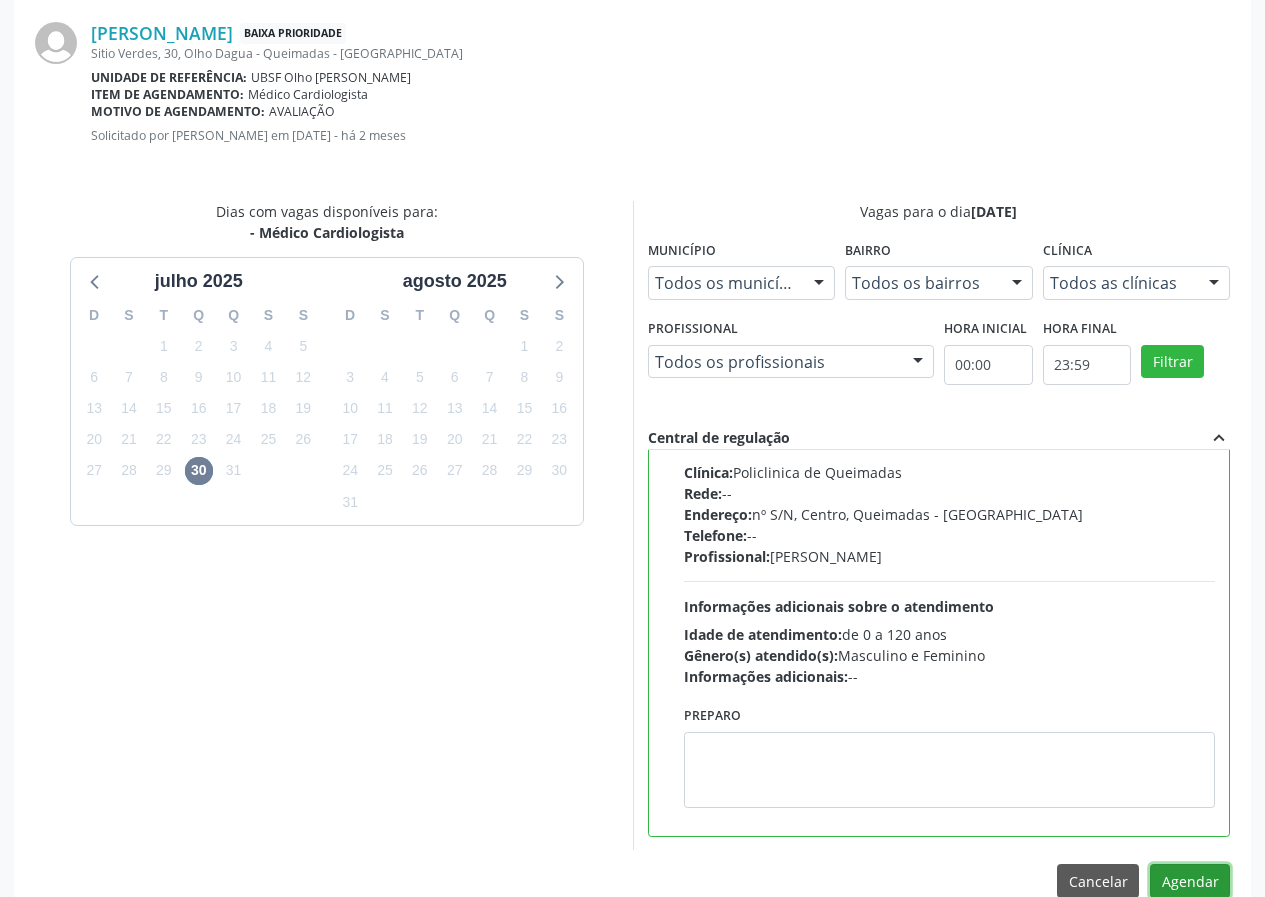 click on "Agendar" at bounding box center [1190, 881] 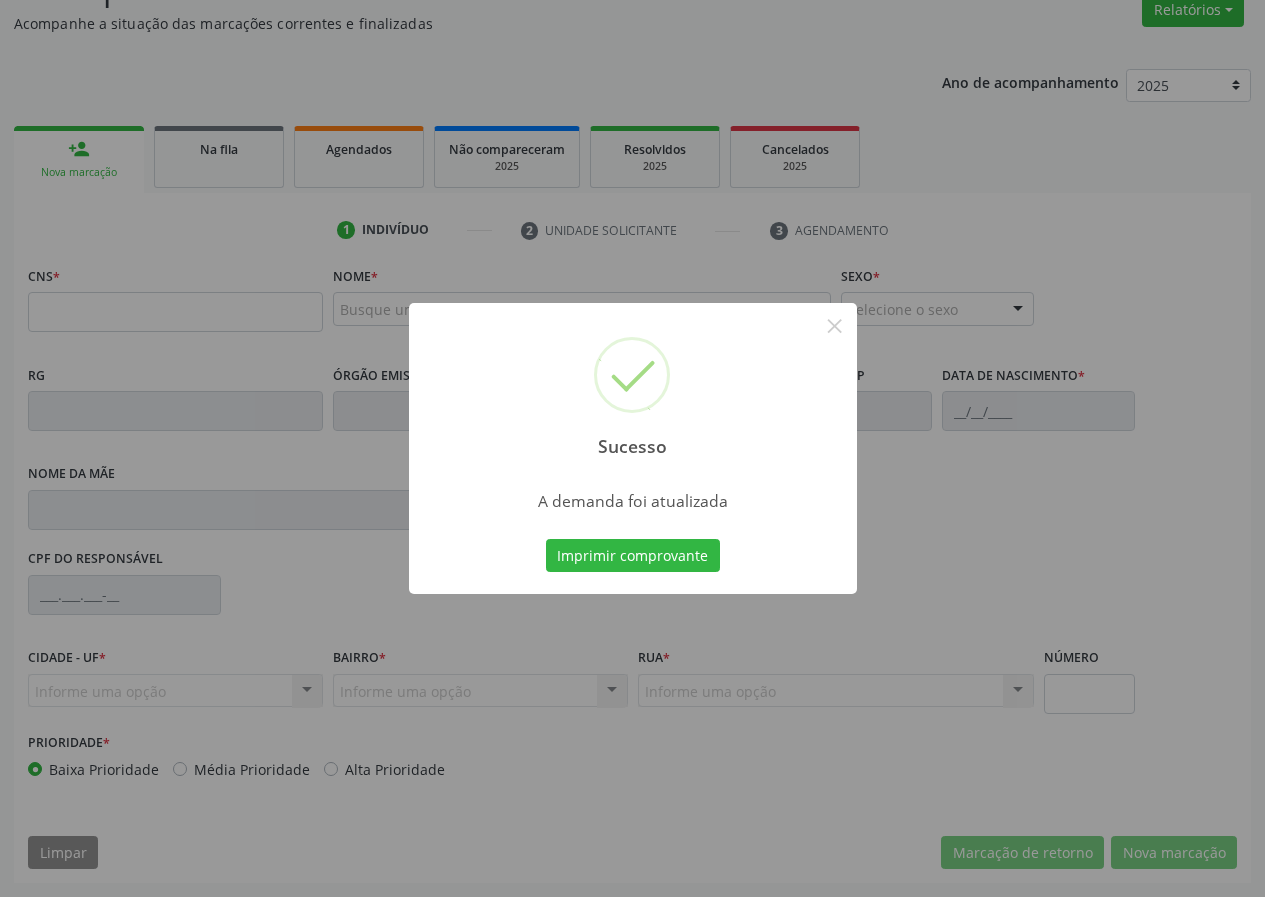 scroll, scrollTop: 173, scrollLeft: 0, axis: vertical 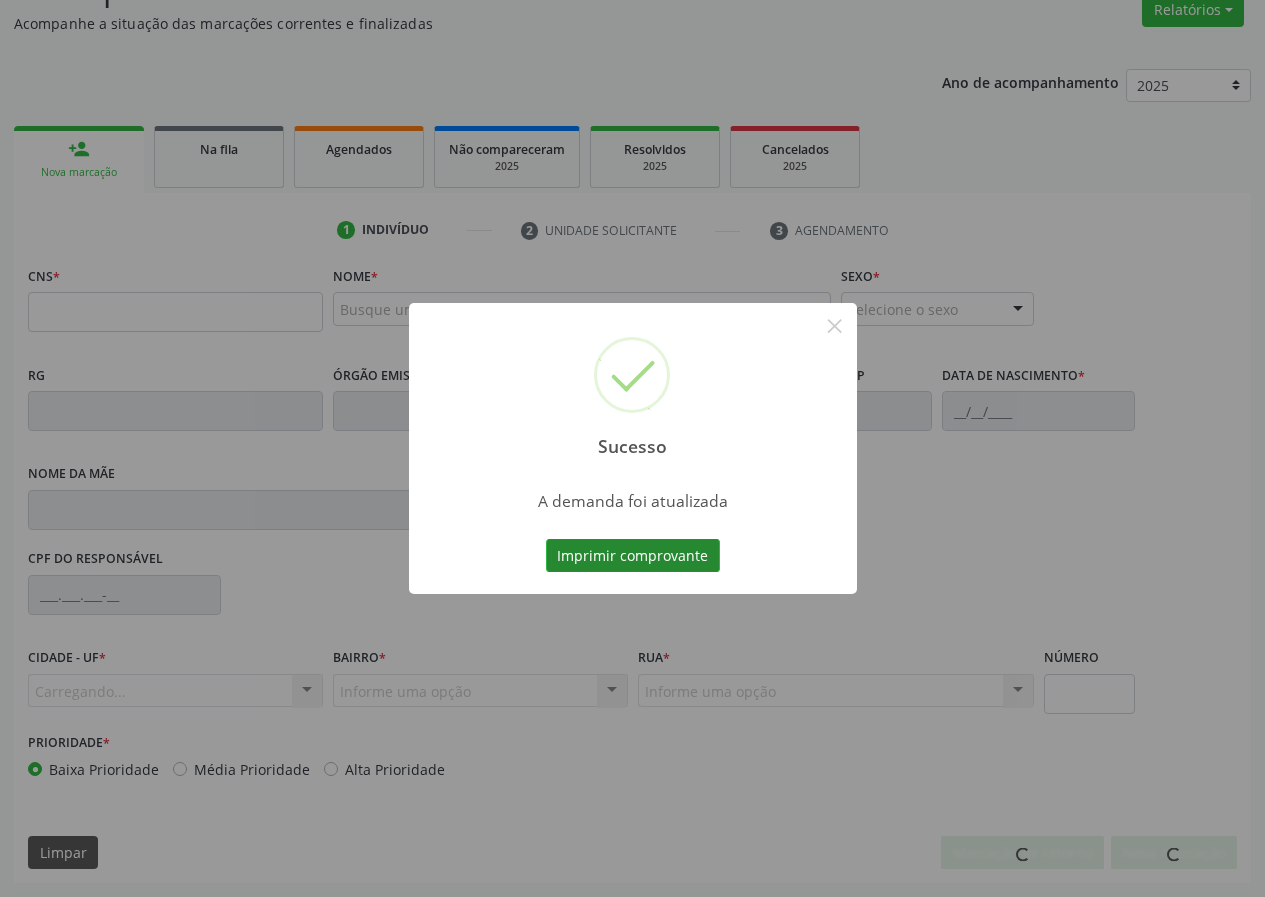 click on "Imprimir comprovante" at bounding box center (633, 556) 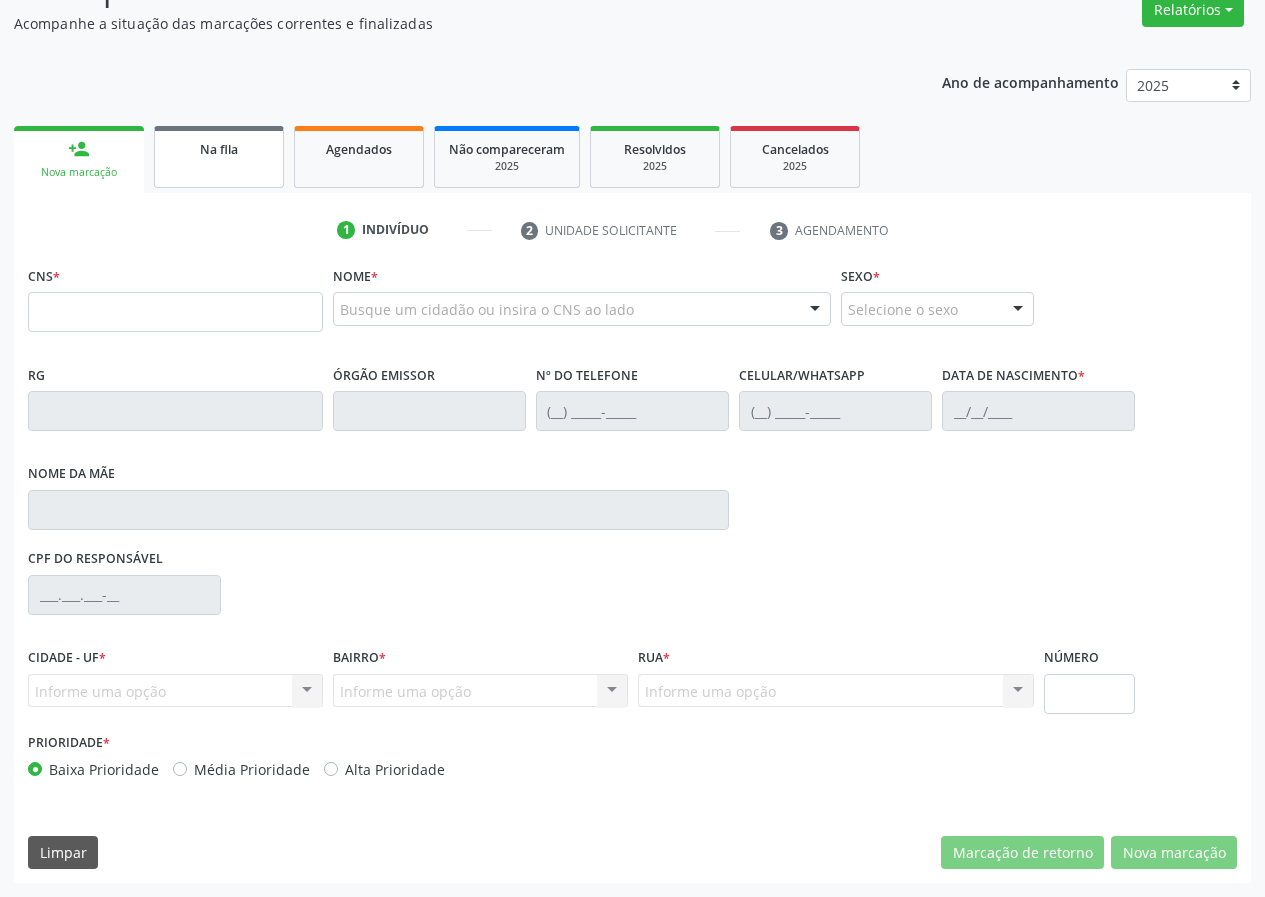 click on "Na fila" at bounding box center (219, 149) 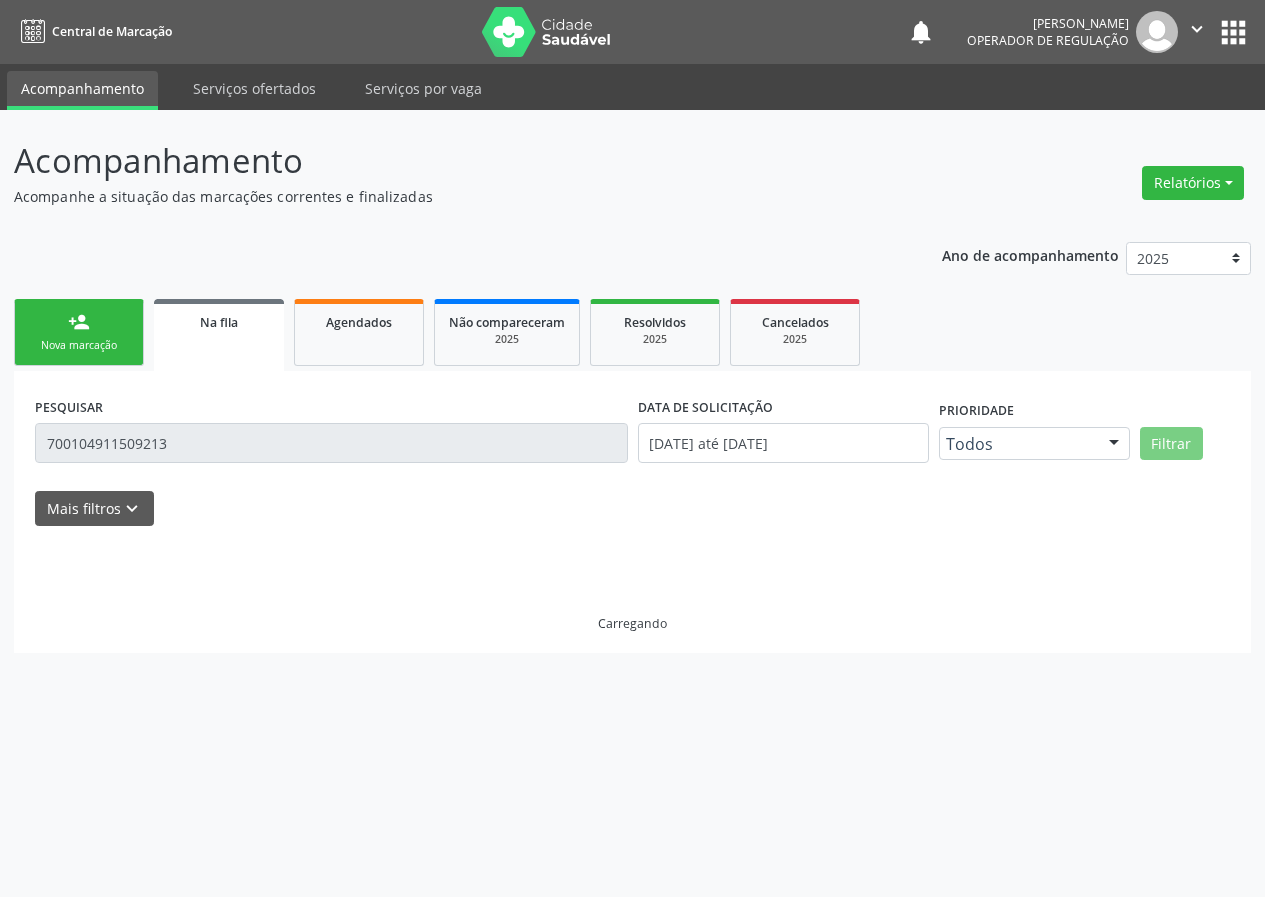 scroll, scrollTop: 0, scrollLeft: 0, axis: both 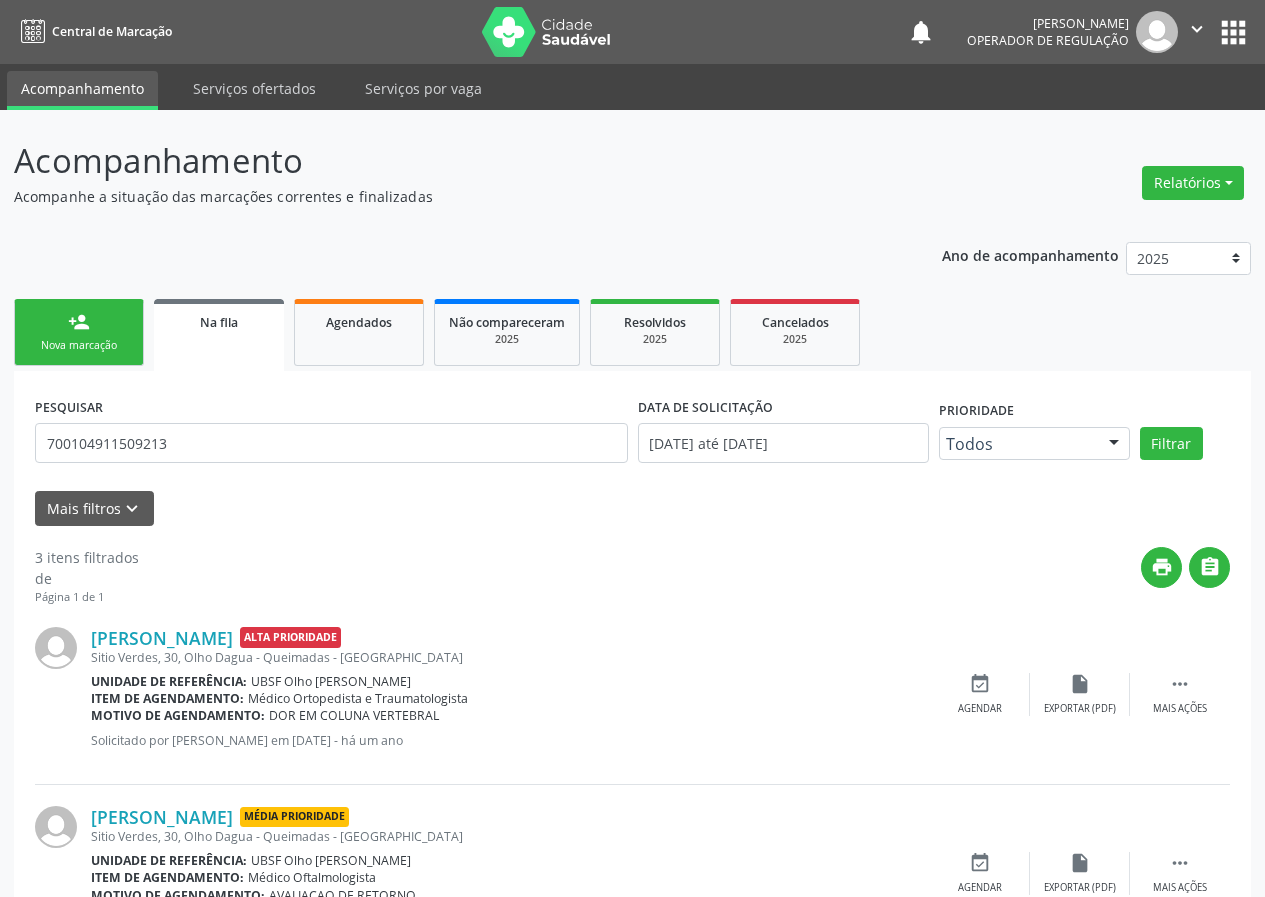 drag, startPoint x: 89, startPoint y: 470, endPoint x: 74, endPoint y: 459, distance: 18.601076 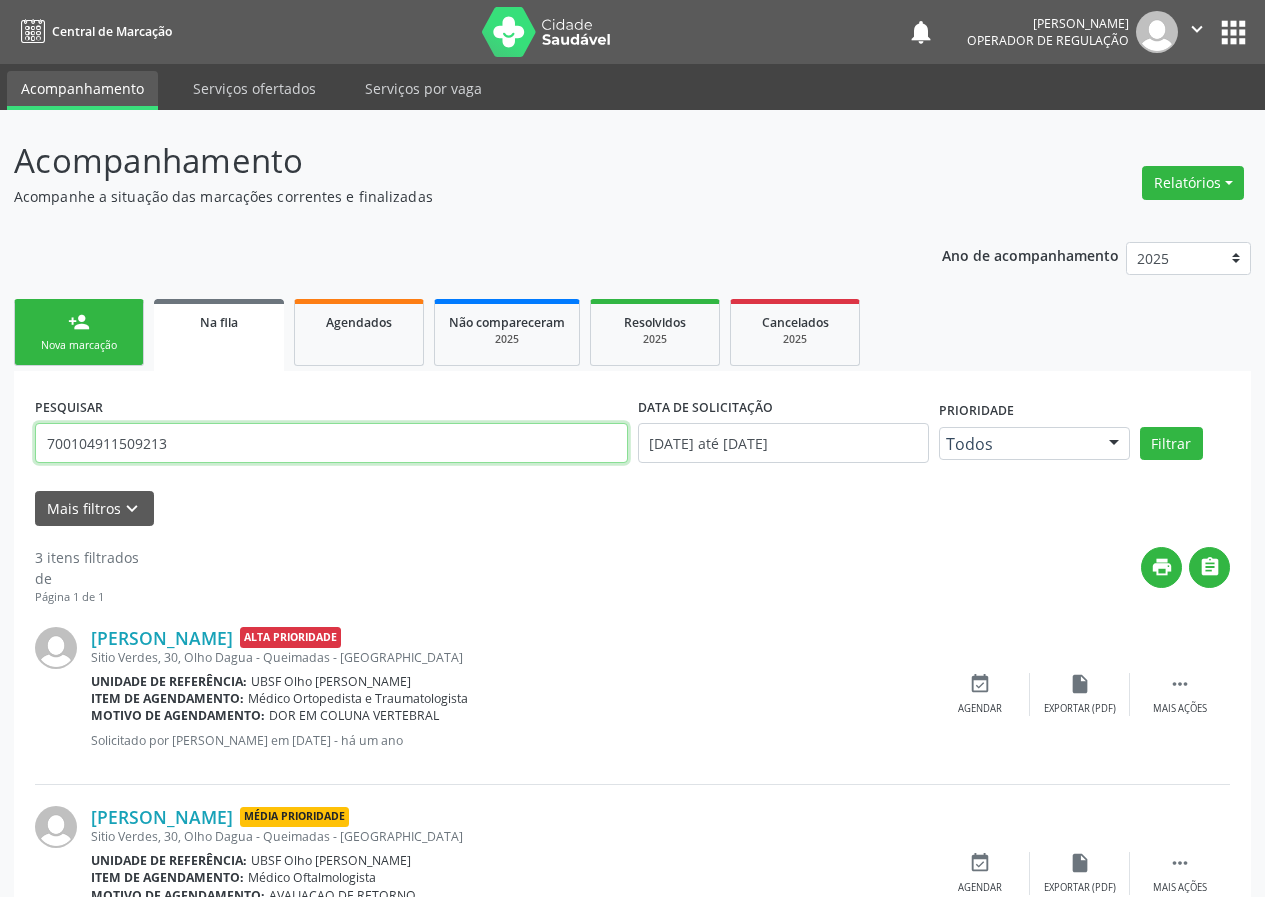 click on "700104911509213" at bounding box center (331, 443) 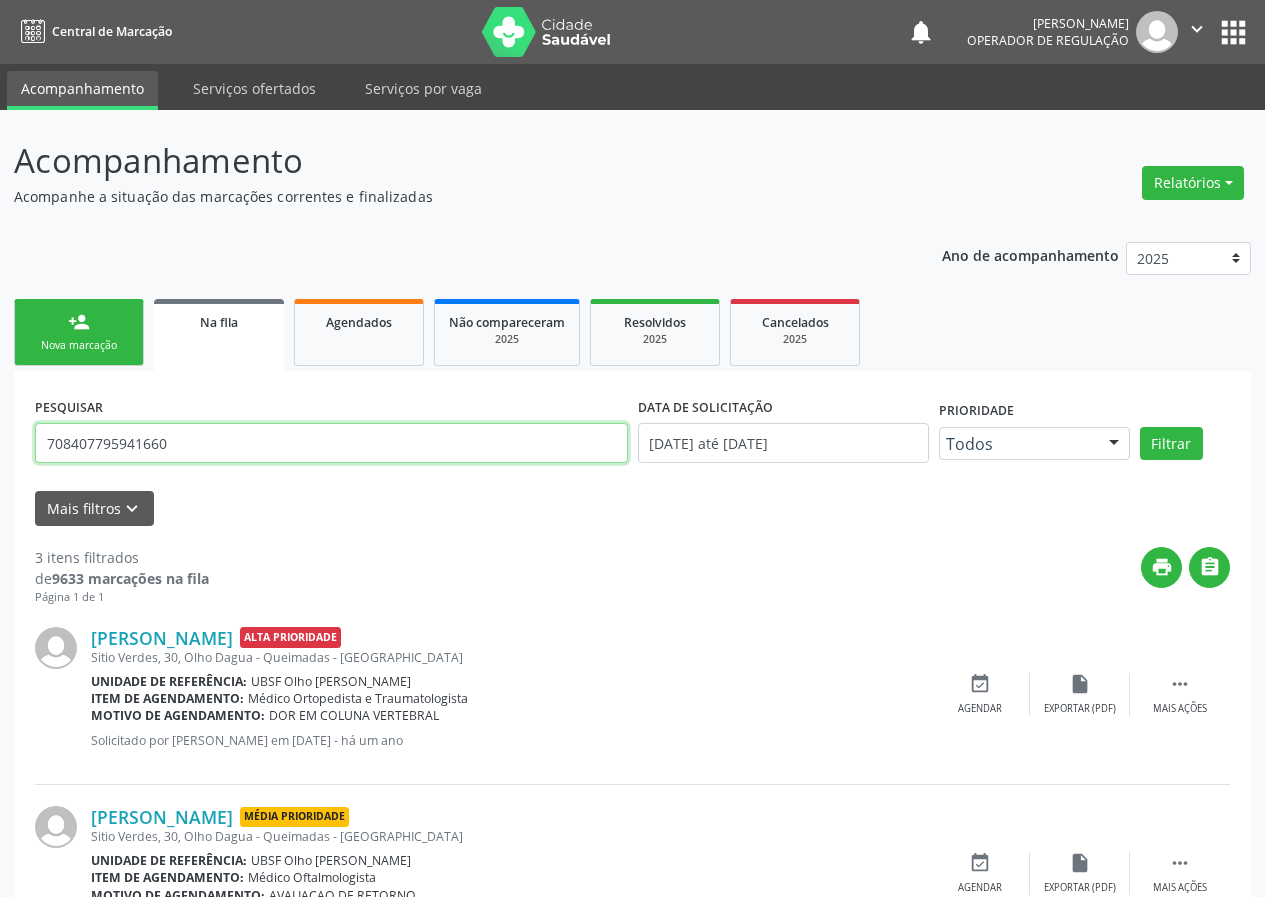 type on "708407795941660" 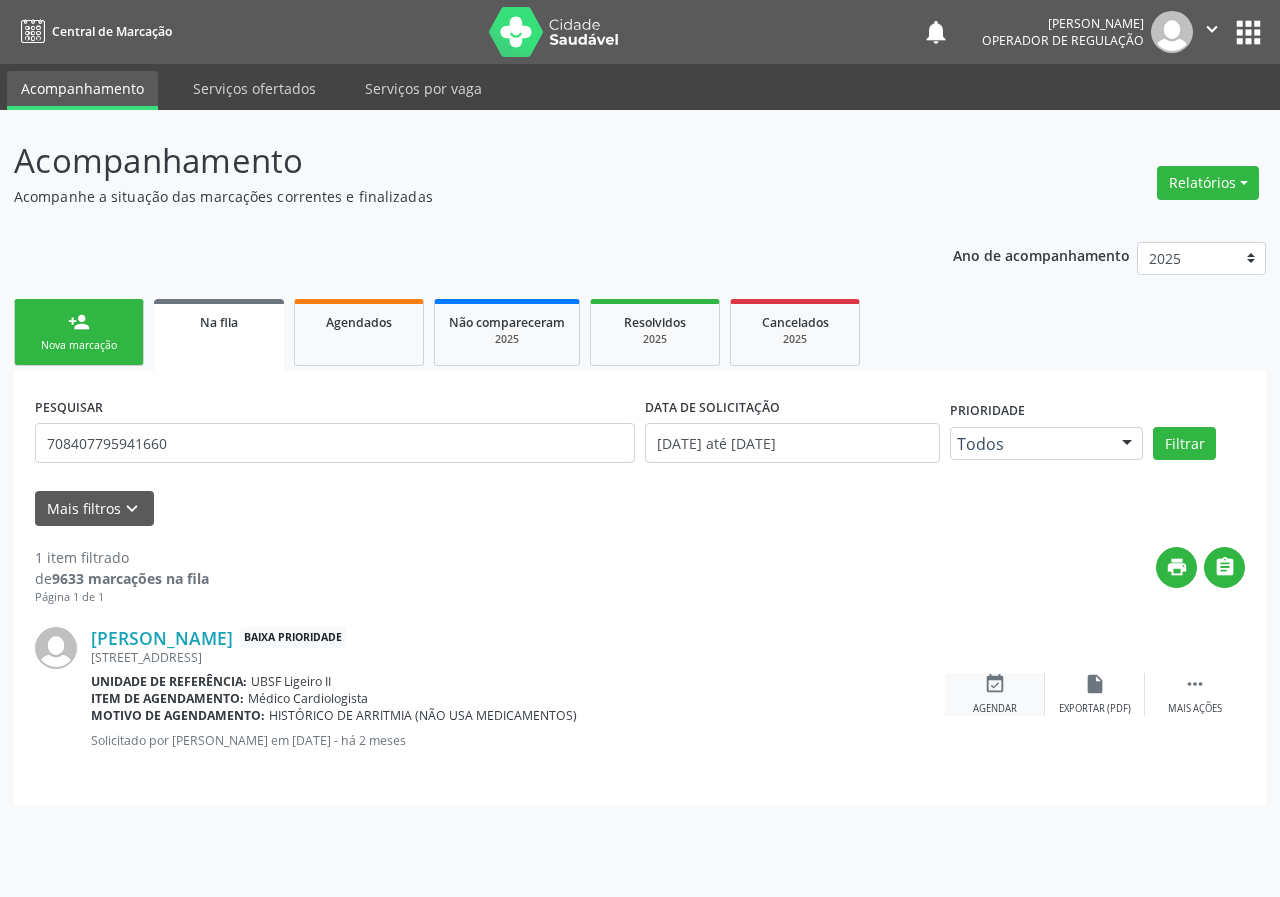 click on "event_available" at bounding box center [995, 684] 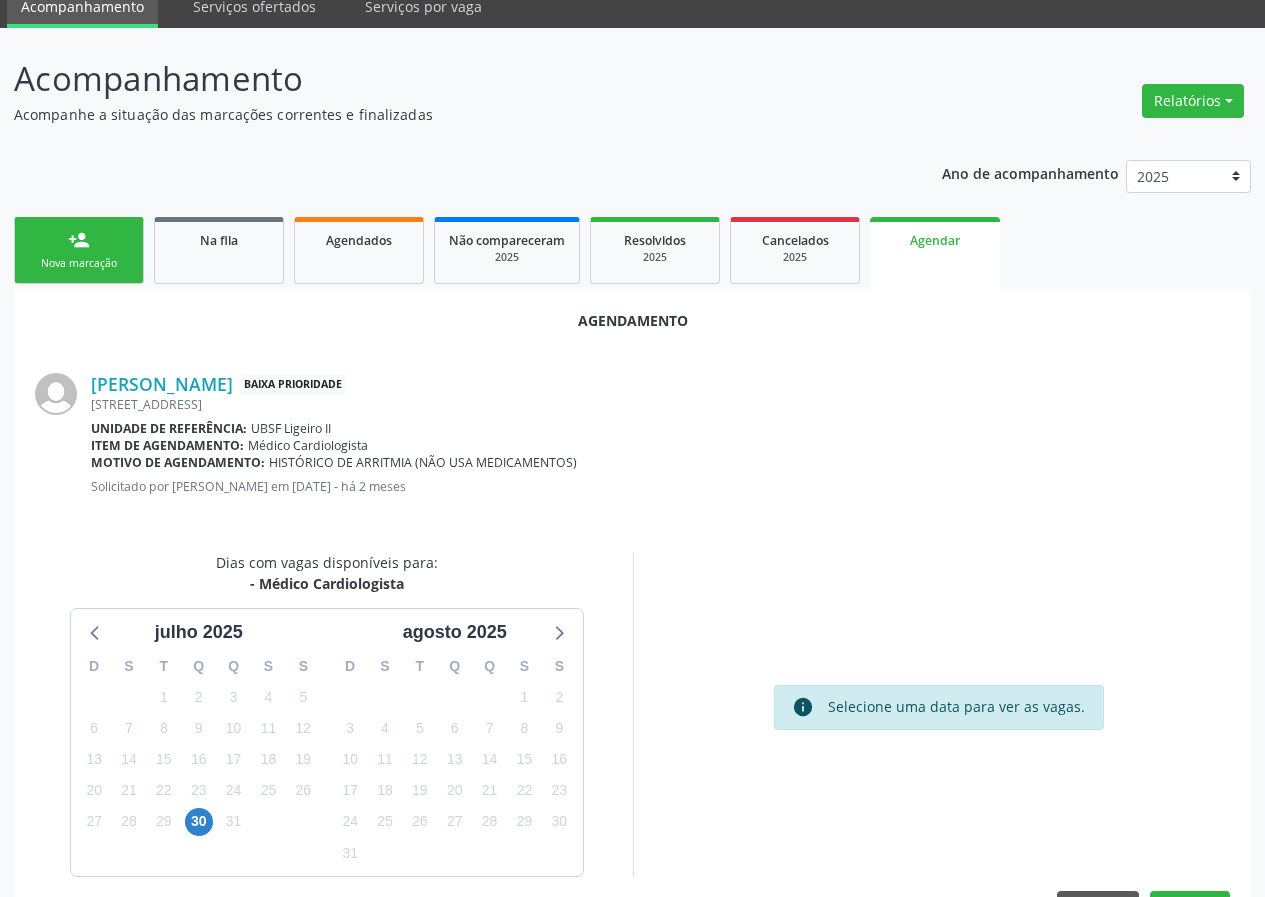 scroll, scrollTop: 144, scrollLeft: 0, axis: vertical 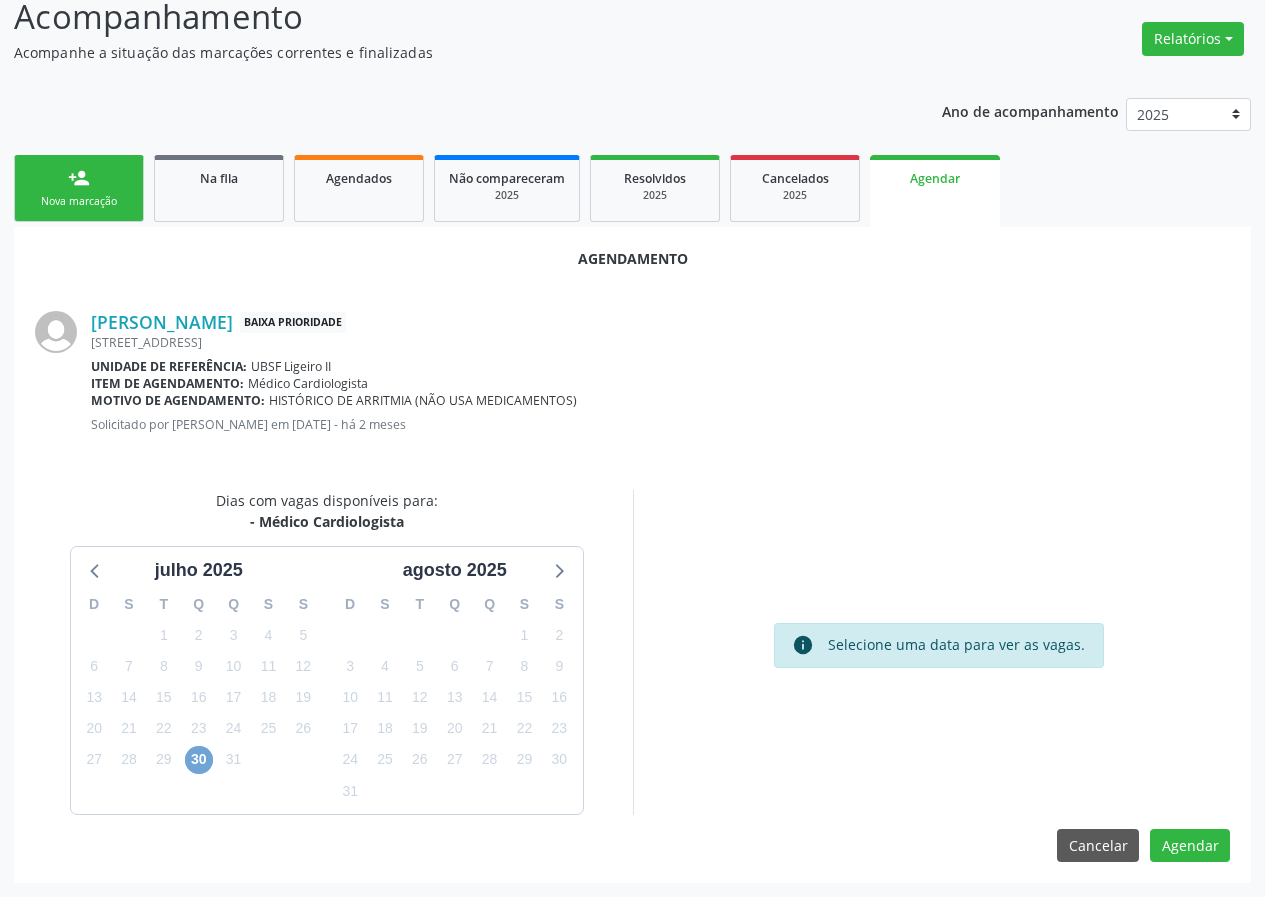 click on "30" at bounding box center (199, 760) 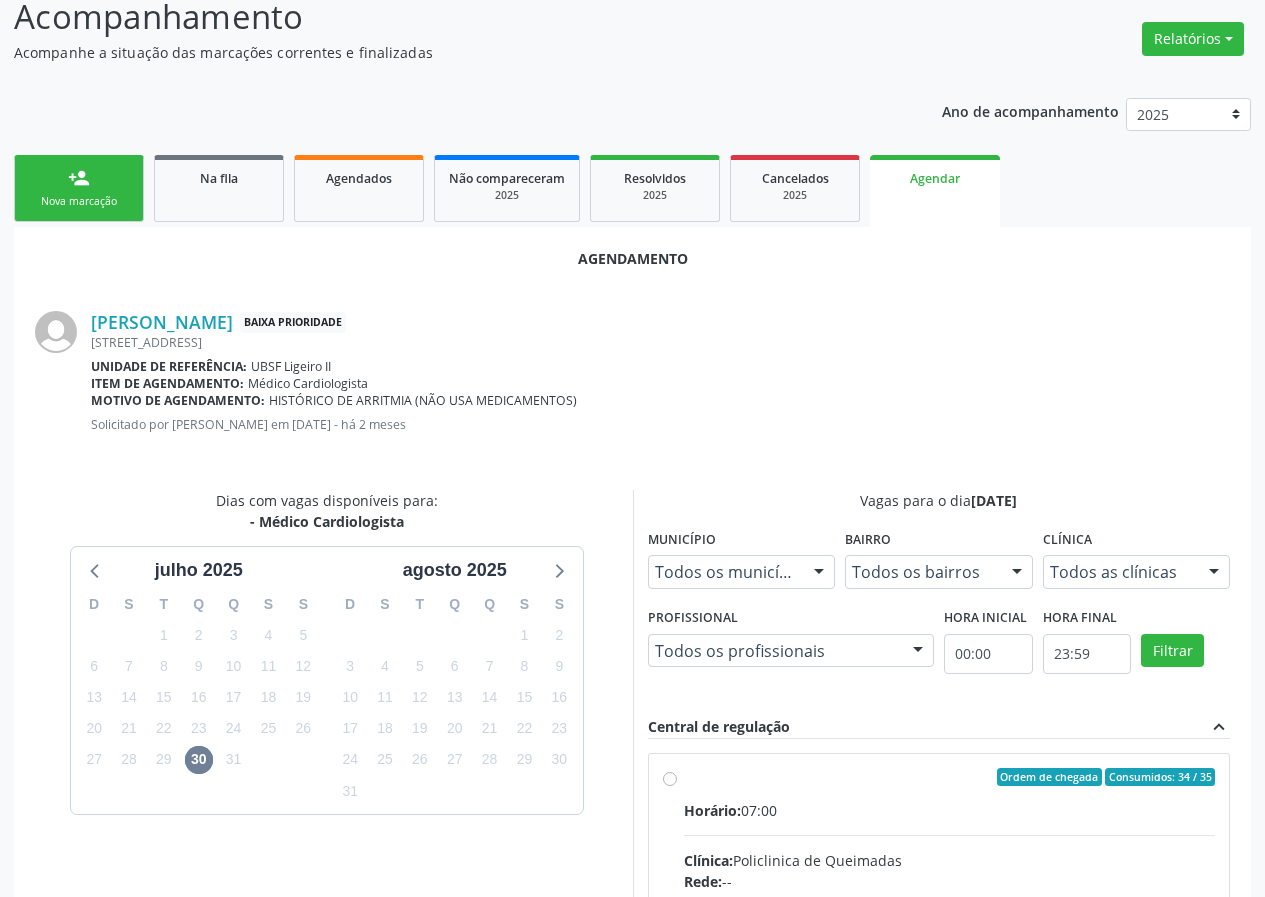 click on "Ordem de chegada
Consumidos: 34 / 35" at bounding box center [950, 777] 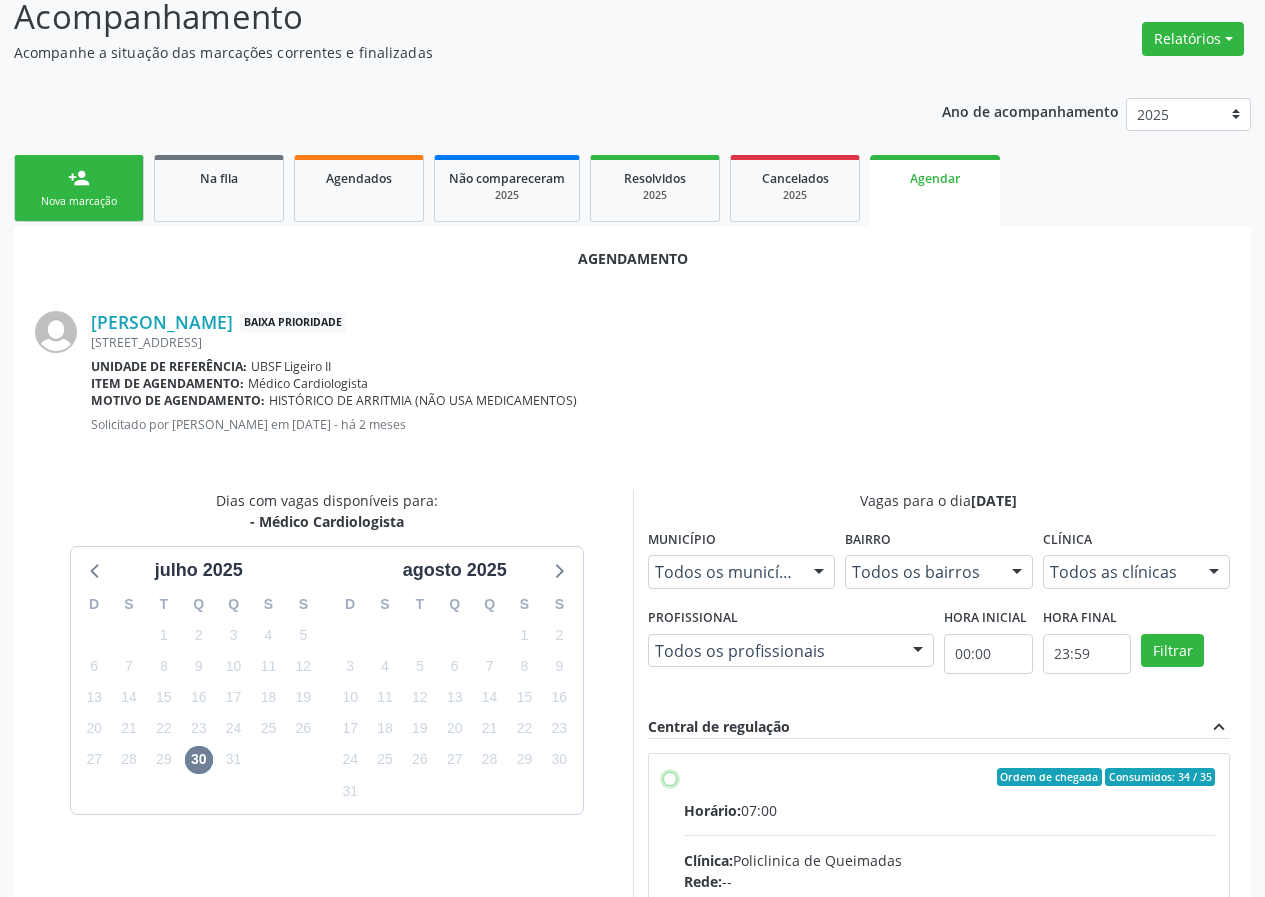 click on "Ordem de chegada
Consumidos: 34 / 35
Horário:   07:00
Clínica:  Policlinica de Queimadas
Rede:
--
Endereço:   nº S/N, Centro, Queimadas - PB
Telefone:   --
Profissional:
Jose Pedrosa Bezerra Nobre Junior
Informações adicionais sobre o atendimento
Idade de atendimento:
de 0 a 120 anos
Gênero(s) atendido(s):
Masculino e Feminino
Informações adicionais:
--" at bounding box center [670, 777] 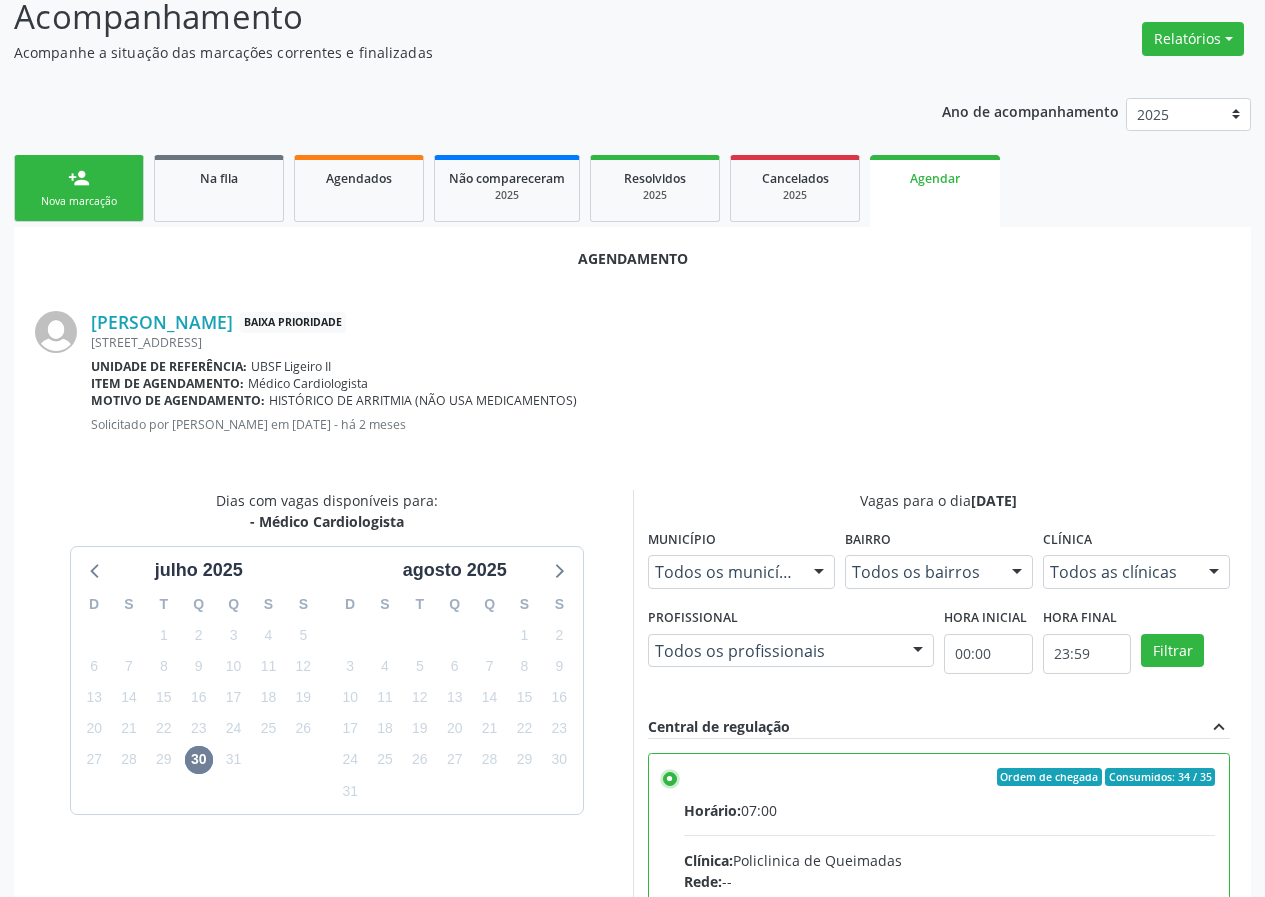 scroll, scrollTop: 99, scrollLeft: 0, axis: vertical 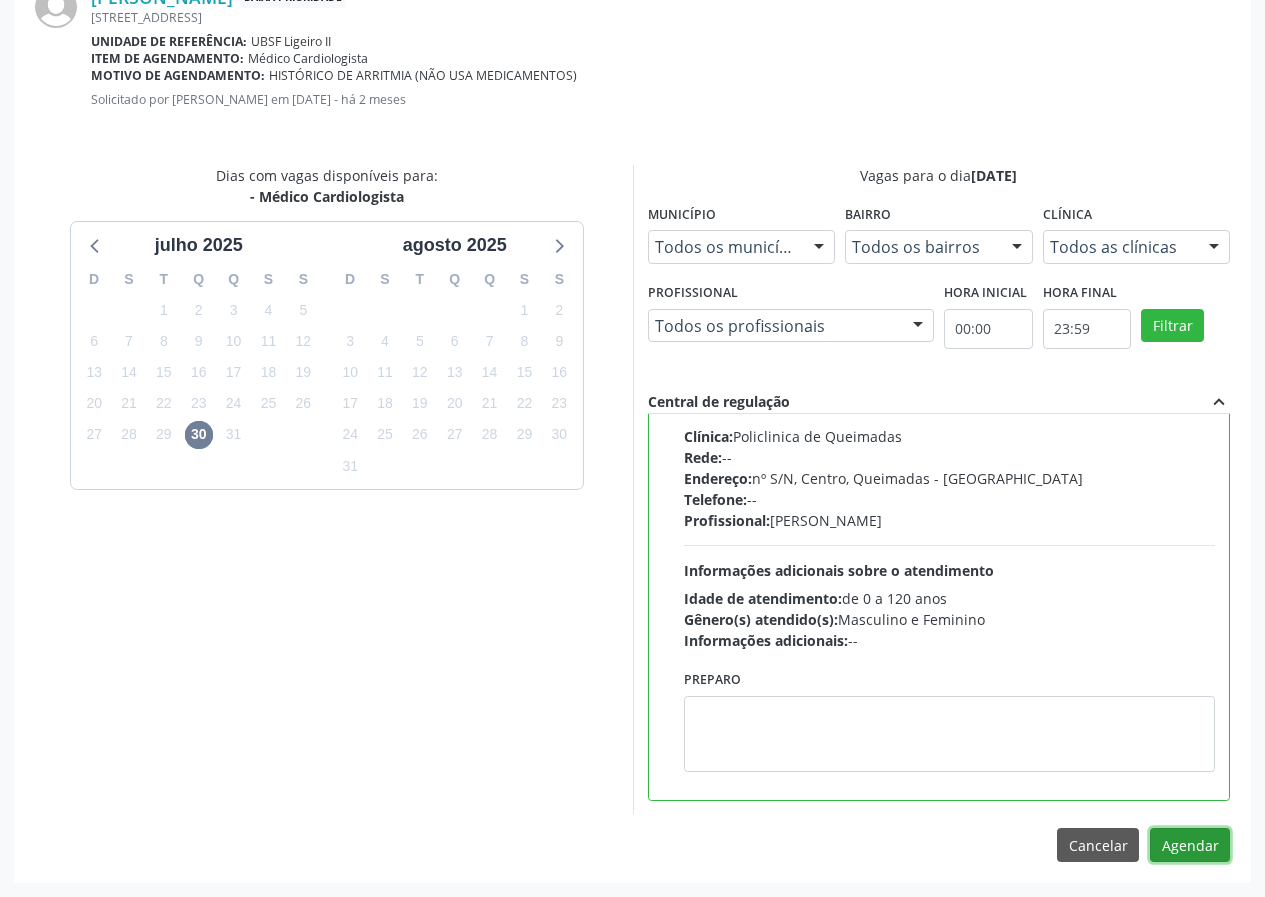 click on "Agendar" at bounding box center (1190, 845) 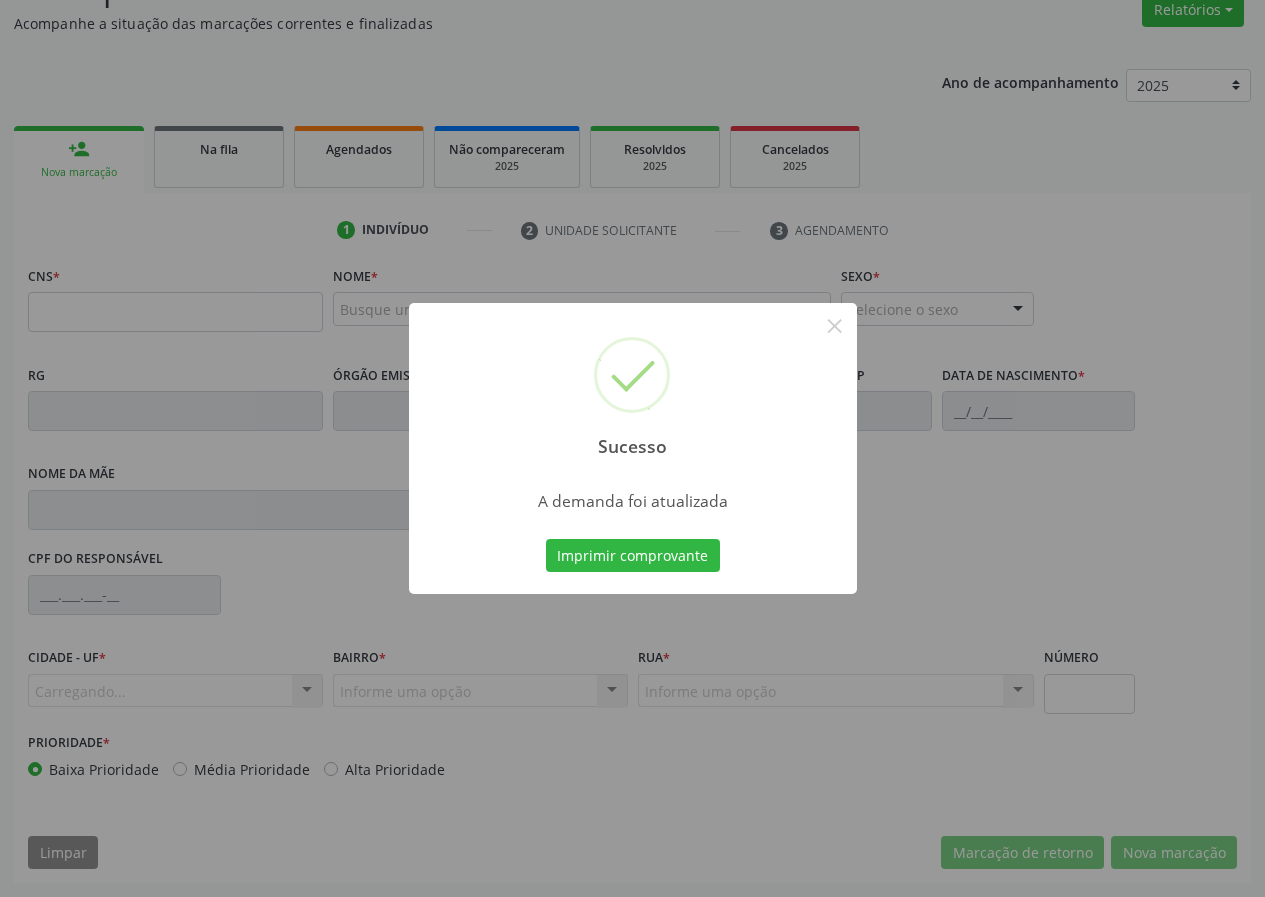 scroll, scrollTop: 173, scrollLeft: 0, axis: vertical 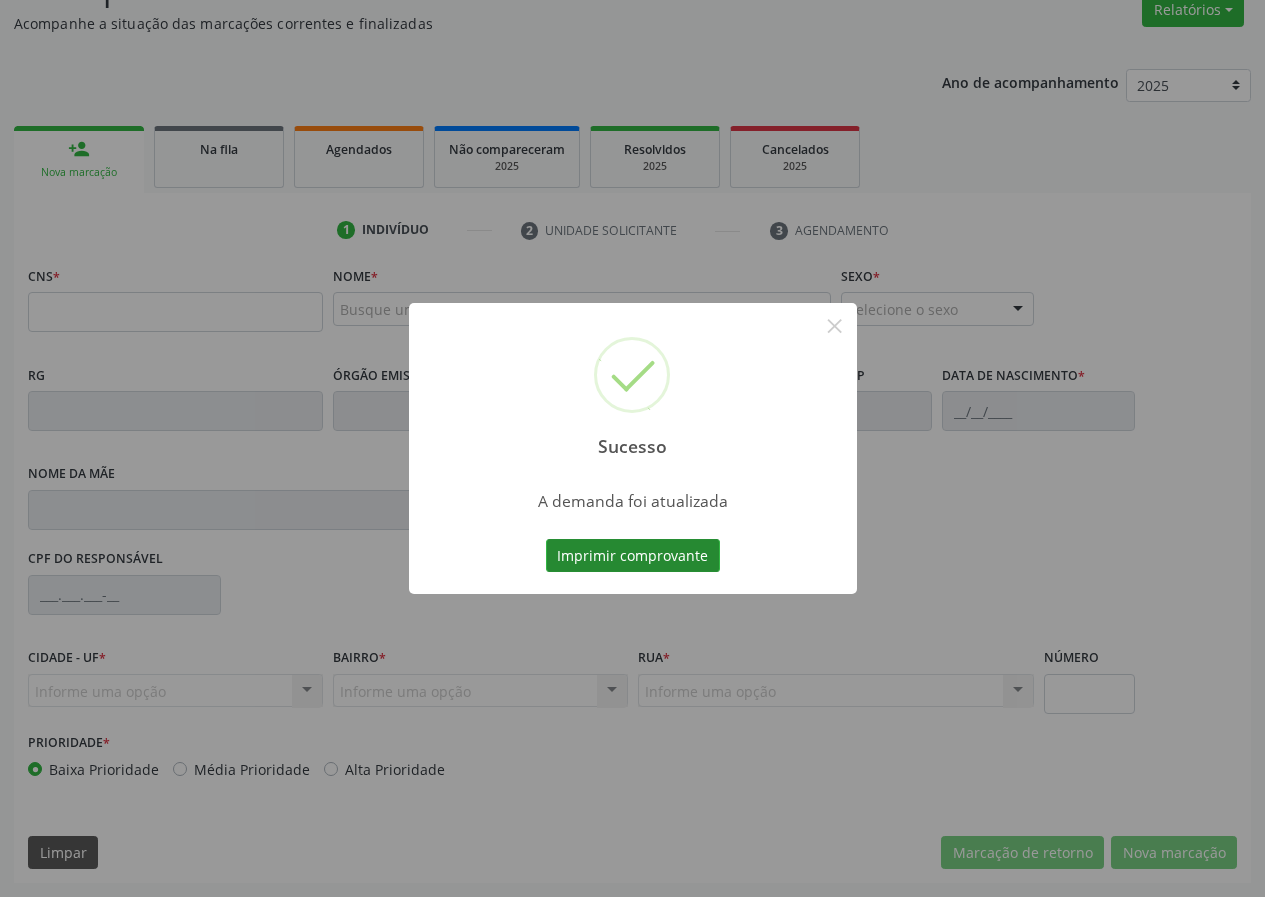 click on "Imprimir comprovante" at bounding box center (633, 556) 